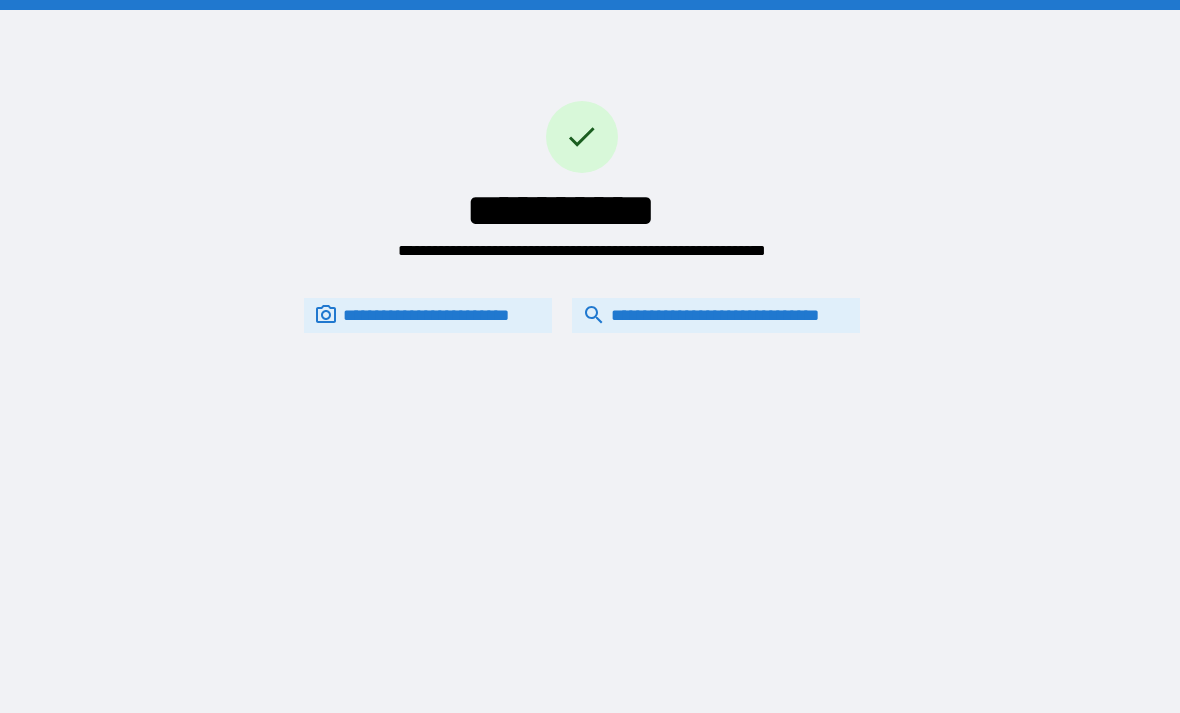 scroll, scrollTop: 0, scrollLeft: 0, axis: both 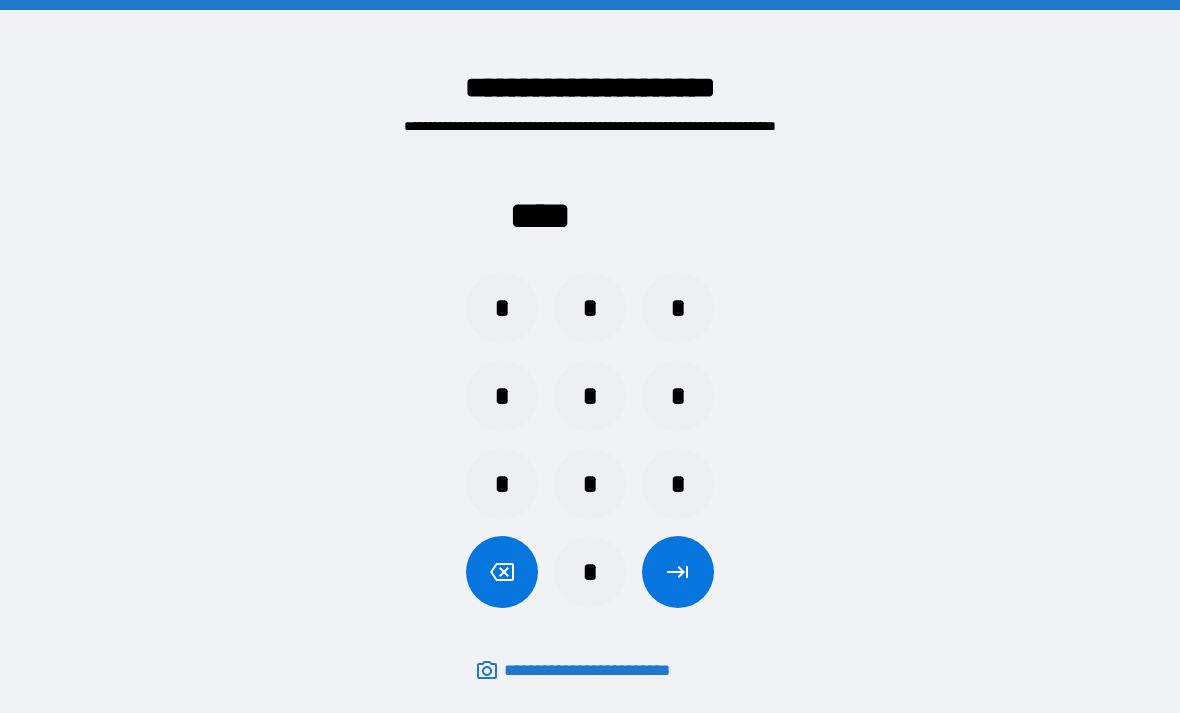 click on "*" at bounding box center [502, 308] 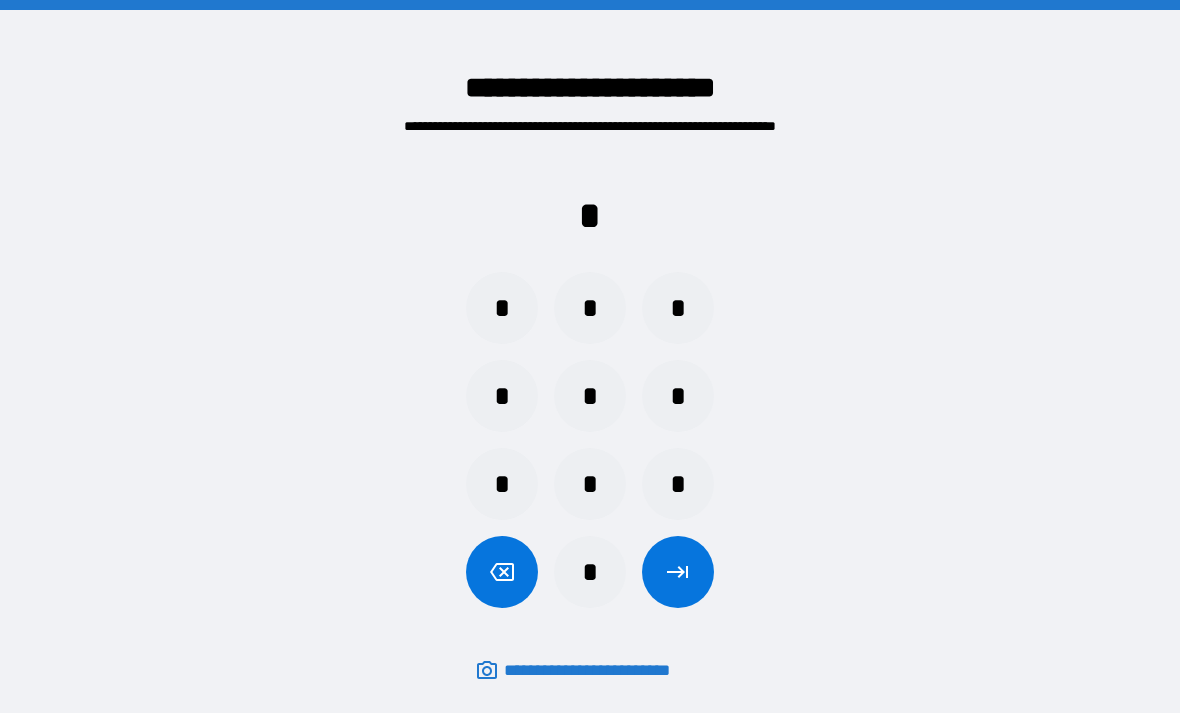 click on "*" at bounding box center [590, 308] 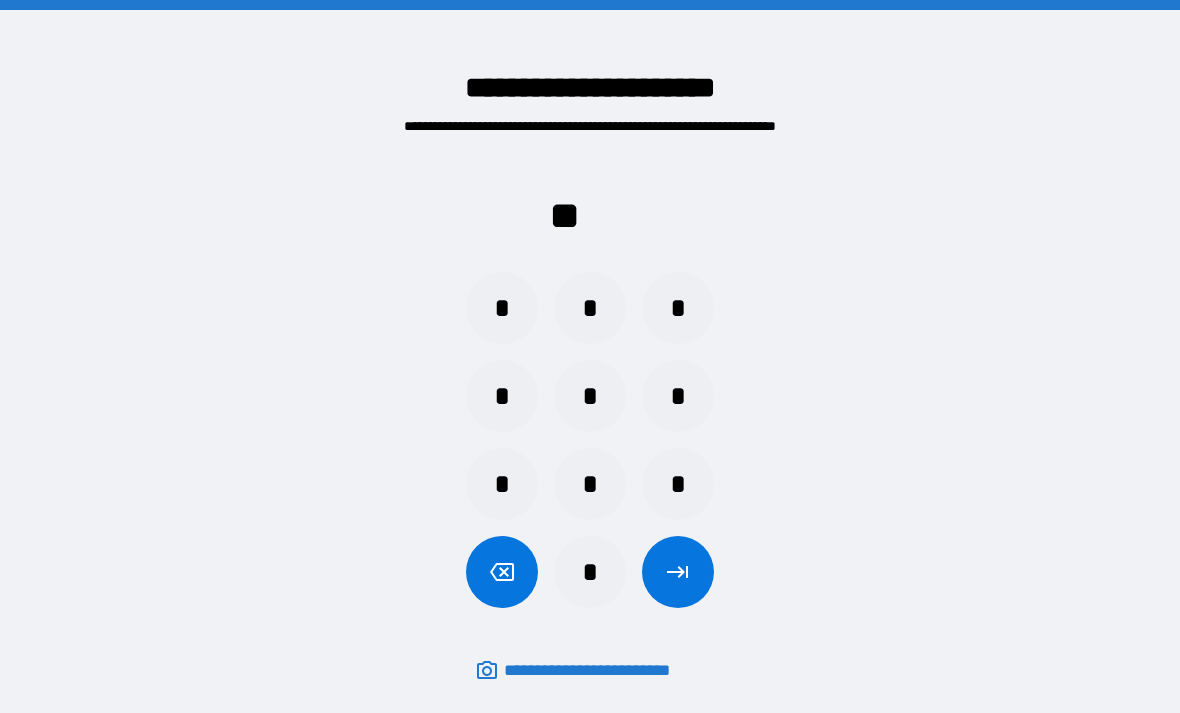 click on "*" at bounding box center (678, 308) 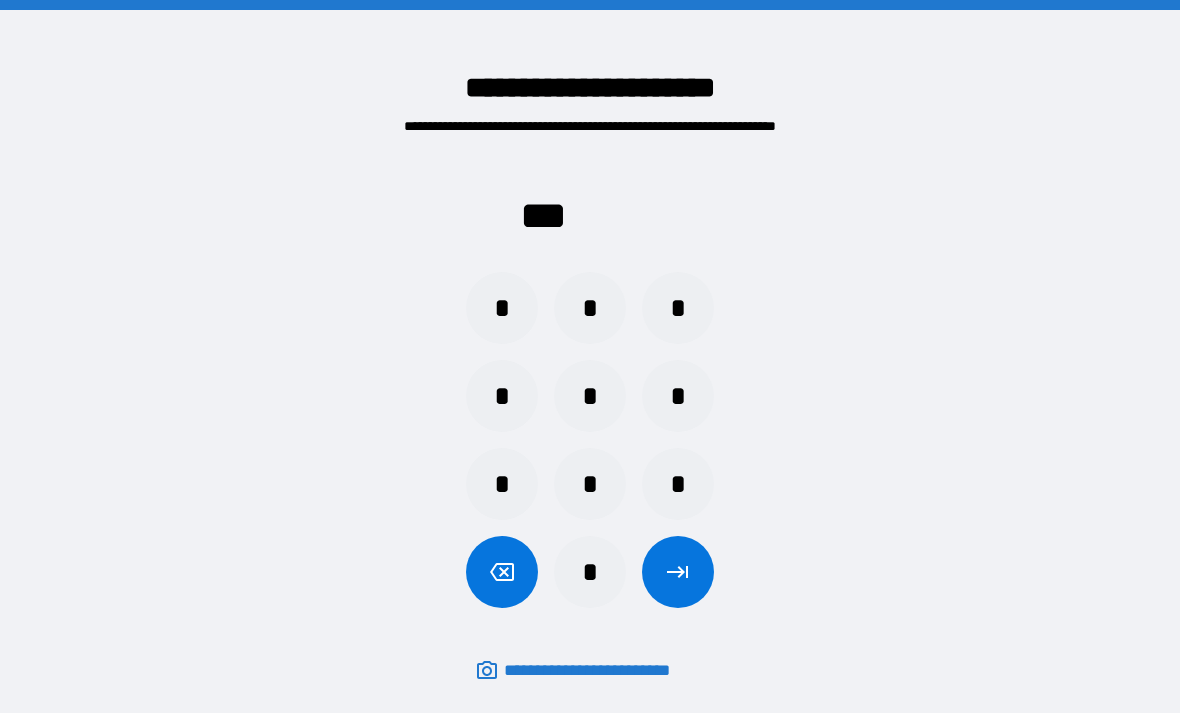 click on "*" at bounding box center (502, 396) 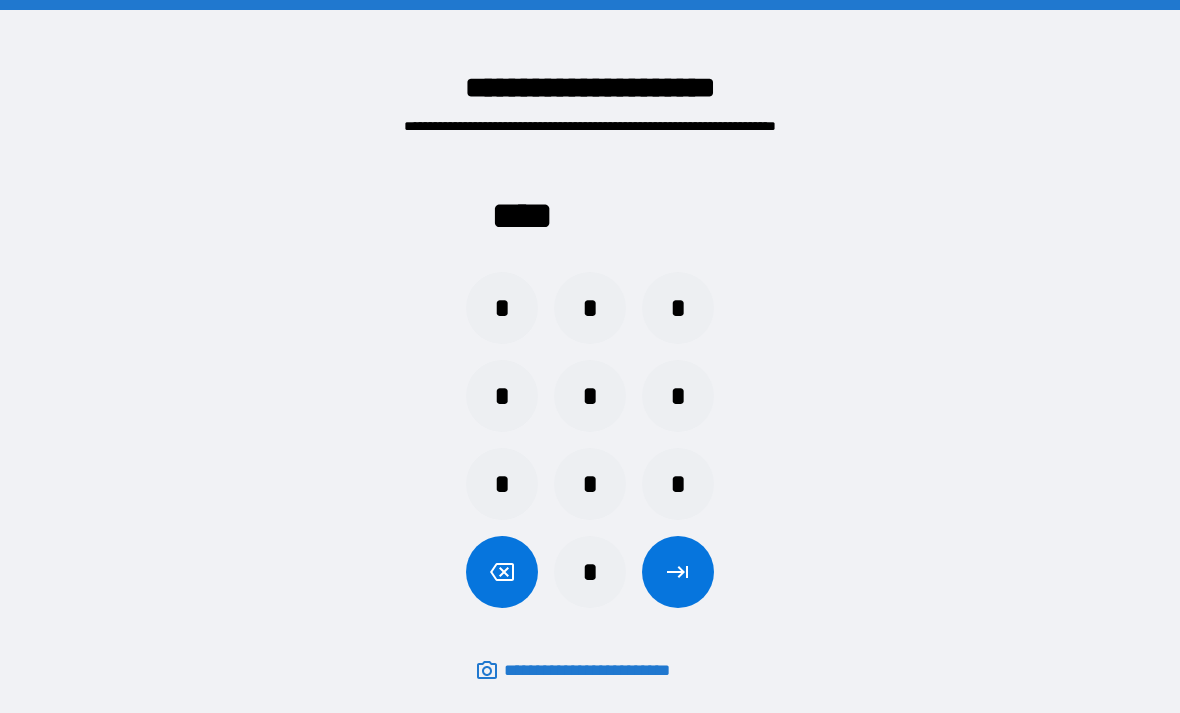 click on "*" at bounding box center (590, 396) 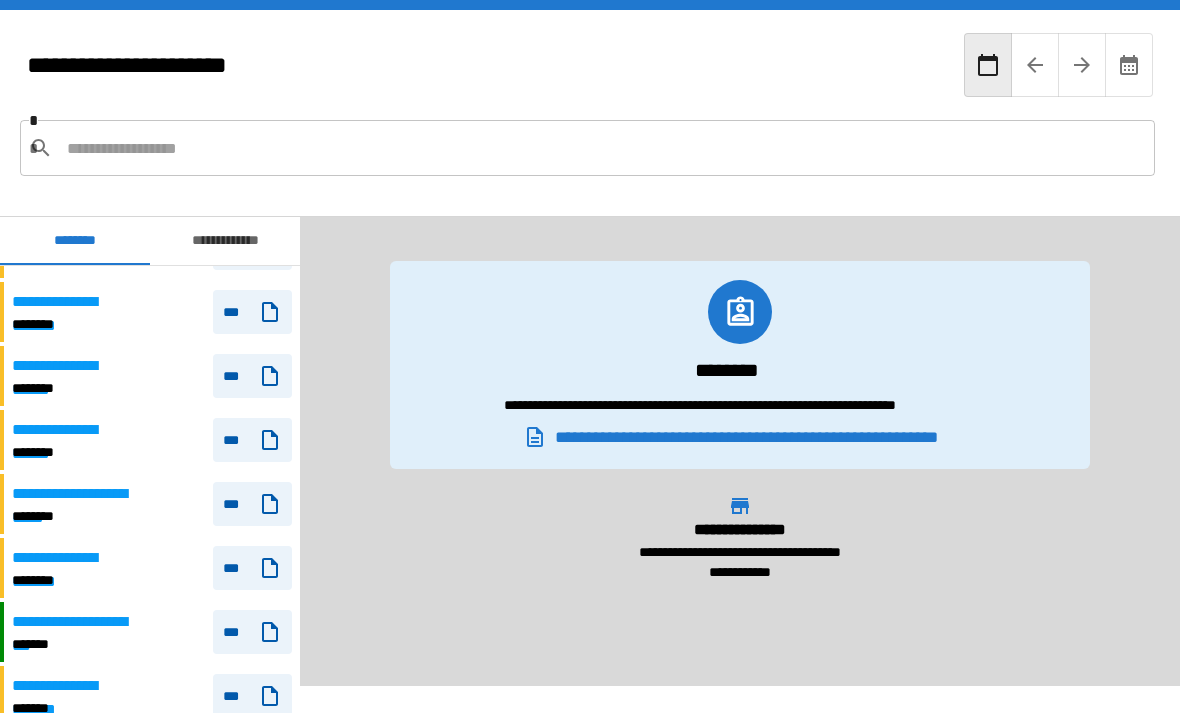 scroll, scrollTop: 49, scrollLeft: 0, axis: vertical 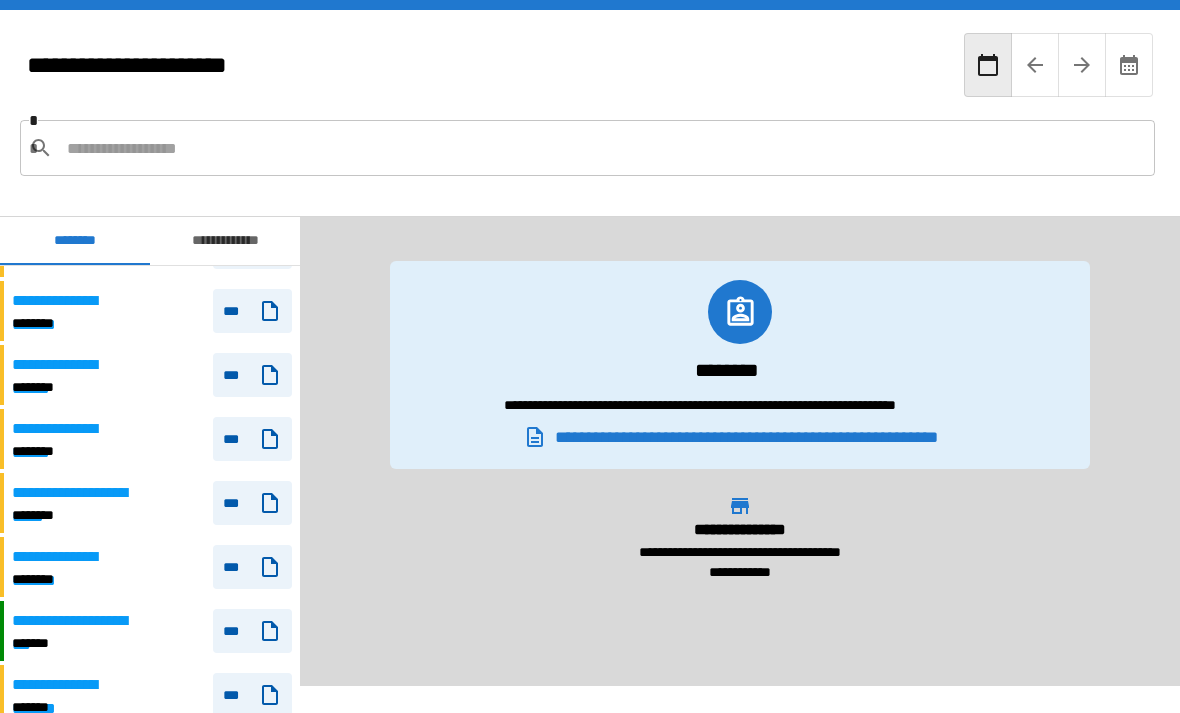 click 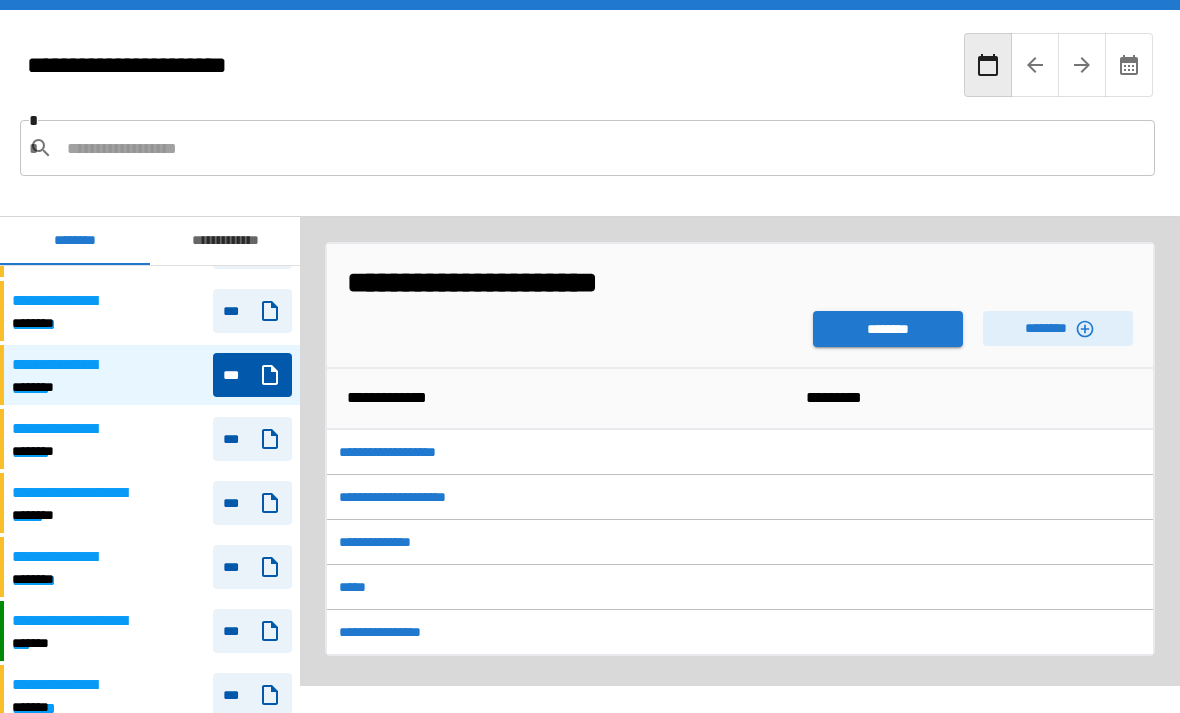 click on "********" at bounding box center [888, 329] 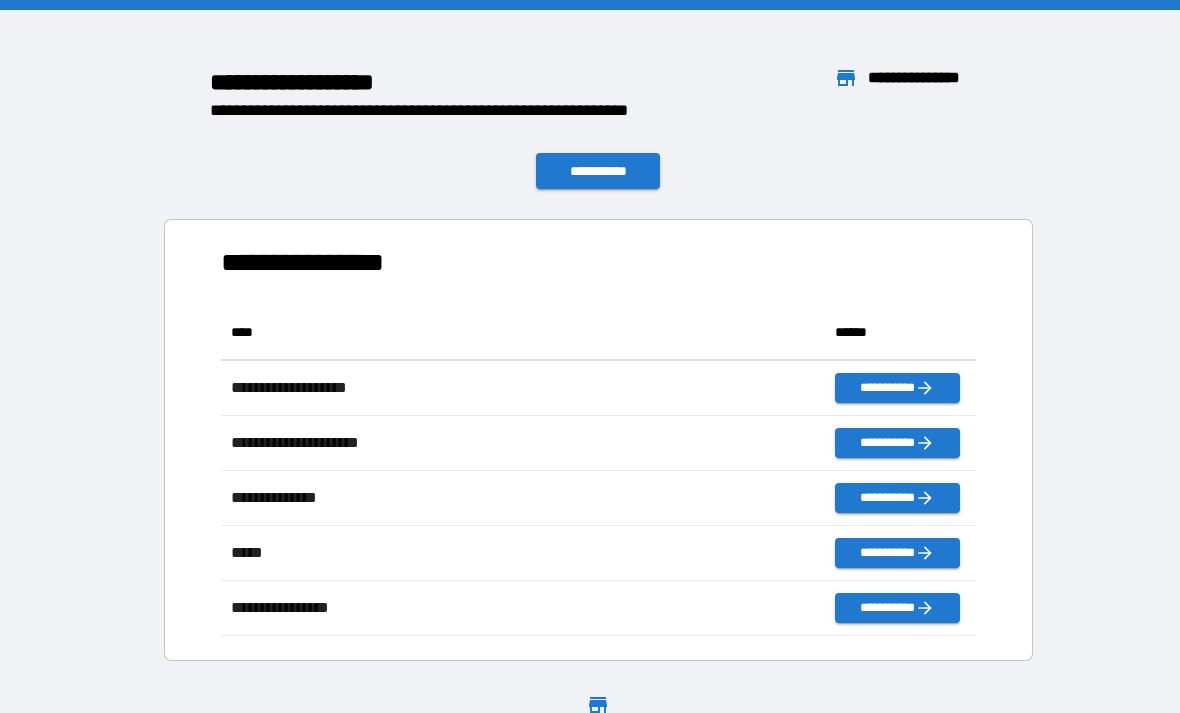 scroll, scrollTop: 1, scrollLeft: 1, axis: both 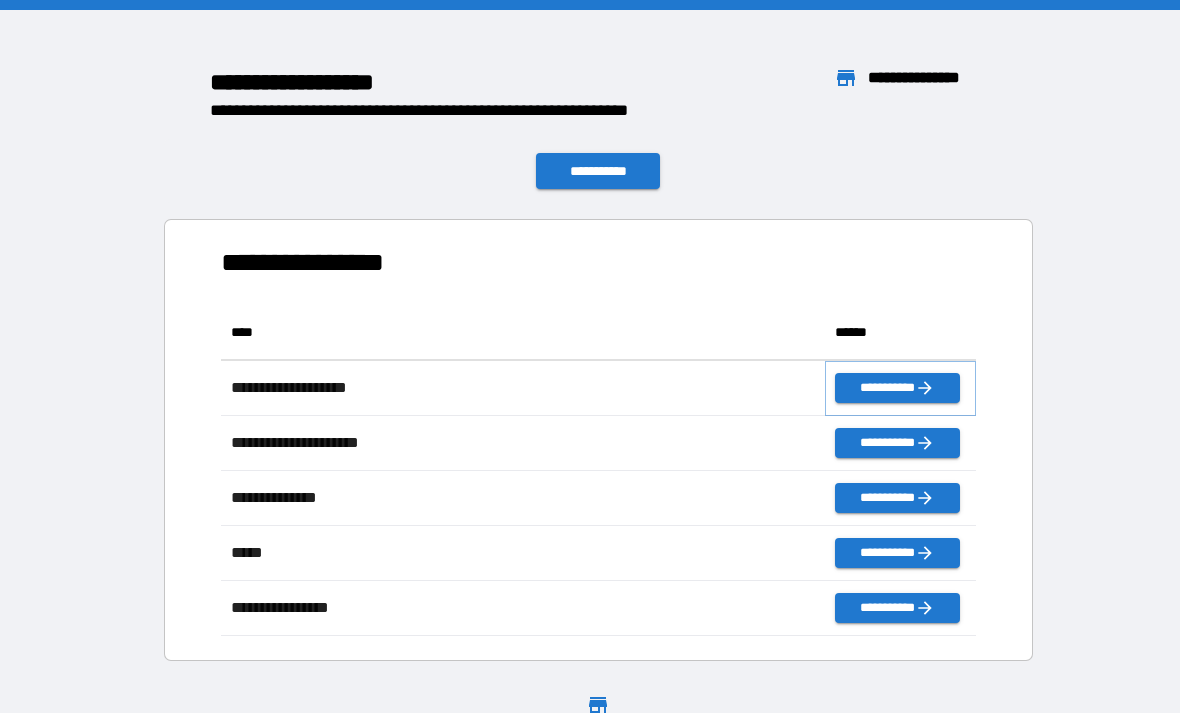 click 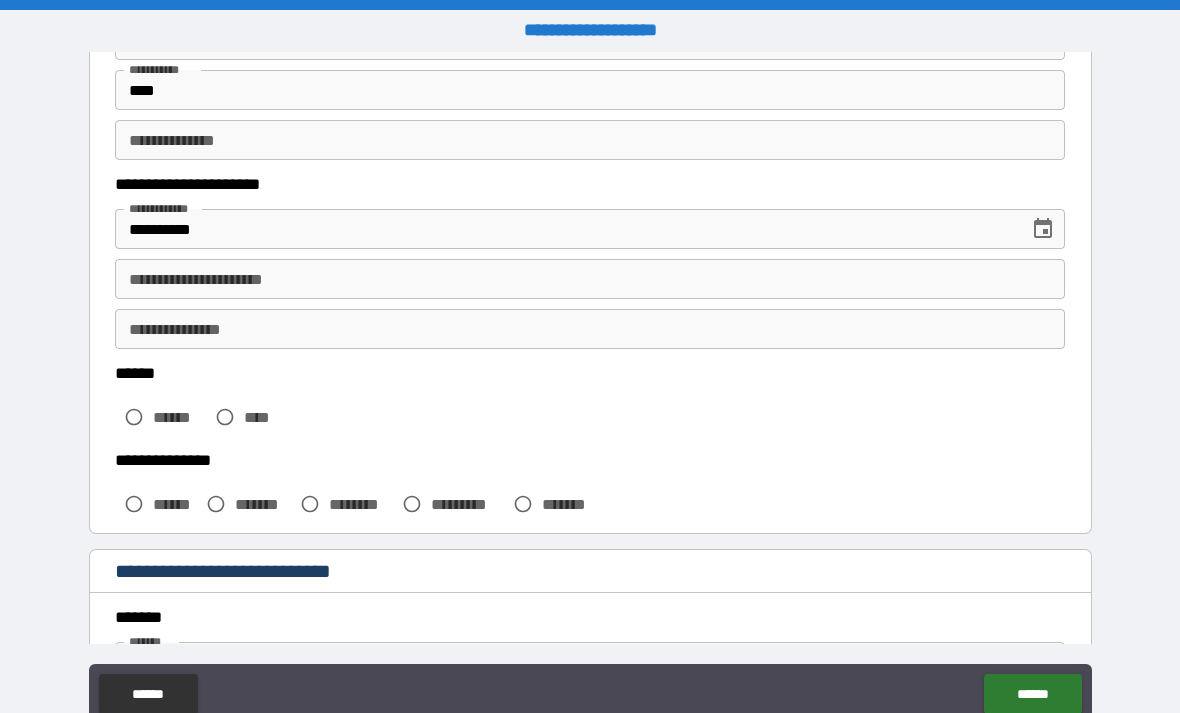 scroll, scrollTop: 238, scrollLeft: 0, axis: vertical 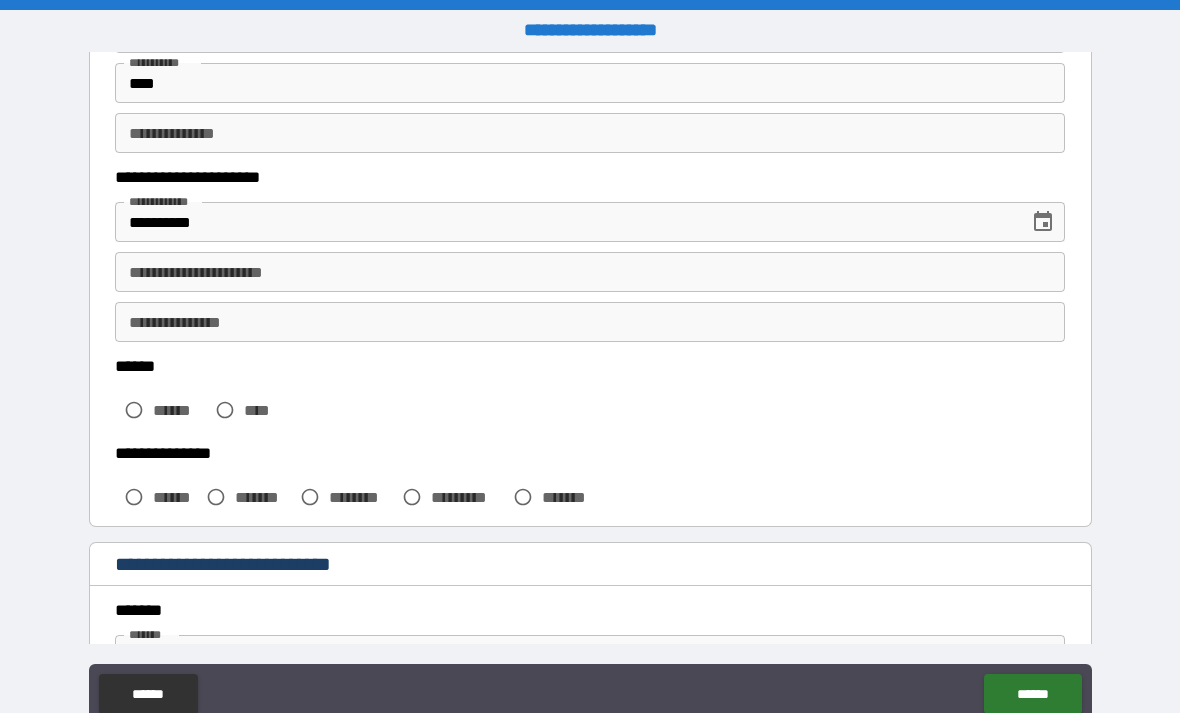 click on "**********" at bounding box center [590, 133] 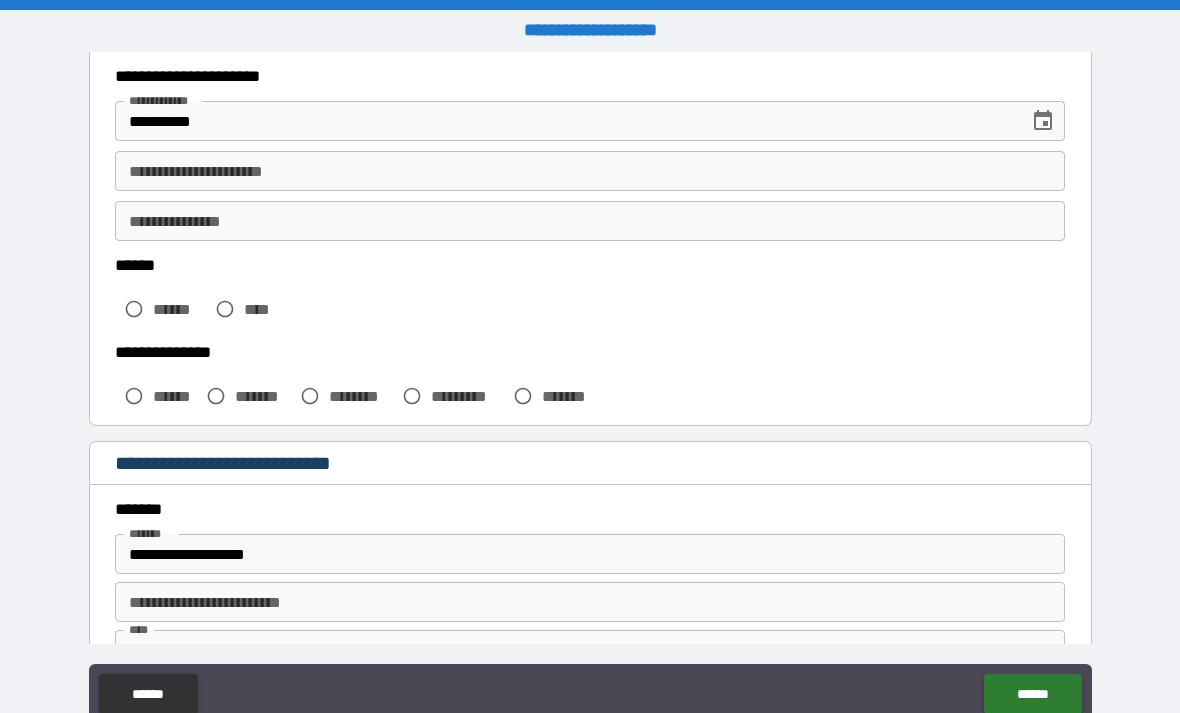 scroll, scrollTop: 355, scrollLeft: 0, axis: vertical 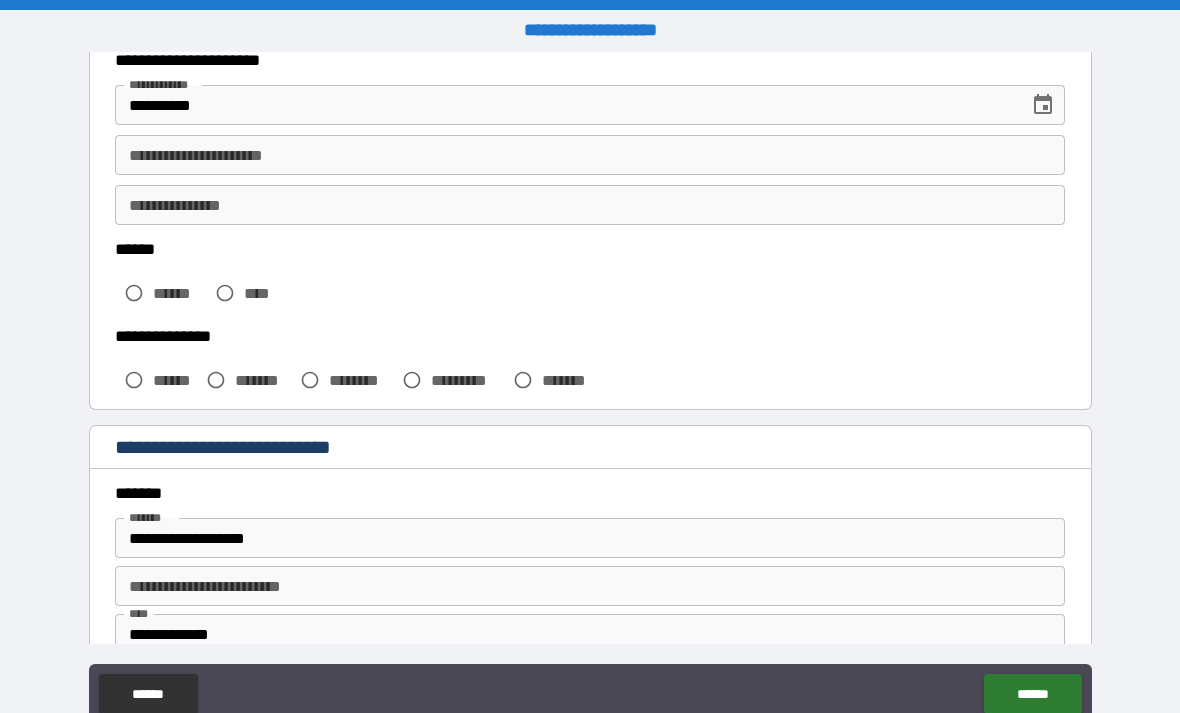 type on "******" 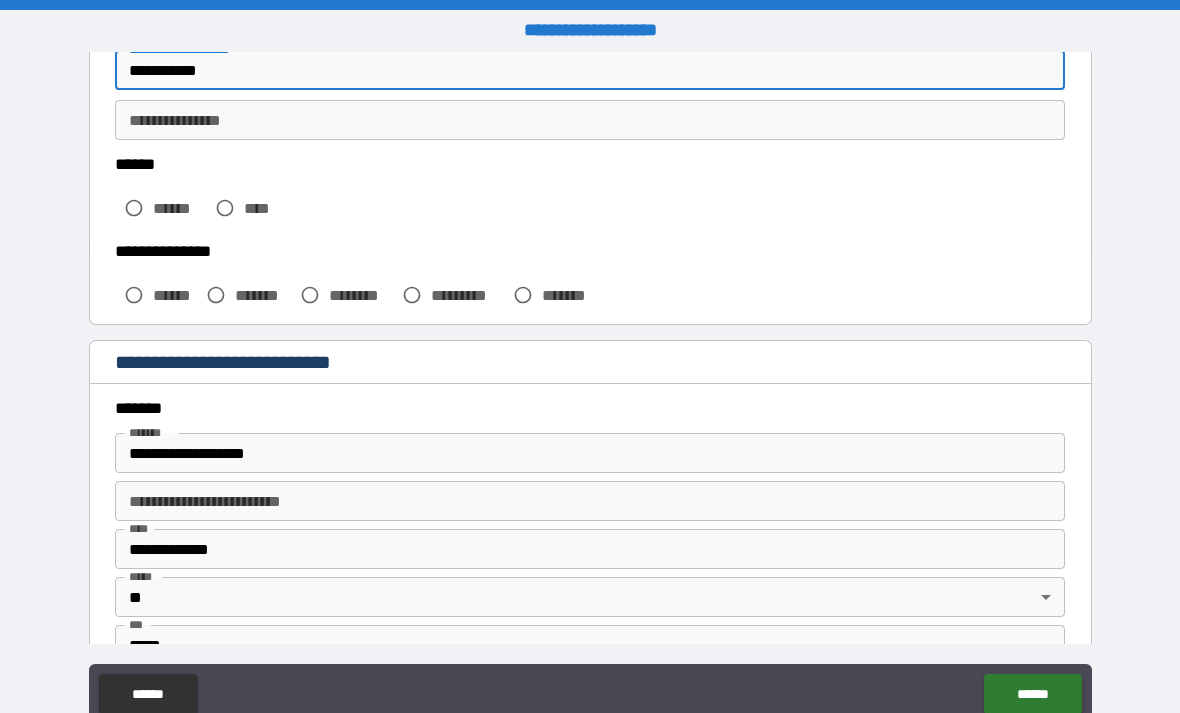 scroll, scrollTop: 458, scrollLeft: 0, axis: vertical 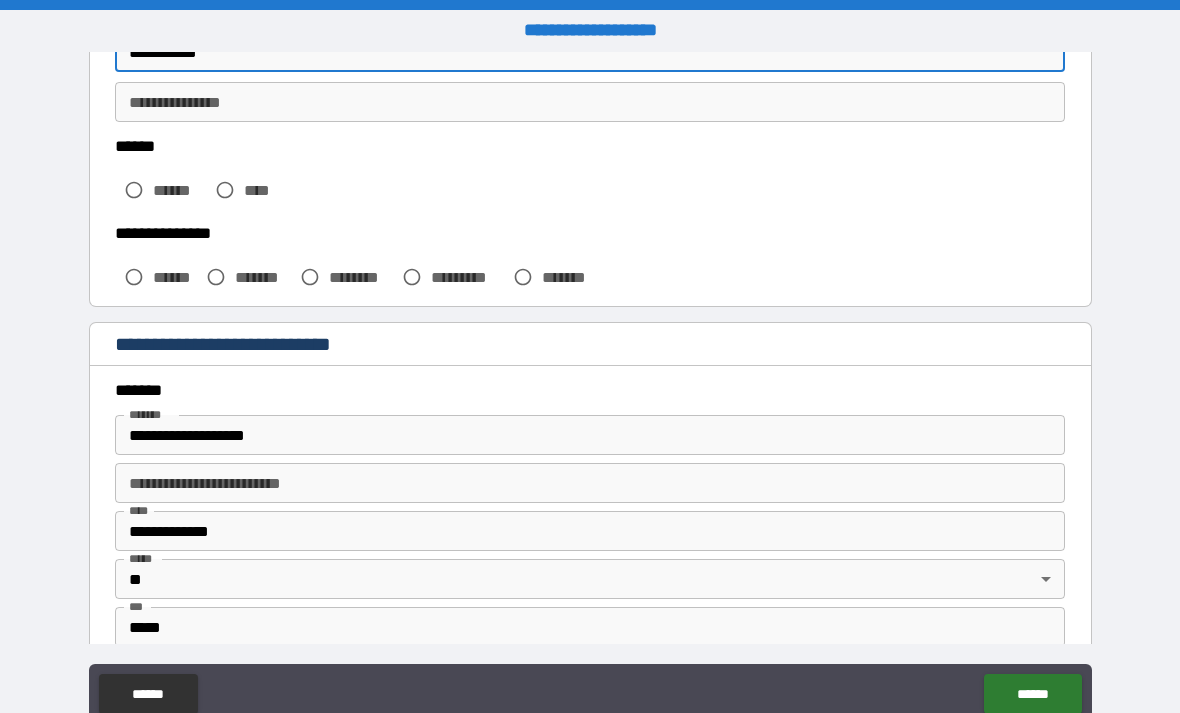 type on "**********" 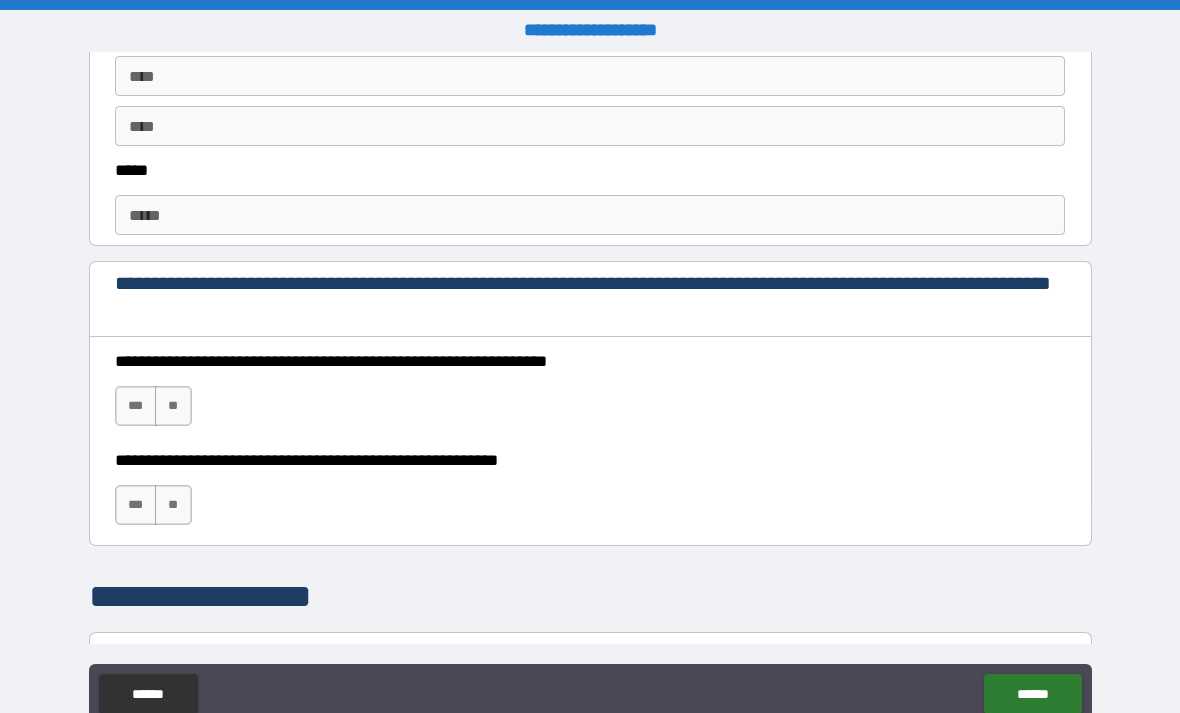 scroll, scrollTop: 1151, scrollLeft: 0, axis: vertical 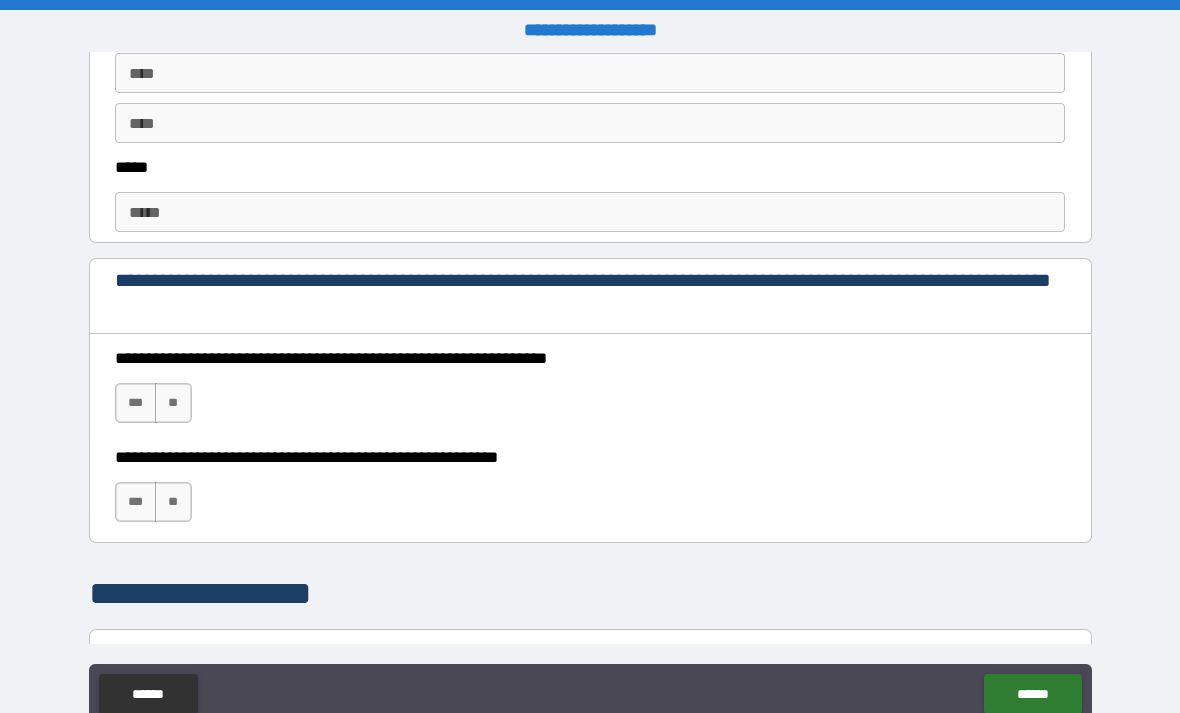 click on "*****" at bounding box center (590, 212) 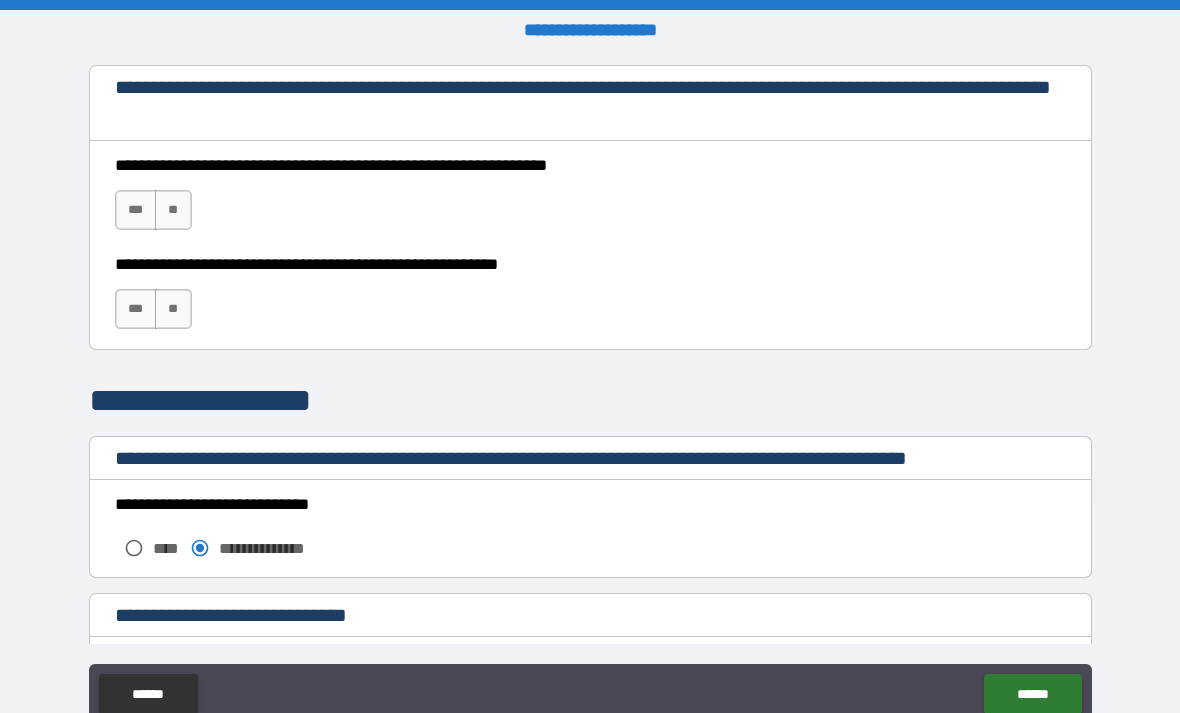 scroll, scrollTop: 1379, scrollLeft: 0, axis: vertical 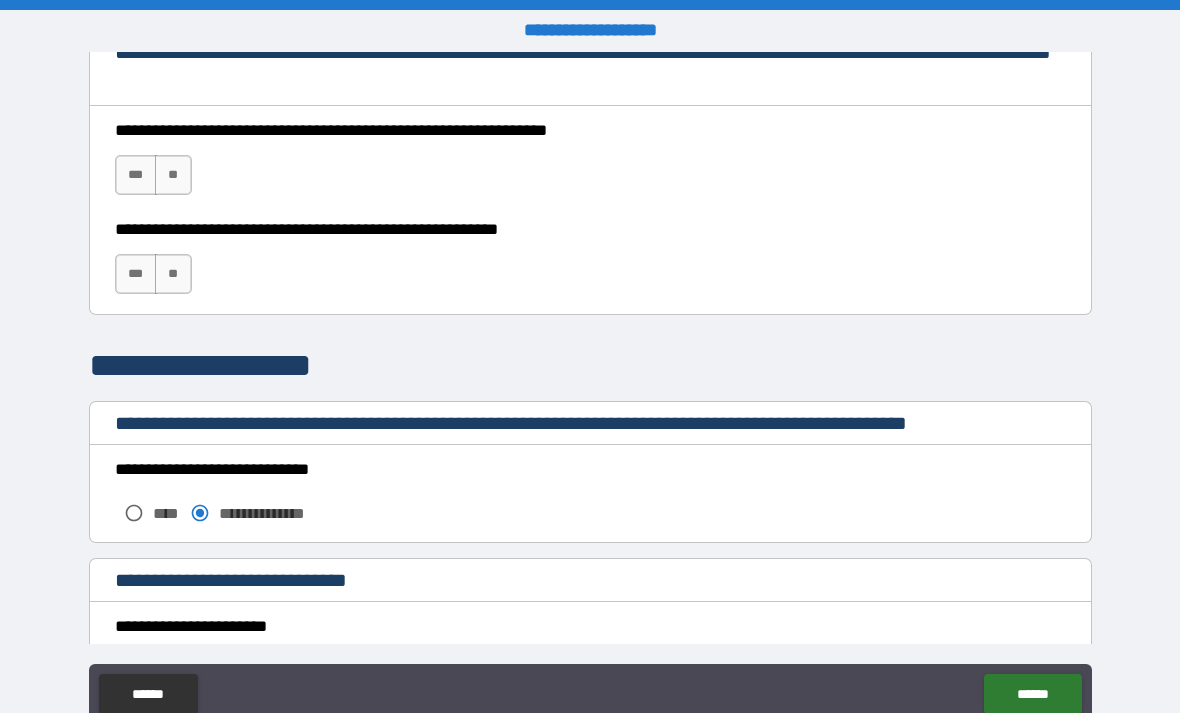 type on "**********" 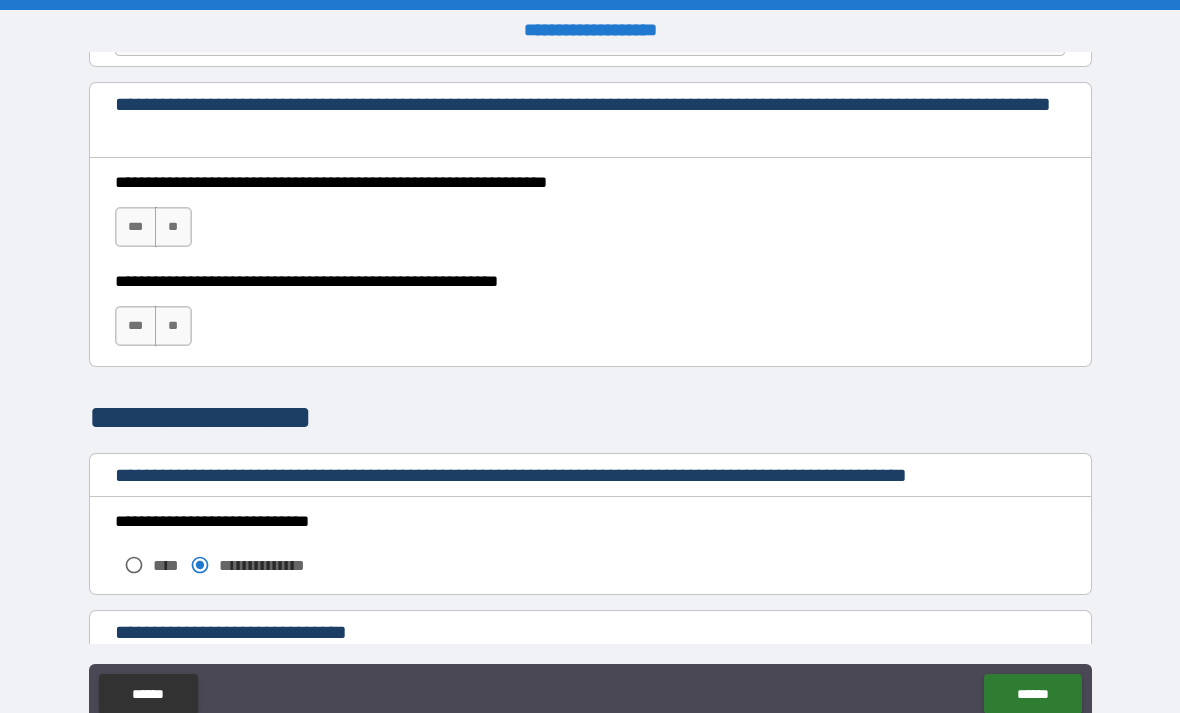 scroll, scrollTop: 1325, scrollLeft: 0, axis: vertical 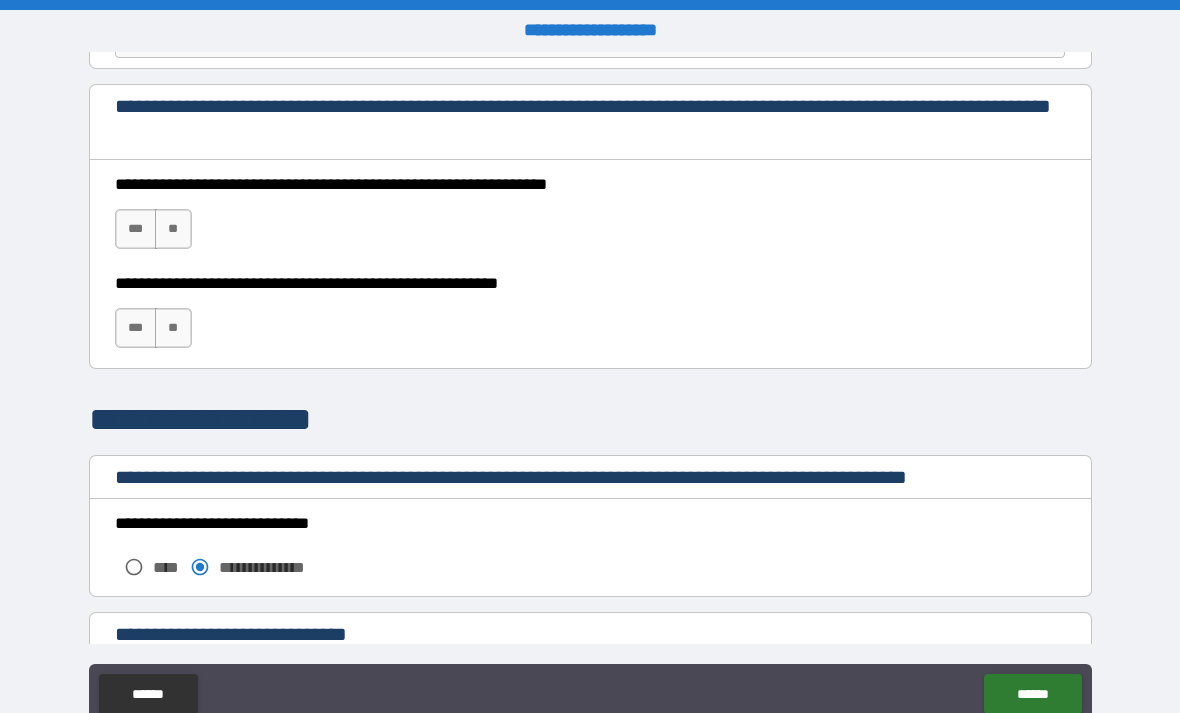 click on "***" at bounding box center [136, 229] 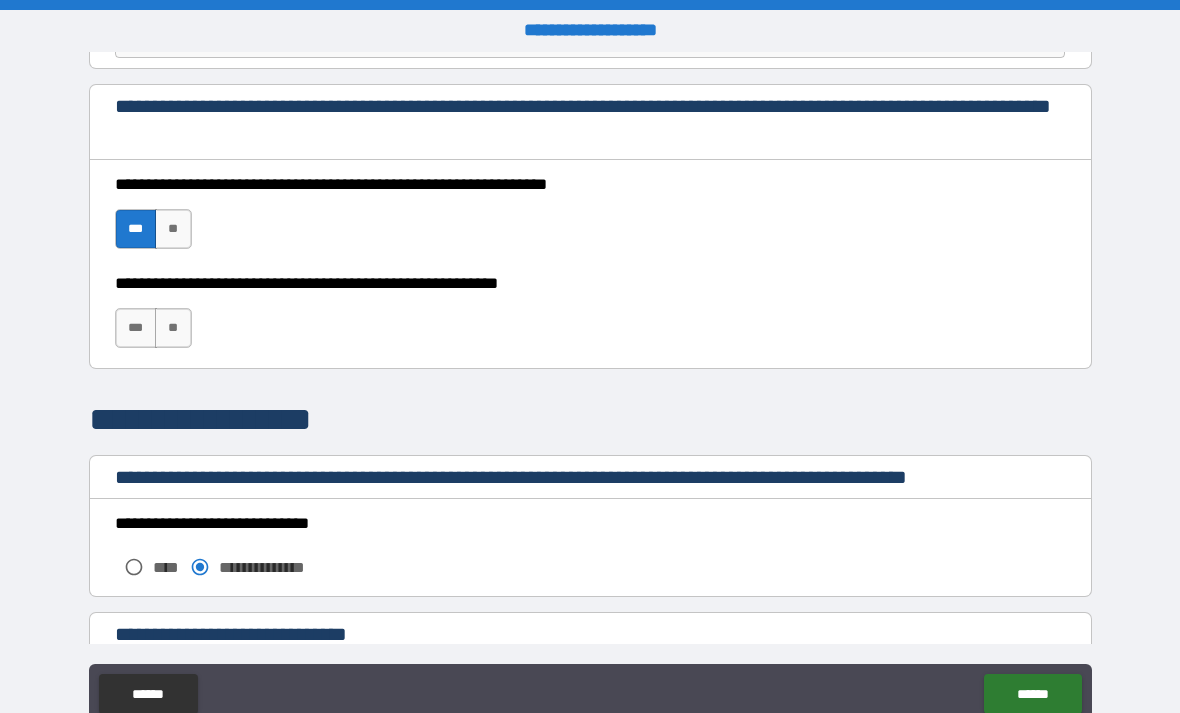 click on "***" at bounding box center [136, 328] 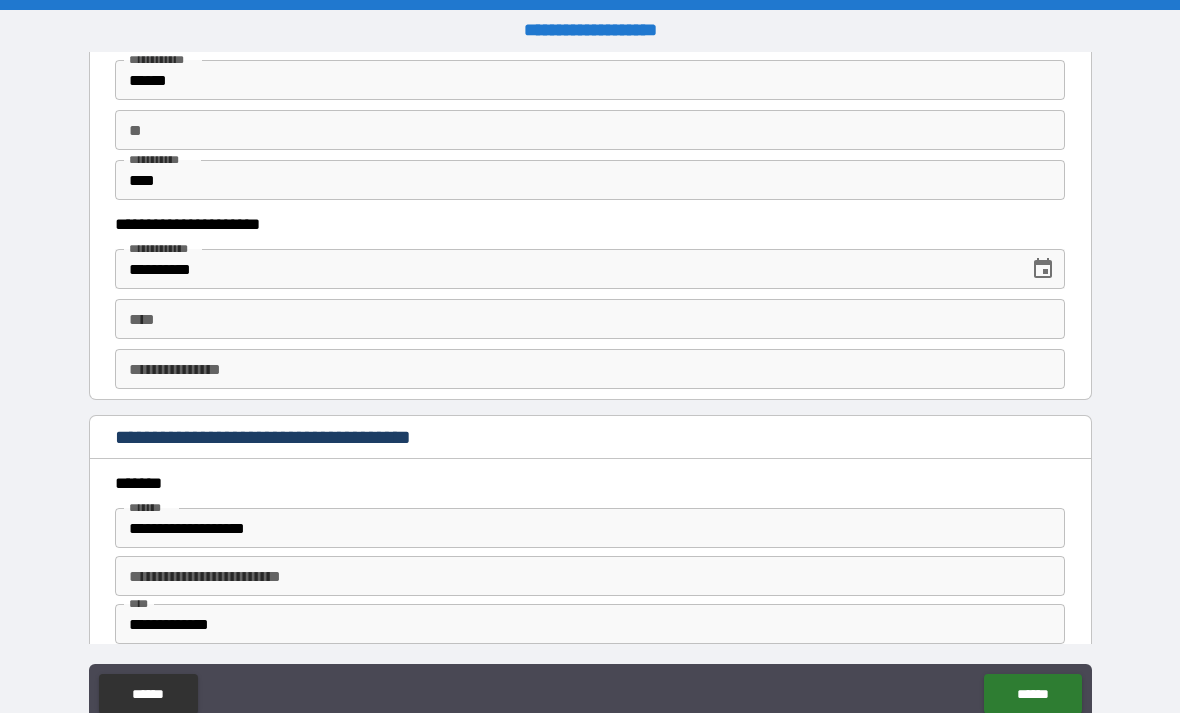 scroll, scrollTop: 1974, scrollLeft: 0, axis: vertical 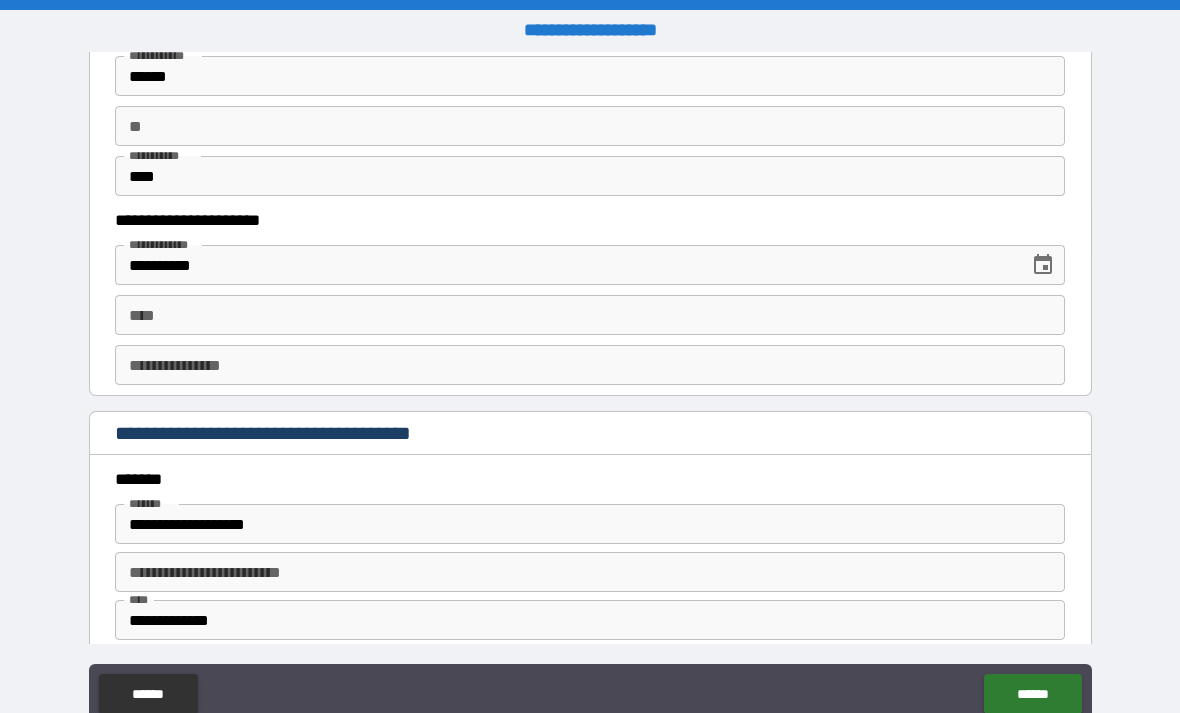 click on "****" at bounding box center (590, 315) 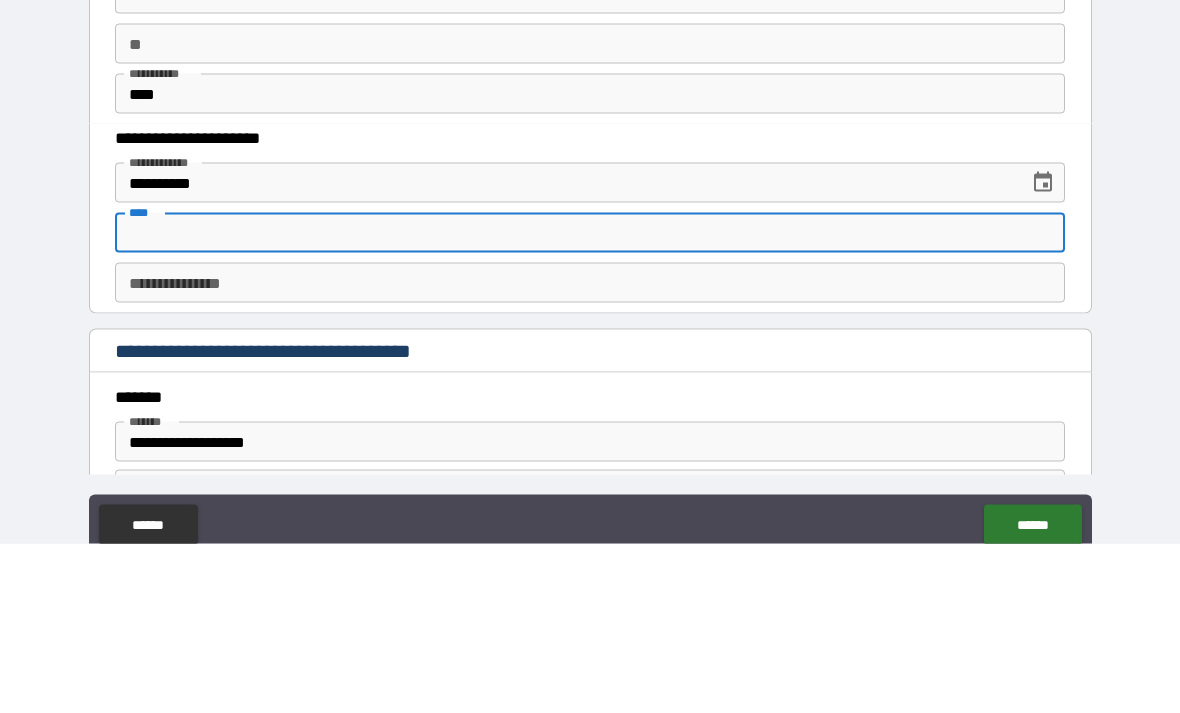 scroll, scrollTop: 1916, scrollLeft: 0, axis: vertical 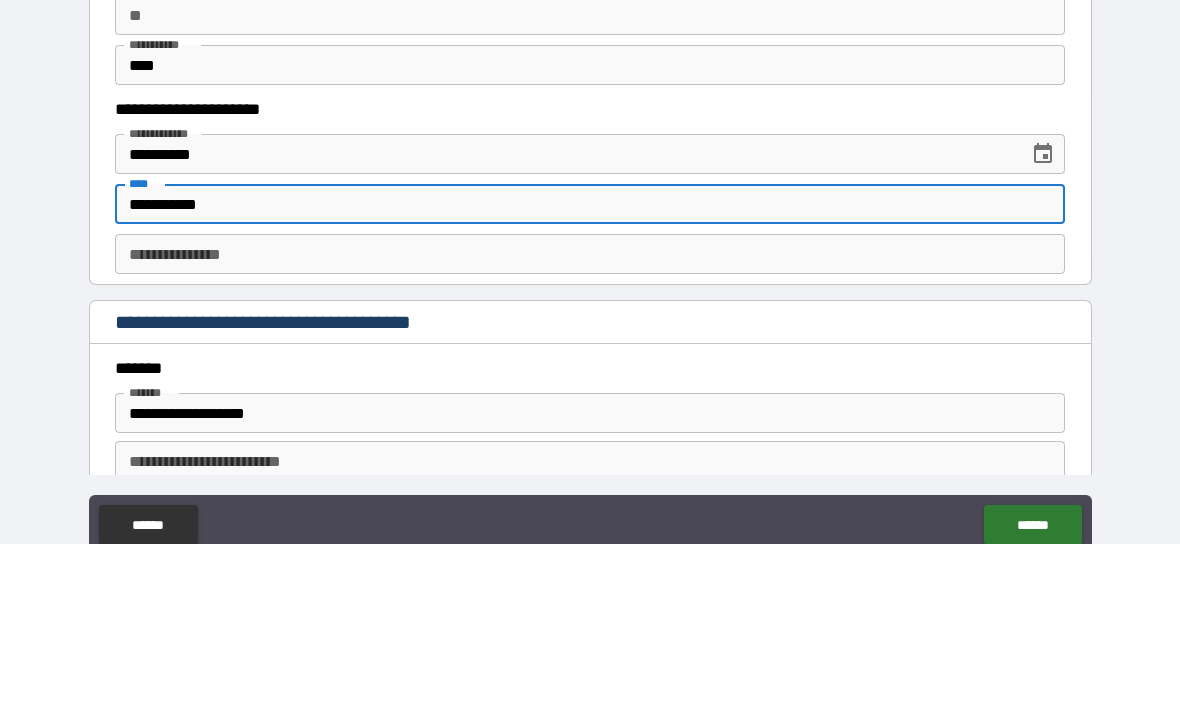 type on "**********" 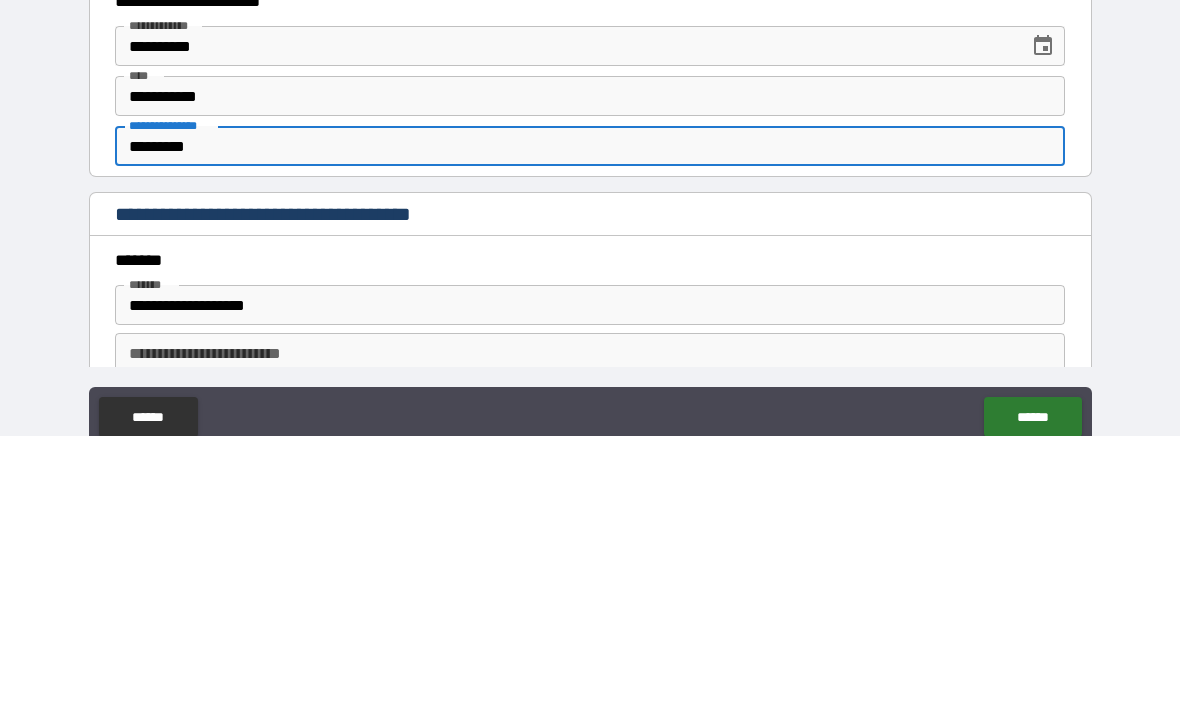 click on "*********" at bounding box center [590, 423] 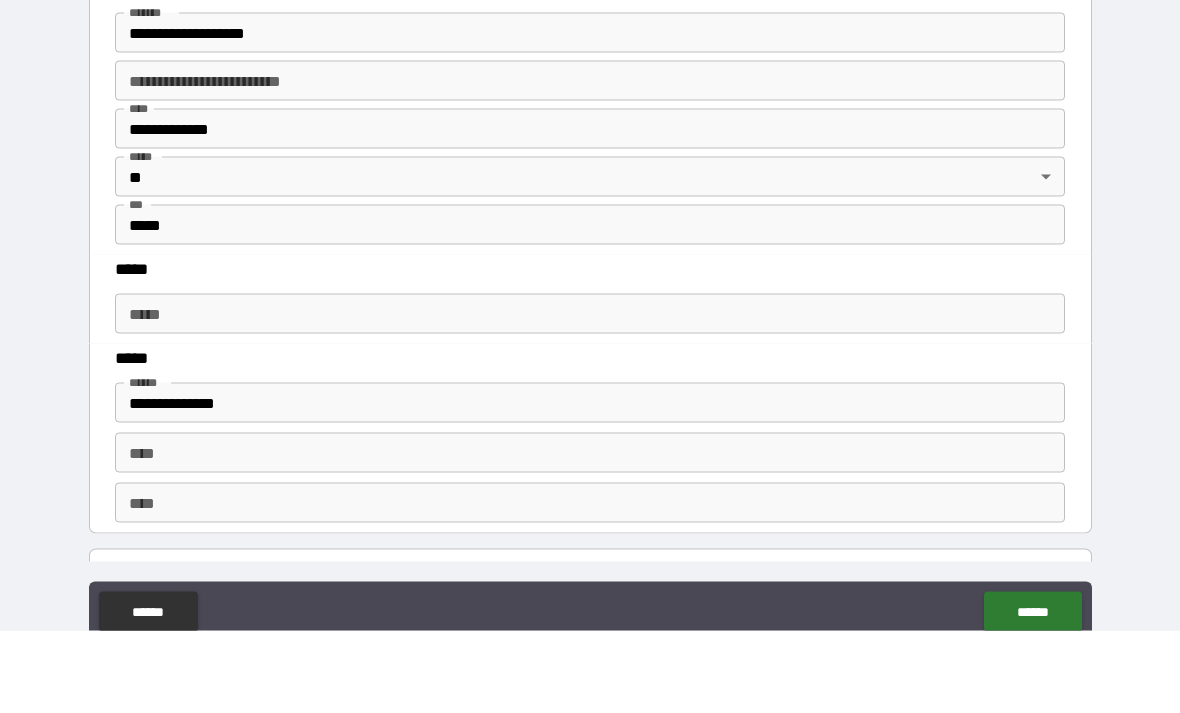 scroll, scrollTop: 2382, scrollLeft: 0, axis: vertical 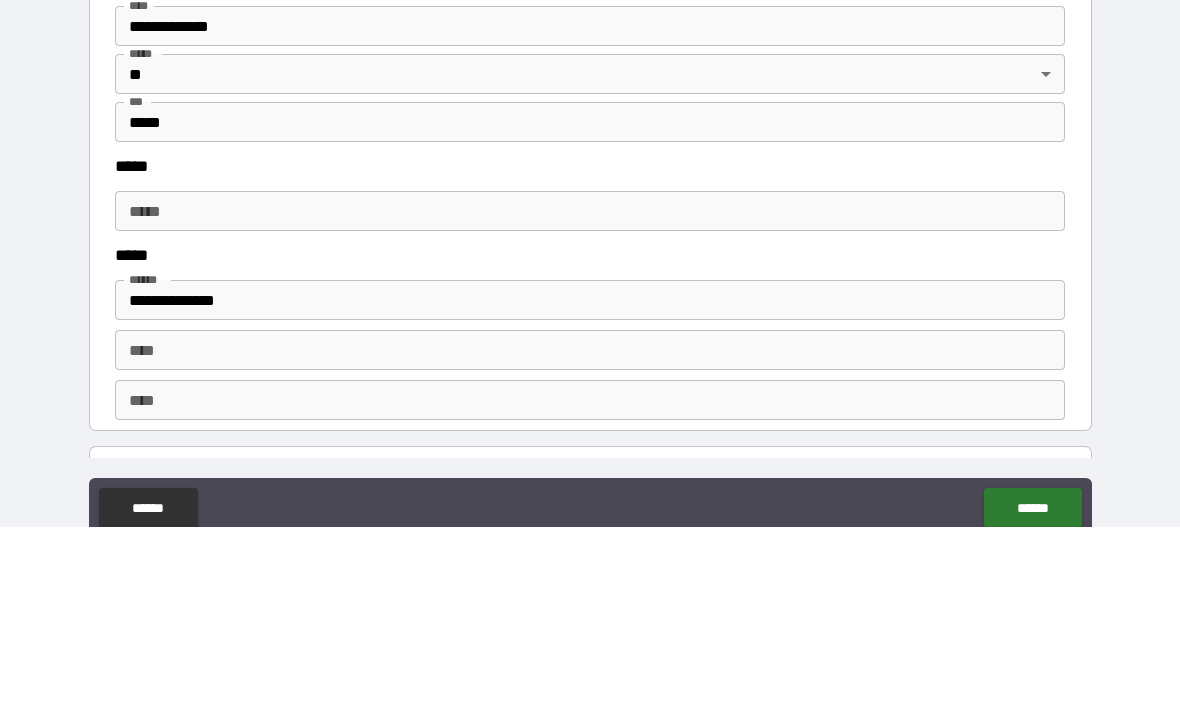 type on "********" 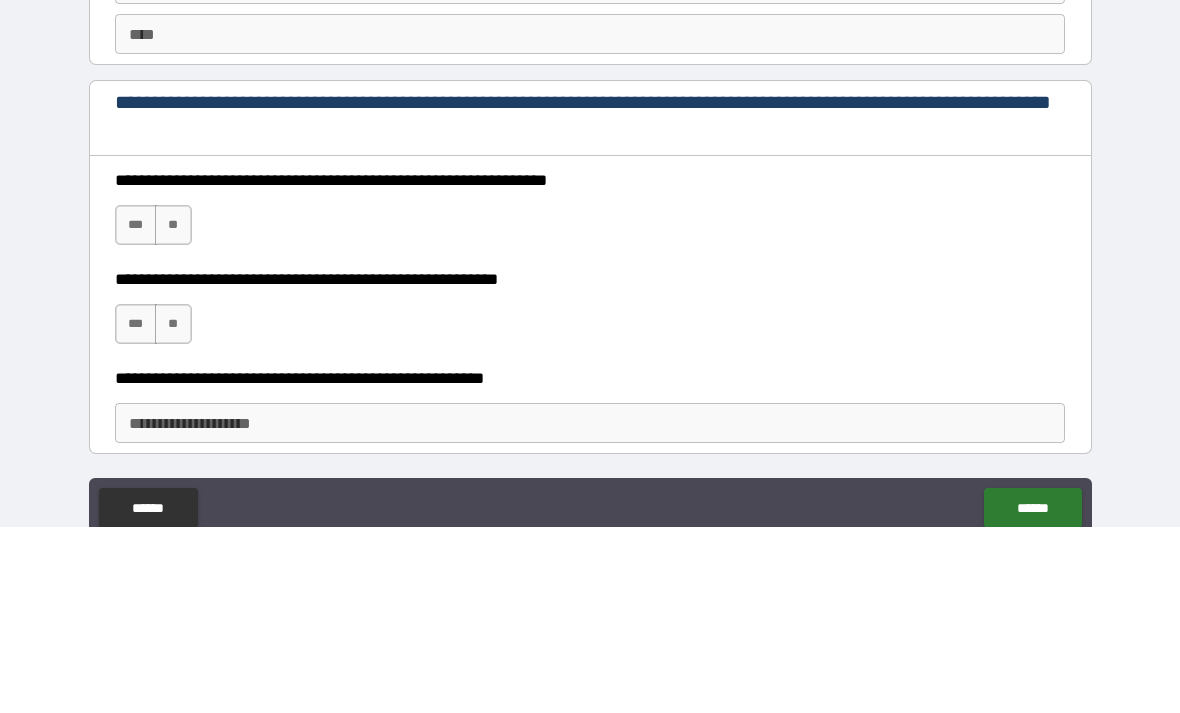 scroll, scrollTop: 2750, scrollLeft: 0, axis: vertical 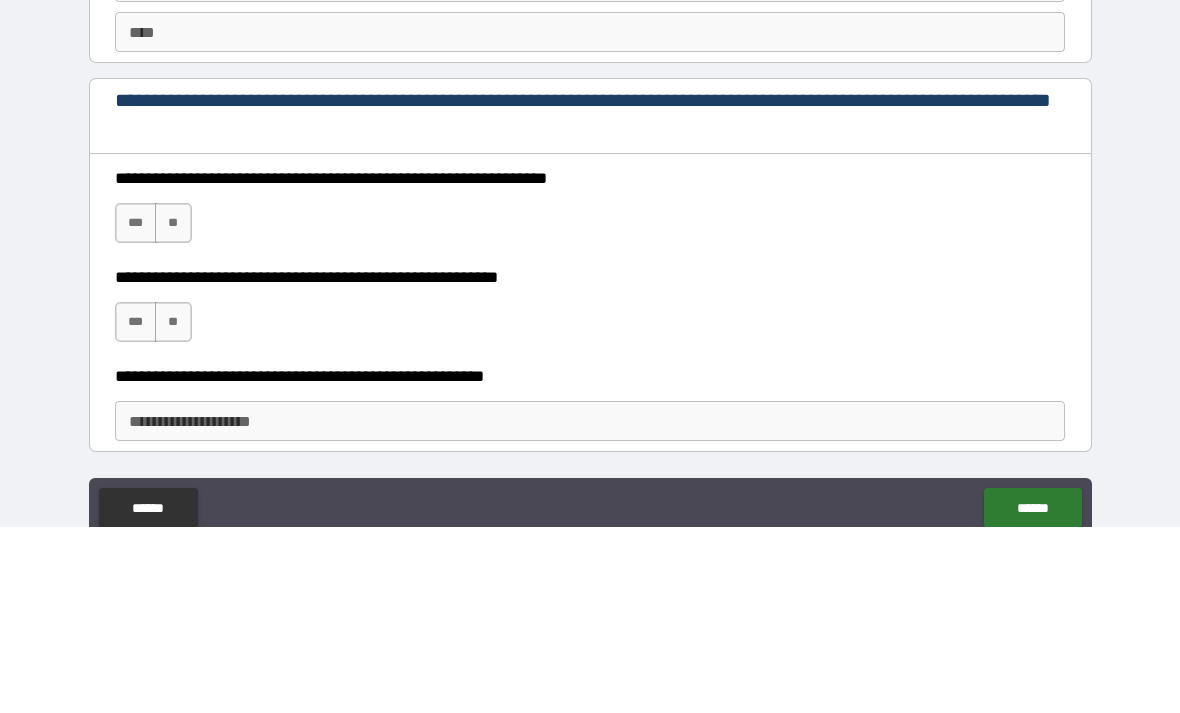 type on "**********" 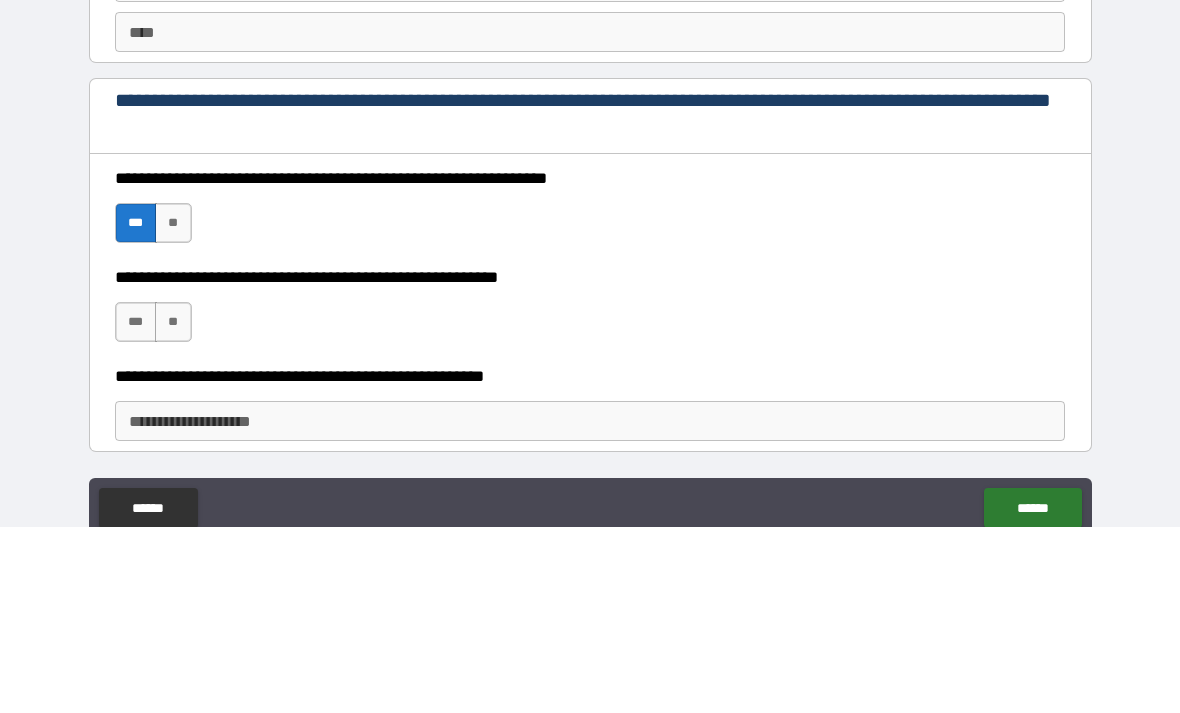 scroll, scrollTop: 64, scrollLeft: 0, axis: vertical 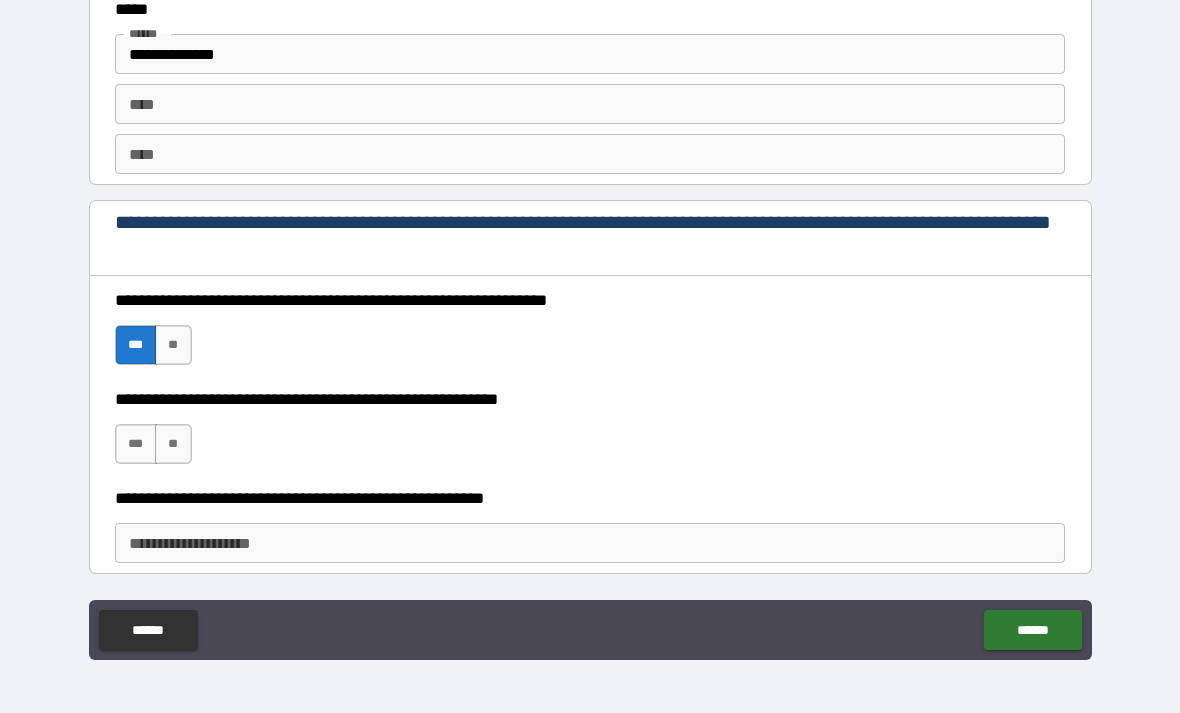click on "***" at bounding box center (136, 444) 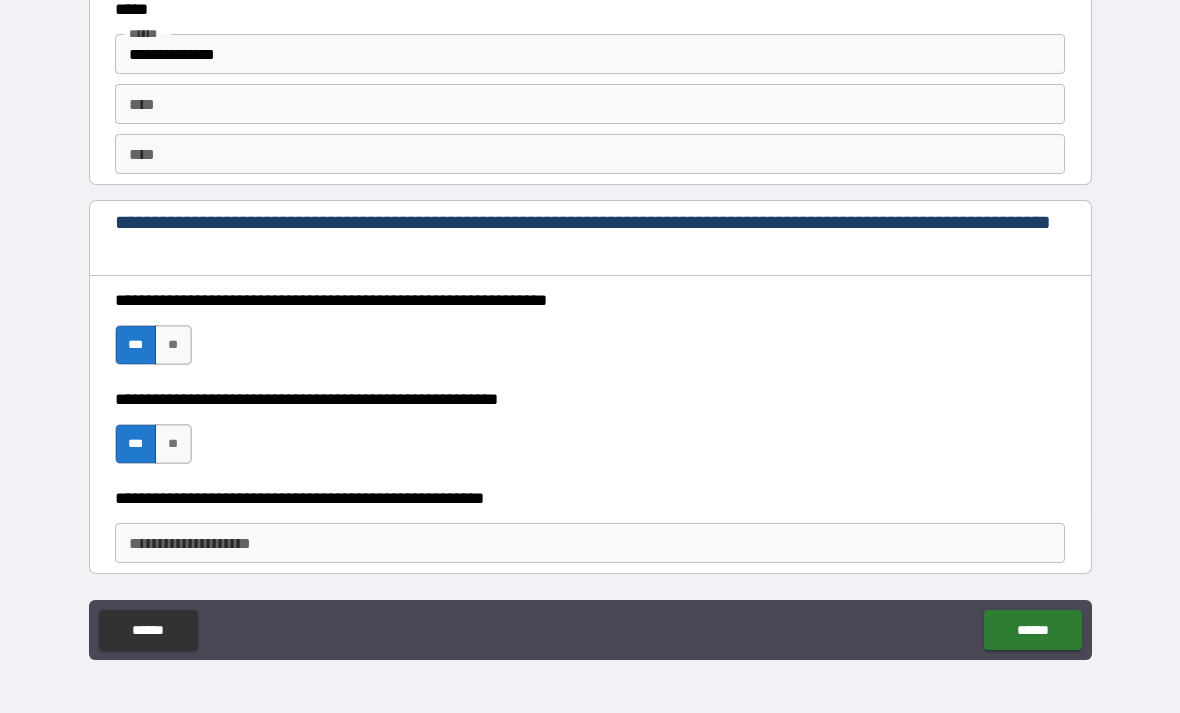 click on "**********" at bounding box center [590, 543] 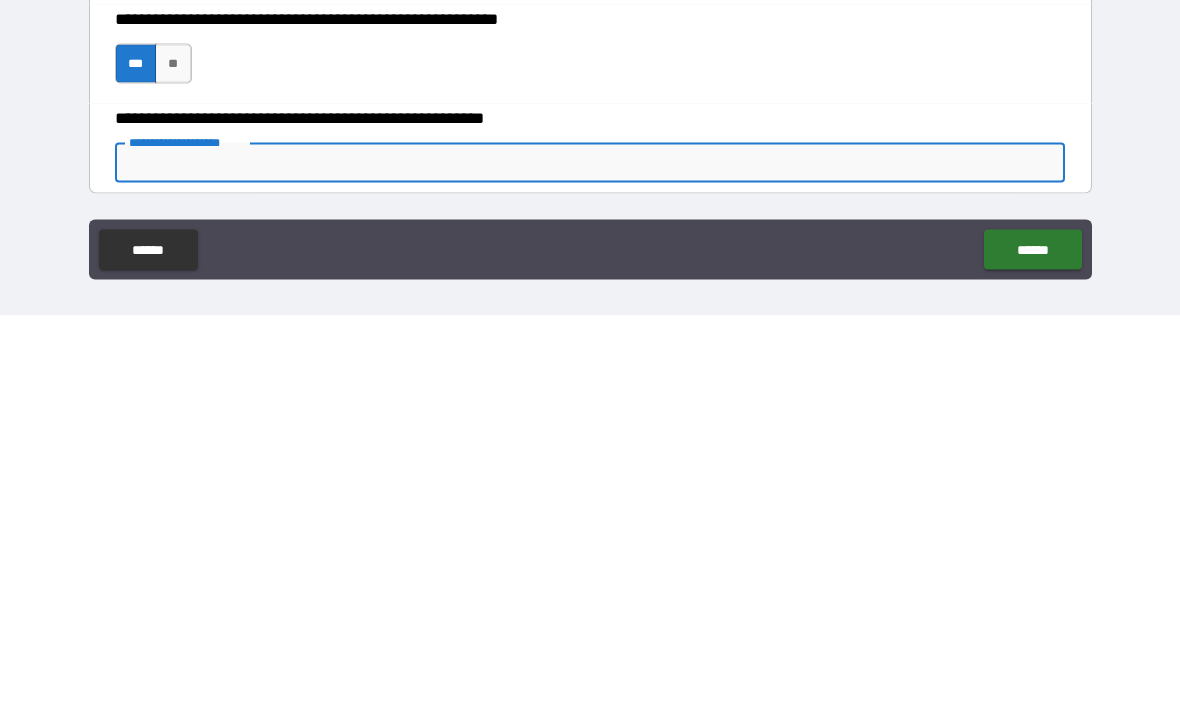 scroll, scrollTop: 0, scrollLeft: 0, axis: both 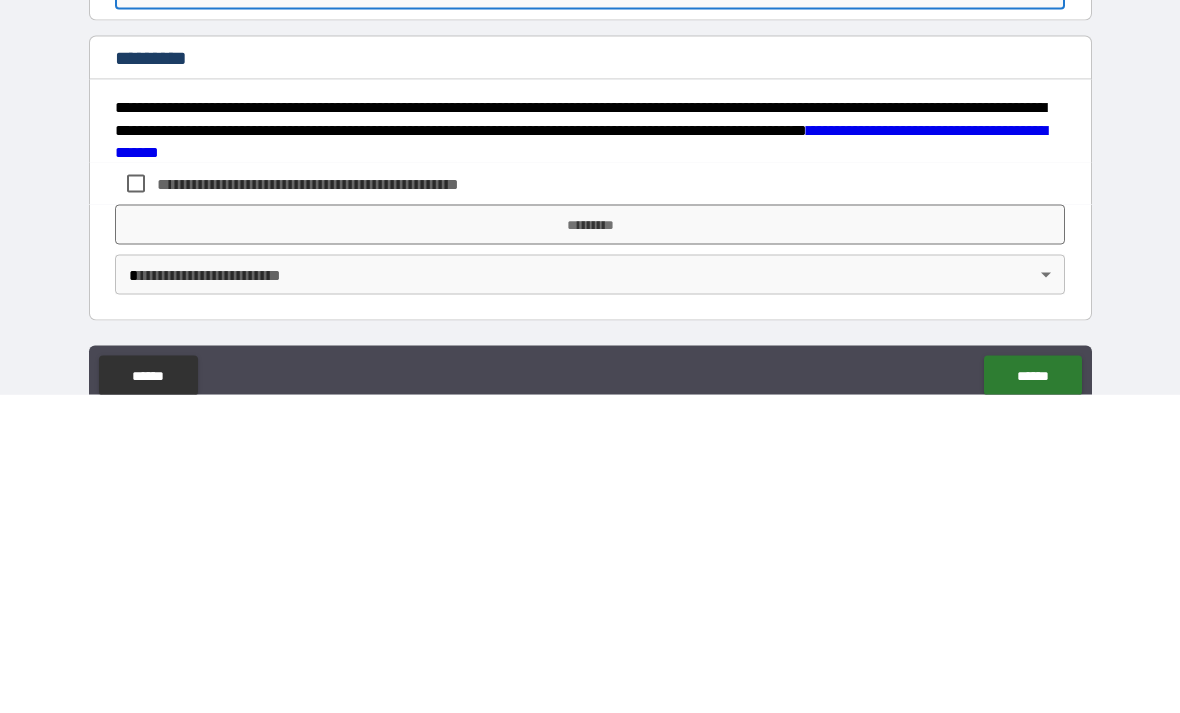 click on "**********" at bounding box center (590, 391) 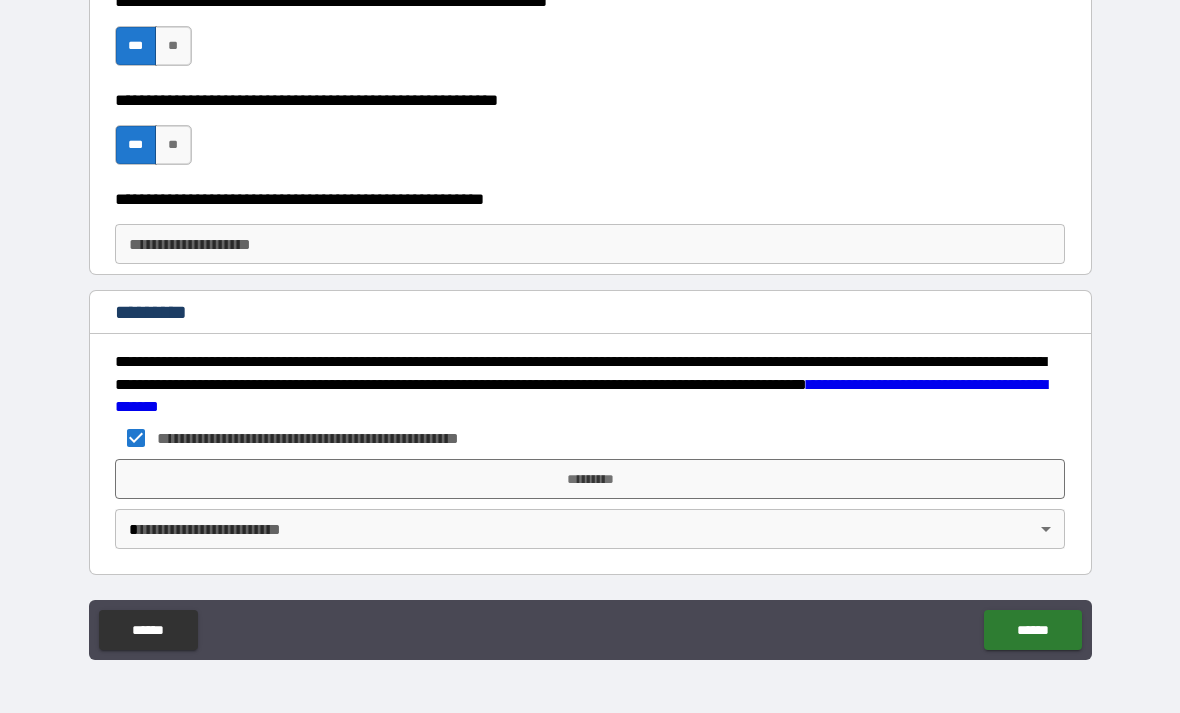 click on "*********" at bounding box center [590, 479] 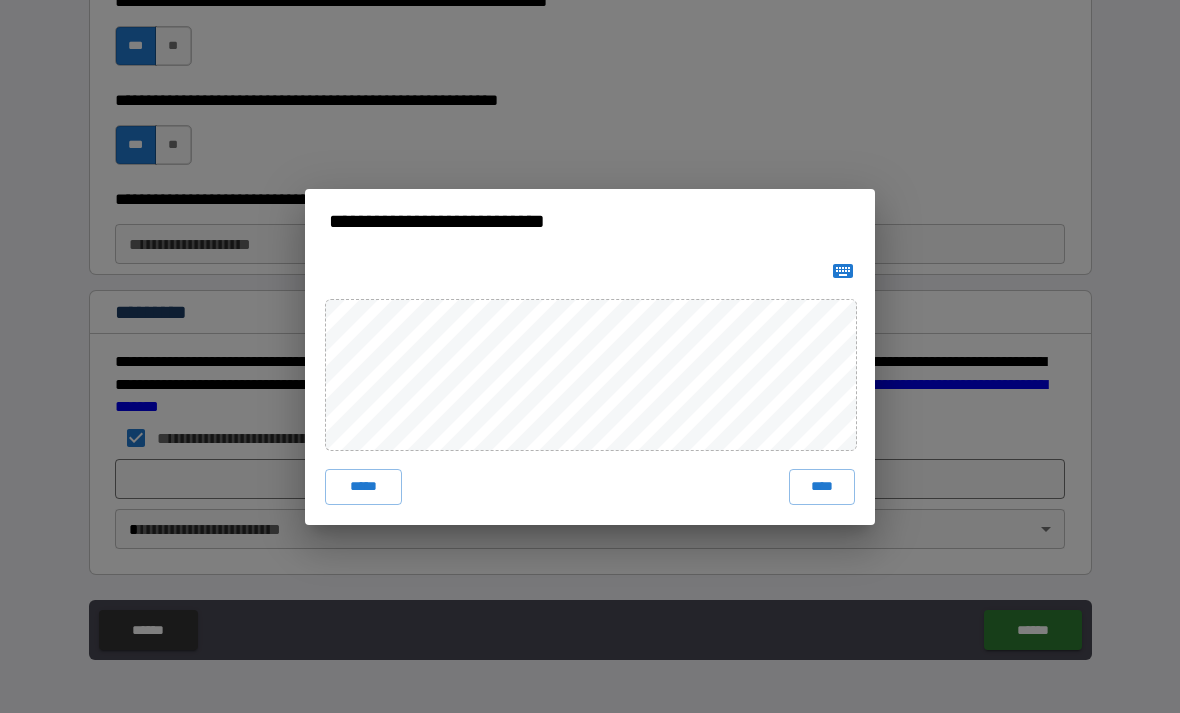click on "****" at bounding box center [822, 487] 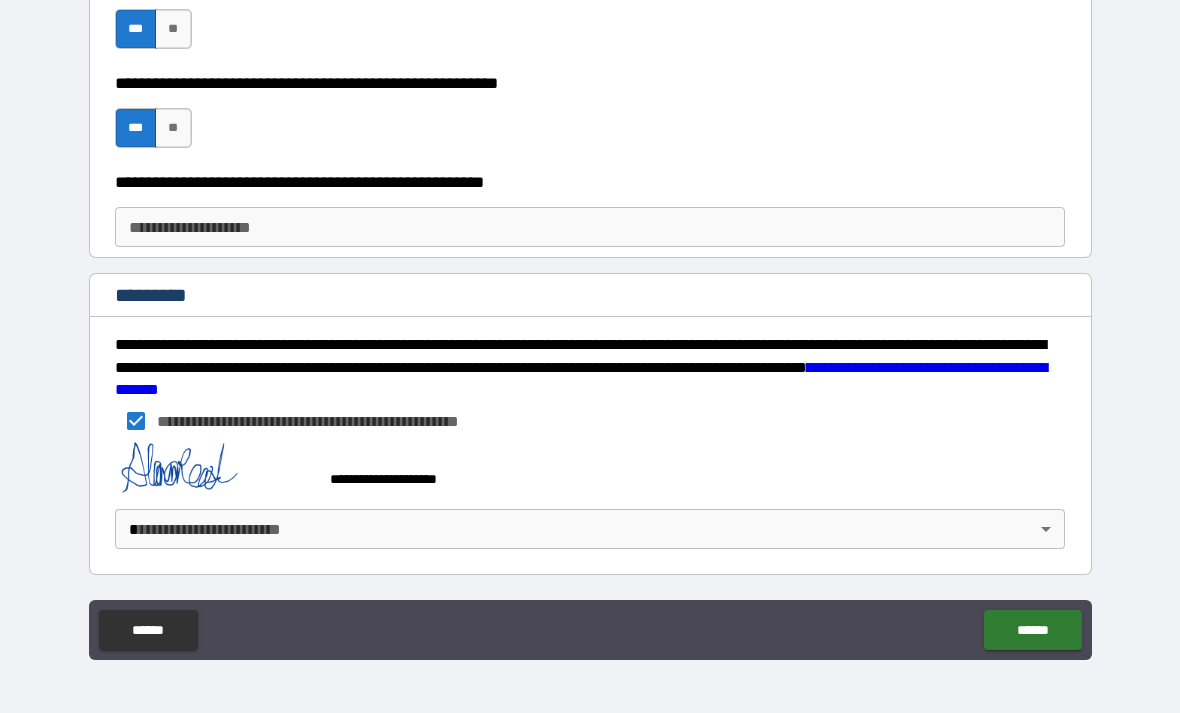 scroll, scrollTop: 3066, scrollLeft: 0, axis: vertical 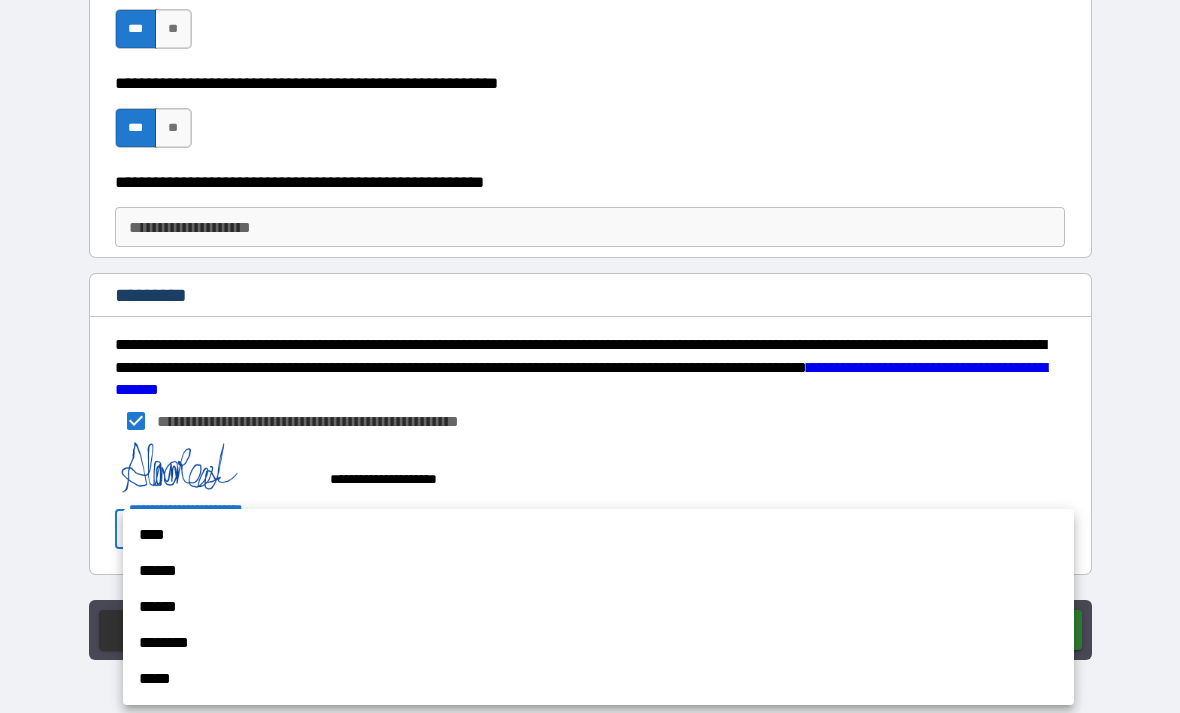 click on "****" at bounding box center (598, 535) 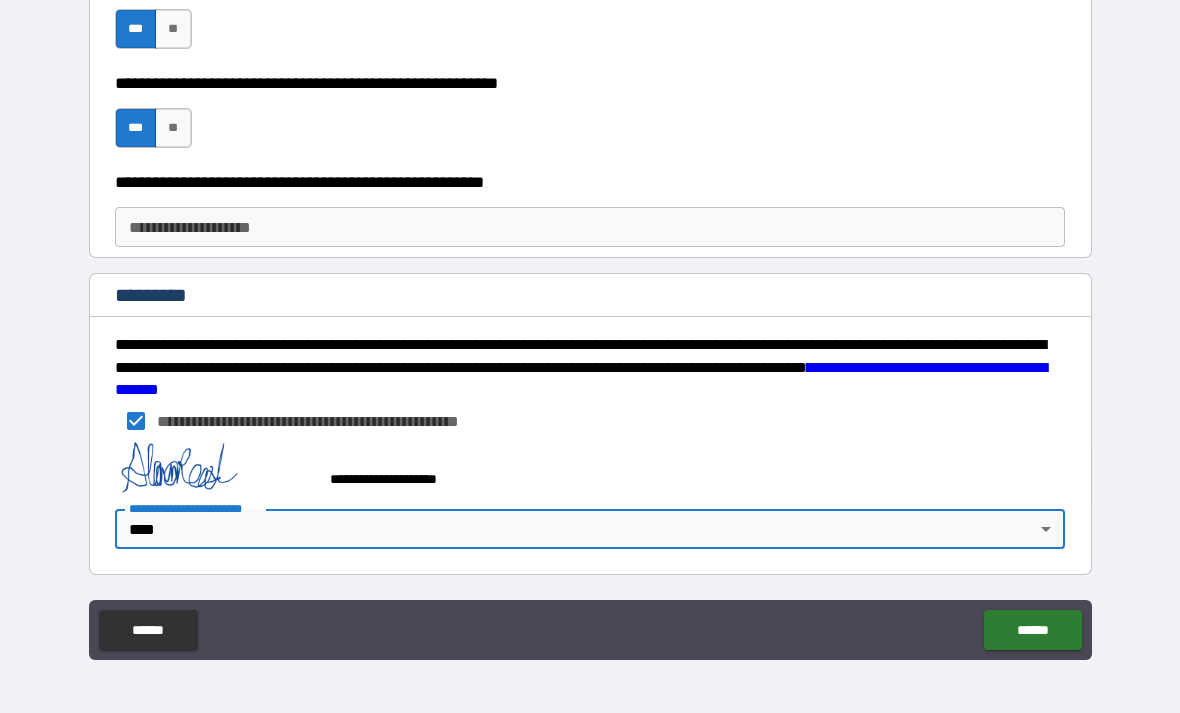 click on "**********" at bounding box center (590, 324) 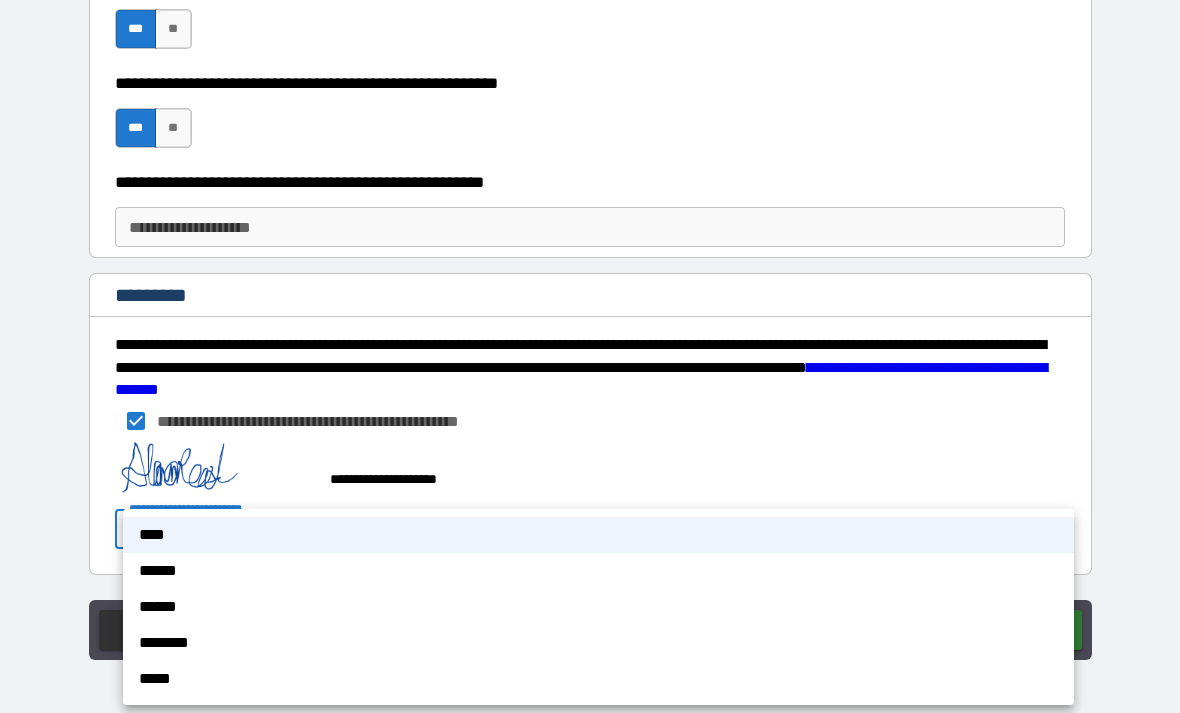 click at bounding box center (590, 356) 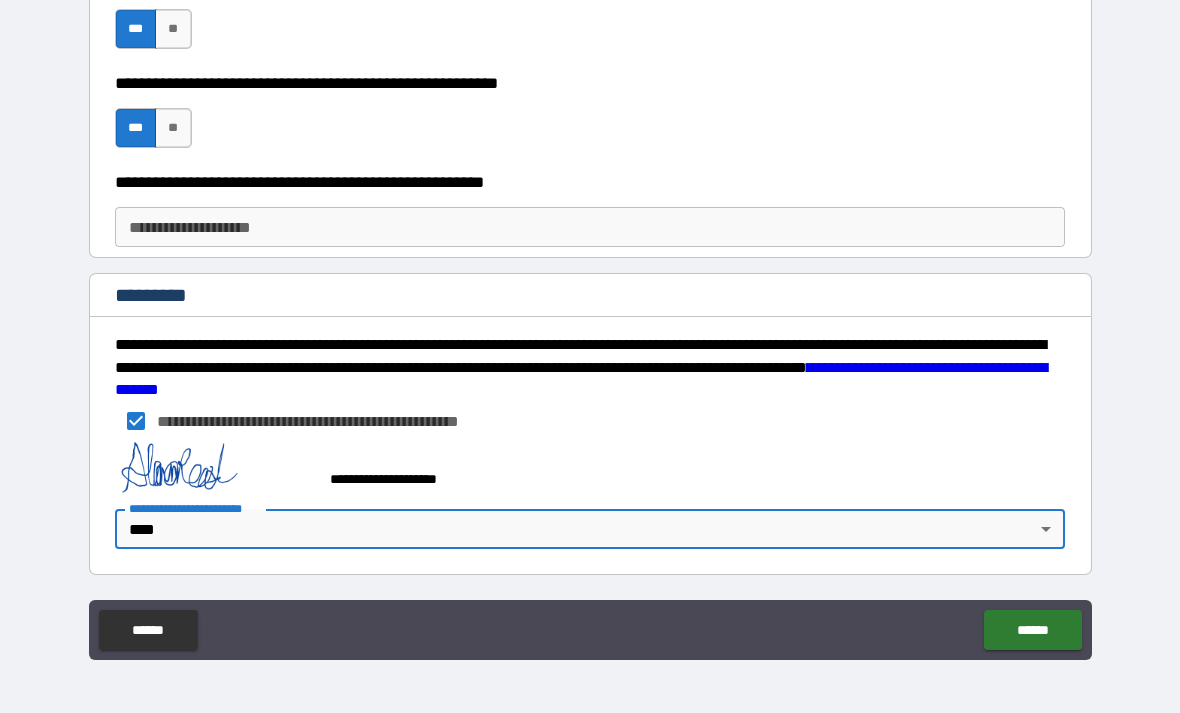 click on "**********" at bounding box center (590, 324) 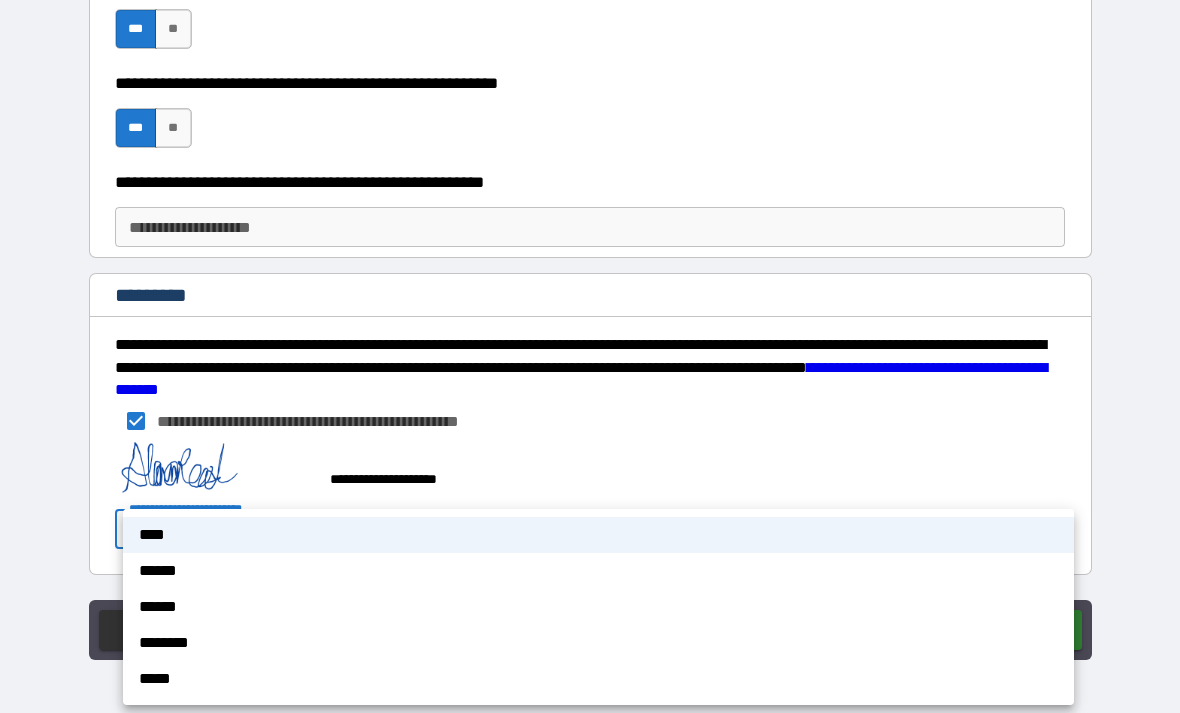 click at bounding box center [590, 356] 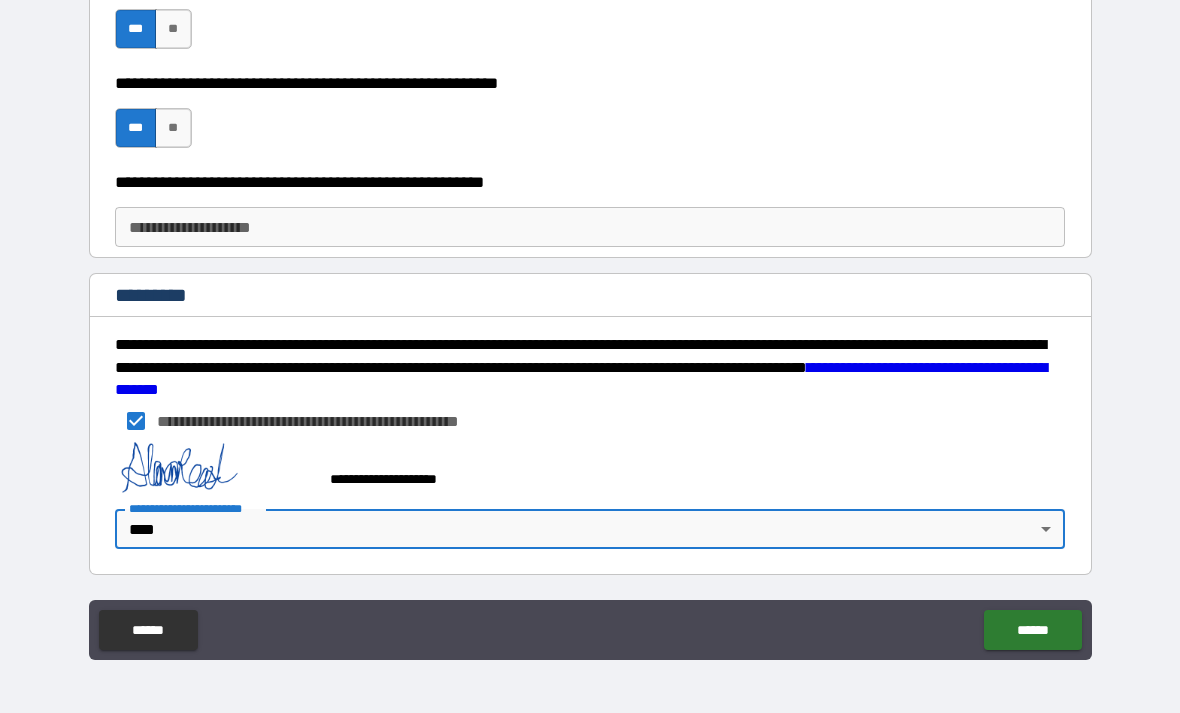 scroll, scrollTop: 3066, scrollLeft: 0, axis: vertical 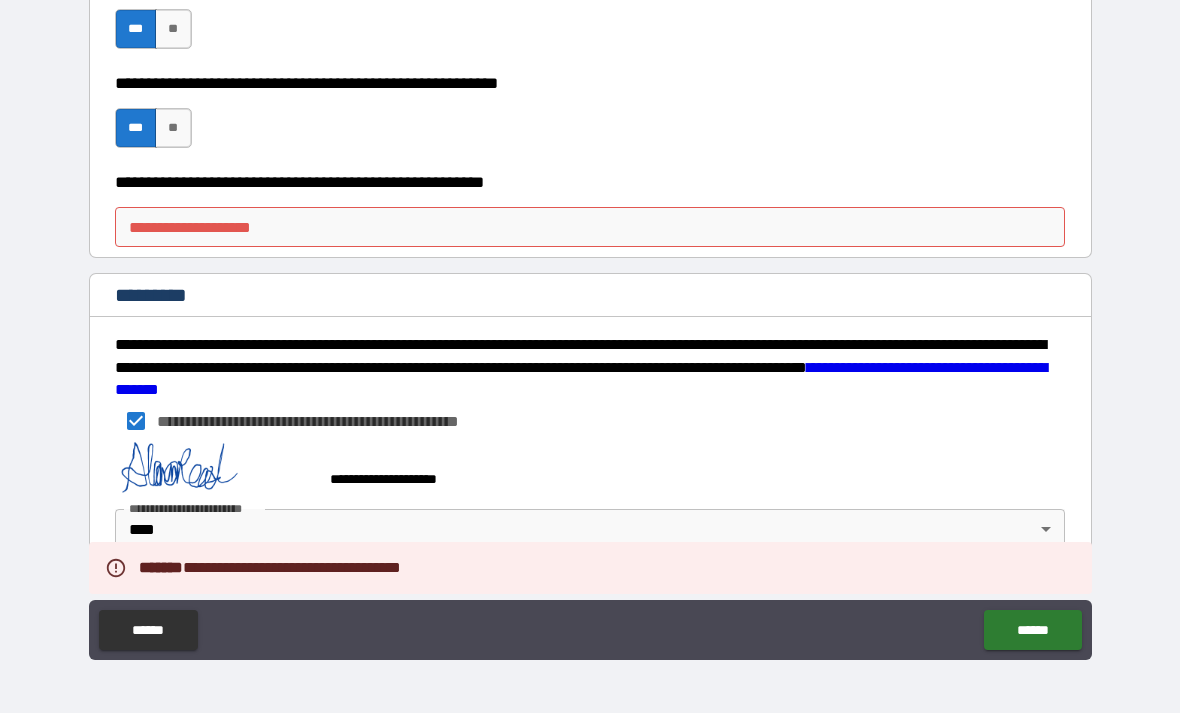 click on "**********" at bounding box center (590, 227) 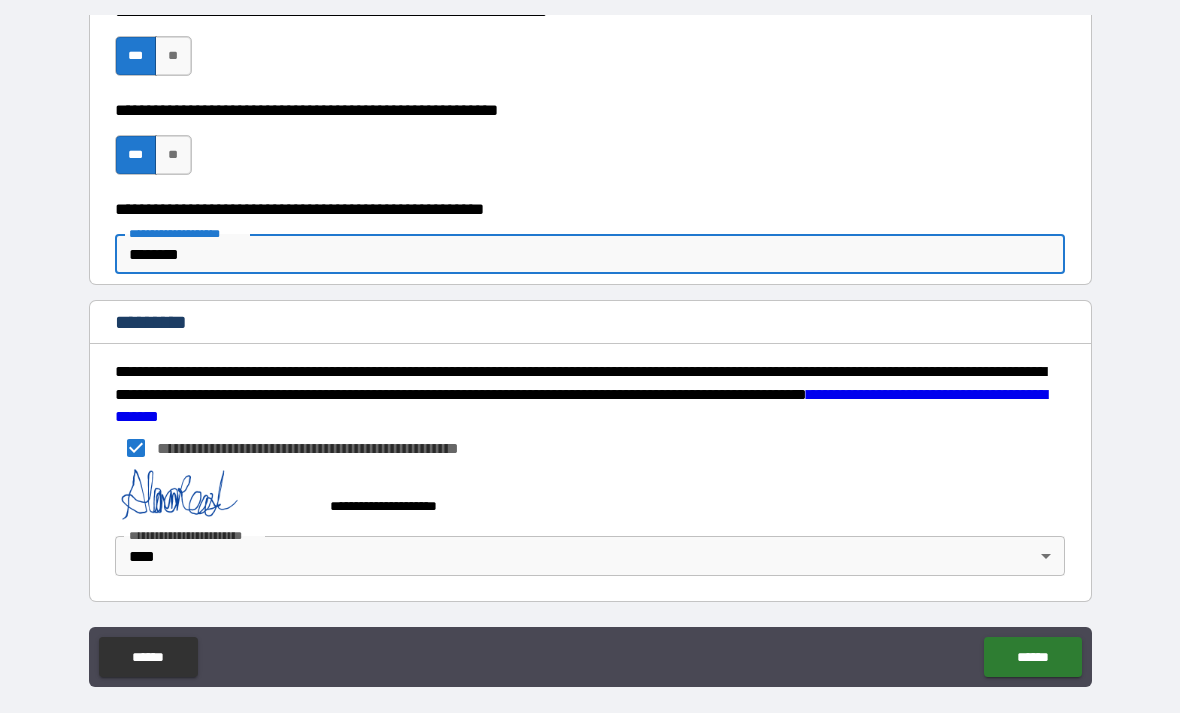 scroll, scrollTop: 0, scrollLeft: 0, axis: both 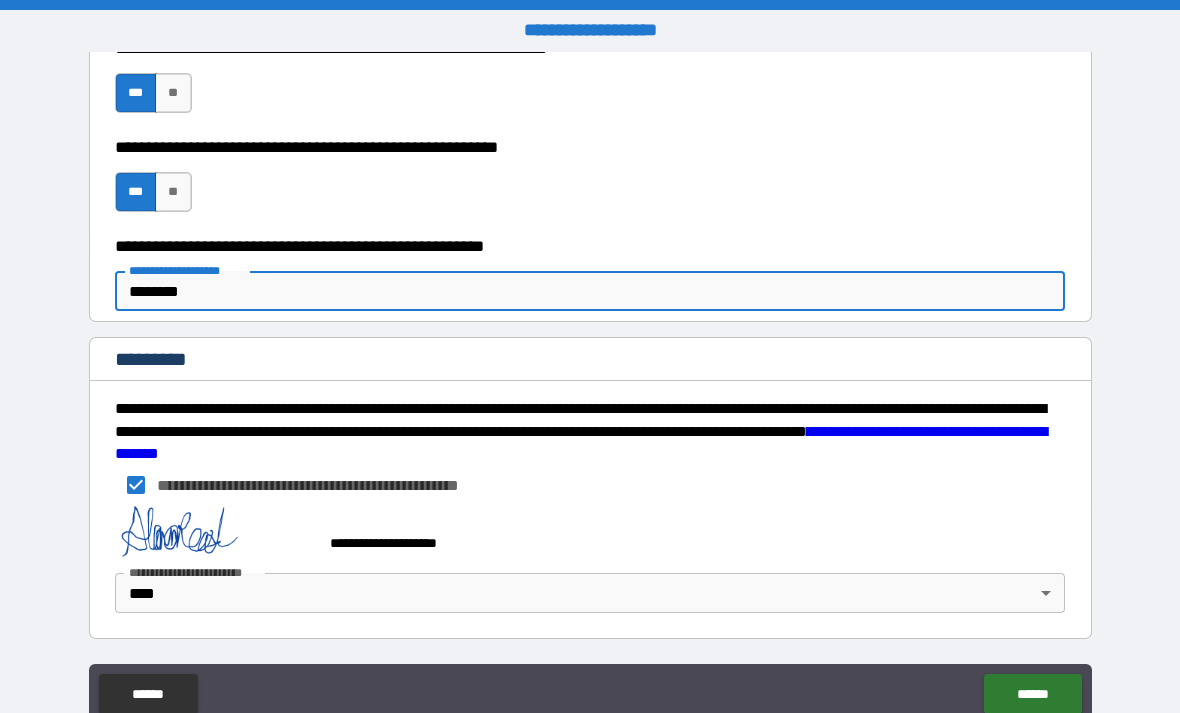 type on "********" 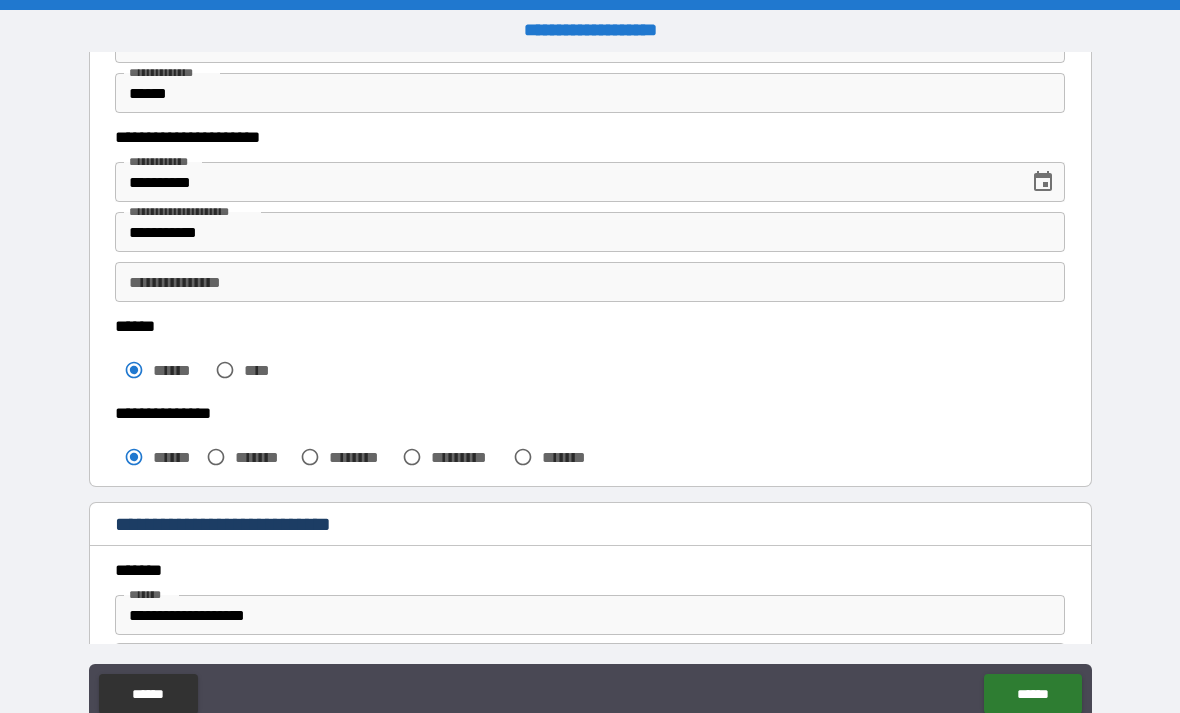 scroll, scrollTop: 43, scrollLeft: 0, axis: vertical 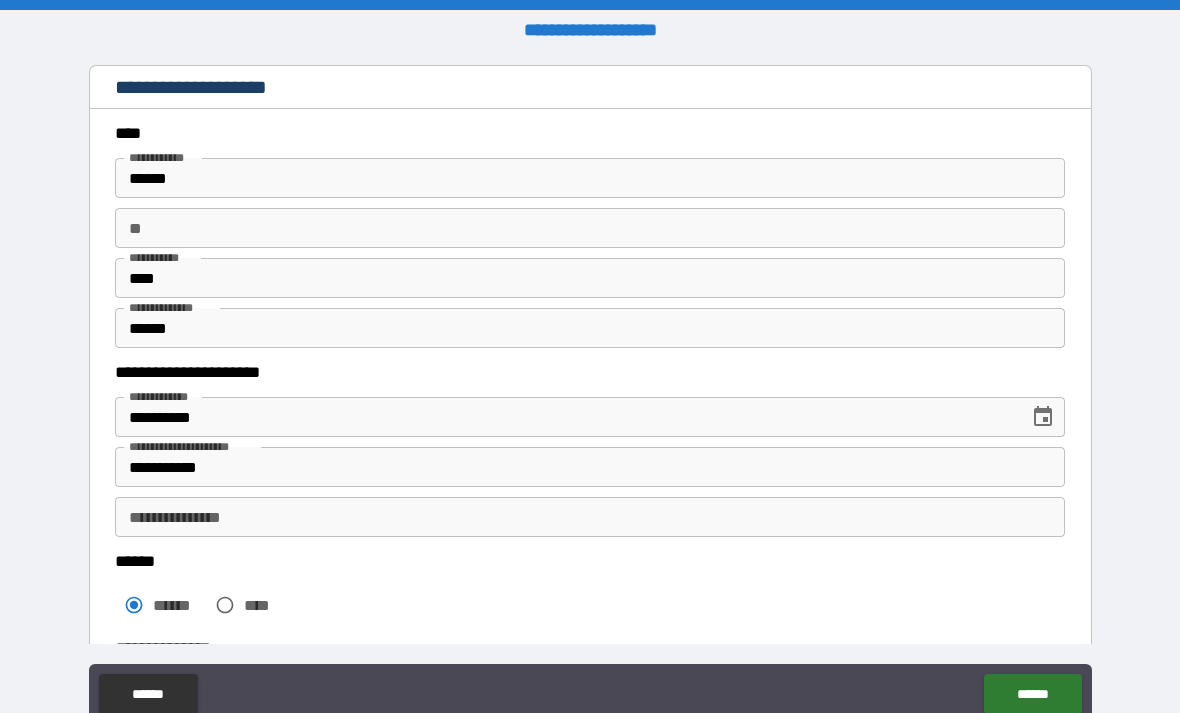 click on "******" at bounding box center [1032, 694] 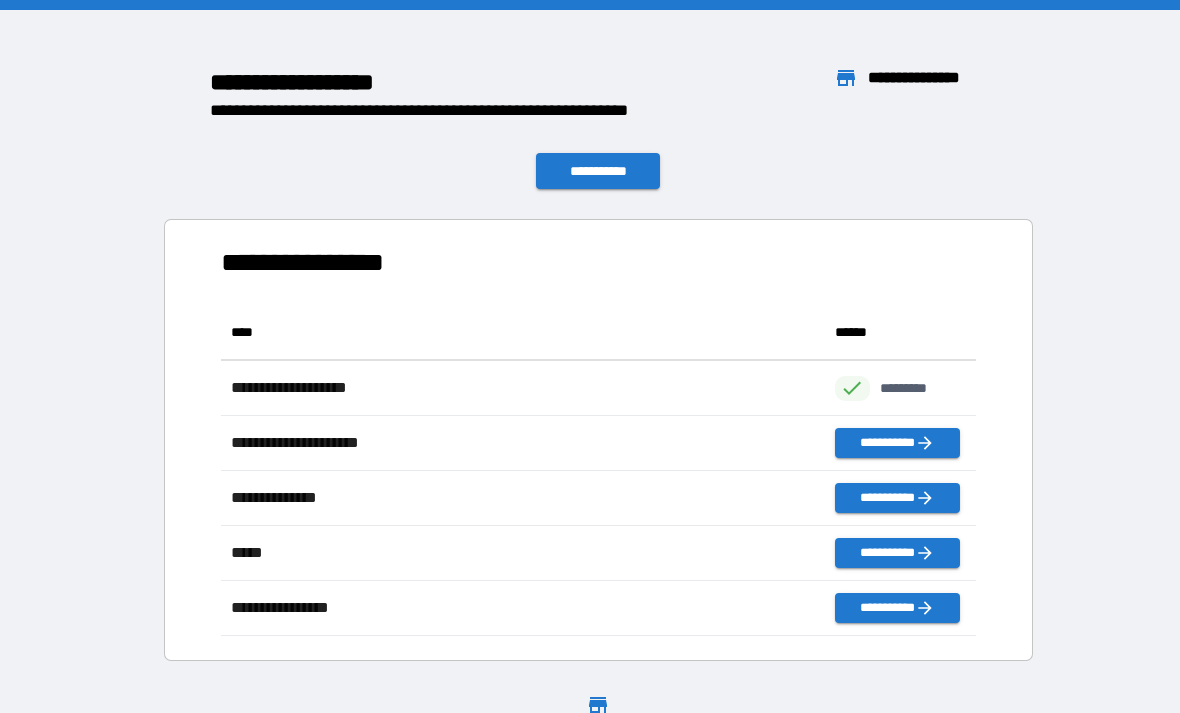 scroll, scrollTop: 1, scrollLeft: 1, axis: both 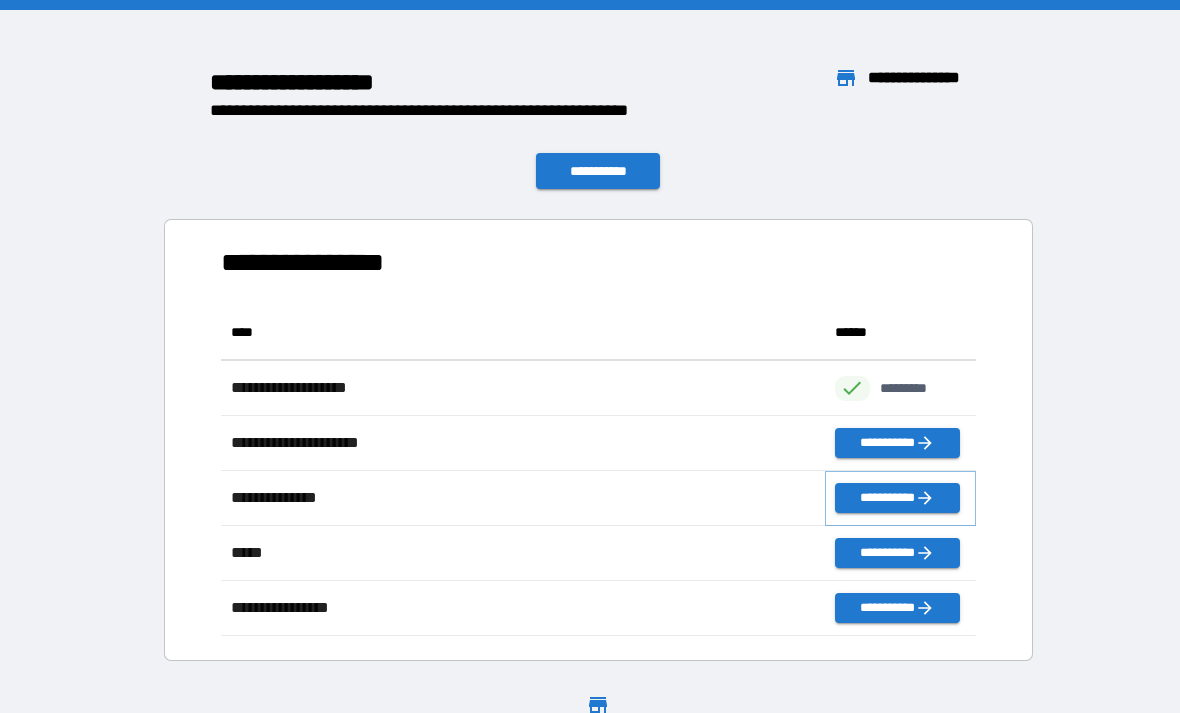 click on "**********" at bounding box center [897, 498] 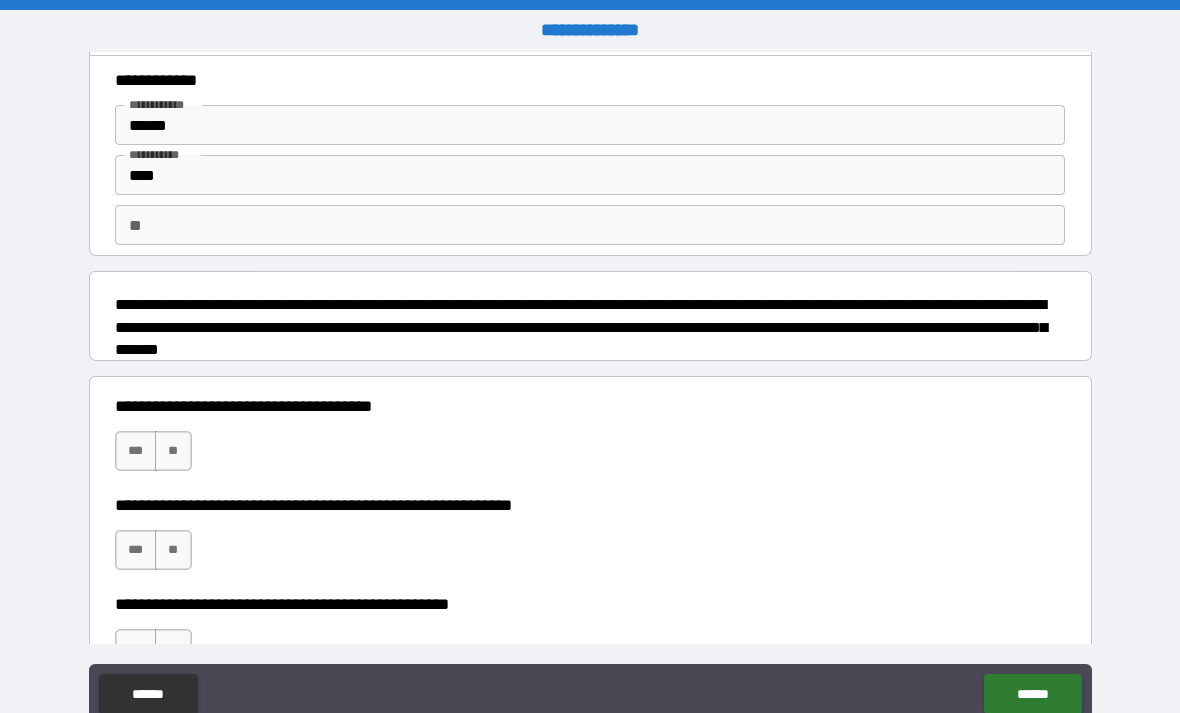 scroll, scrollTop: 45, scrollLeft: 0, axis: vertical 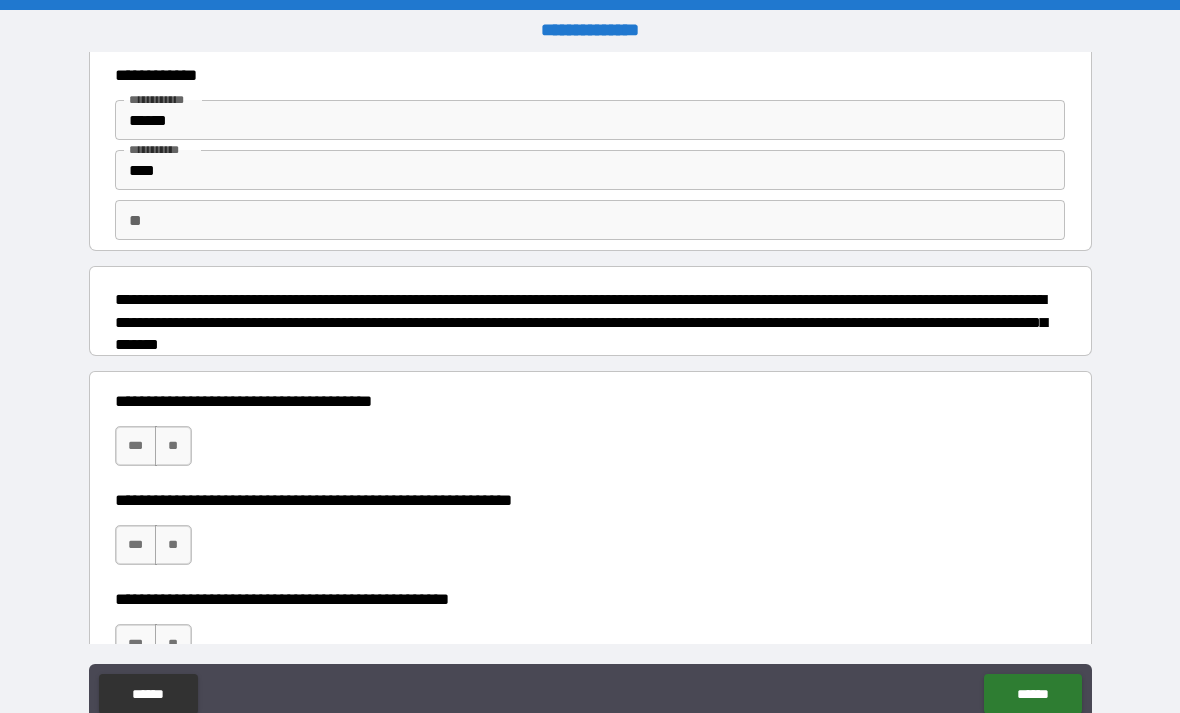 click on "**" at bounding box center (590, 220) 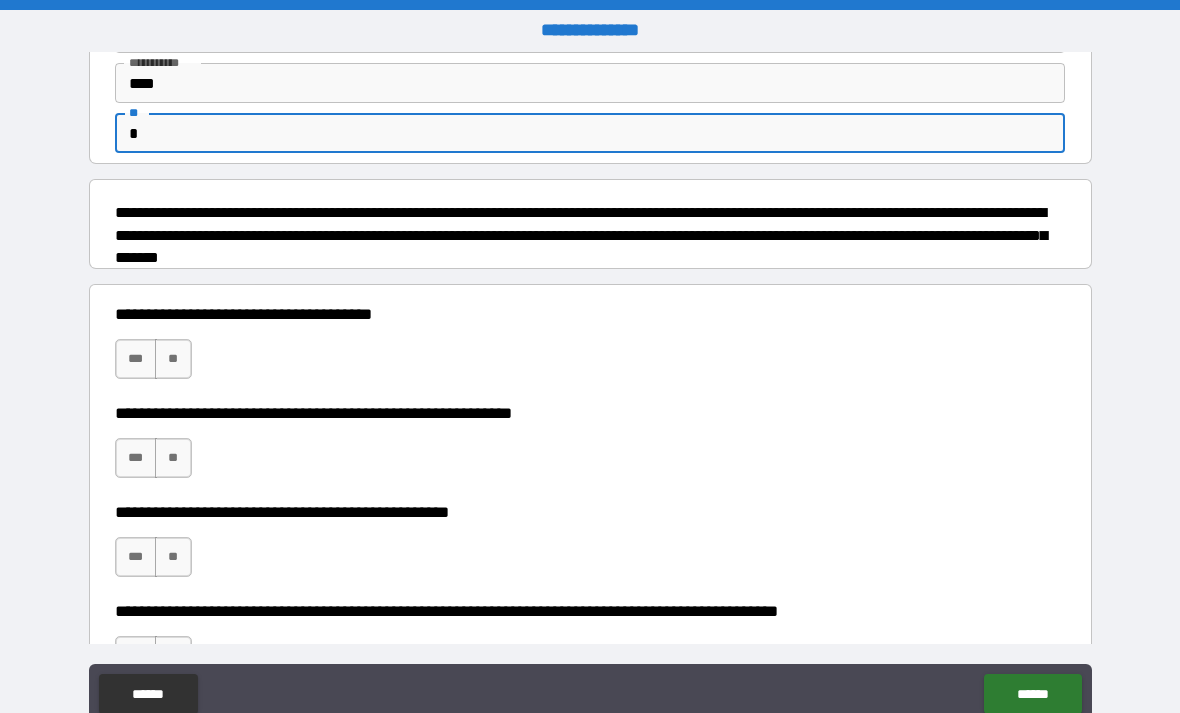 scroll, scrollTop: 164, scrollLeft: 0, axis: vertical 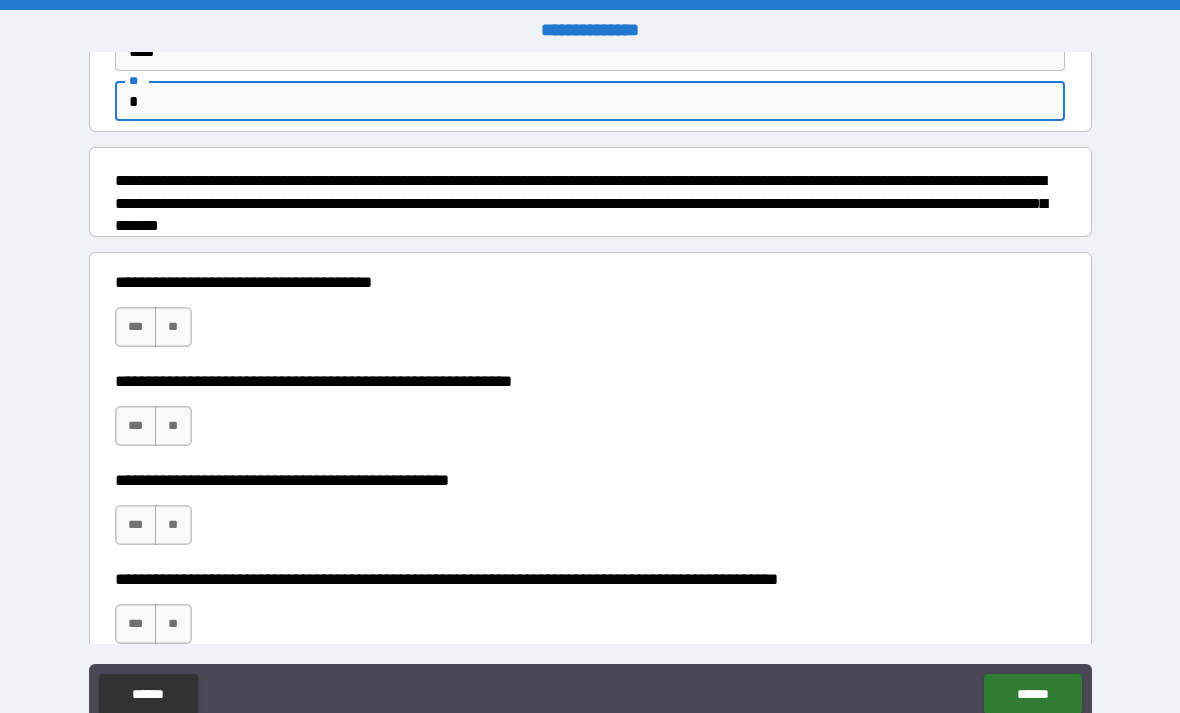 type on "*" 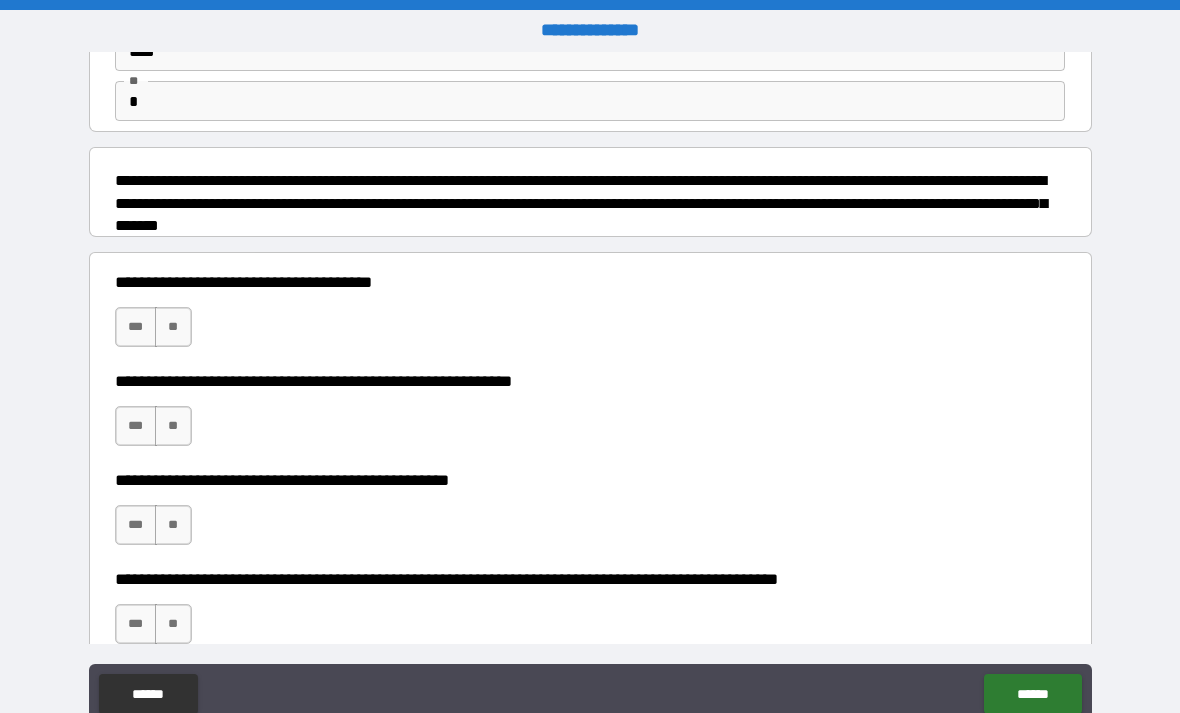 click on "**" at bounding box center (173, 327) 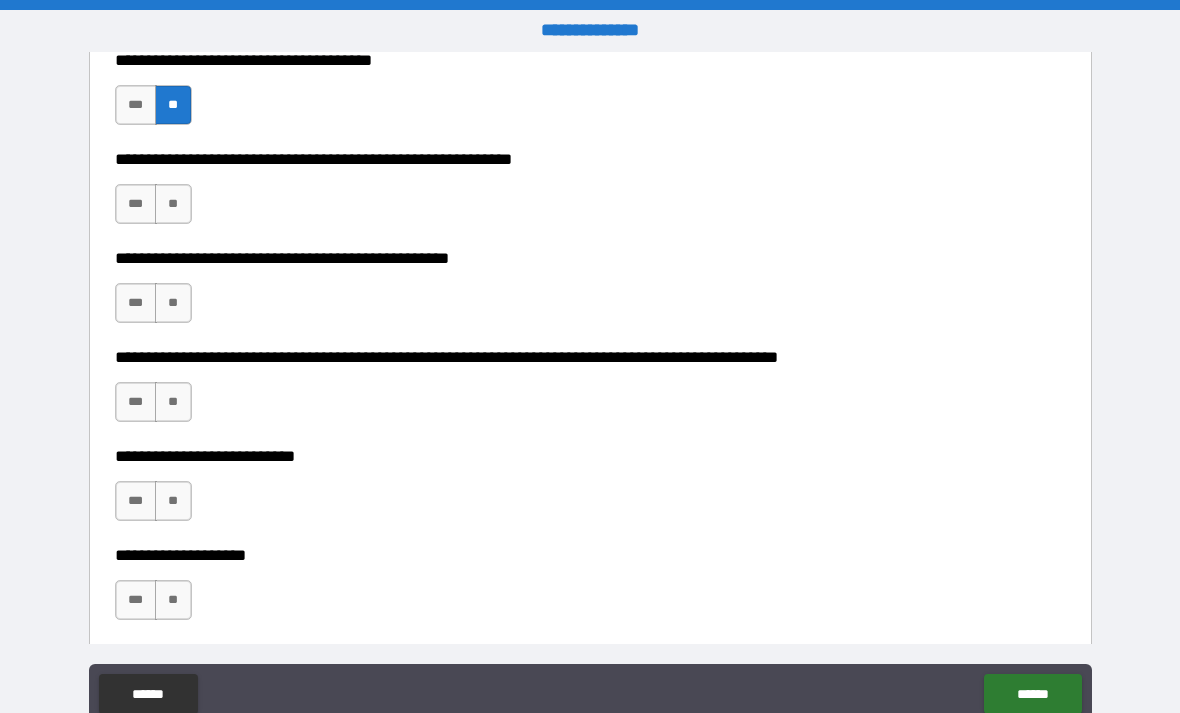 scroll, scrollTop: 406, scrollLeft: 0, axis: vertical 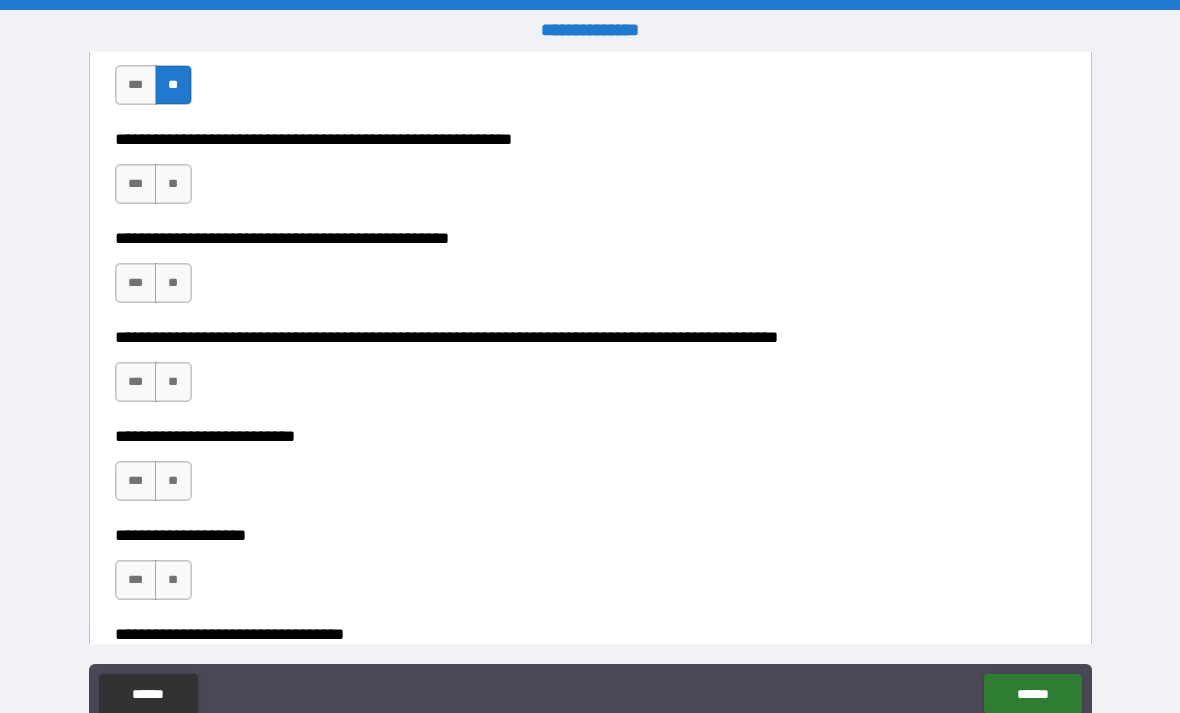 click on "**" at bounding box center (173, 184) 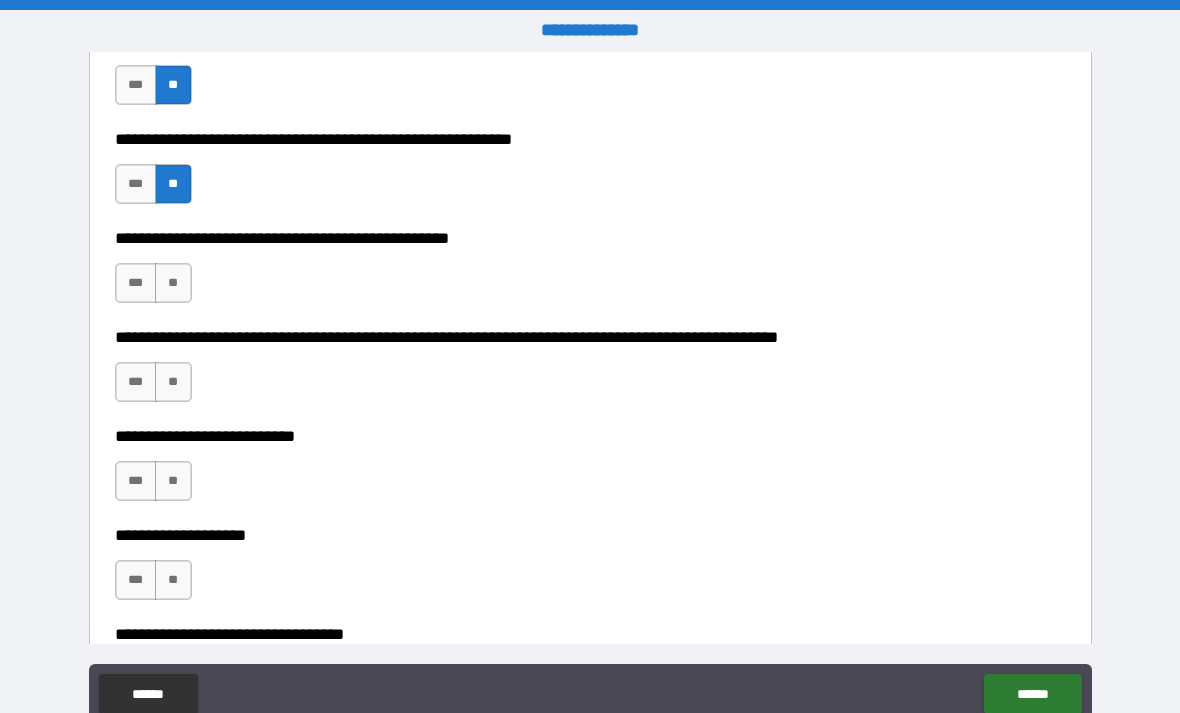 click on "**" at bounding box center (173, 283) 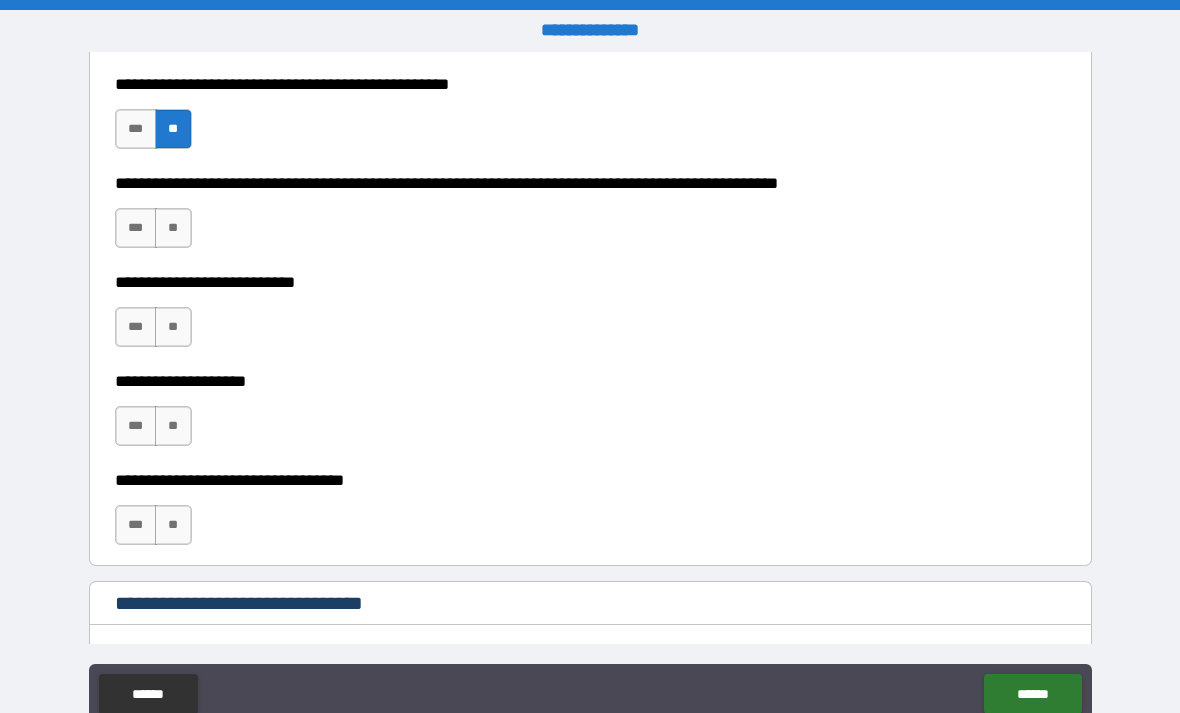 scroll, scrollTop: 590, scrollLeft: 0, axis: vertical 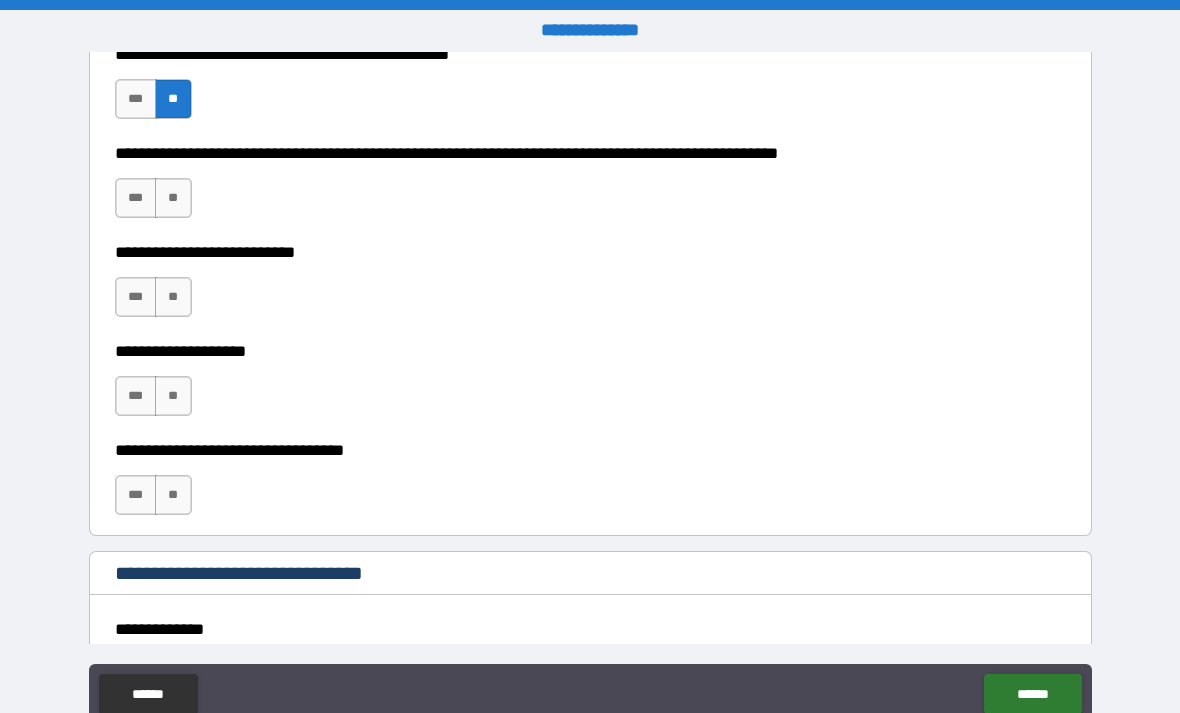 click on "**" at bounding box center [173, 198] 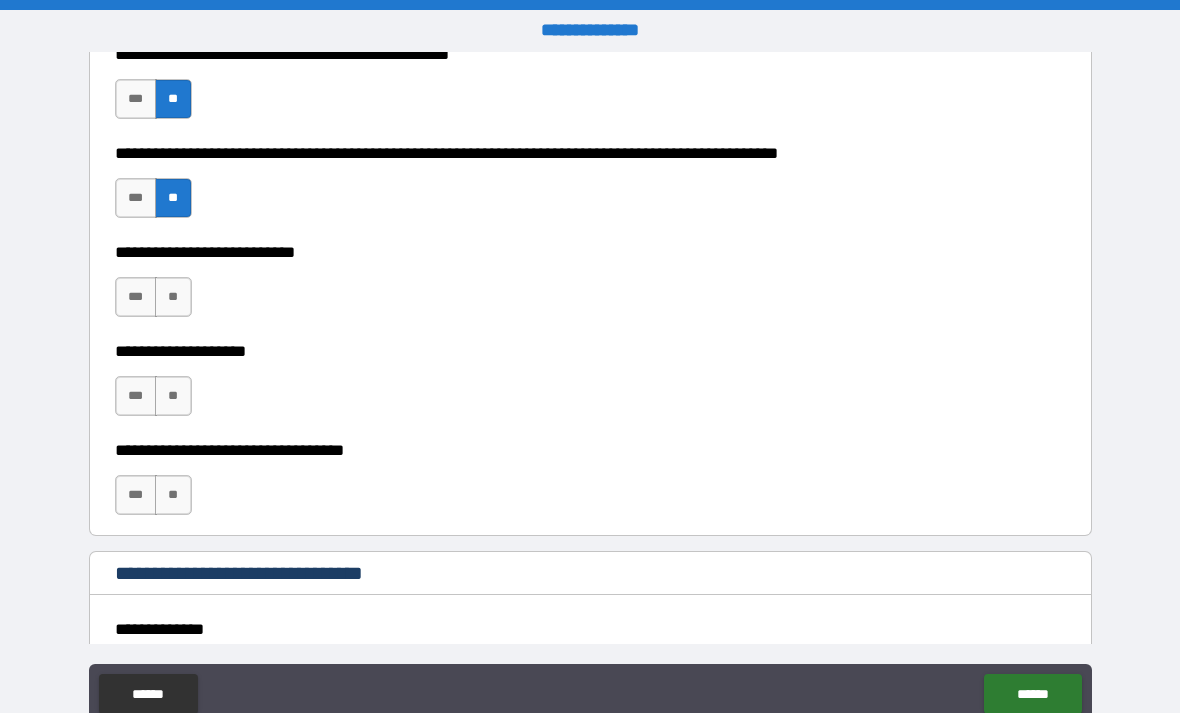click on "**" at bounding box center [173, 297] 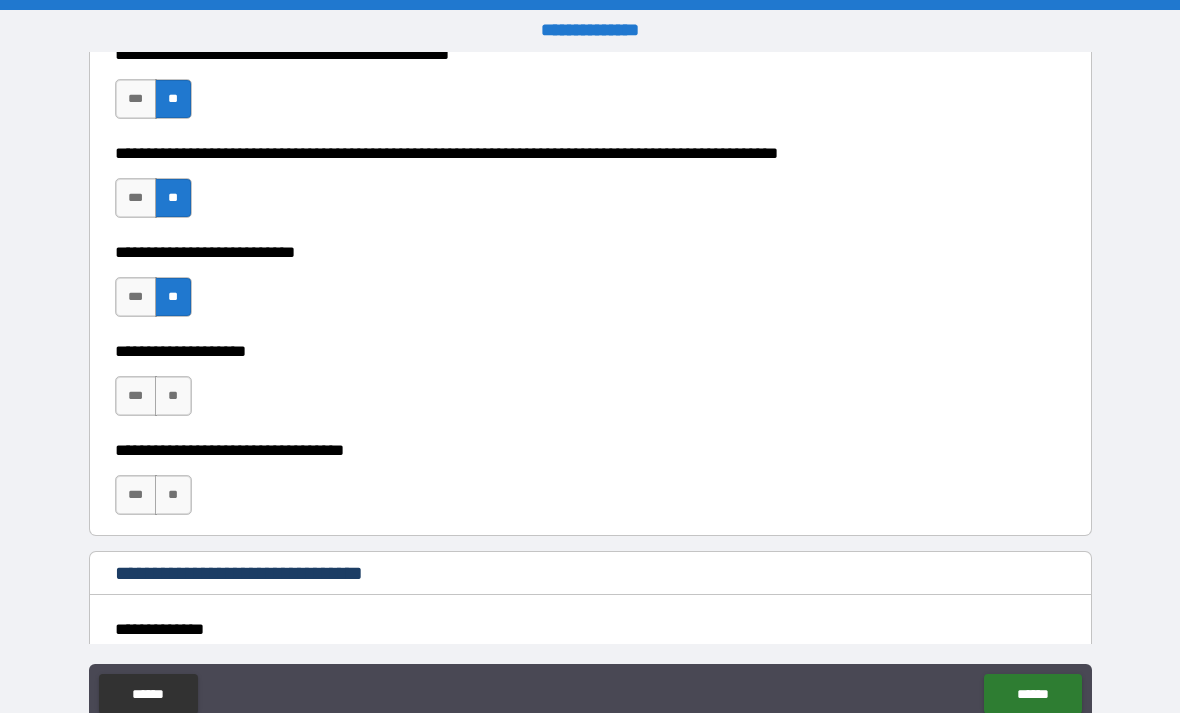 click on "**" at bounding box center (173, 396) 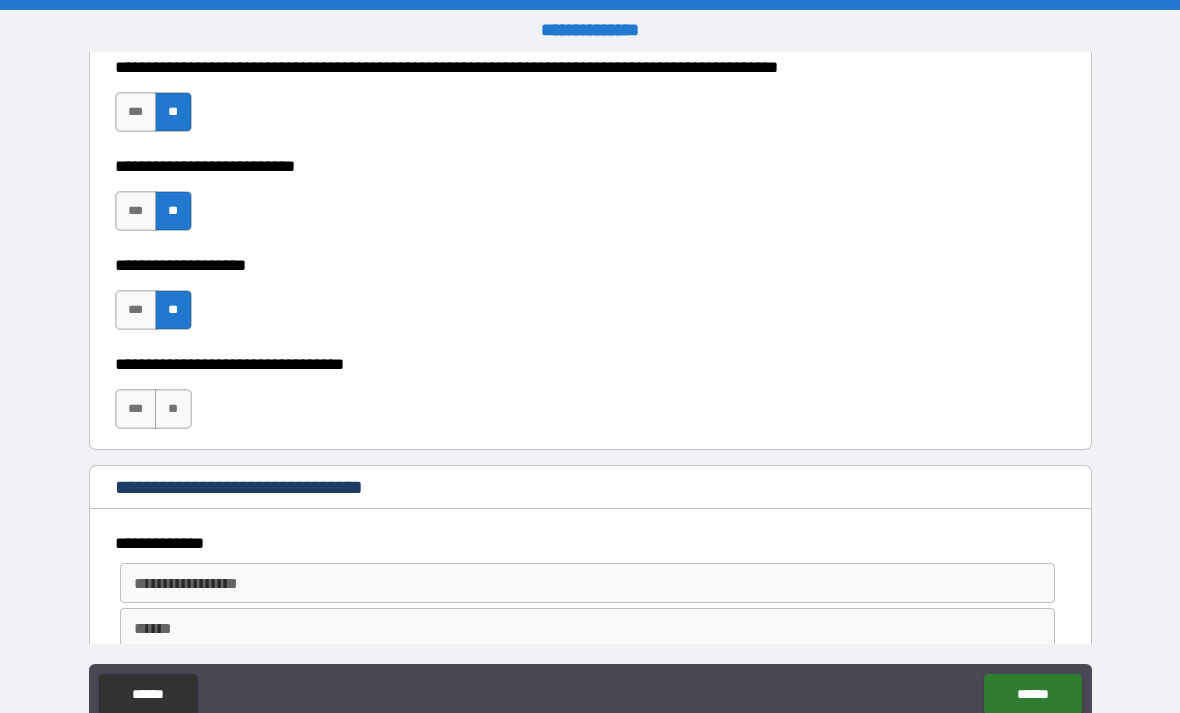 click on "**" at bounding box center (173, 409) 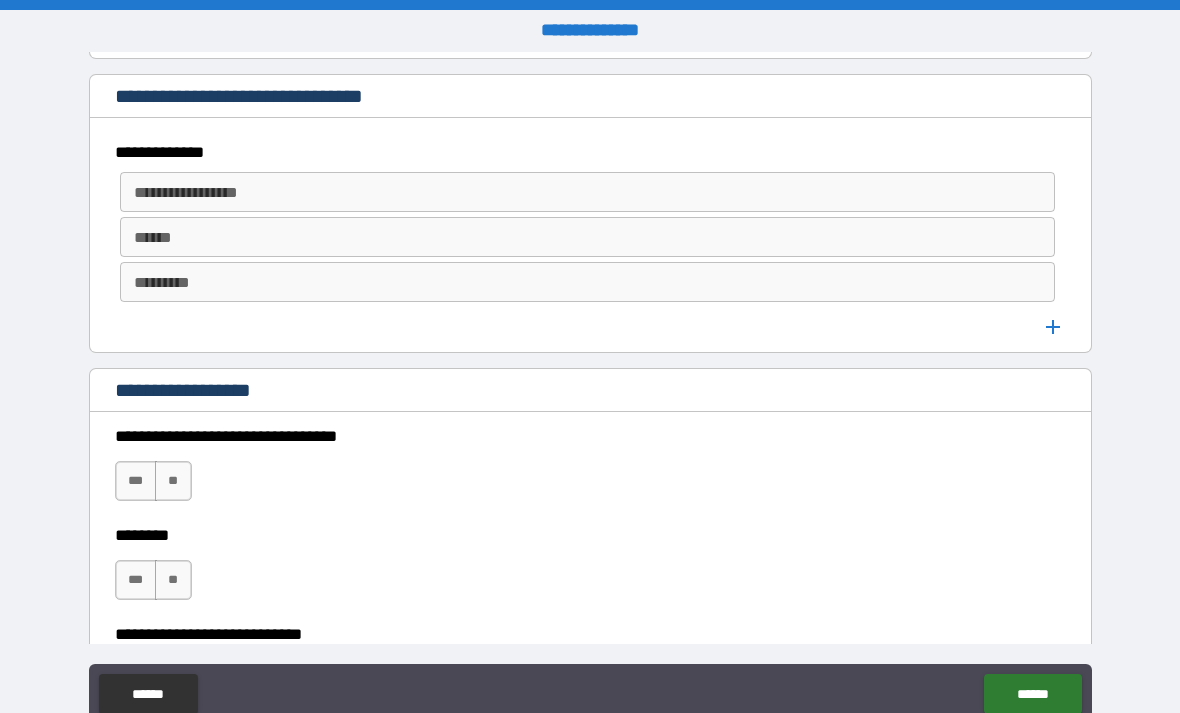 scroll, scrollTop: 1069, scrollLeft: 0, axis: vertical 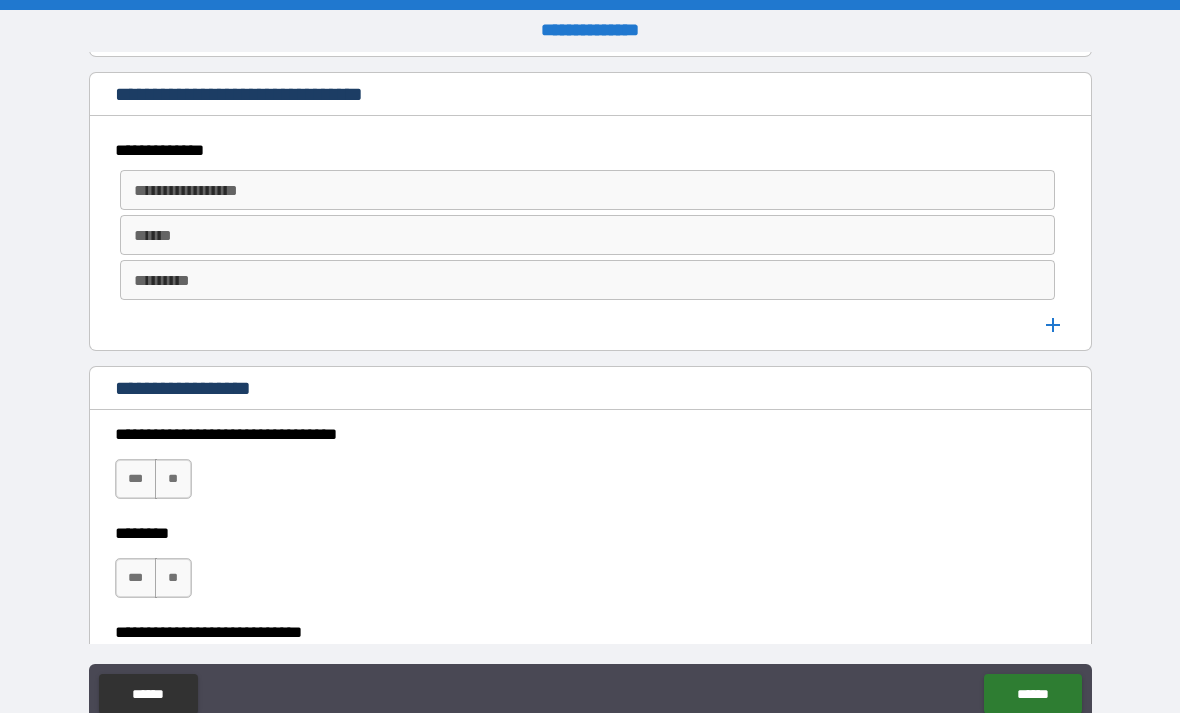 click on "**********" at bounding box center (588, 190) 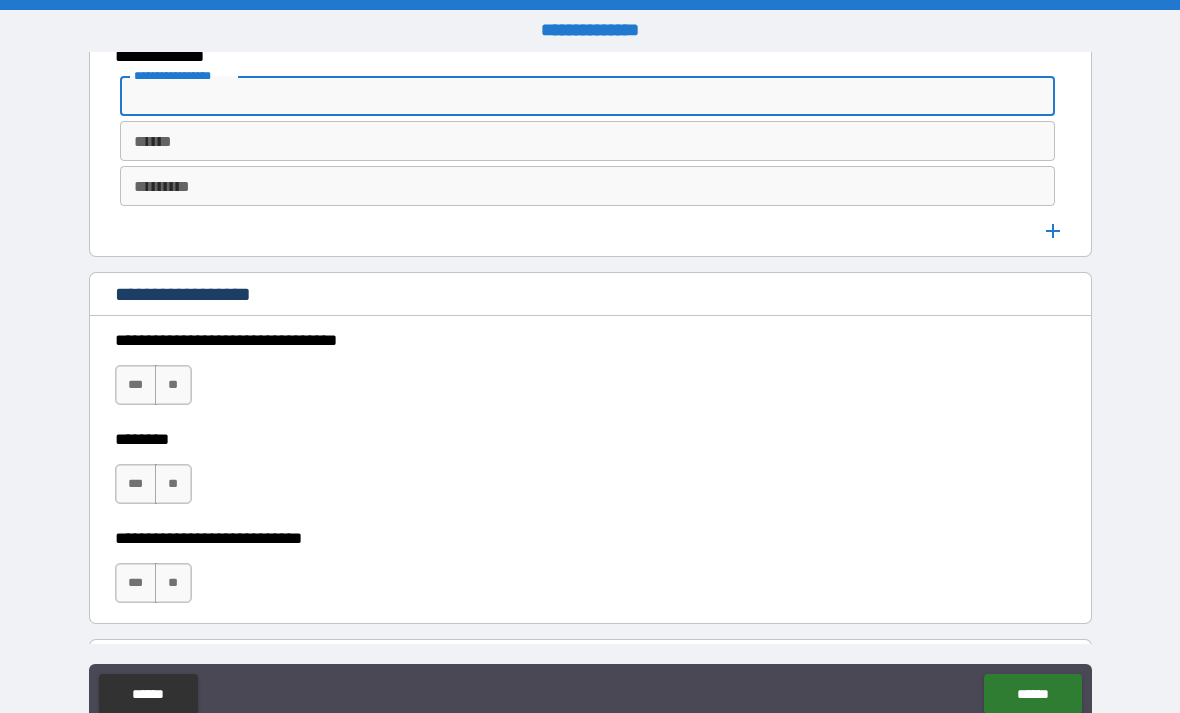 scroll, scrollTop: 1164, scrollLeft: 0, axis: vertical 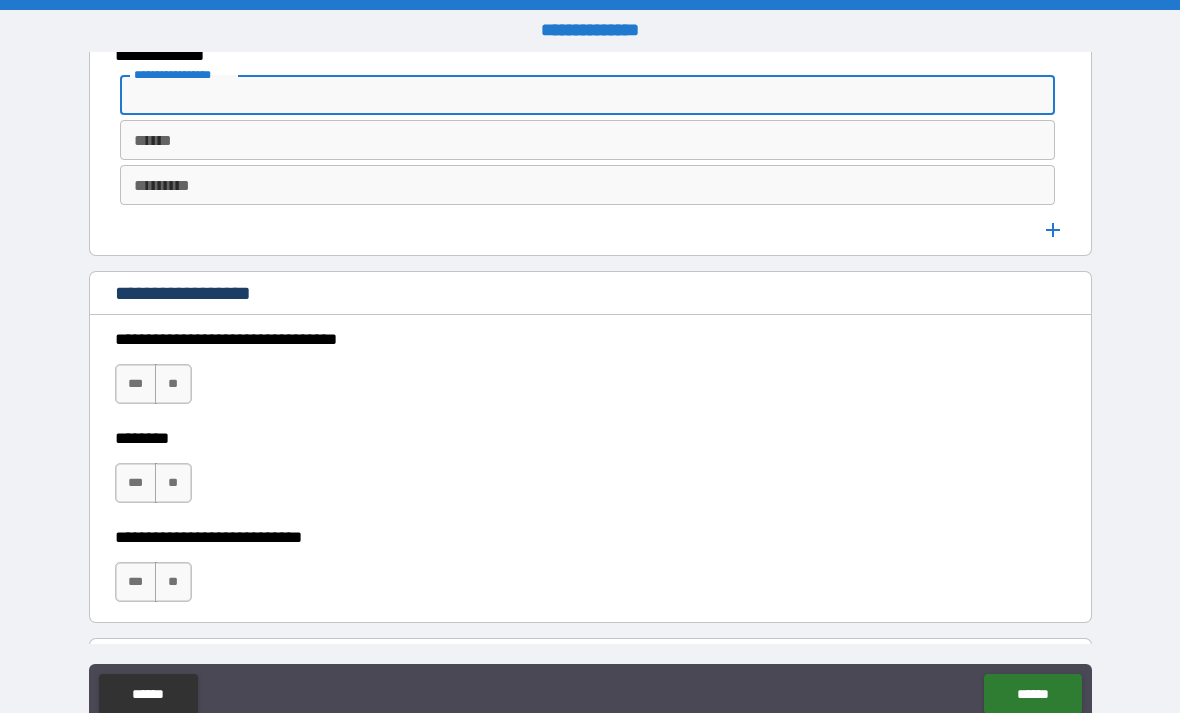 click on "********* *********" at bounding box center (588, 185) 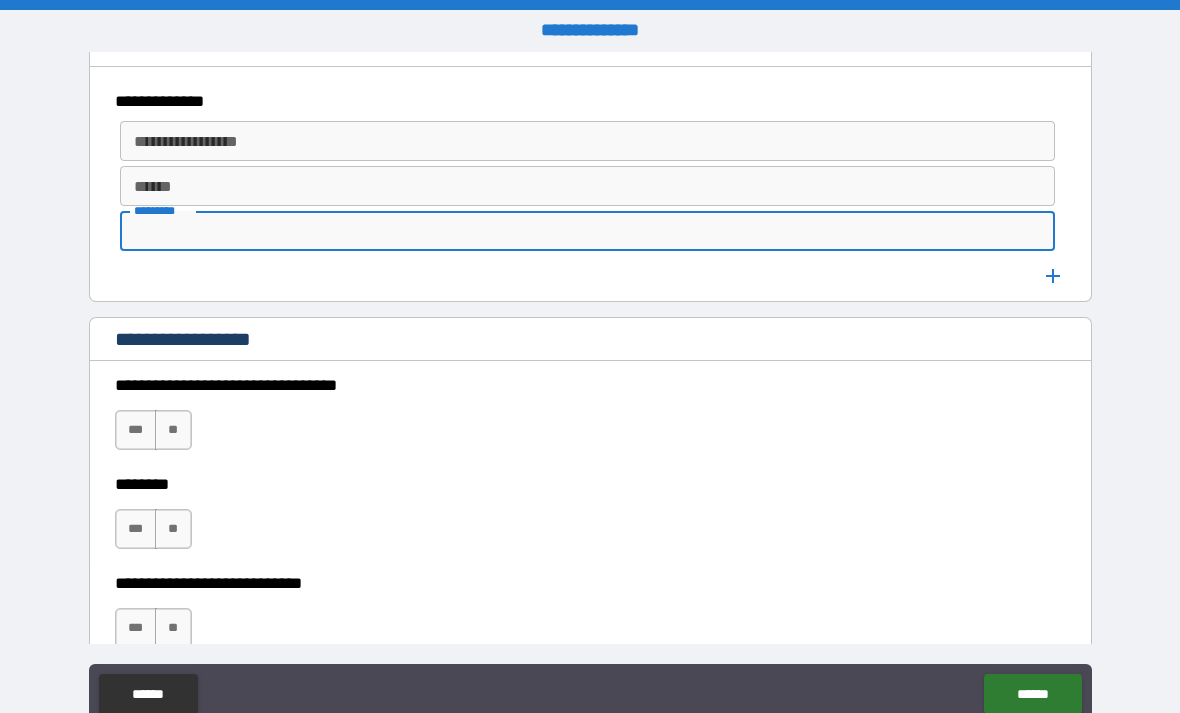 scroll, scrollTop: 1114, scrollLeft: 0, axis: vertical 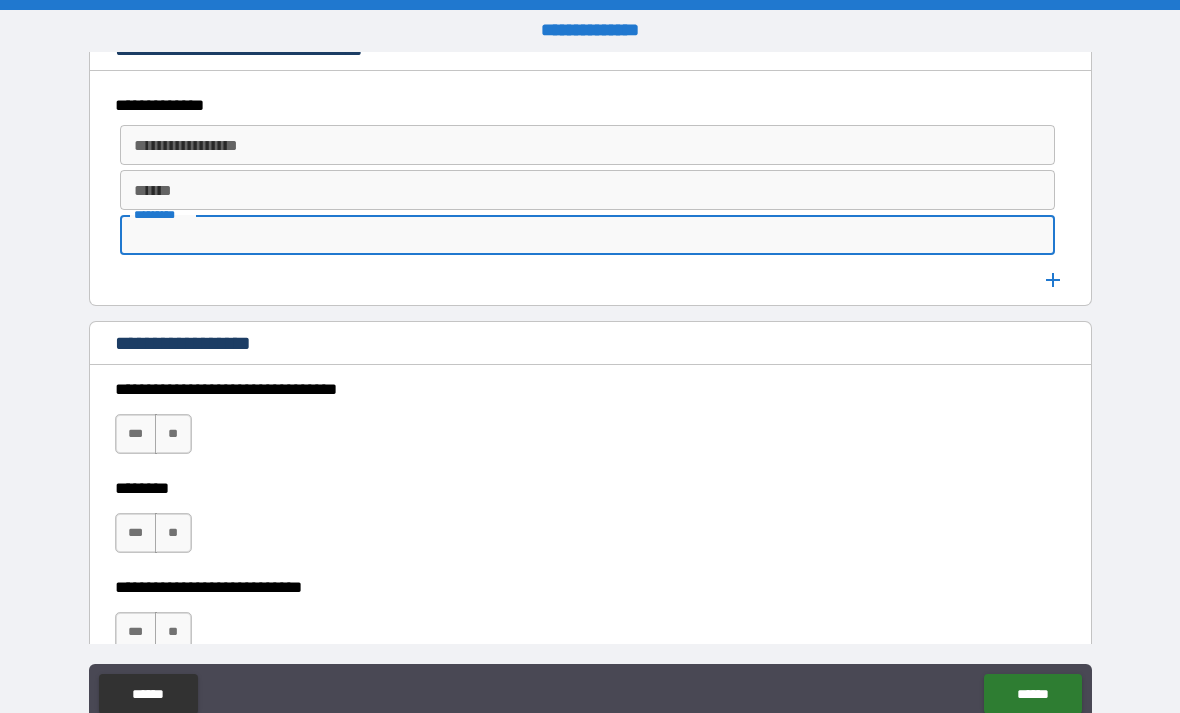 click on "**********" at bounding box center [588, 145] 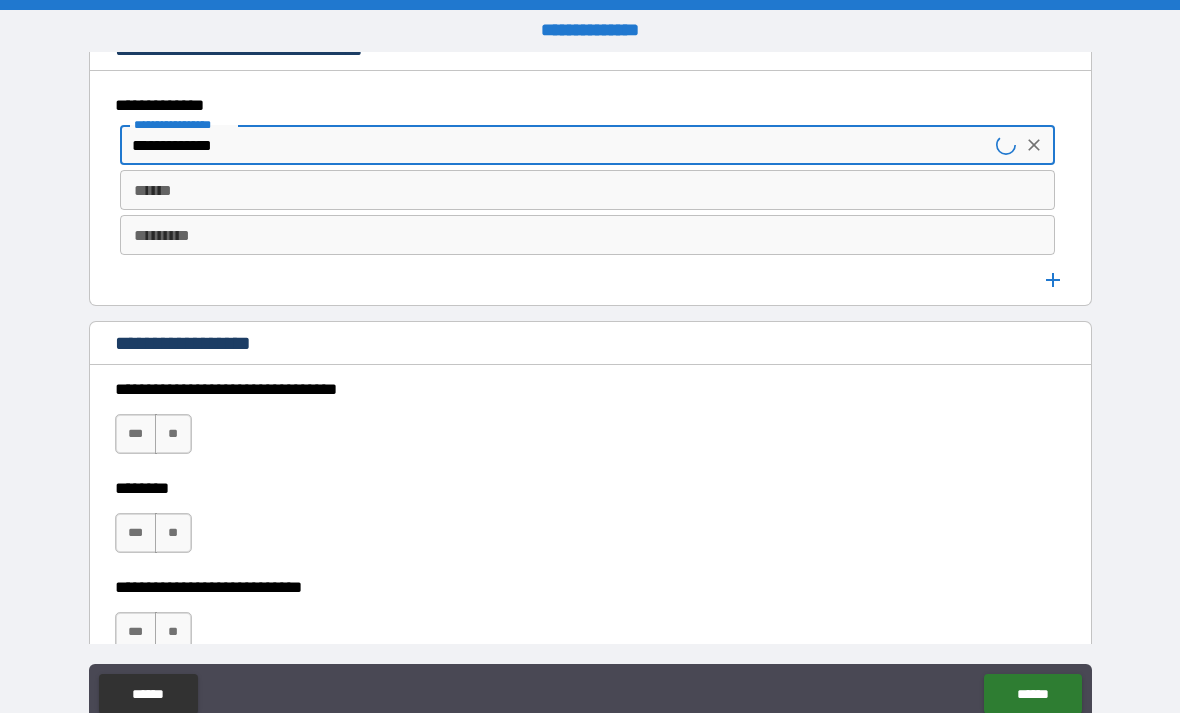 type on "**********" 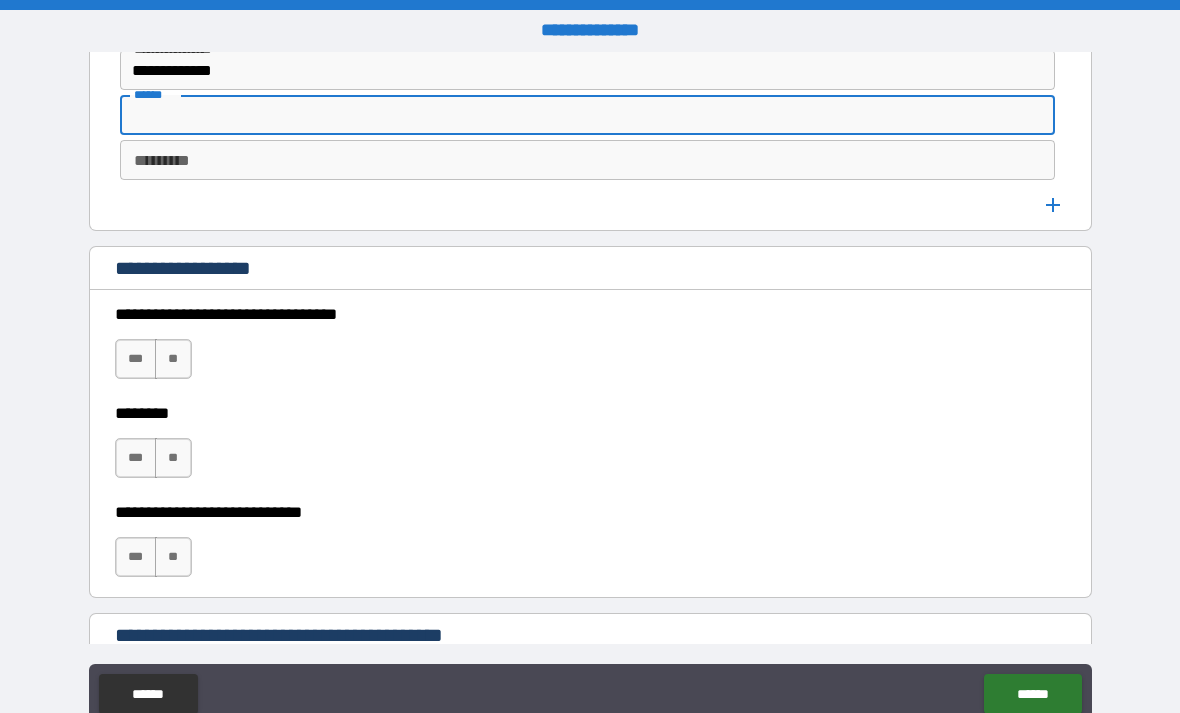 scroll, scrollTop: 1191, scrollLeft: 0, axis: vertical 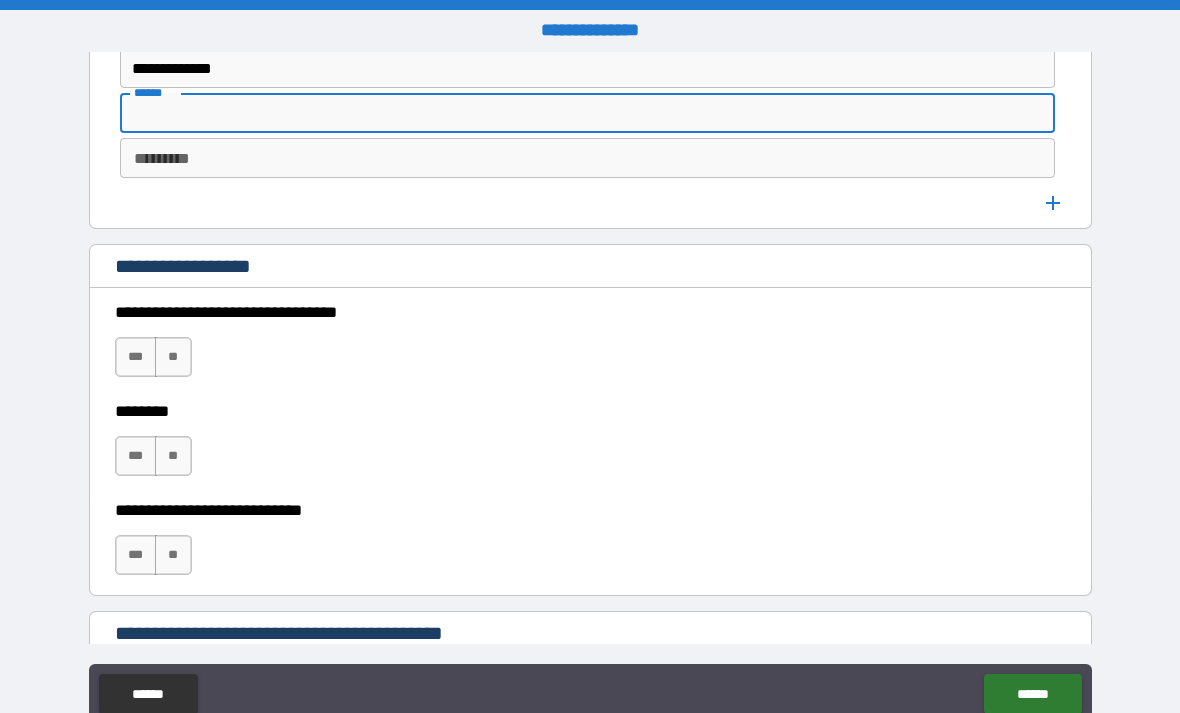 click on "********* *********" at bounding box center (588, 158) 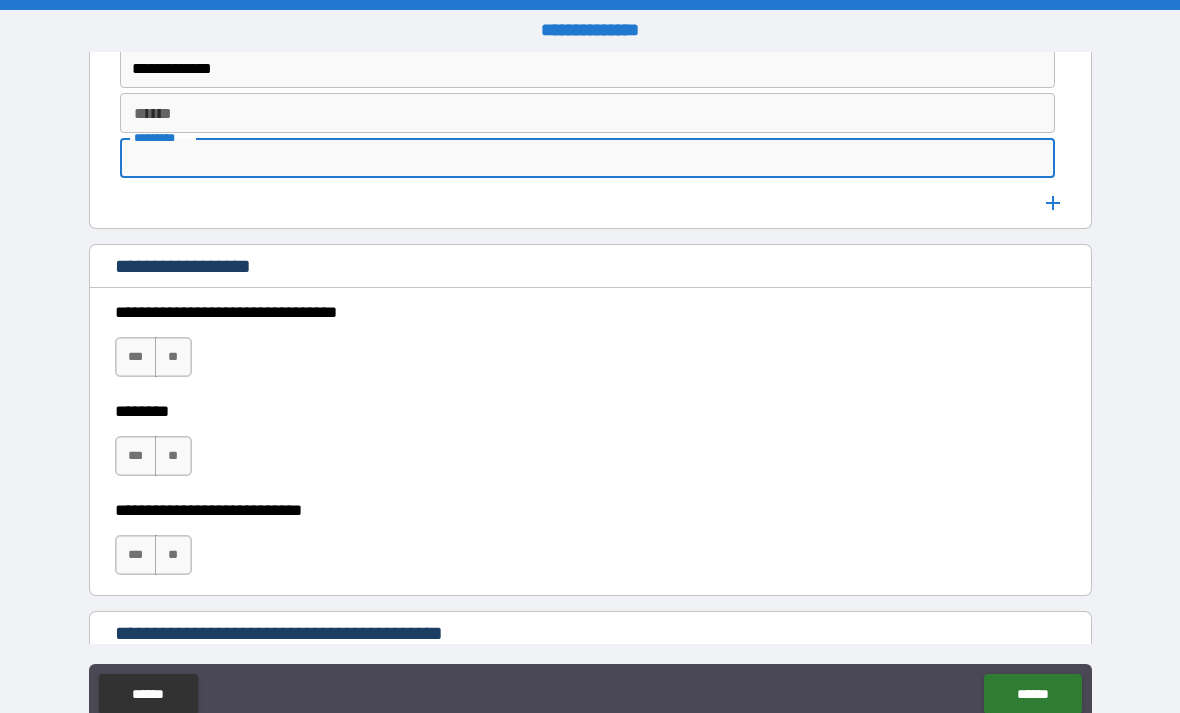 click on "****** ******" at bounding box center (588, 113) 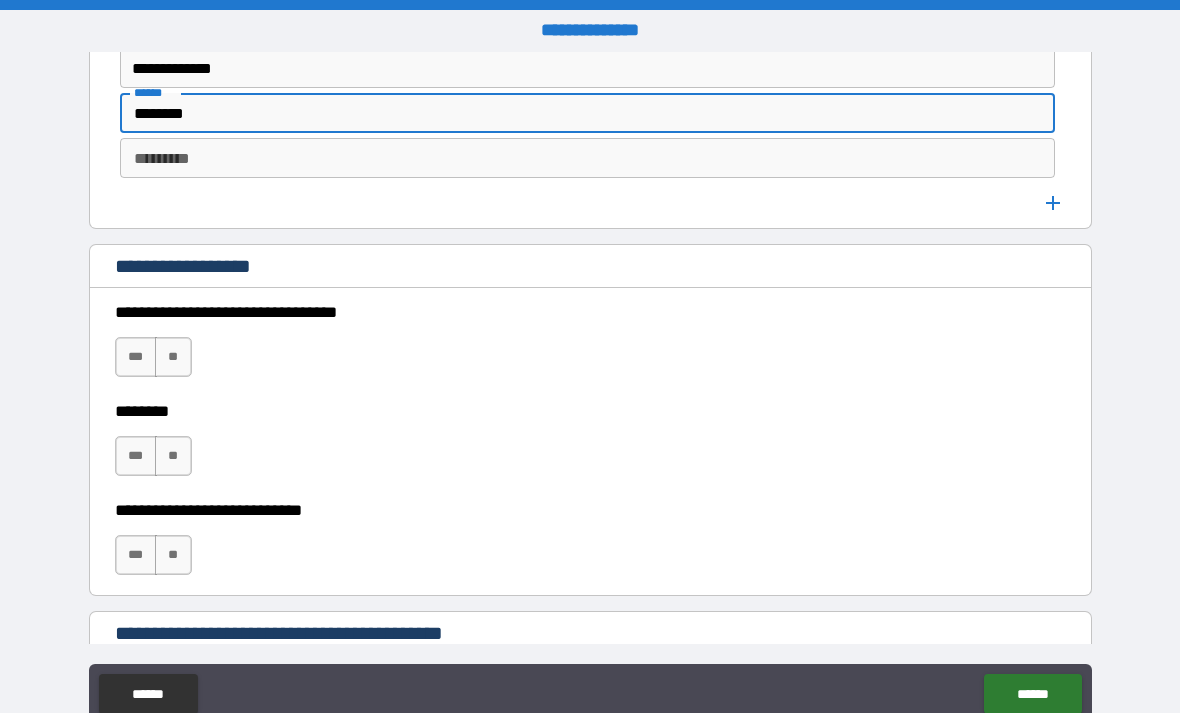 type on "********" 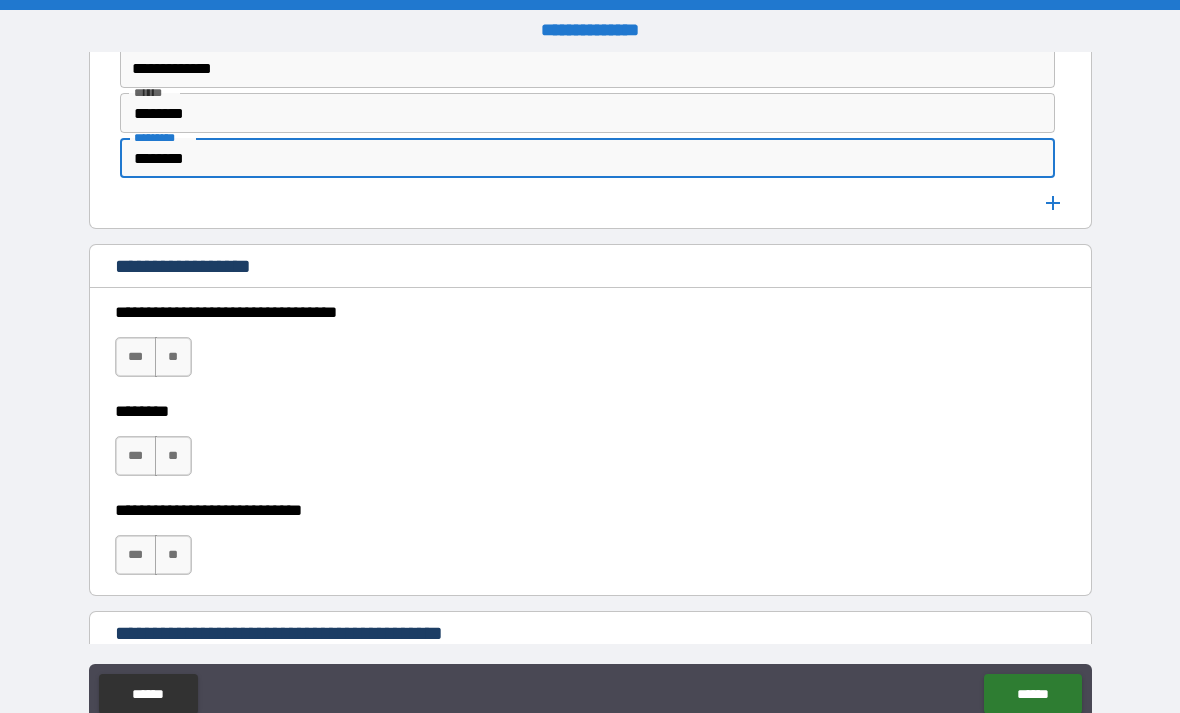 type on "********" 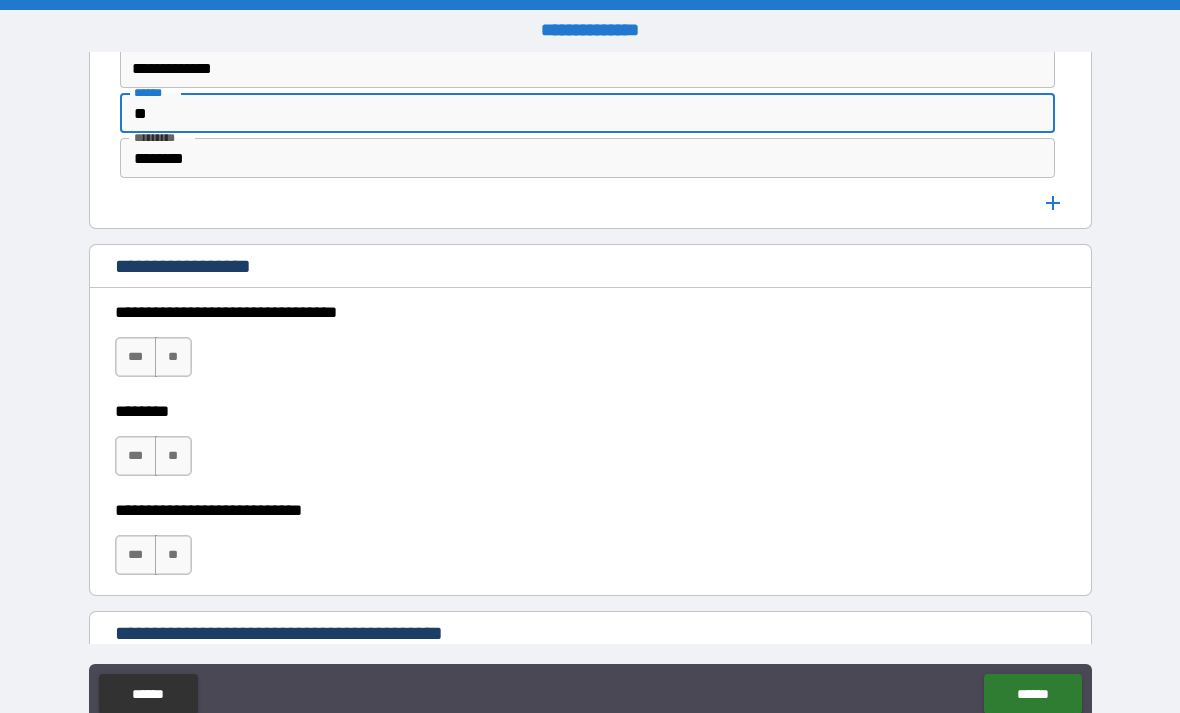 type on "*" 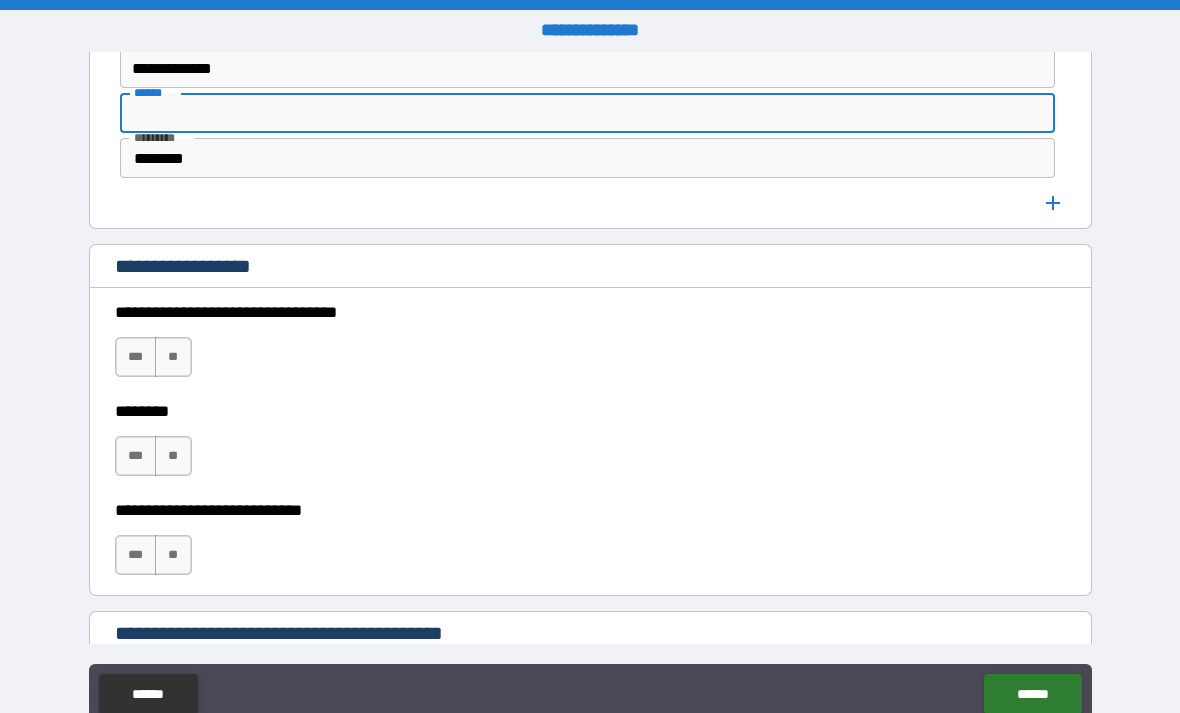 type 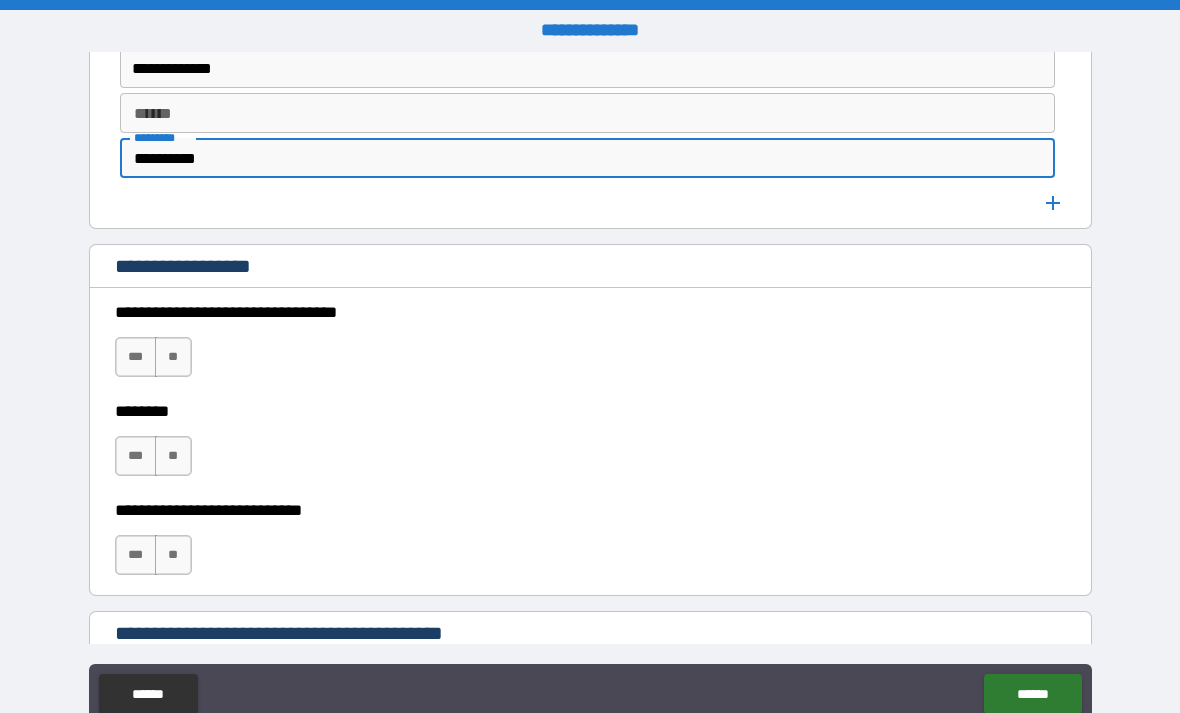 type on "**********" 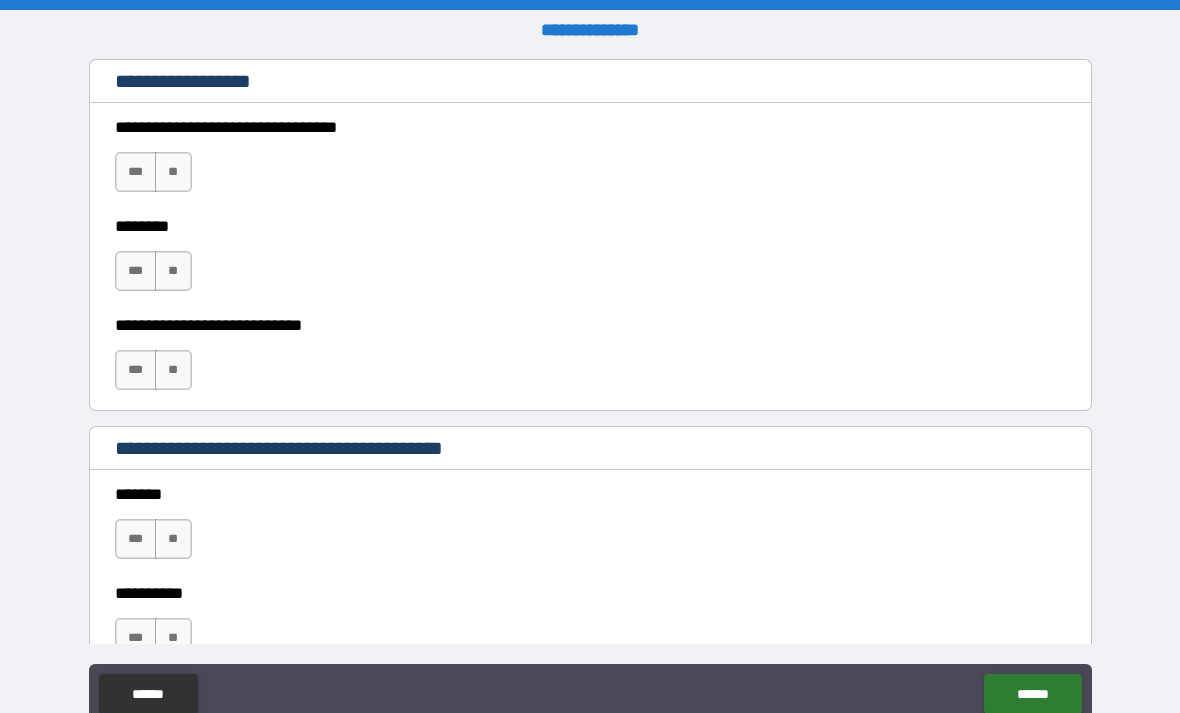 scroll, scrollTop: 1380, scrollLeft: 0, axis: vertical 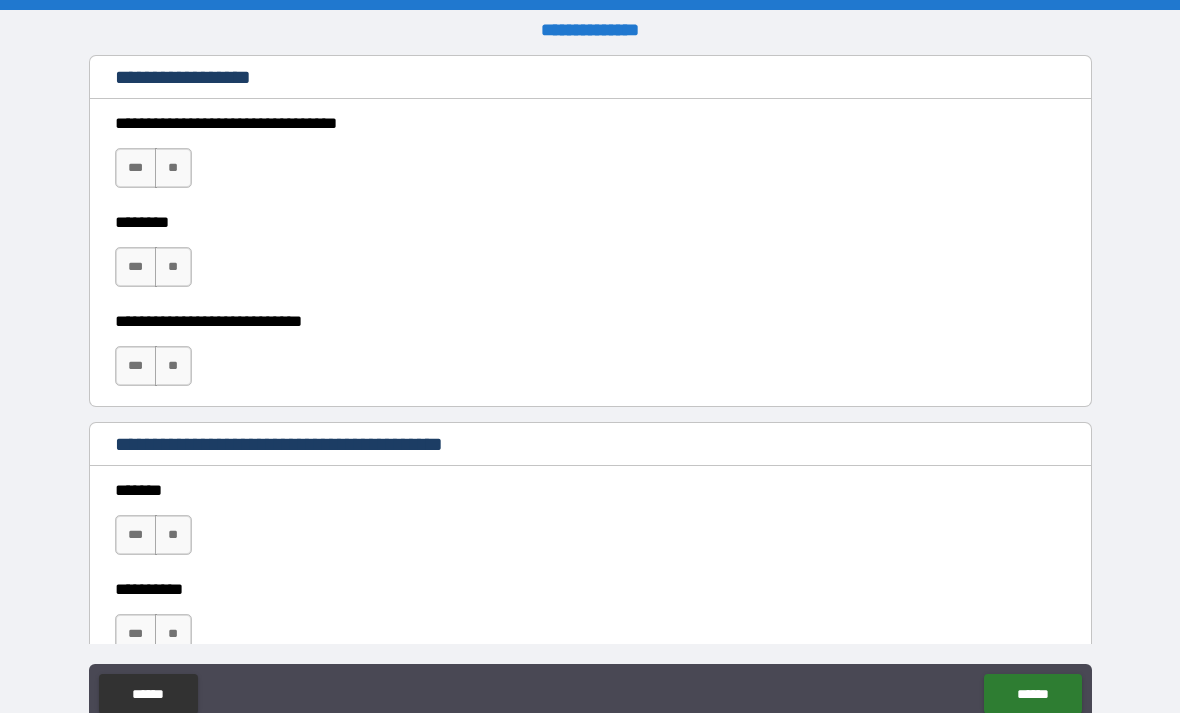 click on "**" at bounding box center [173, 168] 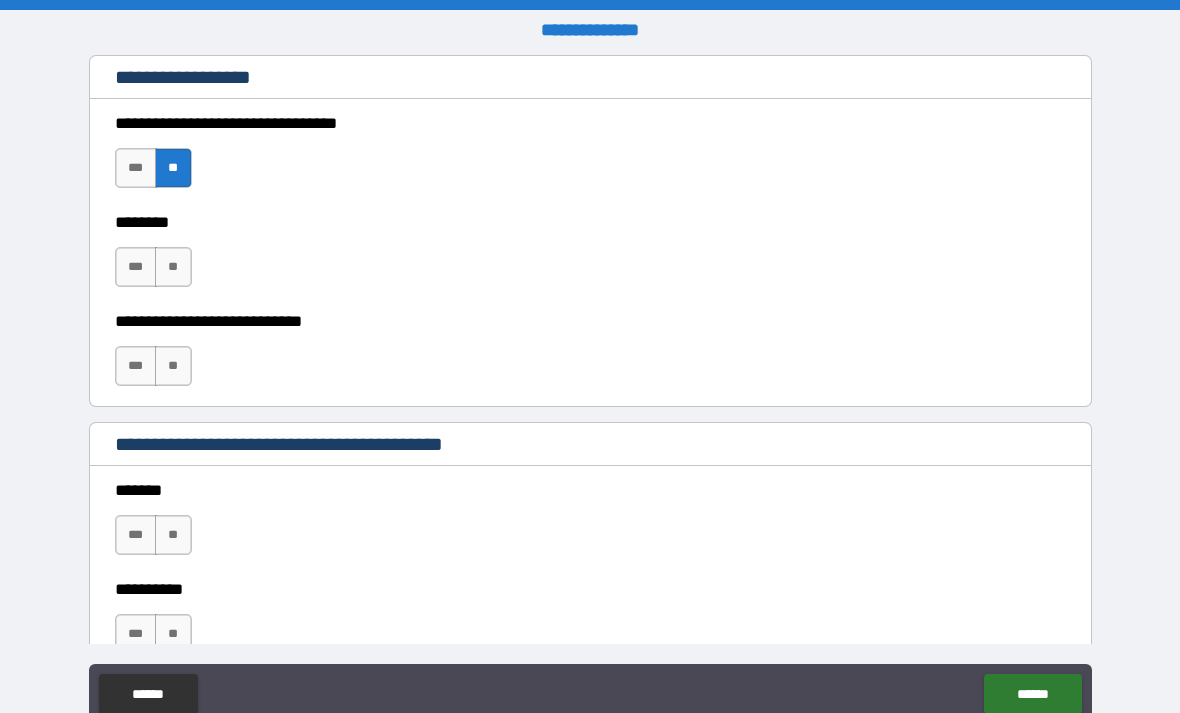 click on "**" at bounding box center (173, 267) 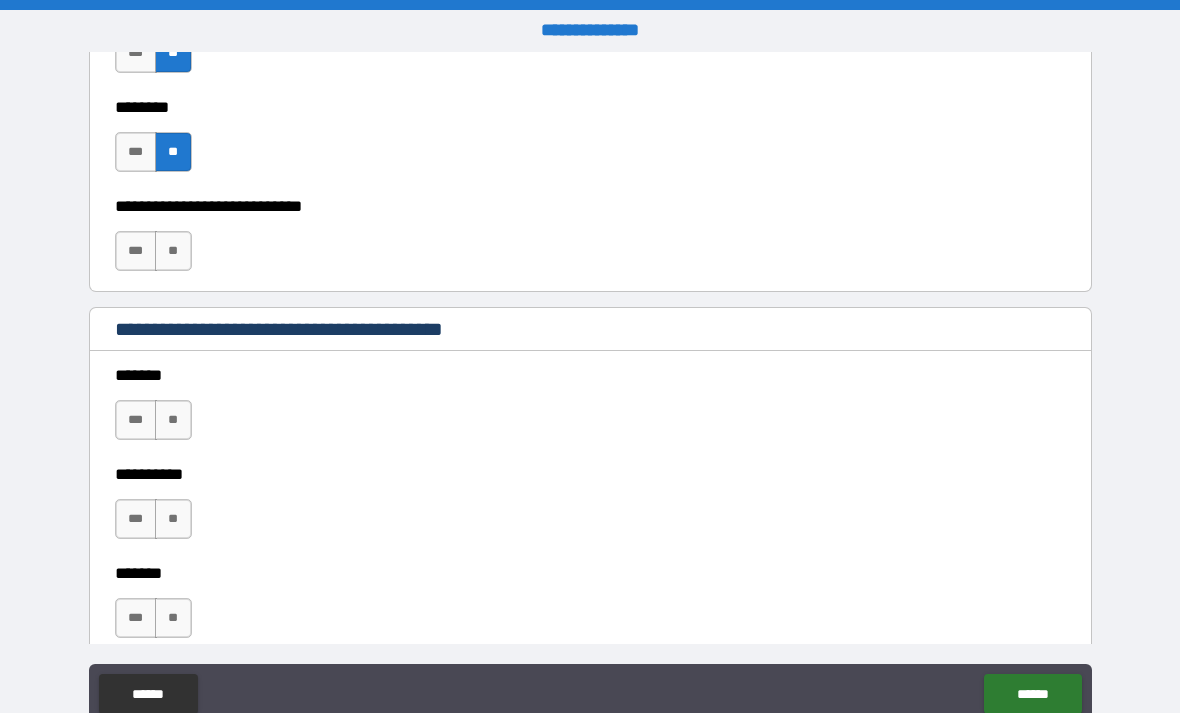 scroll, scrollTop: 1501, scrollLeft: 0, axis: vertical 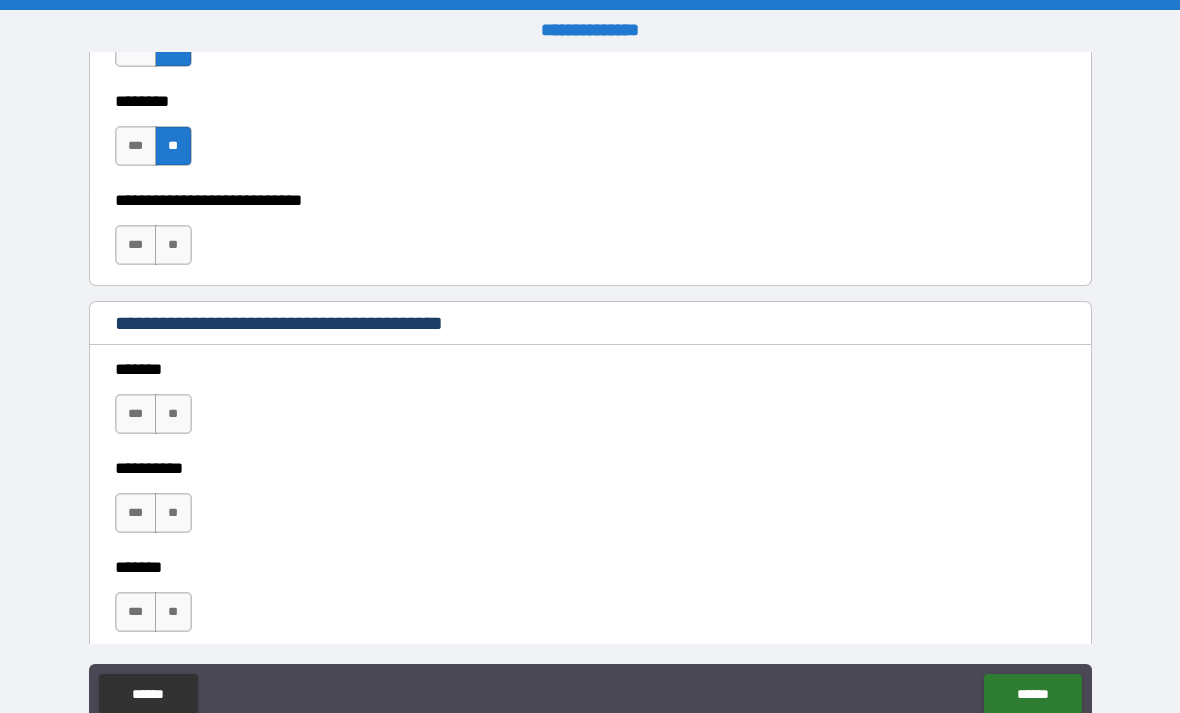 click on "**" at bounding box center (173, 245) 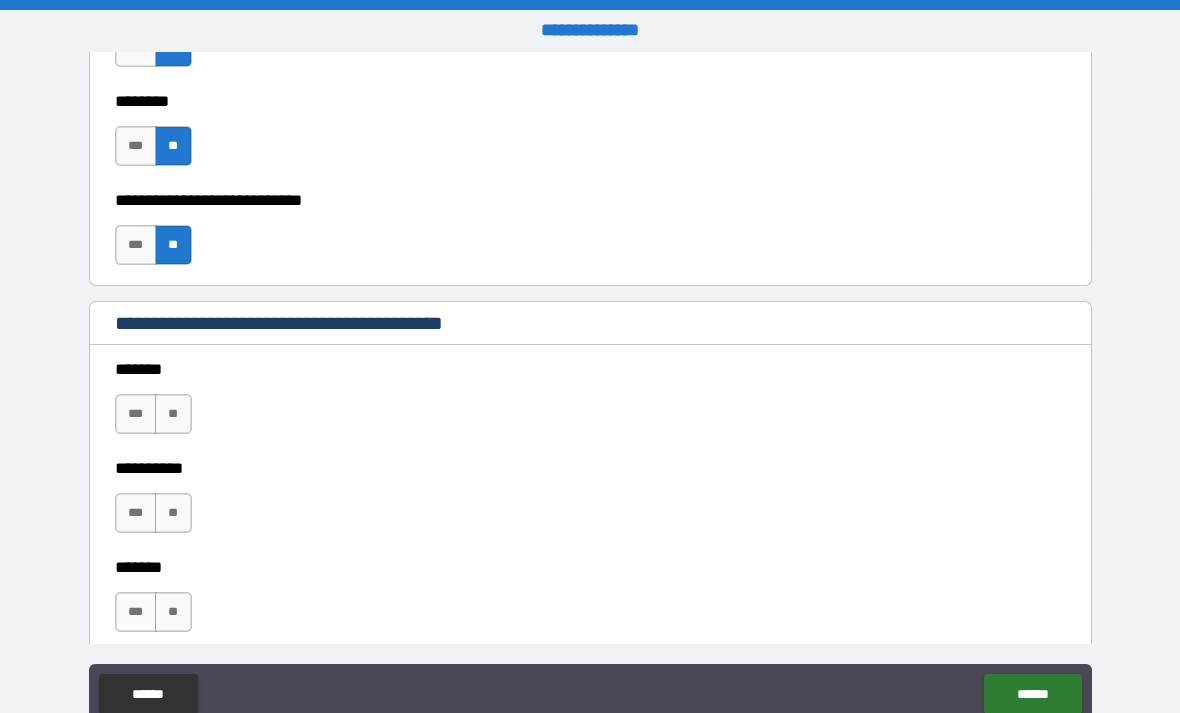 click on "**********" at bounding box center (590, 235) 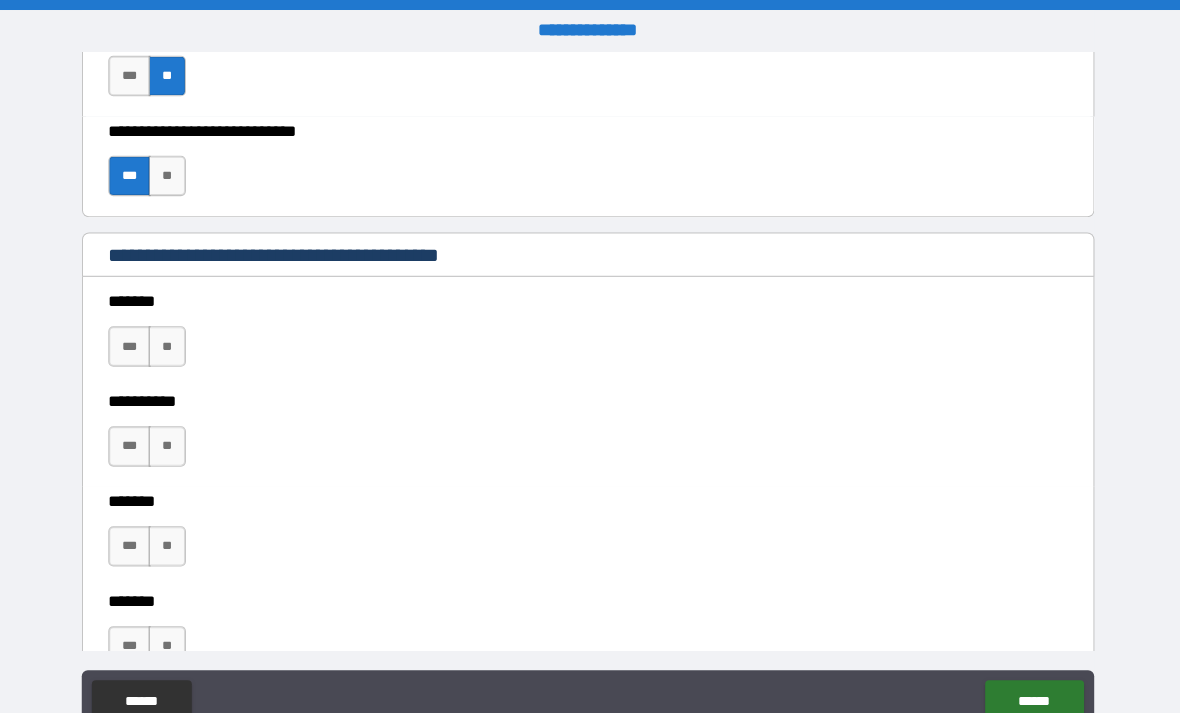 scroll, scrollTop: 1593, scrollLeft: 0, axis: vertical 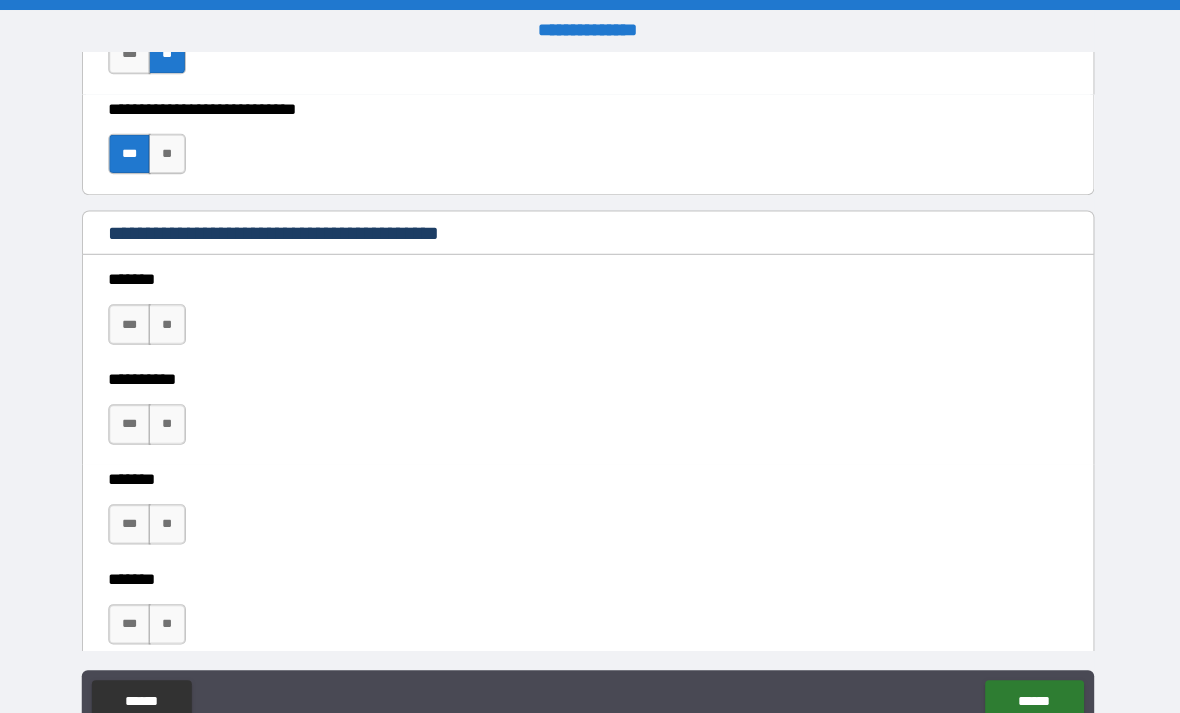 click on "**" at bounding box center [173, 322] 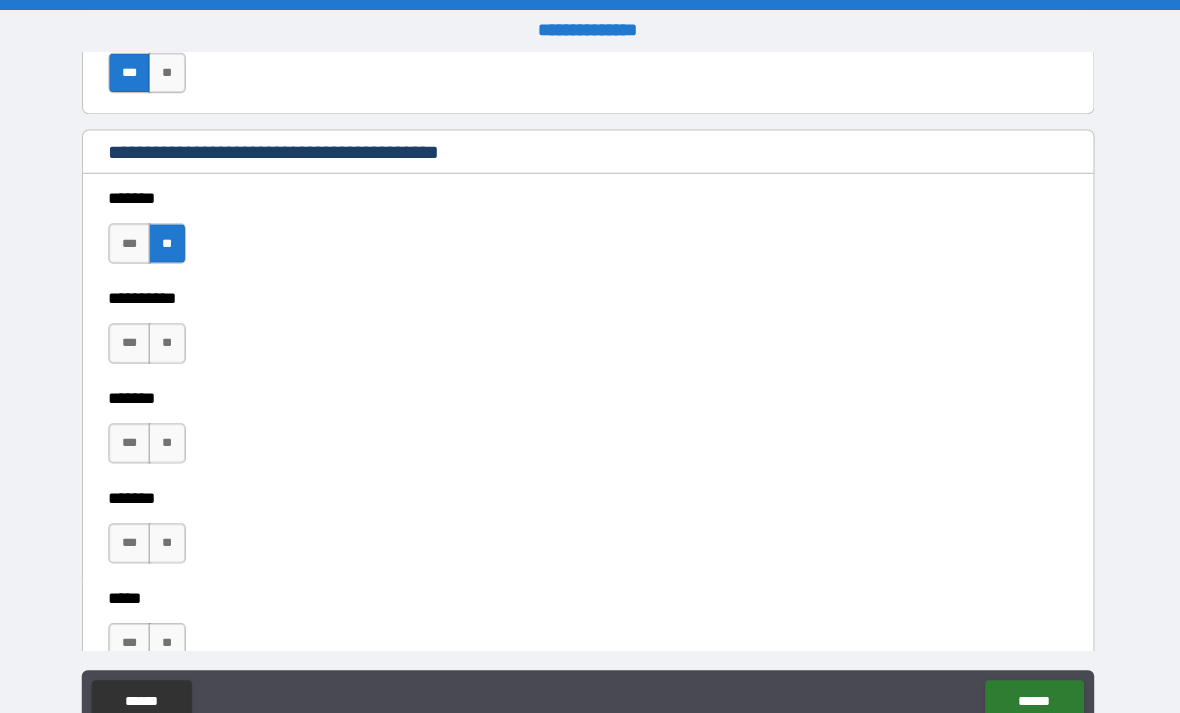 scroll, scrollTop: 1676, scrollLeft: 0, axis: vertical 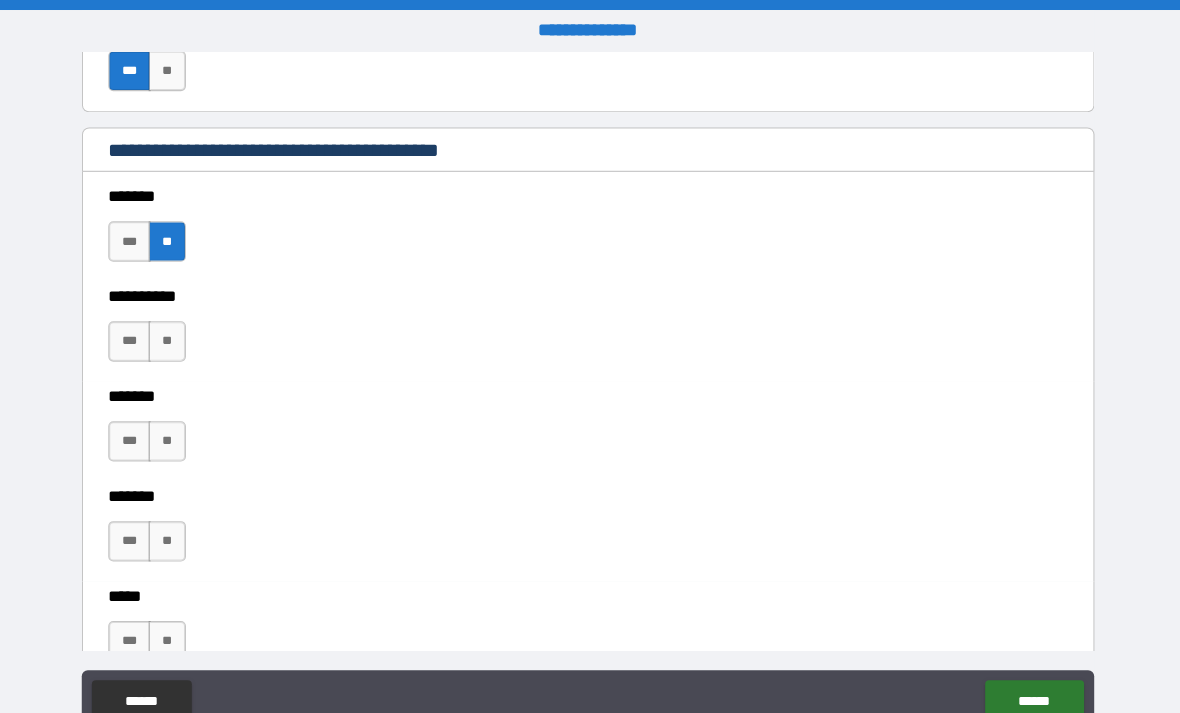 click on "**" at bounding box center (173, 338) 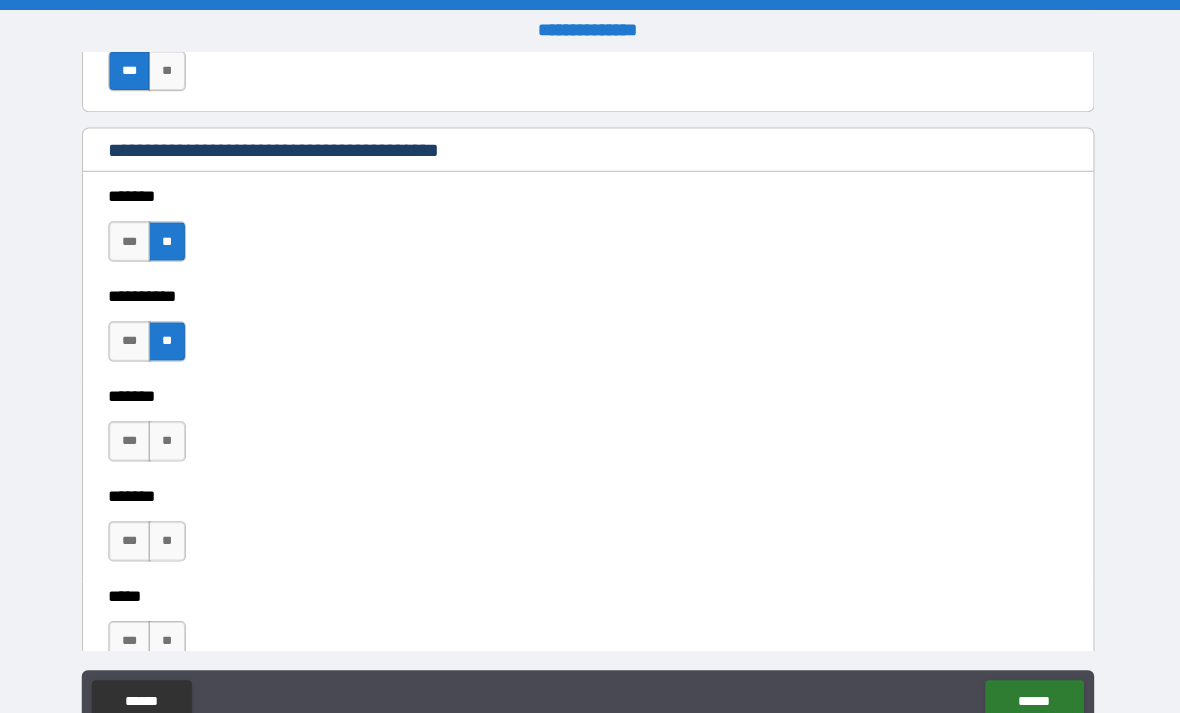 click on "**" at bounding box center (173, 437) 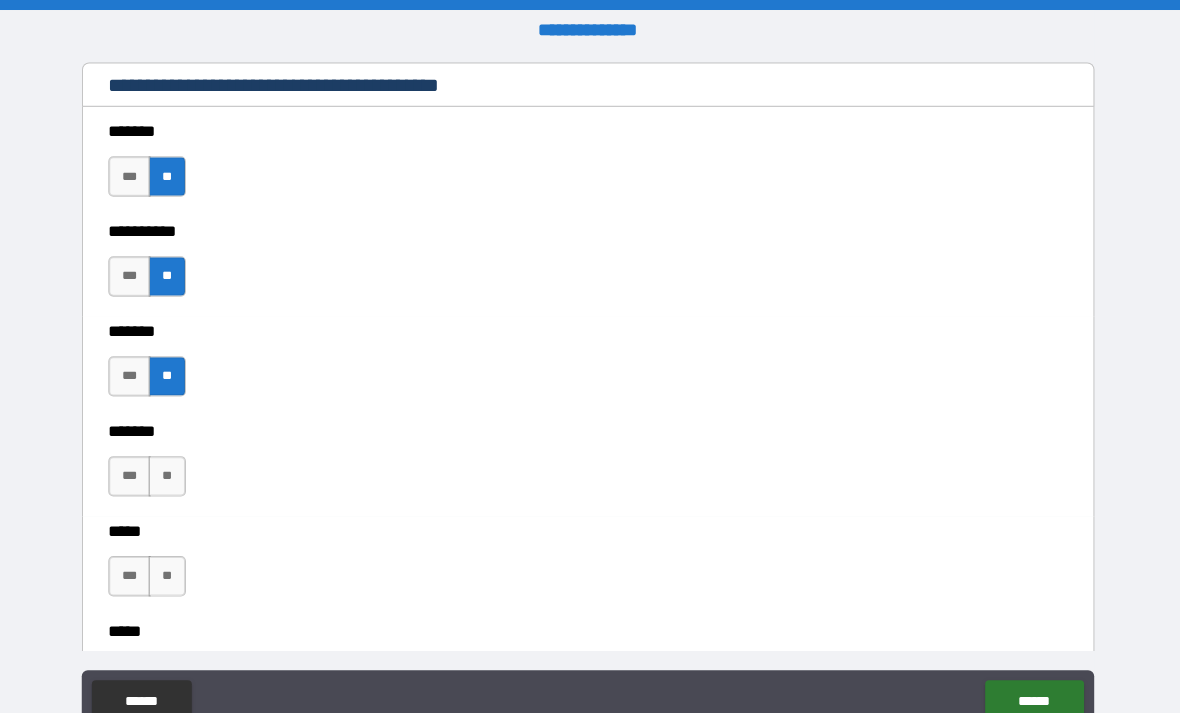 scroll, scrollTop: 1746, scrollLeft: 0, axis: vertical 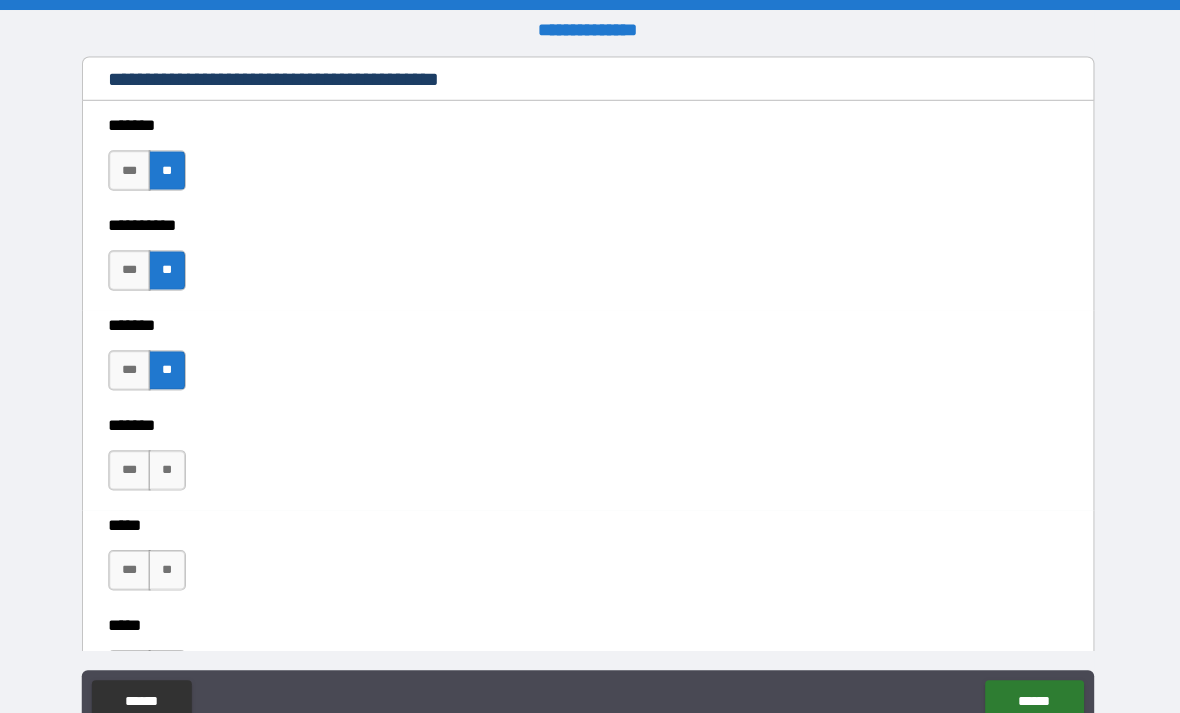 click on "**" at bounding box center [173, 466] 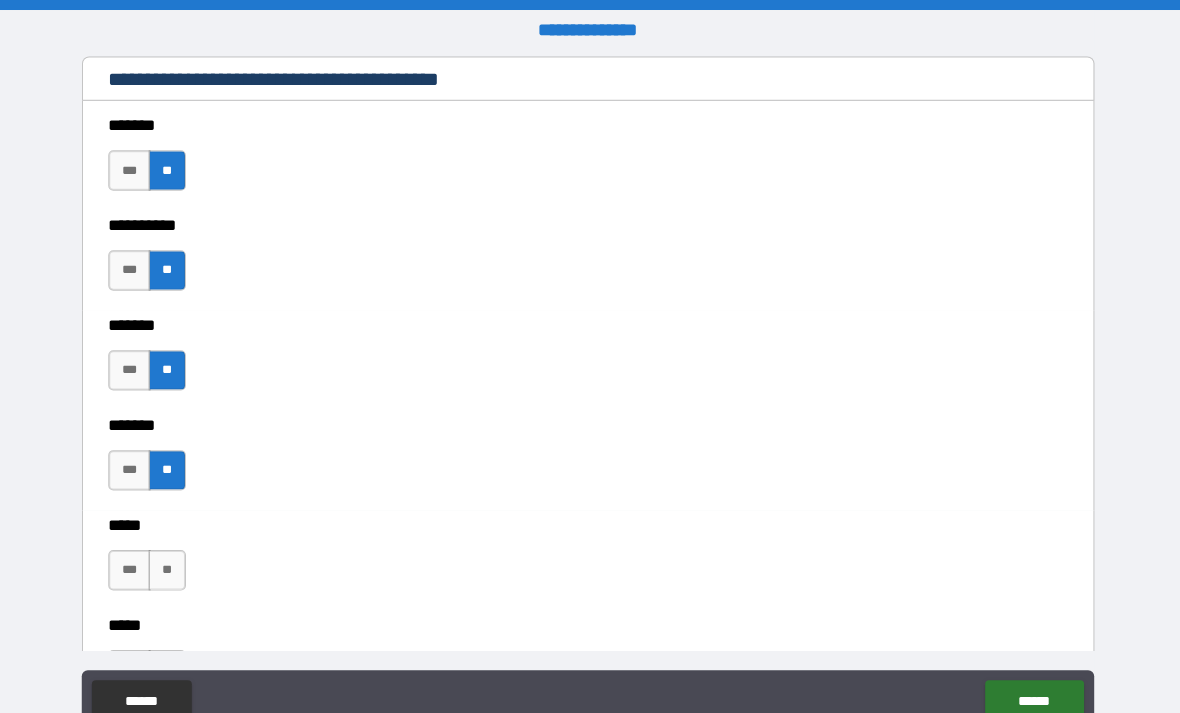 click on "**" at bounding box center [173, 565] 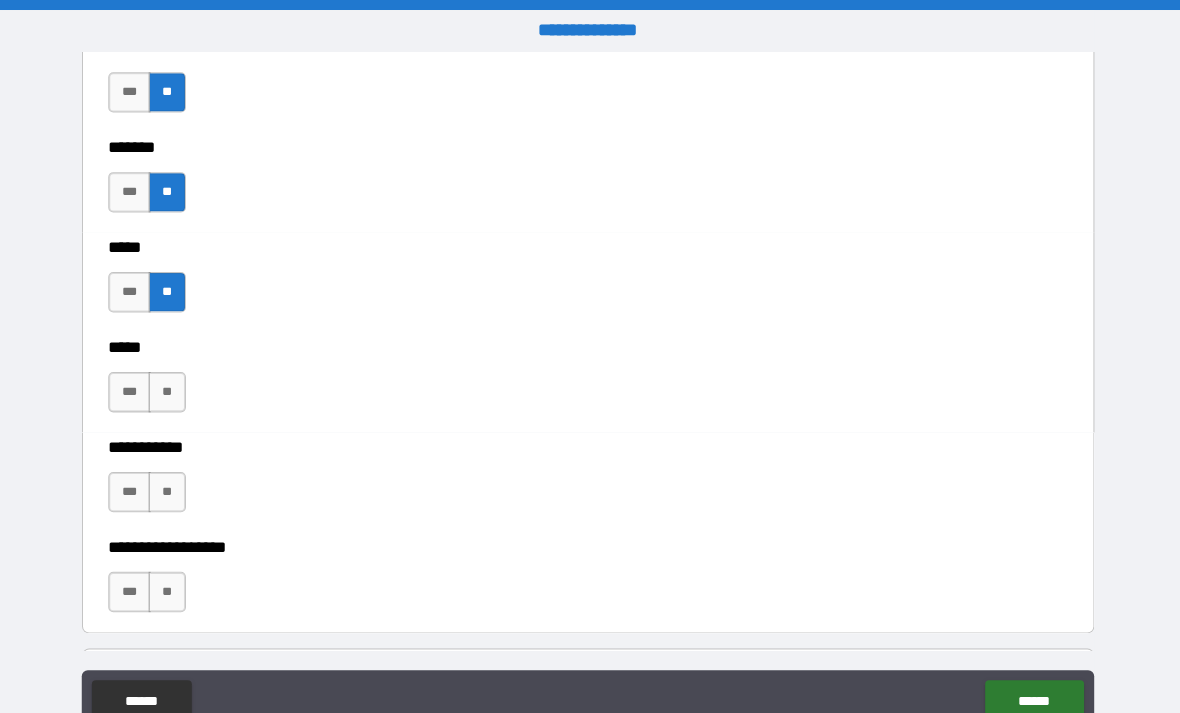 scroll, scrollTop: 2025, scrollLeft: 0, axis: vertical 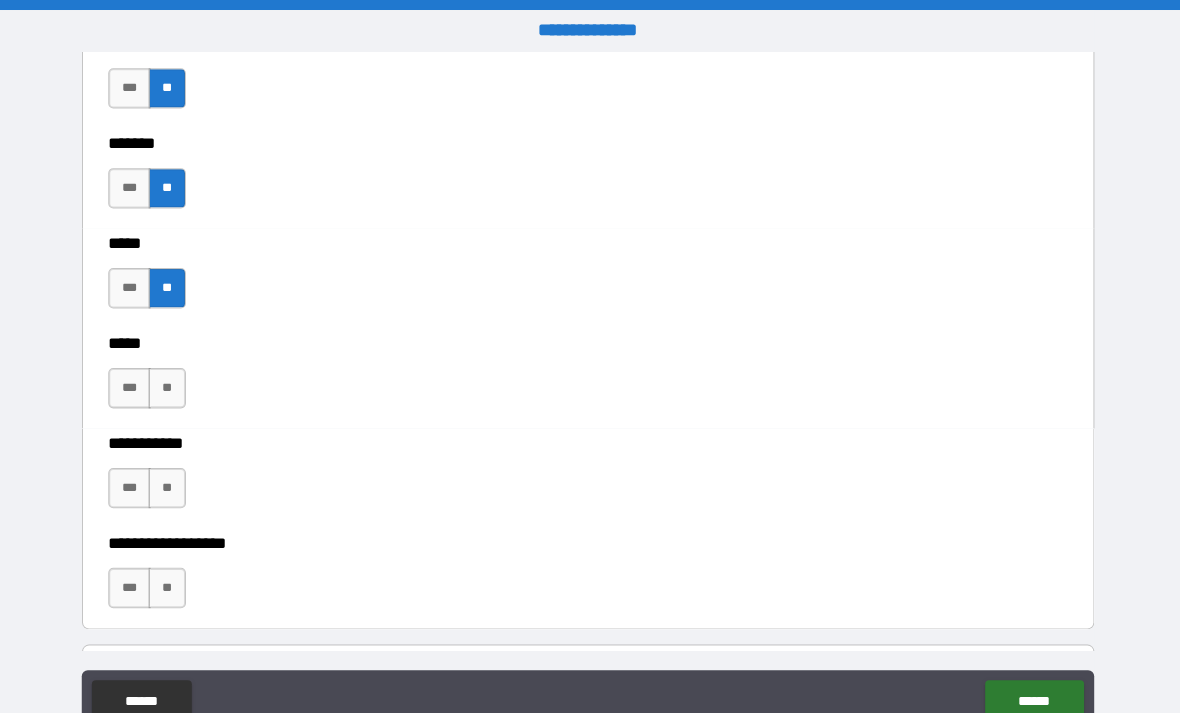 click on "**" at bounding box center (173, 385) 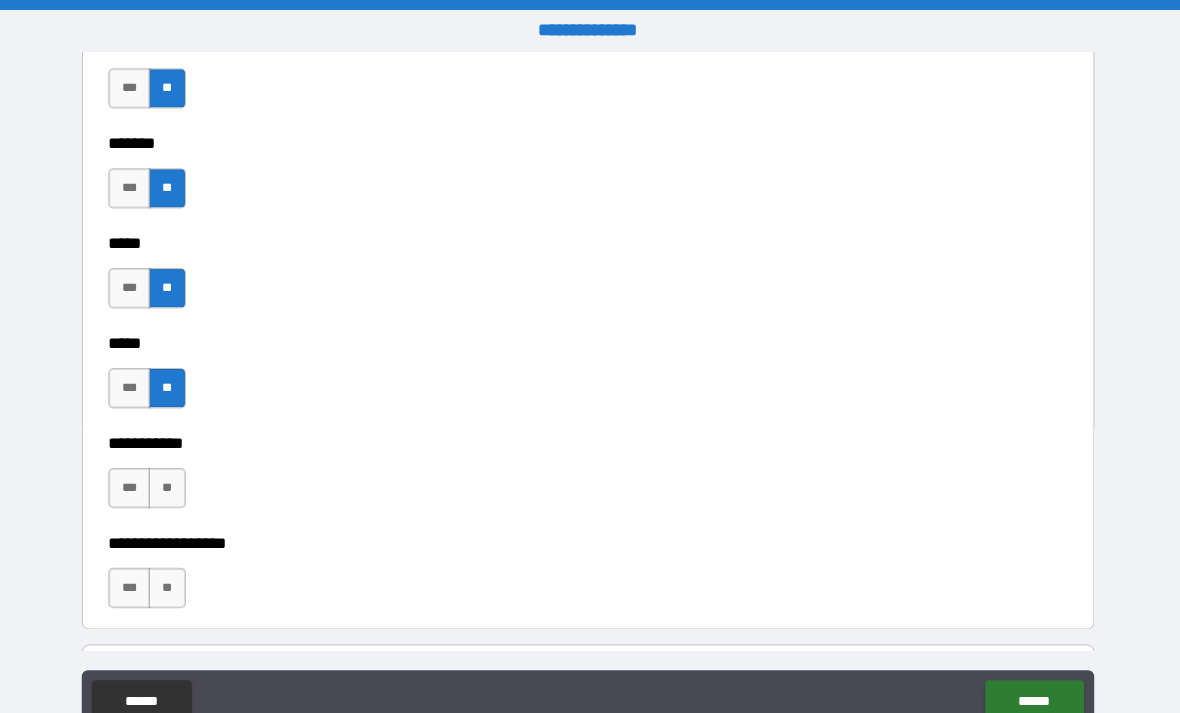 click on "**" at bounding box center (173, 484) 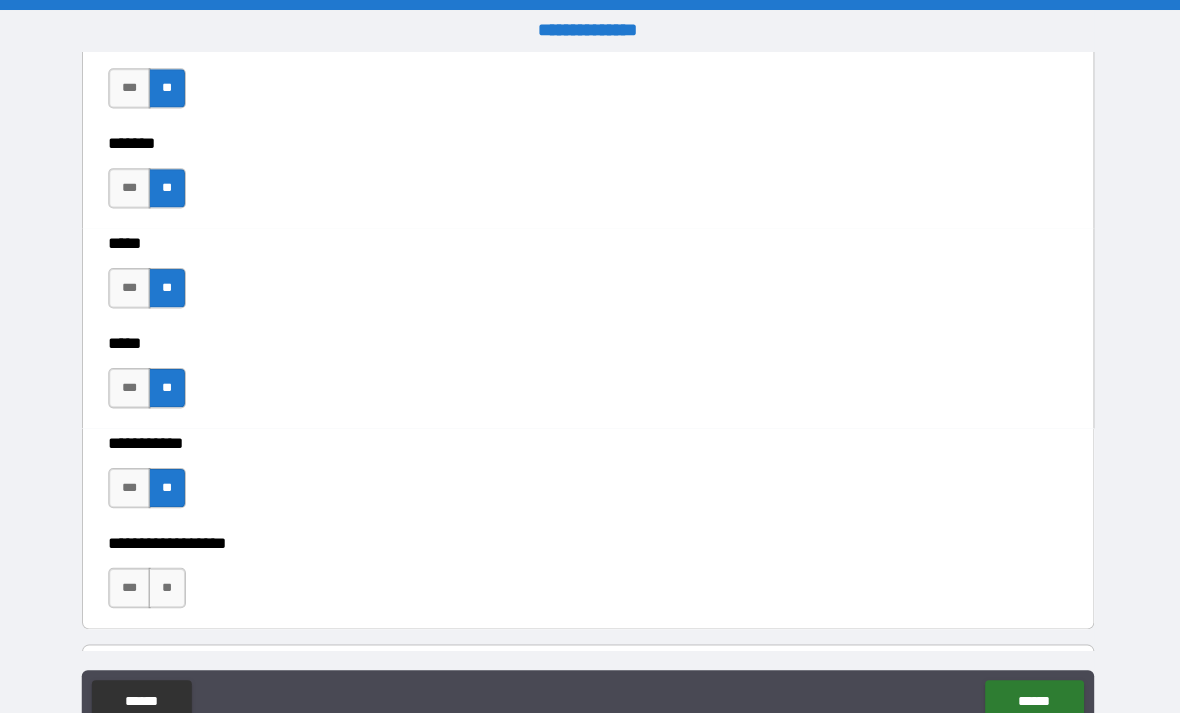click on "**" at bounding box center (173, 583) 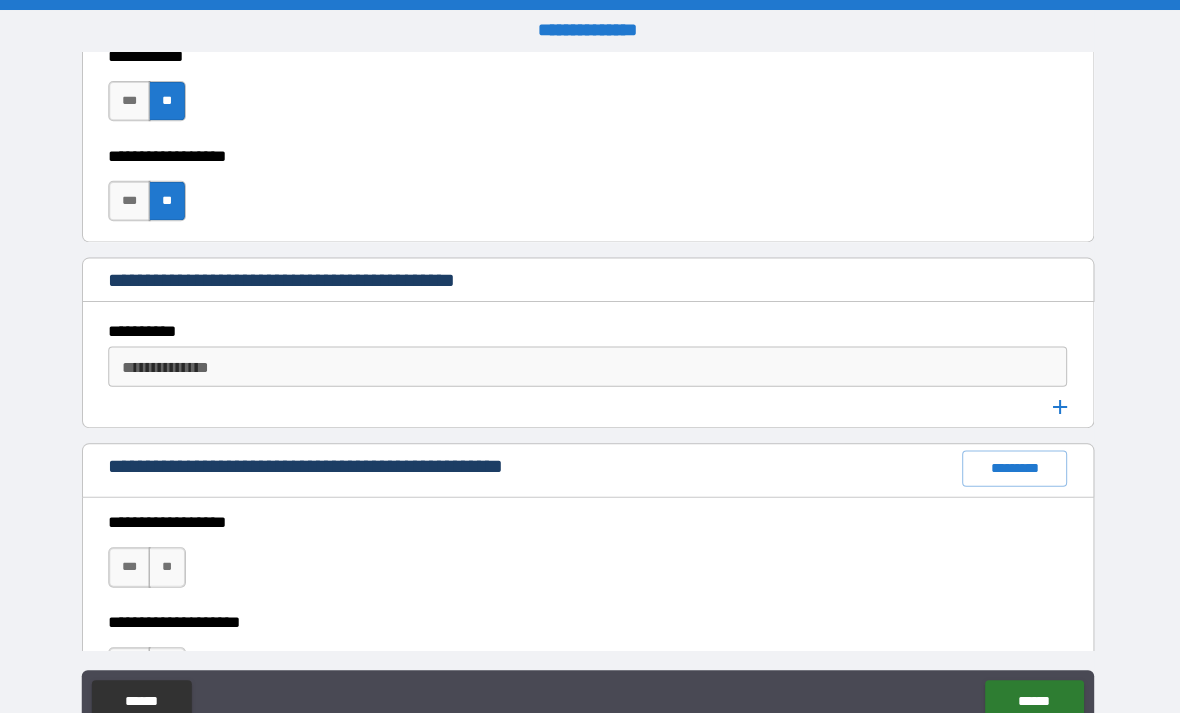 scroll, scrollTop: 2453, scrollLeft: 0, axis: vertical 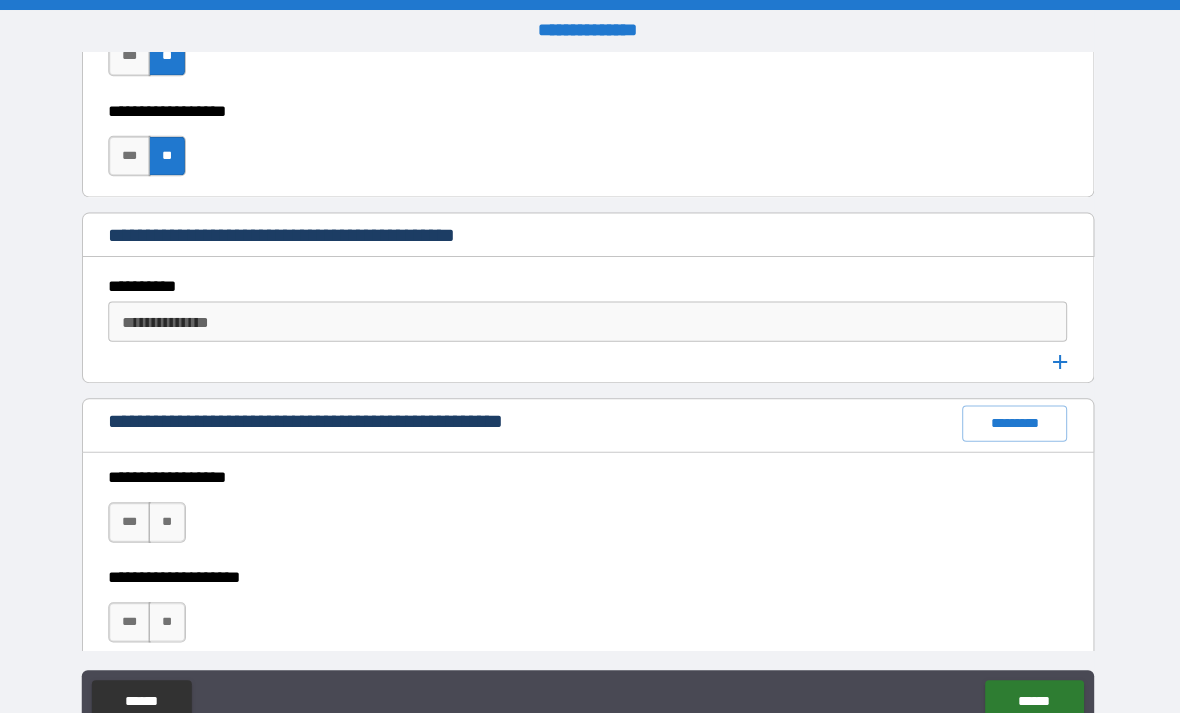 click on "**********" at bounding box center [590, 339] 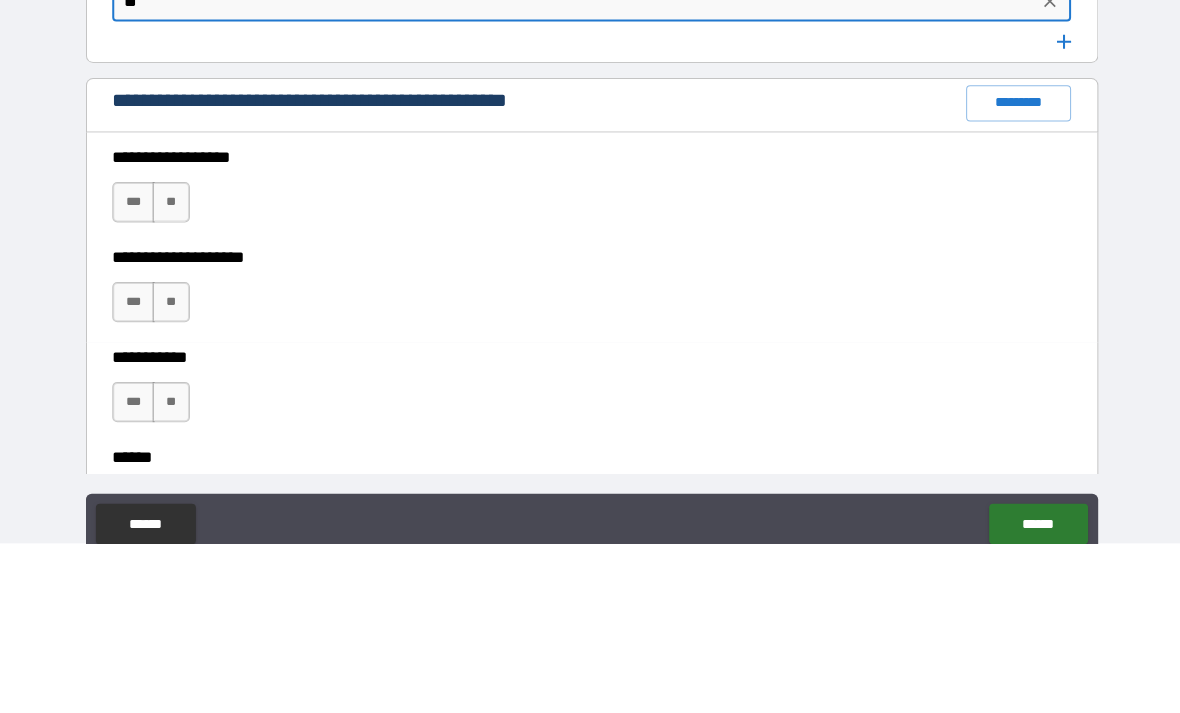 scroll, scrollTop: 2598, scrollLeft: 0, axis: vertical 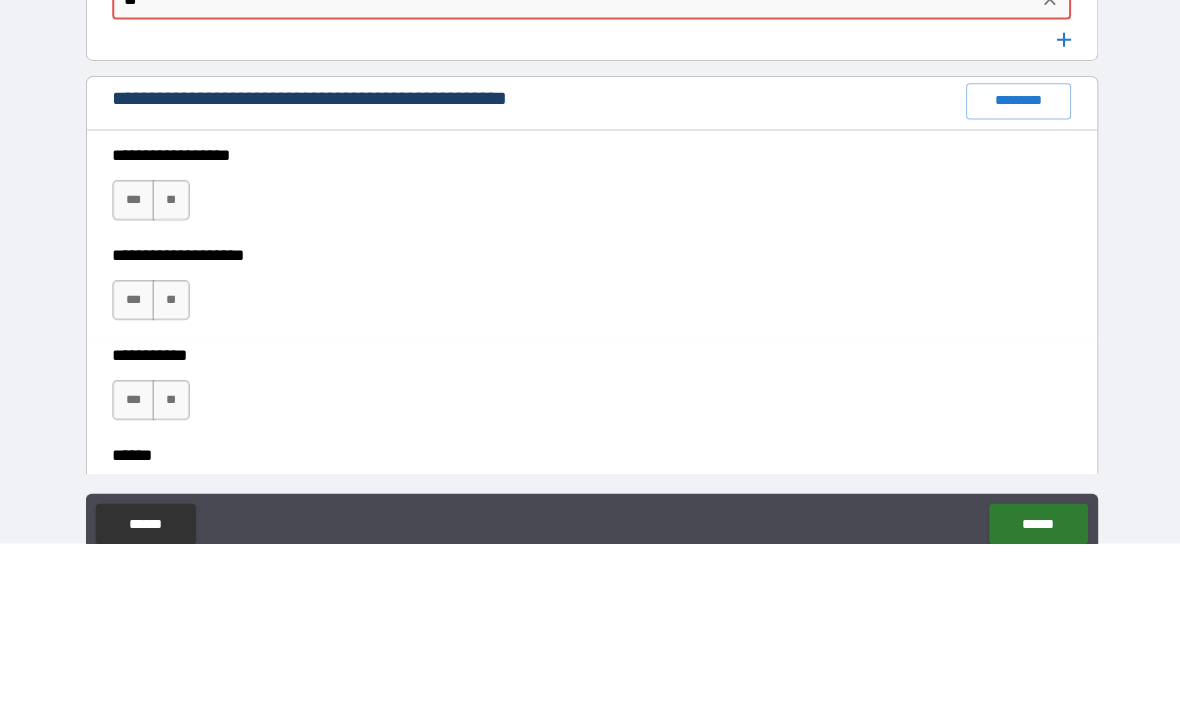 type on "**" 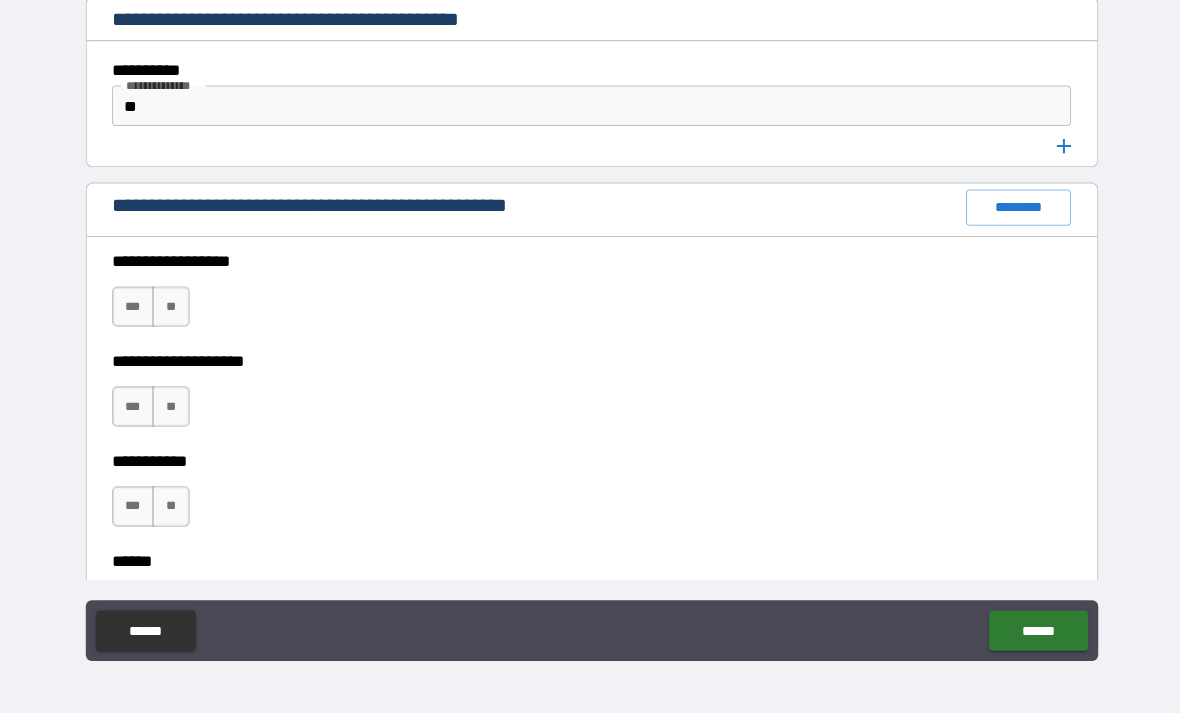 scroll, scrollTop: 64, scrollLeft: 0, axis: vertical 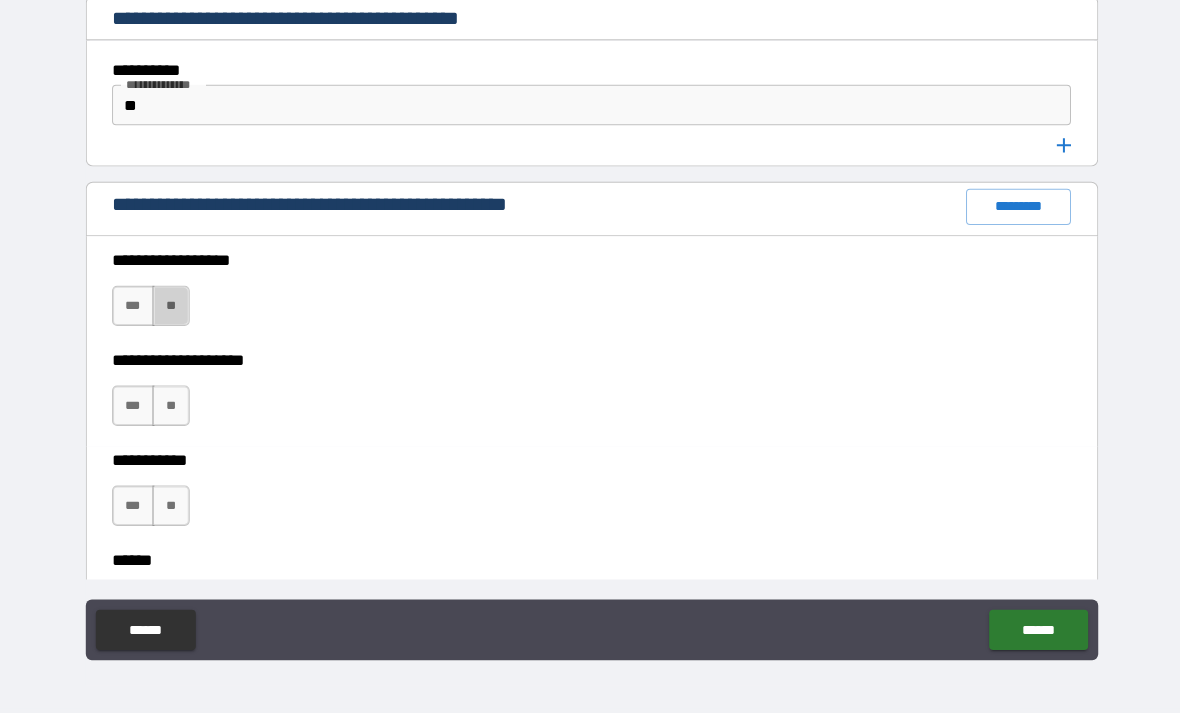 click on "**" at bounding box center [173, 309] 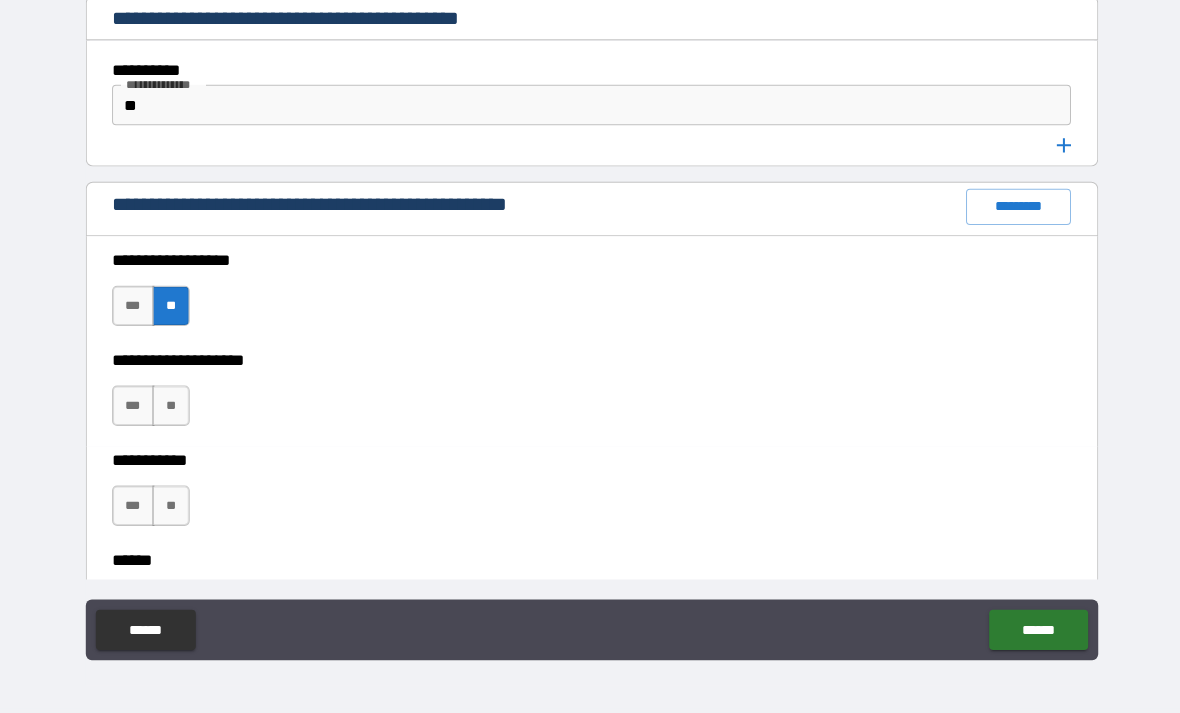 click on "**" at bounding box center [173, 408] 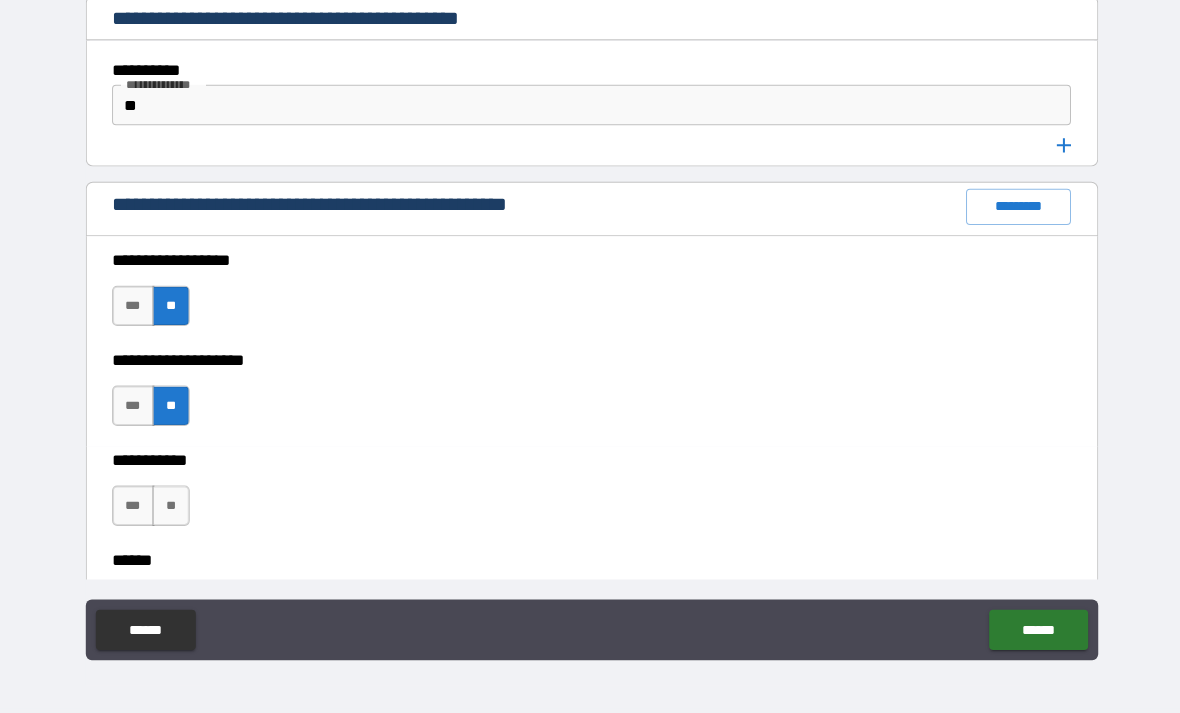 click on "**" at bounding box center (173, 507) 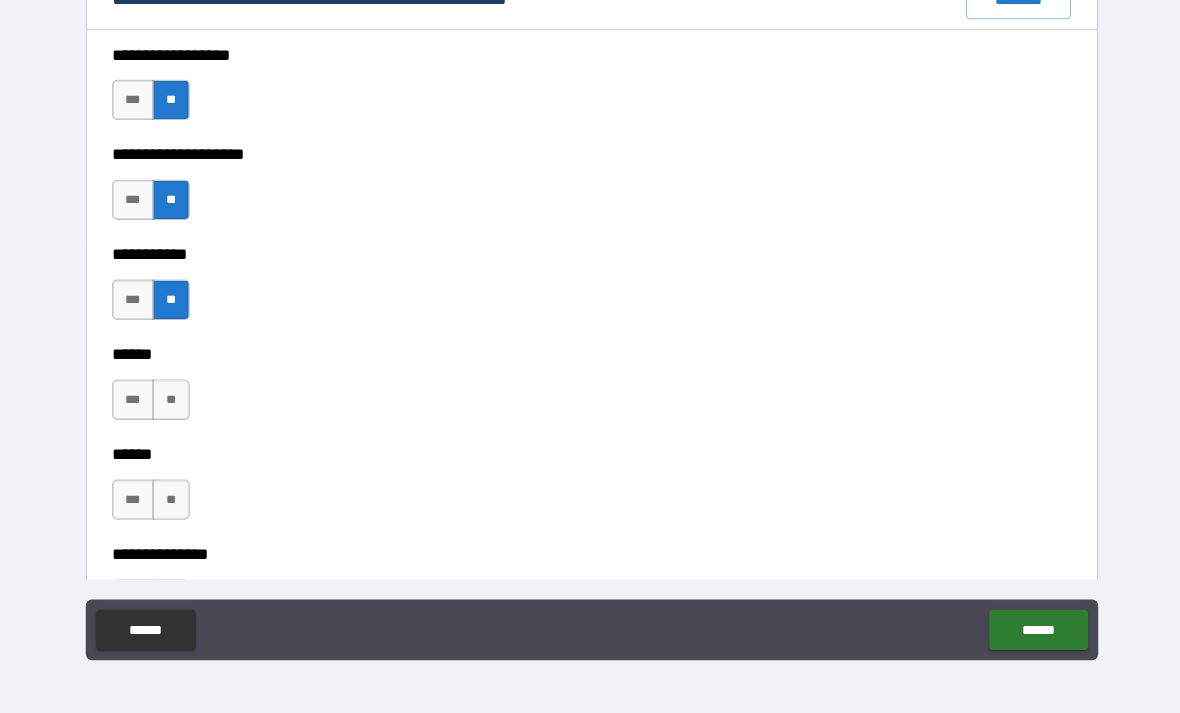 scroll, scrollTop: 2810, scrollLeft: 0, axis: vertical 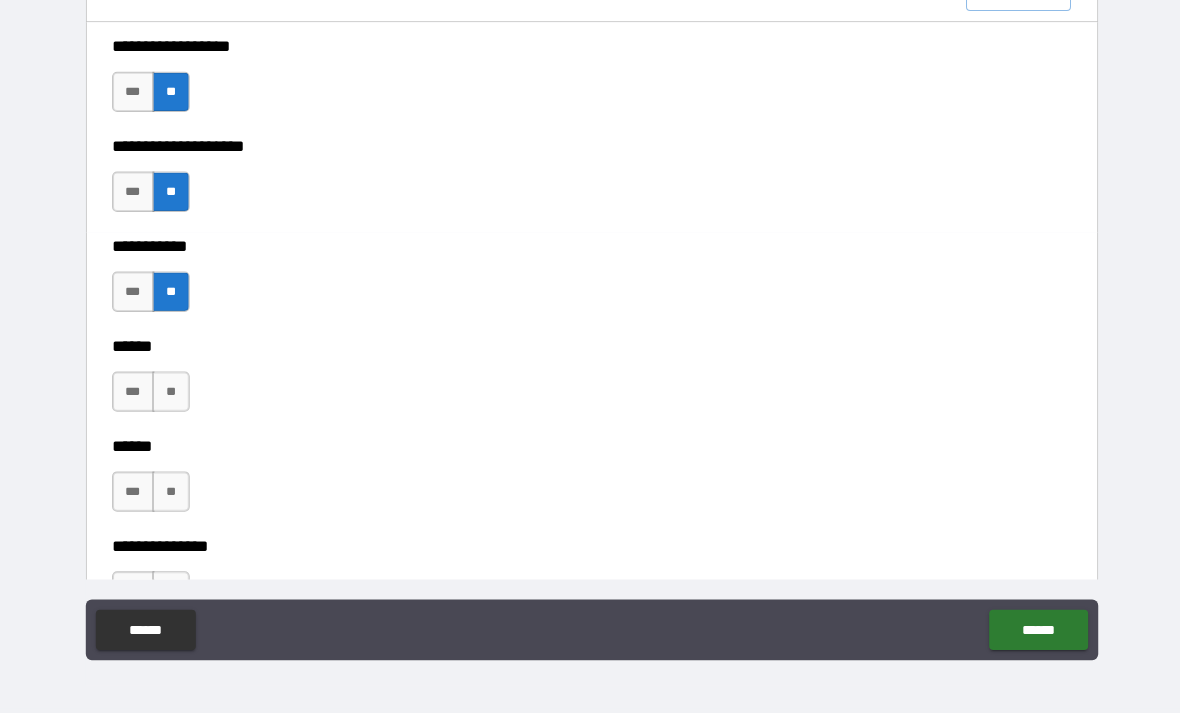 click on "***" at bounding box center [136, 394] 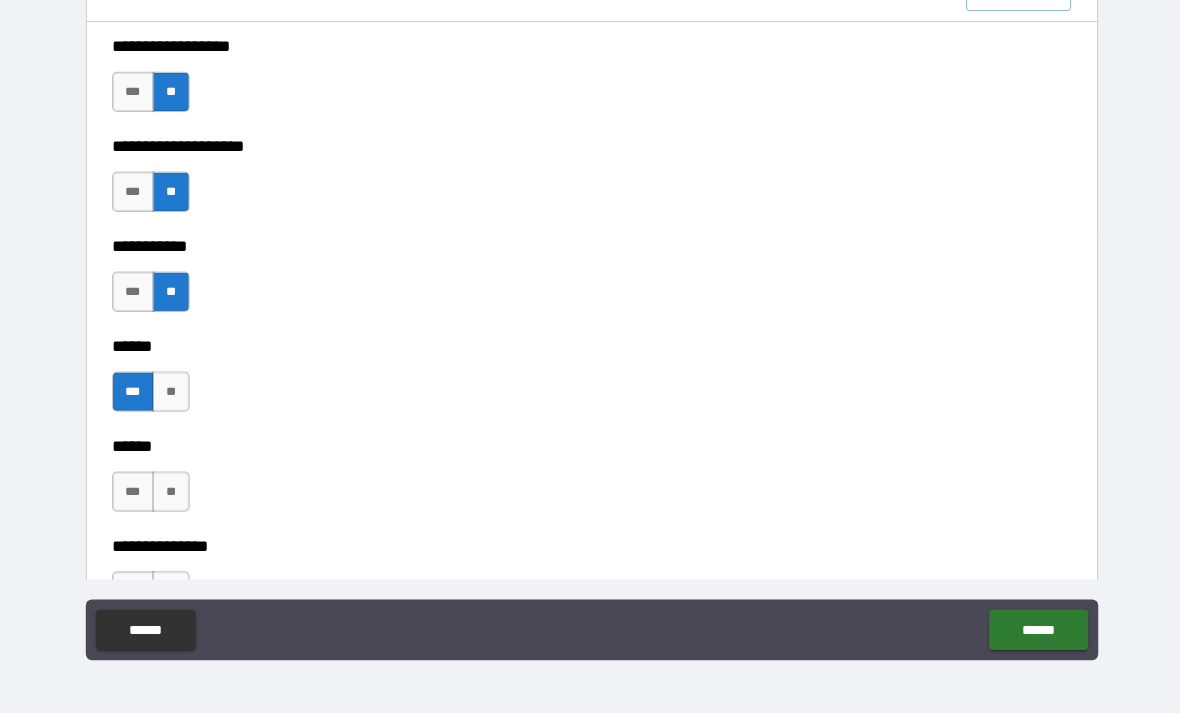 click on "**" at bounding box center (173, 493) 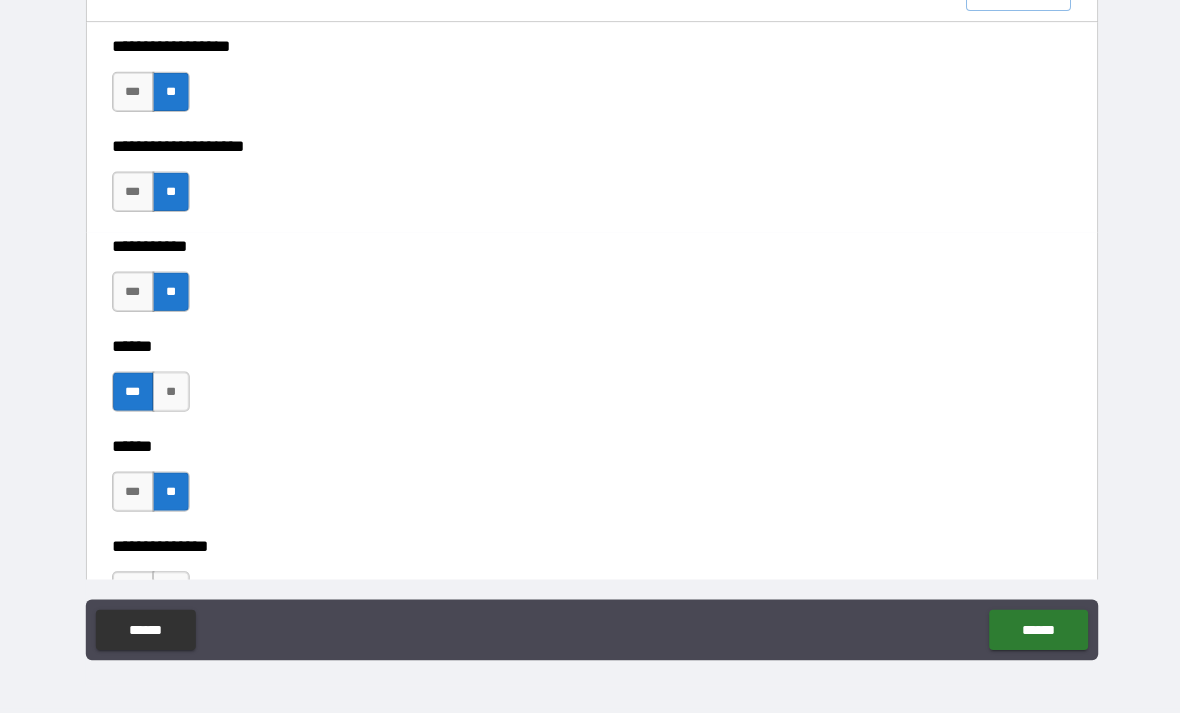 click on "**" at bounding box center [173, 394] 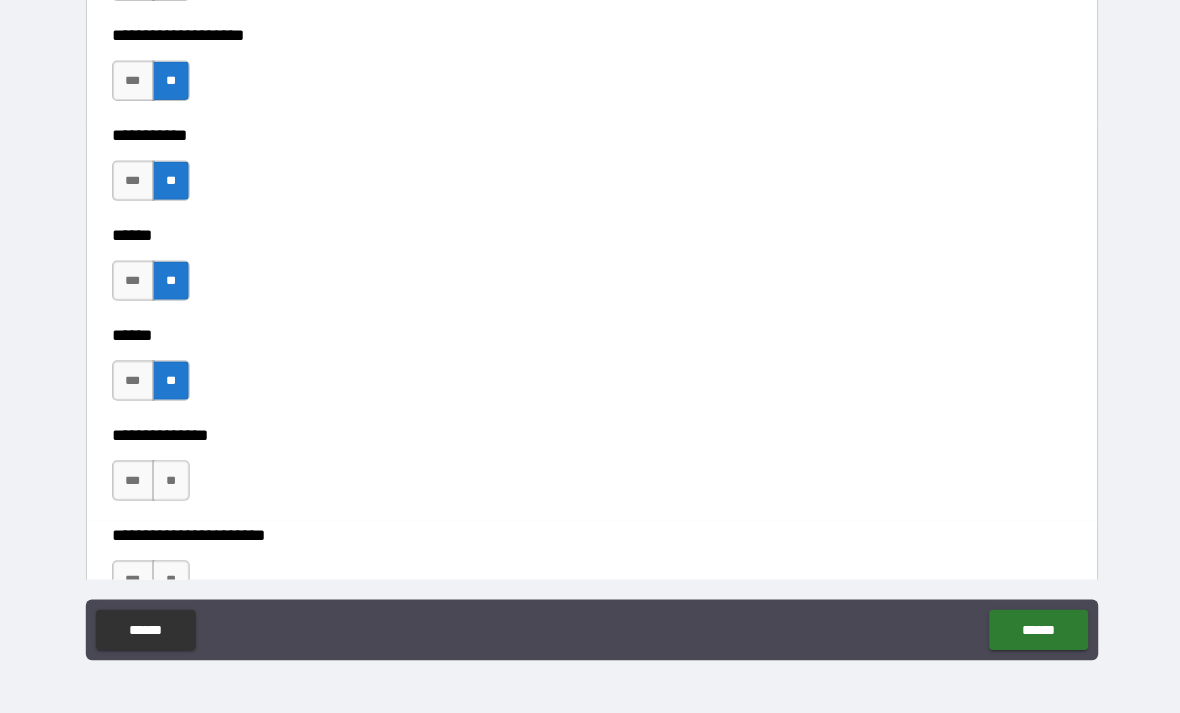 scroll, scrollTop: 2933, scrollLeft: 0, axis: vertical 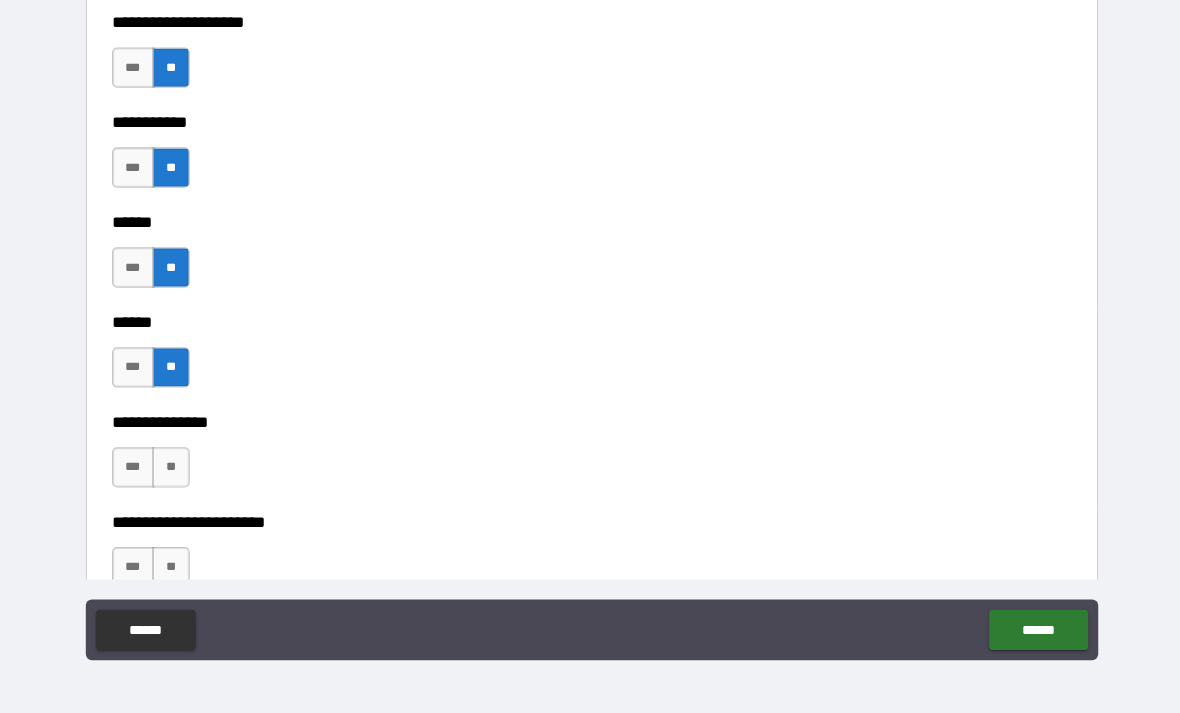 click on "**" at bounding box center (173, 469) 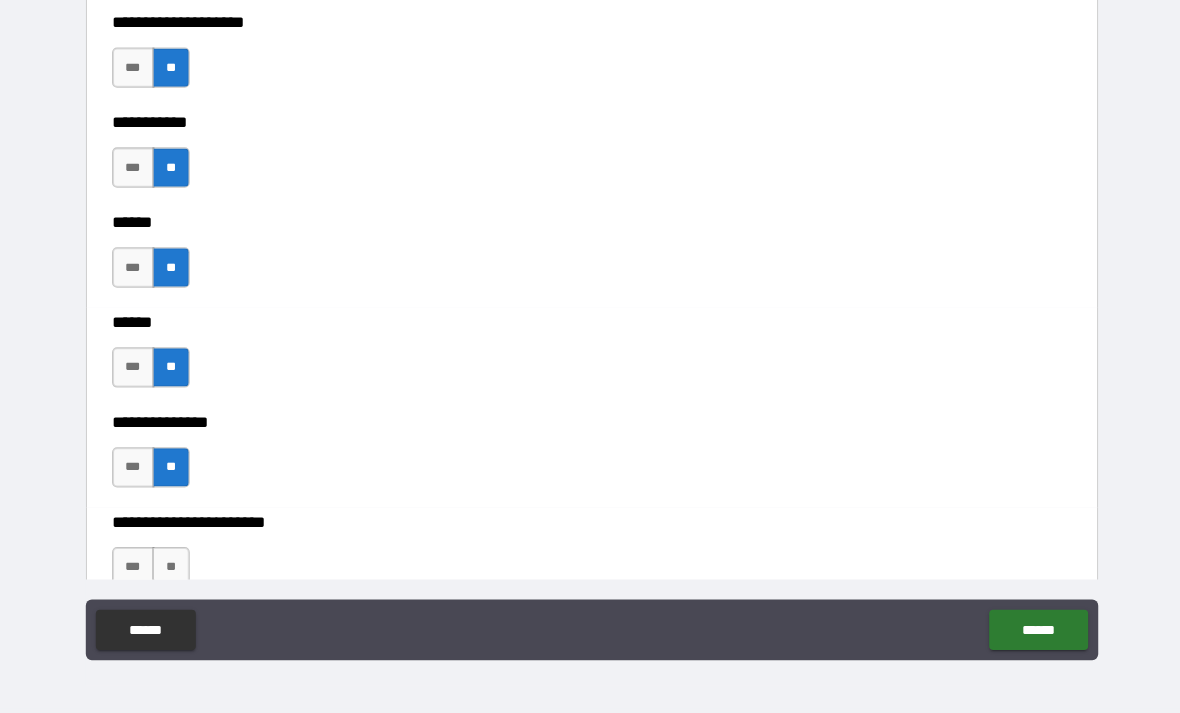 click on "**" at bounding box center [173, 568] 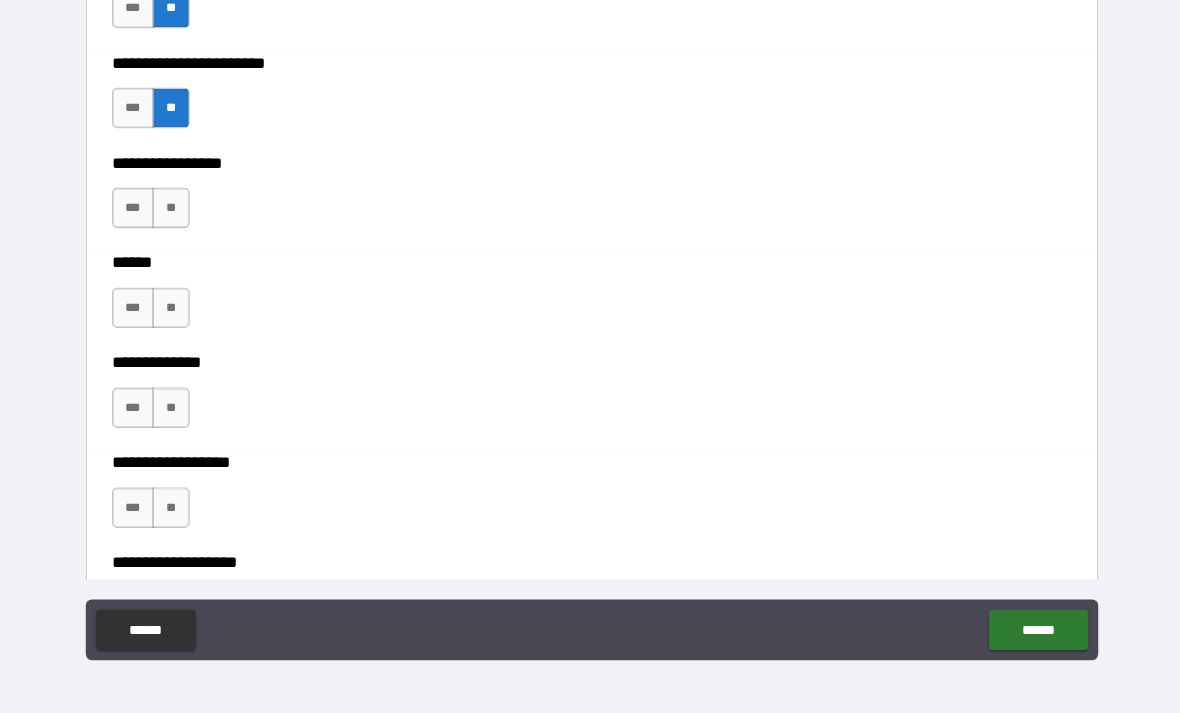 scroll, scrollTop: 3340, scrollLeft: 0, axis: vertical 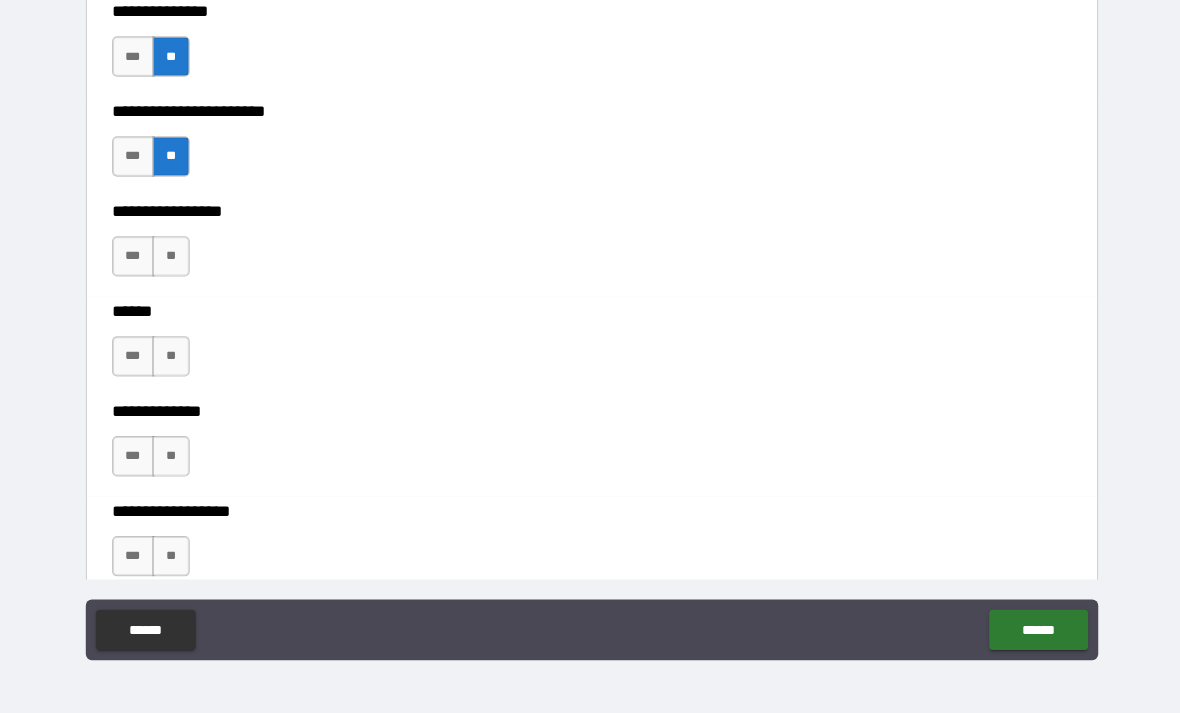click on "**" at bounding box center [173, 260] 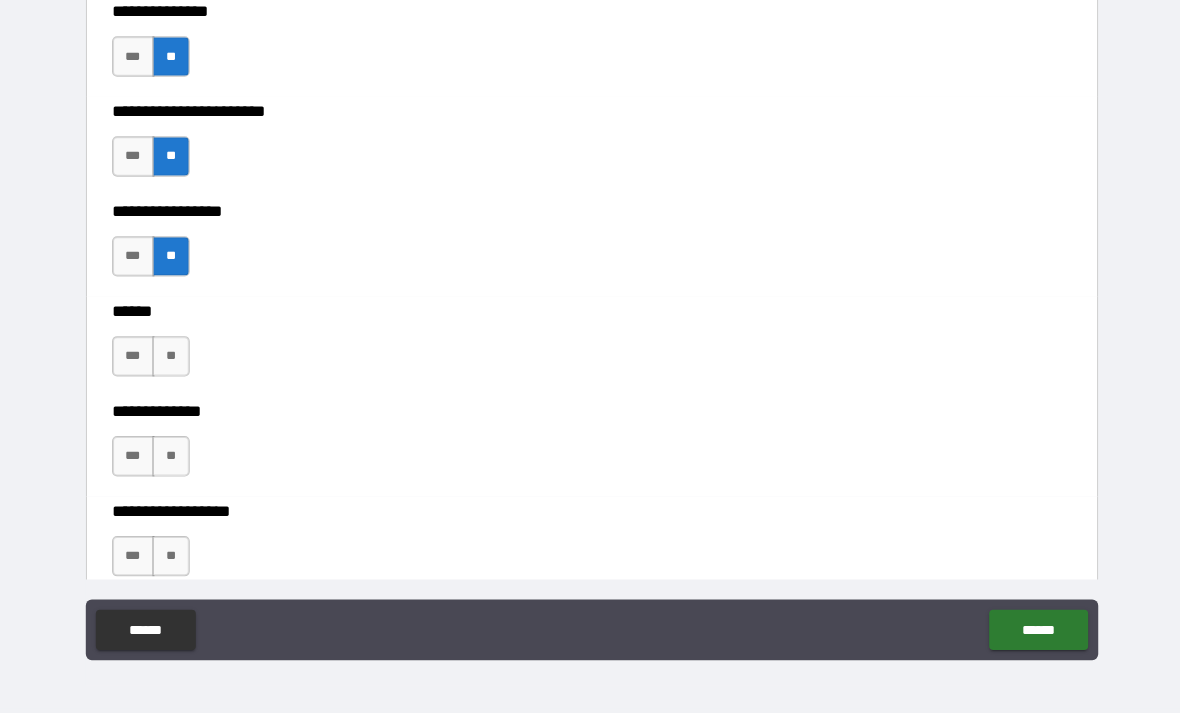 click on "**" at bounding box center (173, 359) 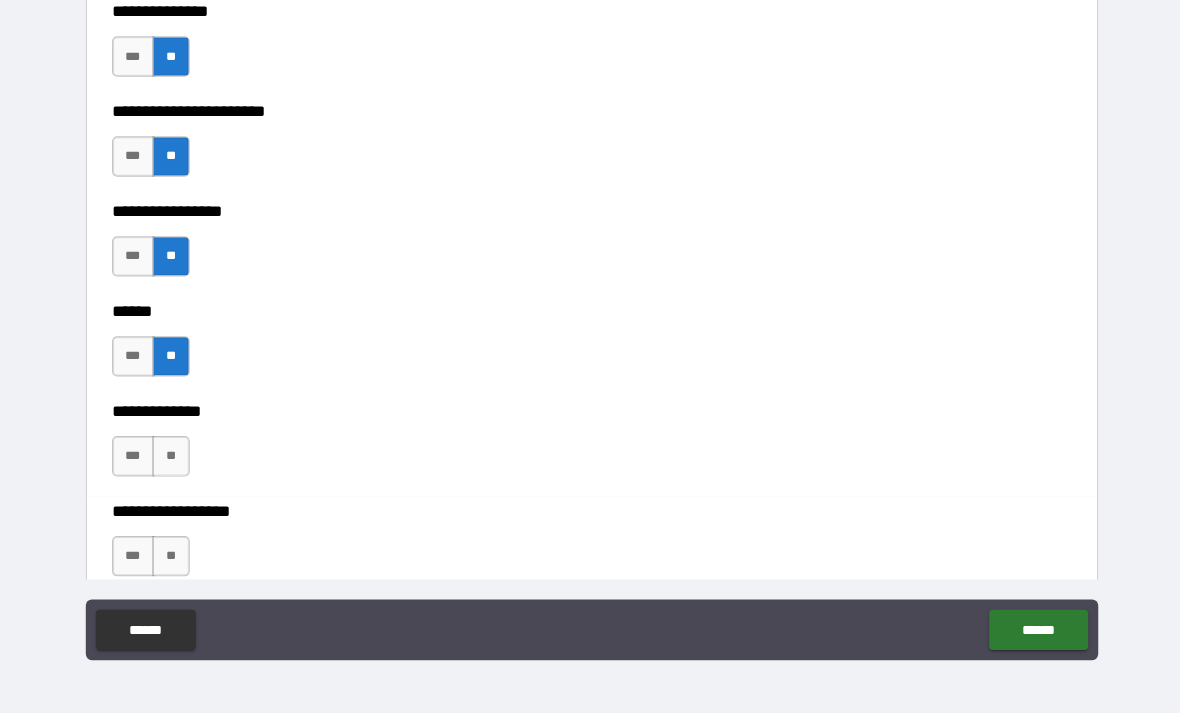 click on "**" at bounding box center (173, 458) 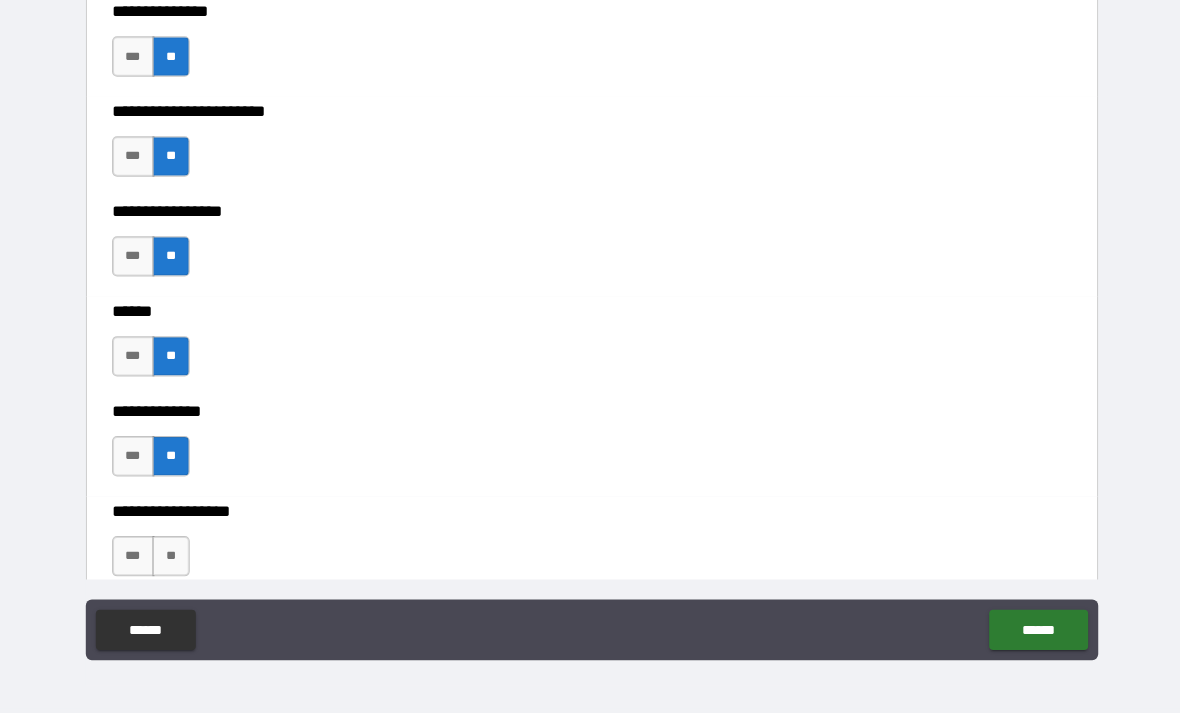 click on "**" at bounding box center (173, 557) 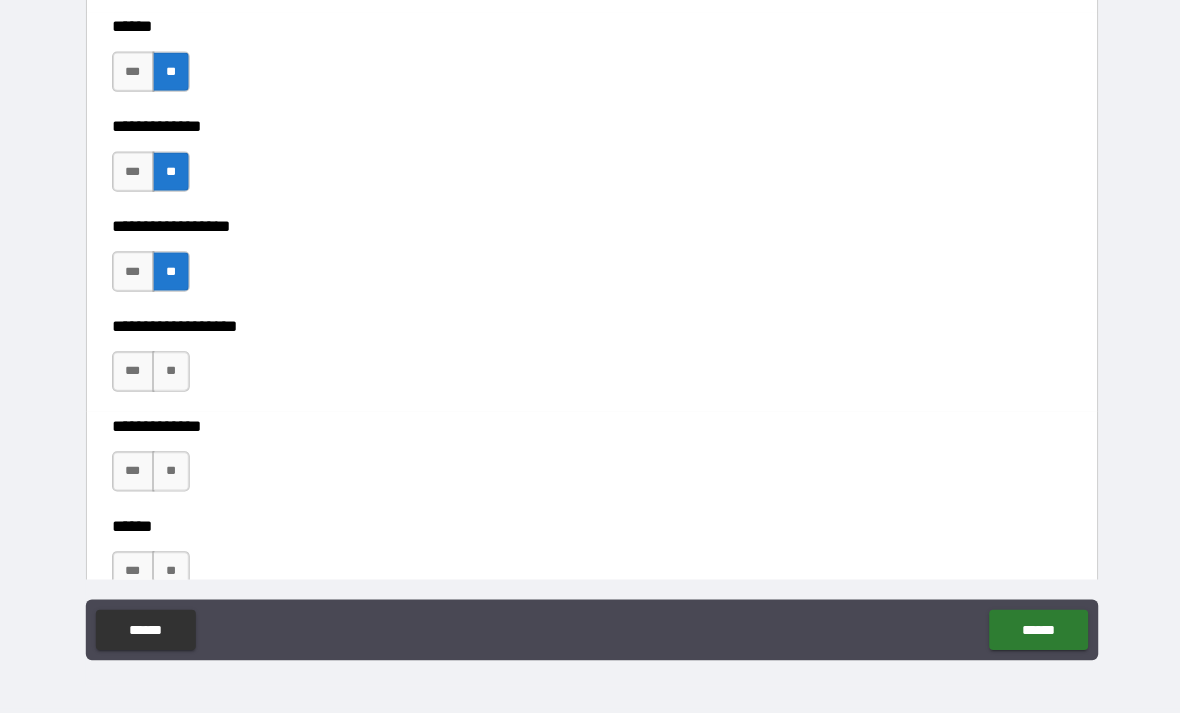scroll, scrollTop: 3642, scrollLeft: 0, axis: vertical 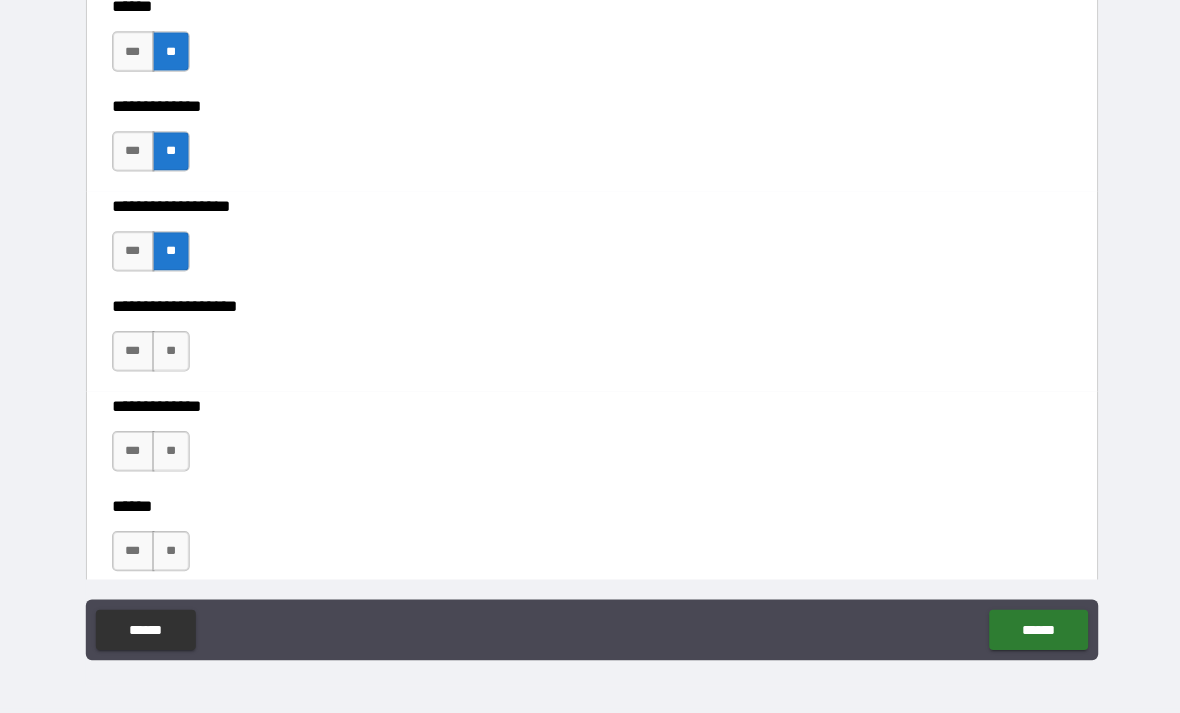 click on "**********" at bounding box center (590, 295) 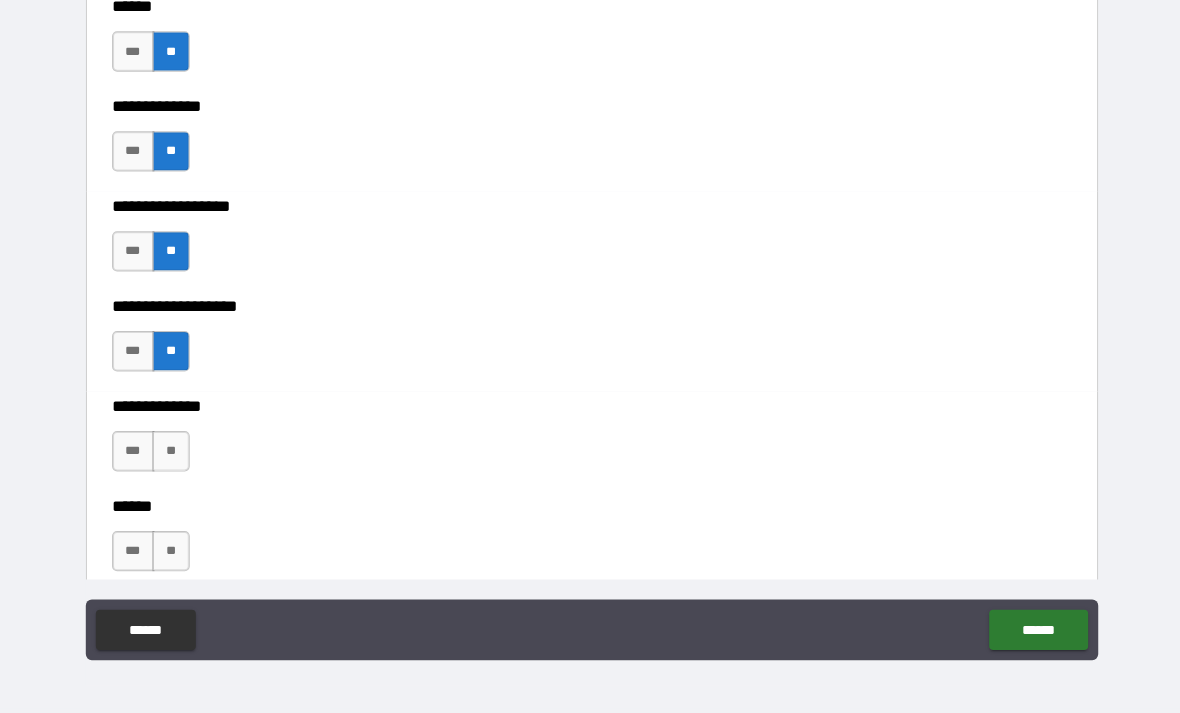 click on "**" at bounding box center (173, 453) 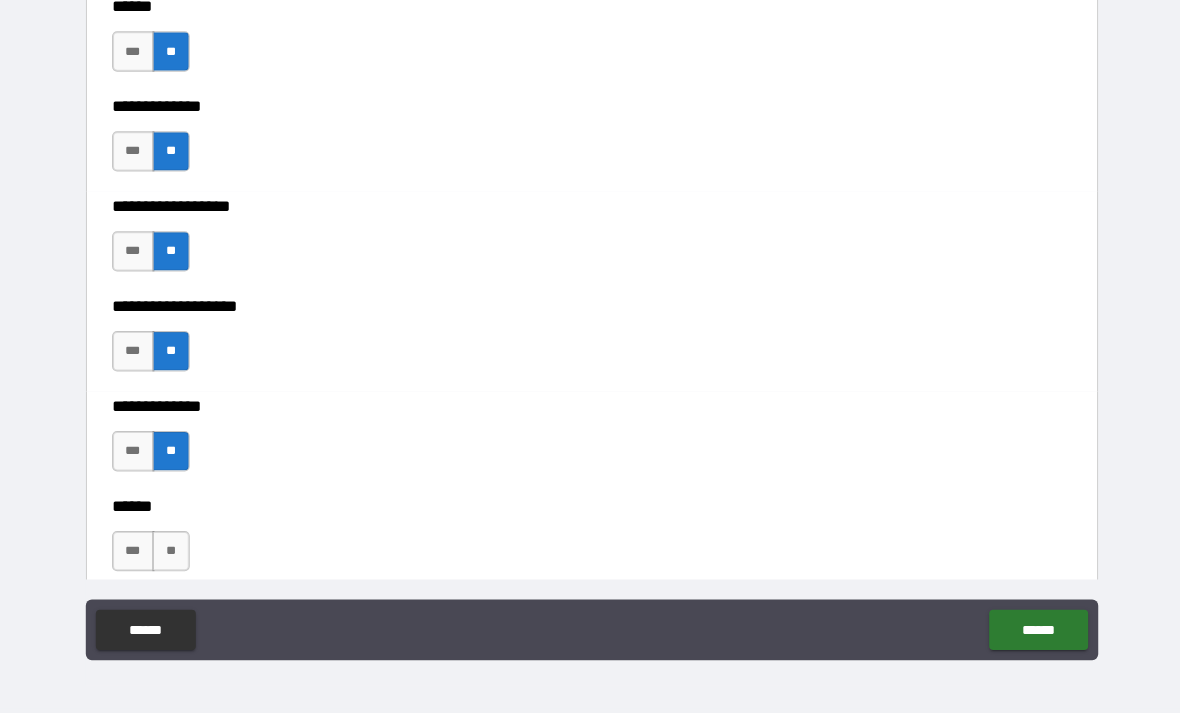 click on "**" at bounding box center [173, 552] 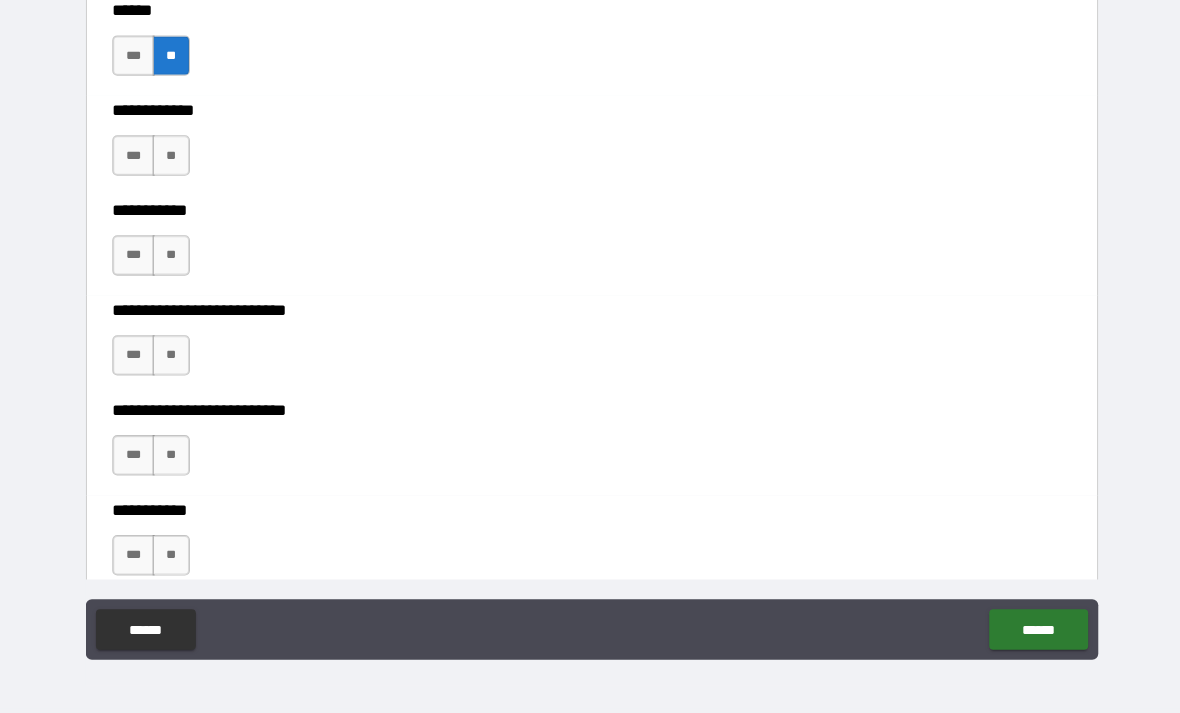 scroll, scrollTop: 4131, scrollLeft: 0, axis: vertical 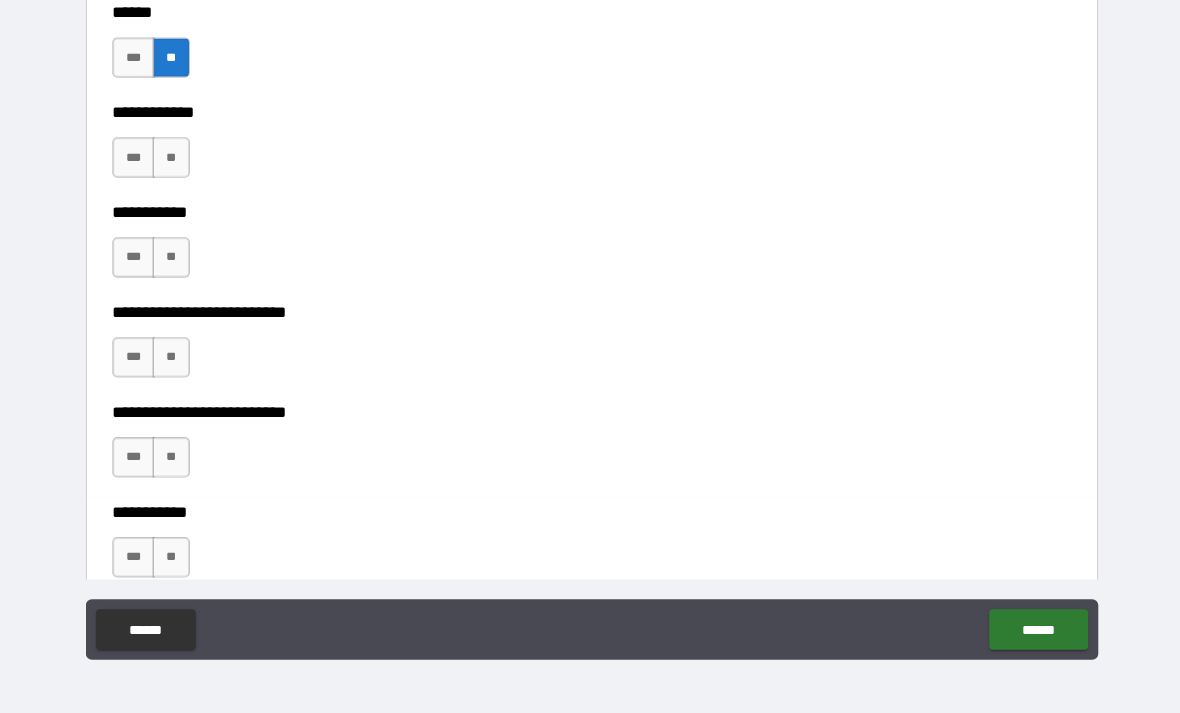 click on "**" at bounding box center [173, 162] 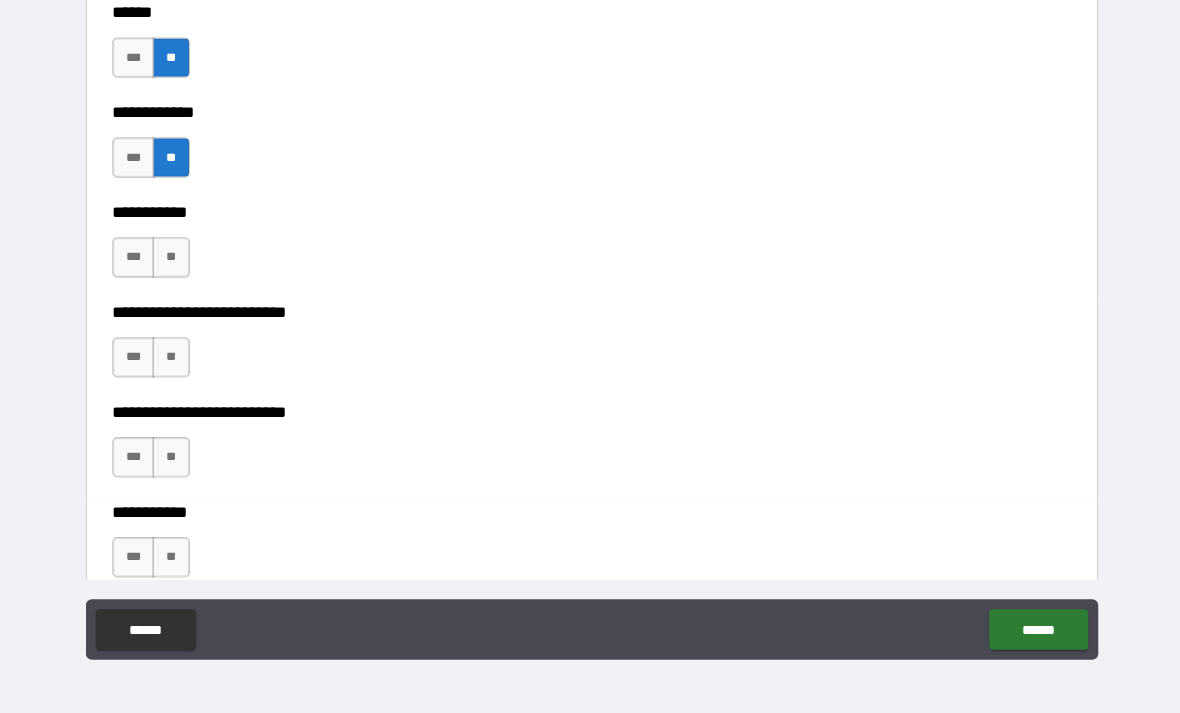 click on "**" at bounding box center [173, 261] 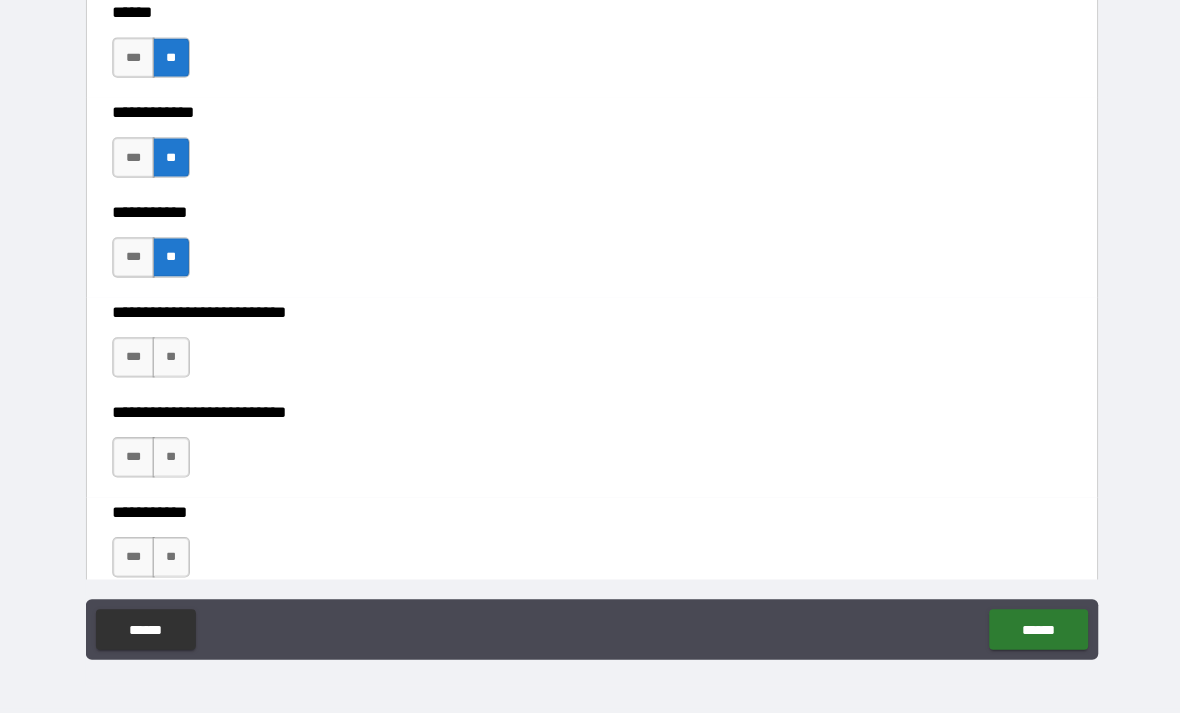 click on "**" at bounding box center (173, 360) 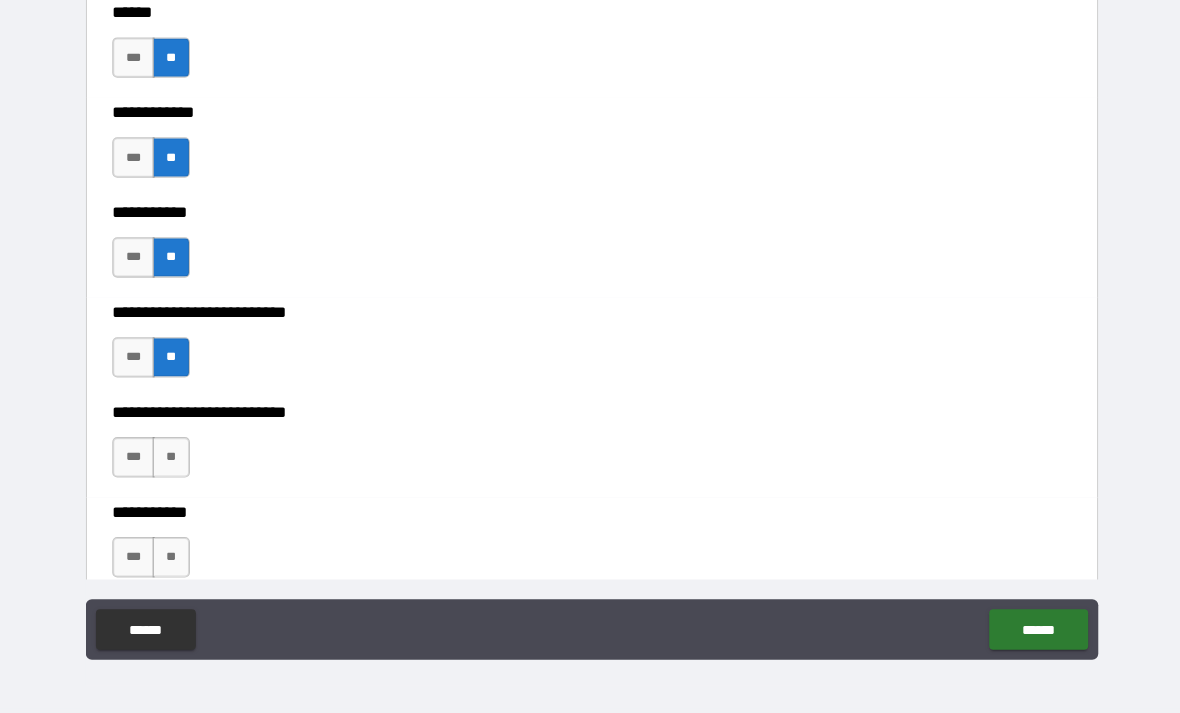 click on "**" at bounding box center [173, 459] 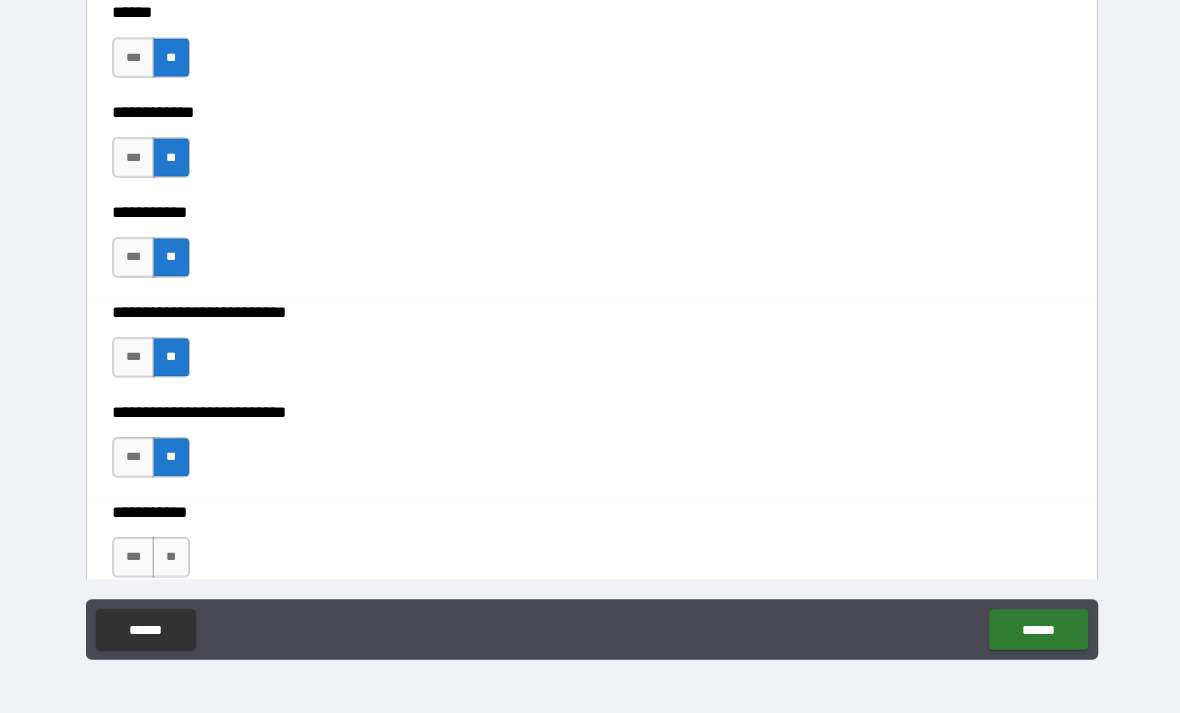 click on "**" at bounding box center (173, 558) 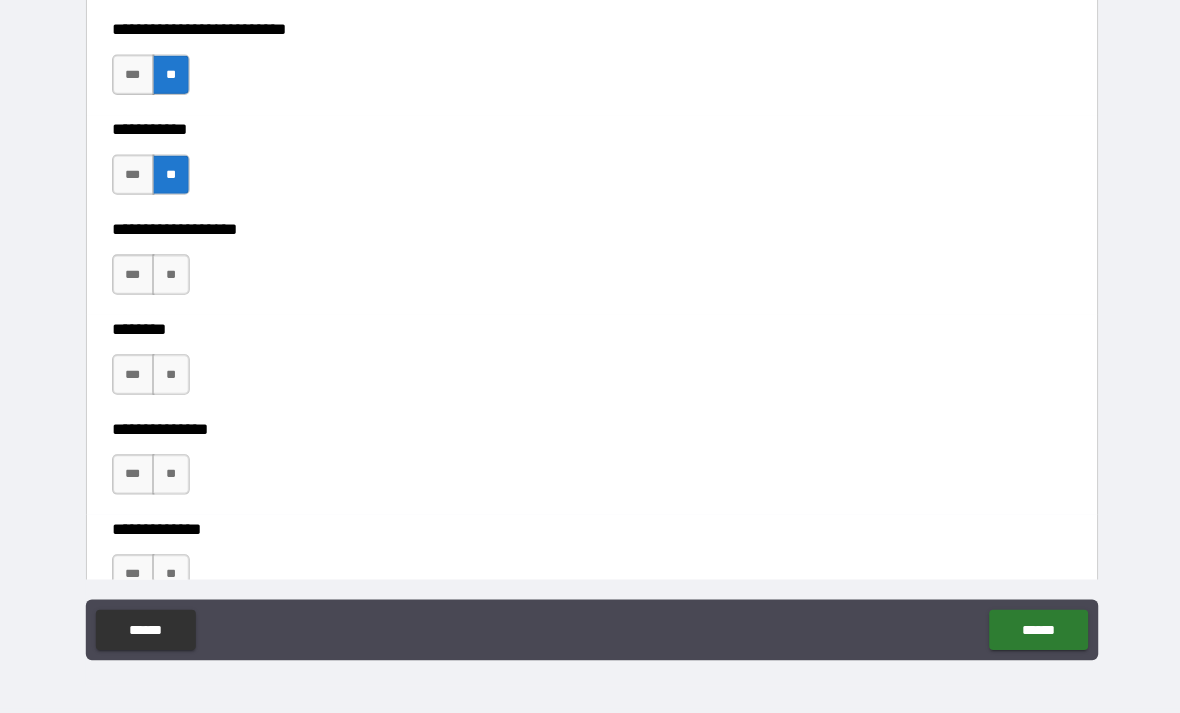 scroll, scrollTop: 4551, scrollLeft: 0, axis: vertical 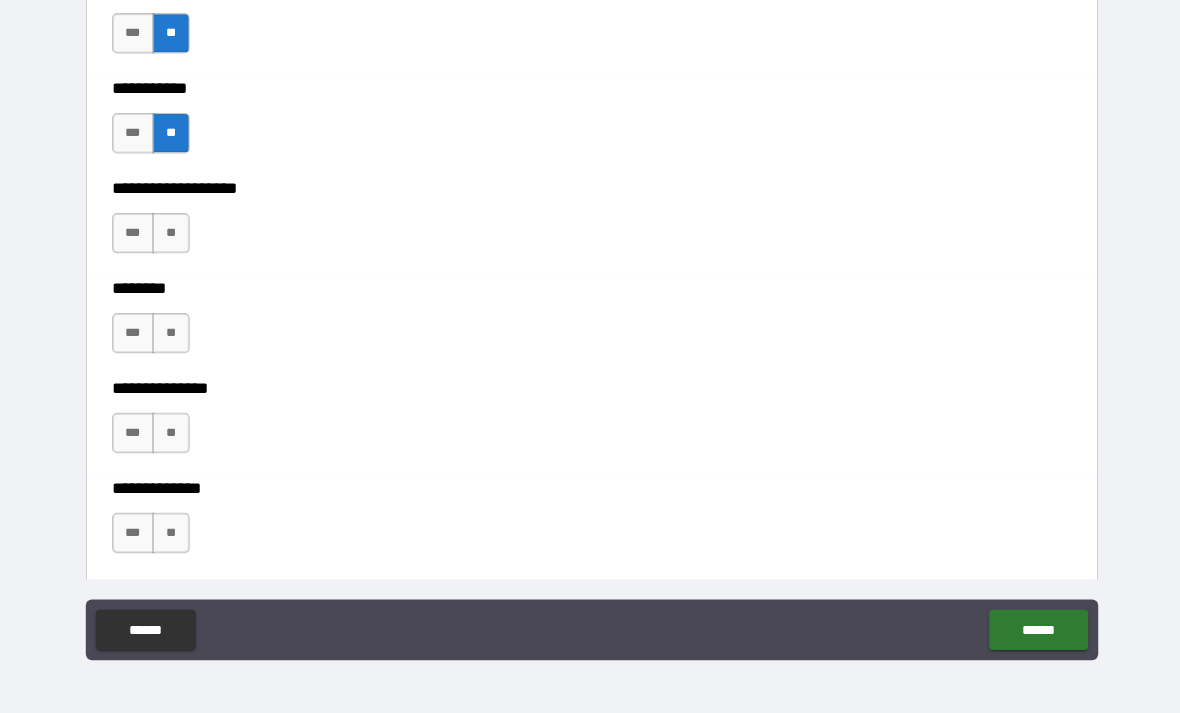 click on "**" at bounding box center [173, 237] 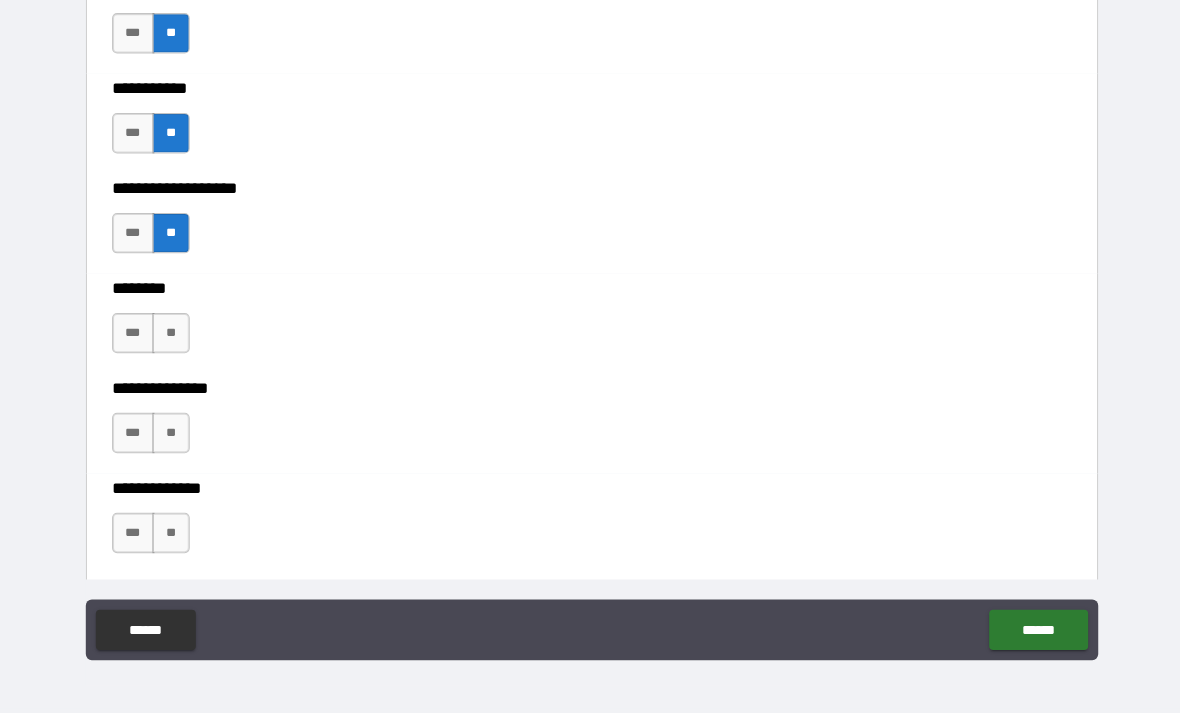 click on "**" at bounding box center (173, 336) 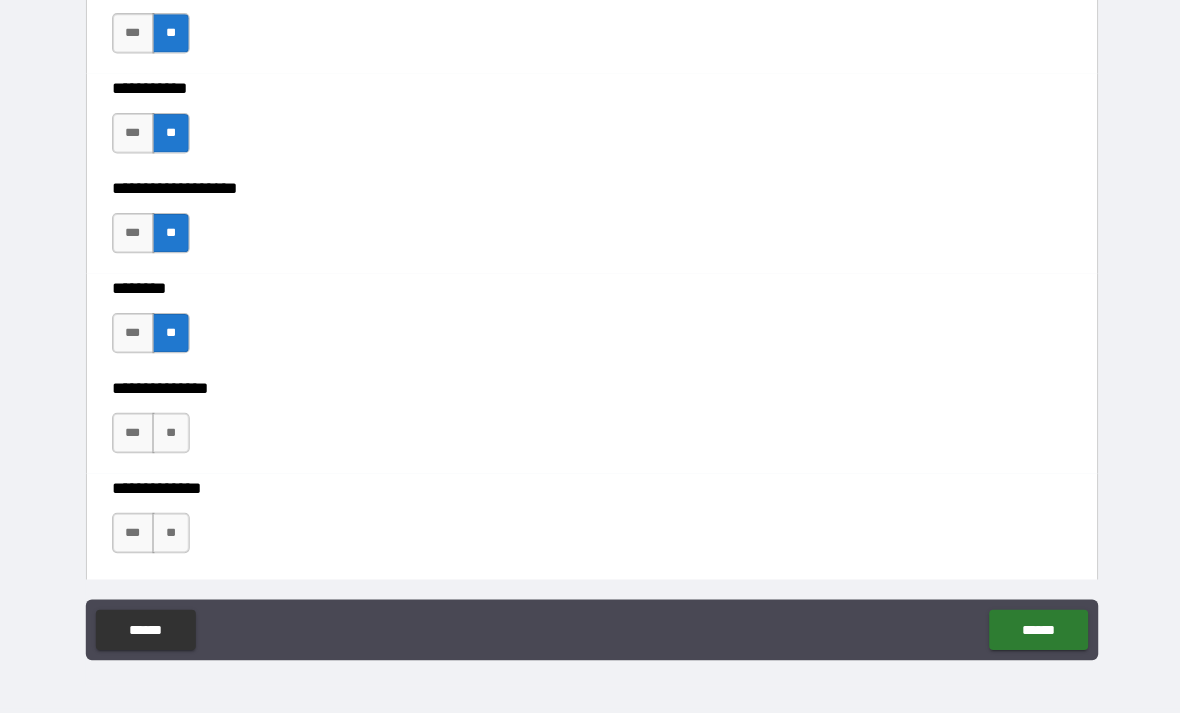 click on "**" at bounding box center [173, 435] 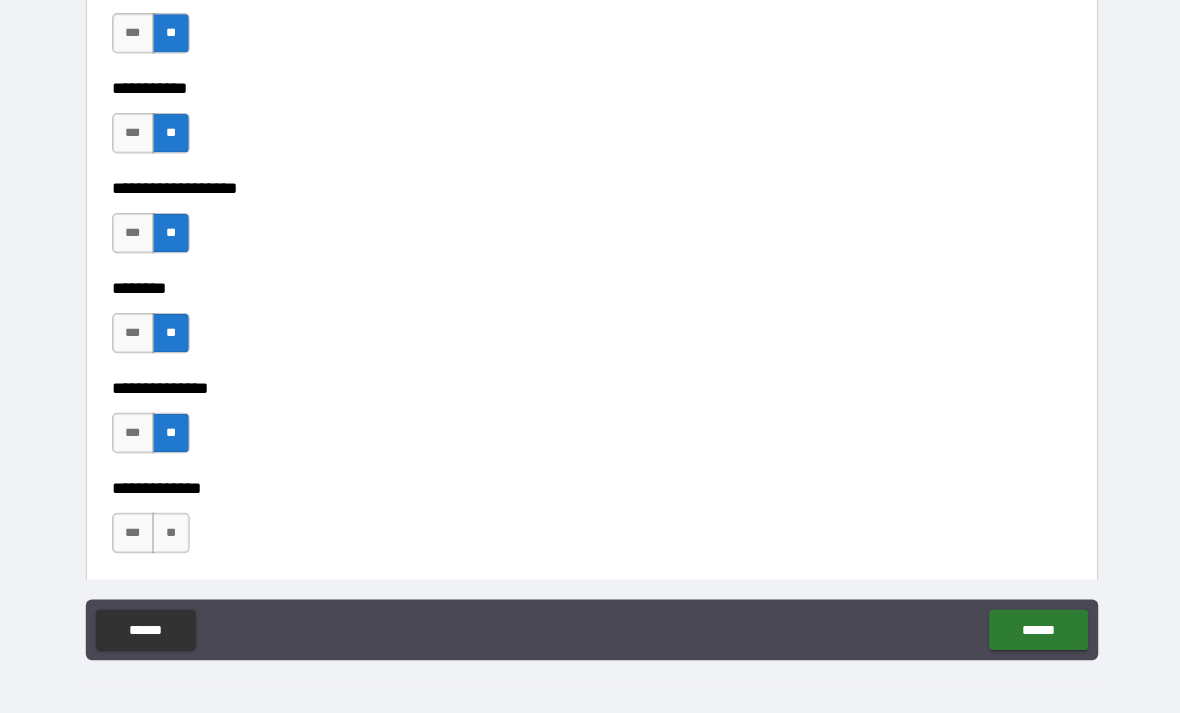 click on "**" at bounding box center [173, 534] 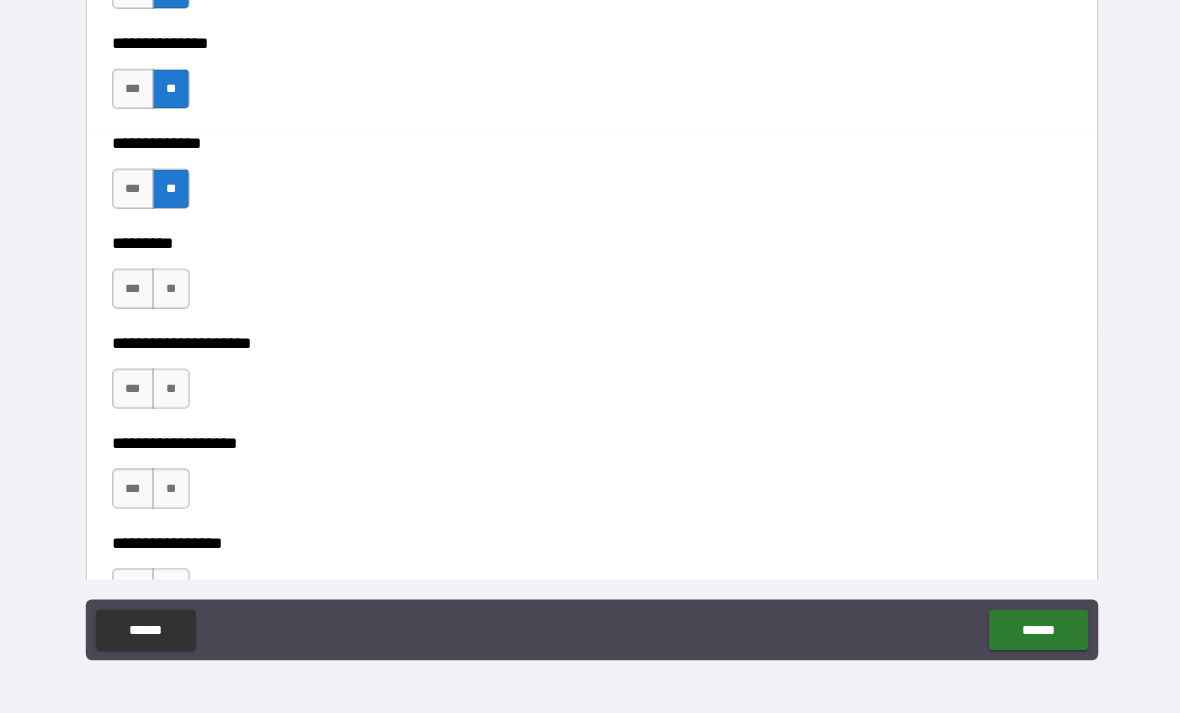 scroll, scrollTop: 4905, scrollLeft: 0, axis: vertical 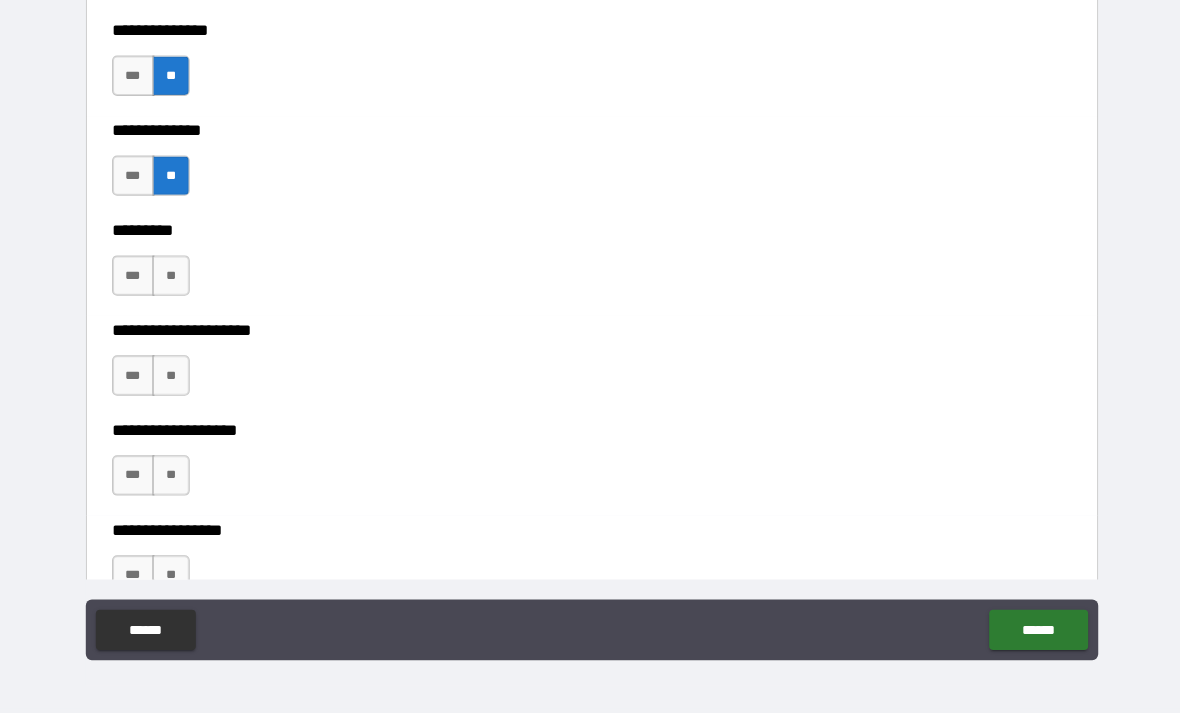 click on "**" at bounding box center (173, 279) 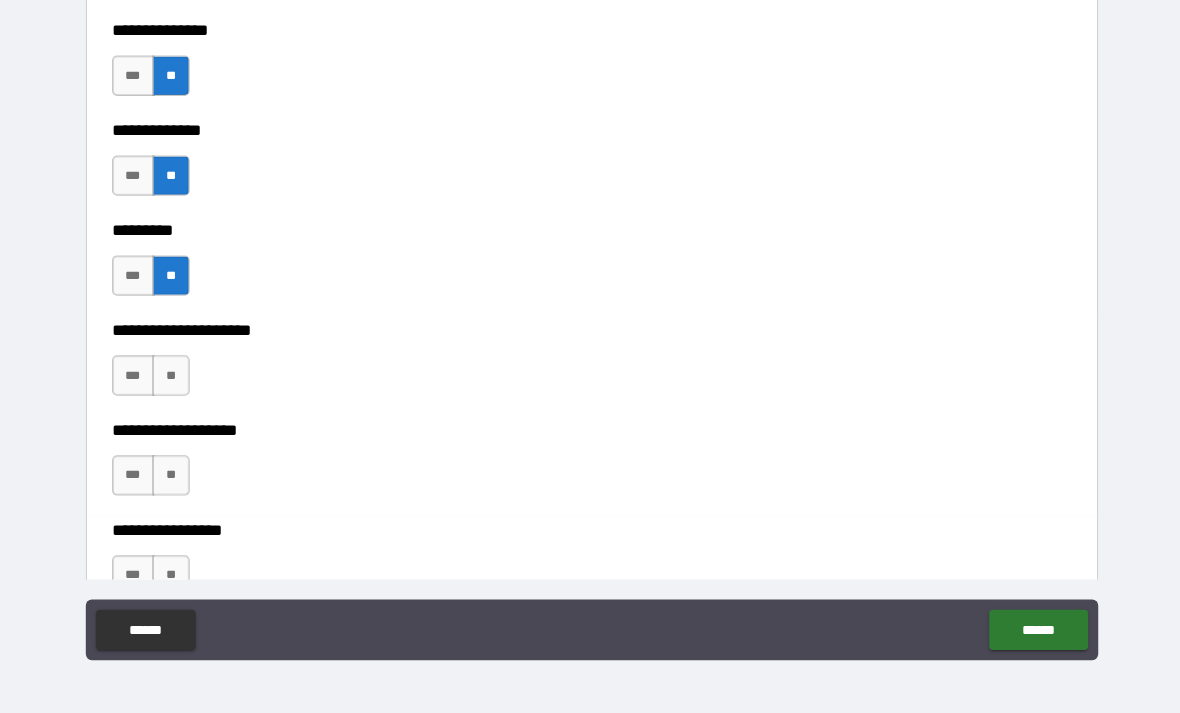 click on "**" at bounding box center (173, 378) 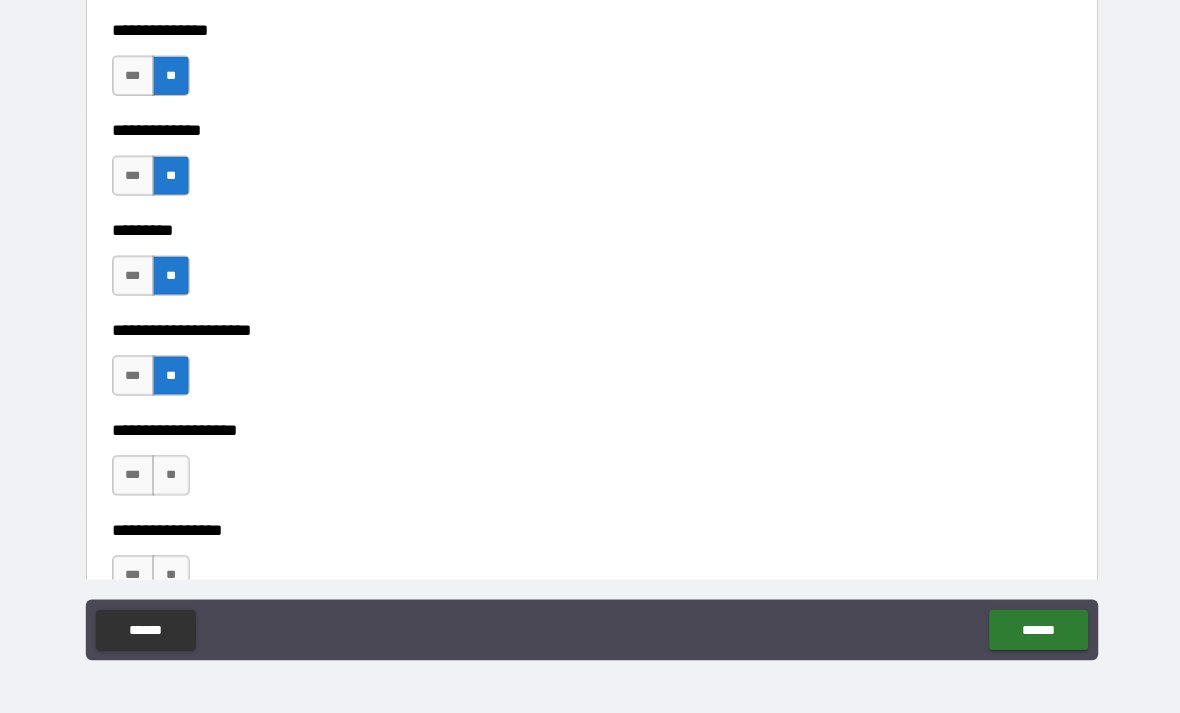 click on "**" at bounding box center (173, 477) 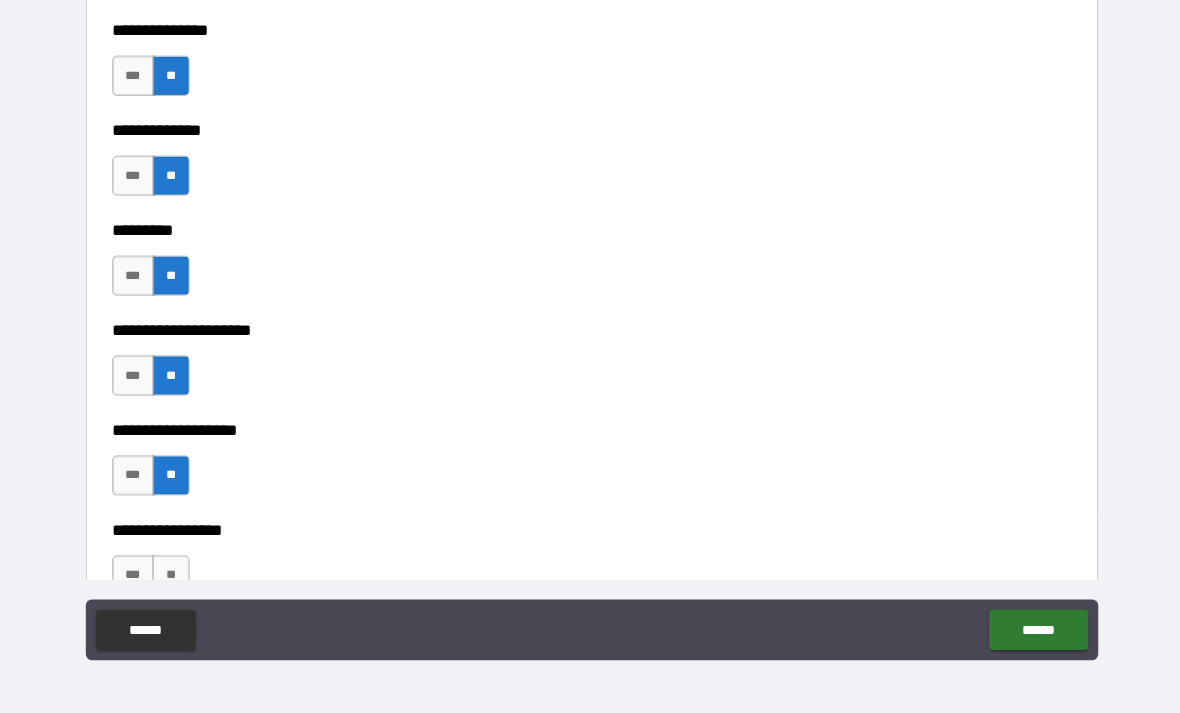 click on "**" at bounding box center [173, 576] 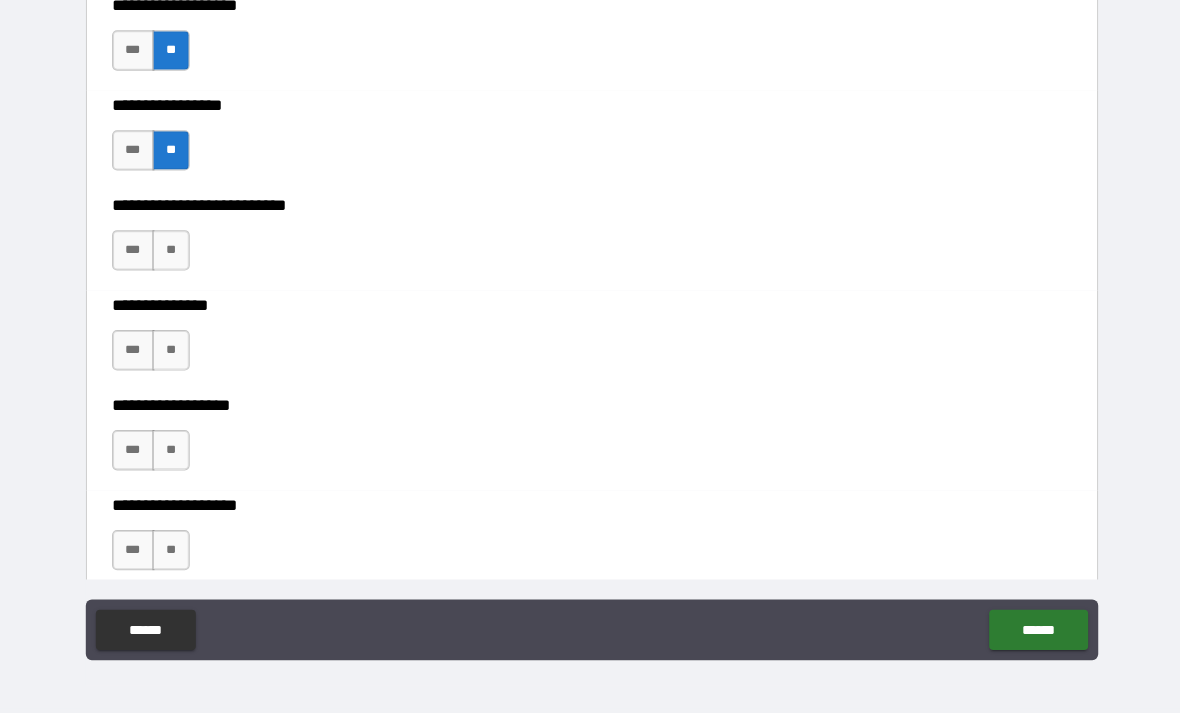 scroll, scrollTop: 5349, scrollLeft: 0, axis: vertical 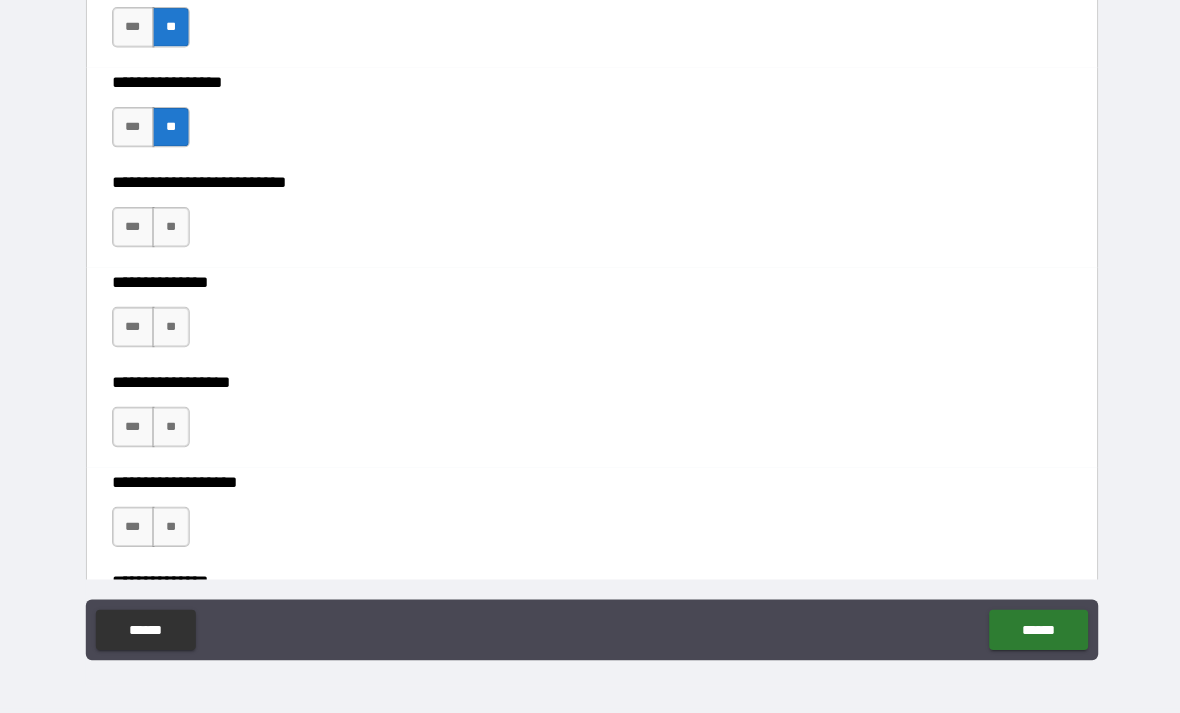 click on "**" at bounding box center (173, 231) 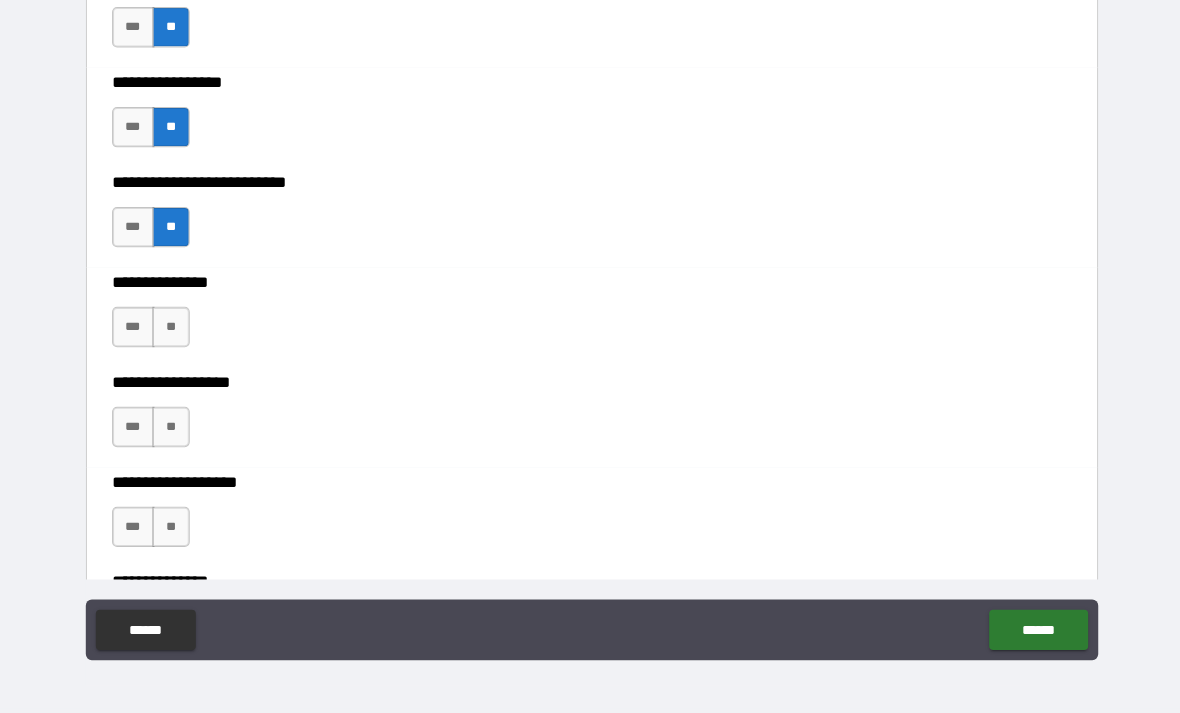 click on "**" at bounding box center [173, 330] 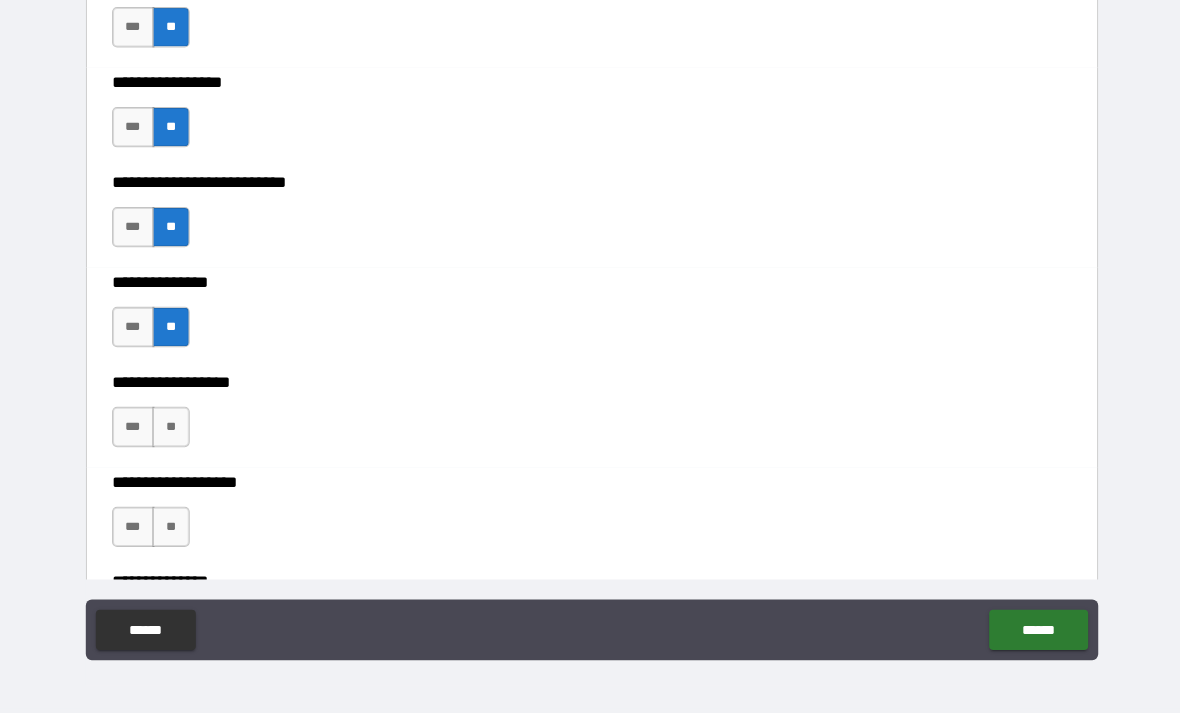 click on "**" at bounding box center (173, 429) 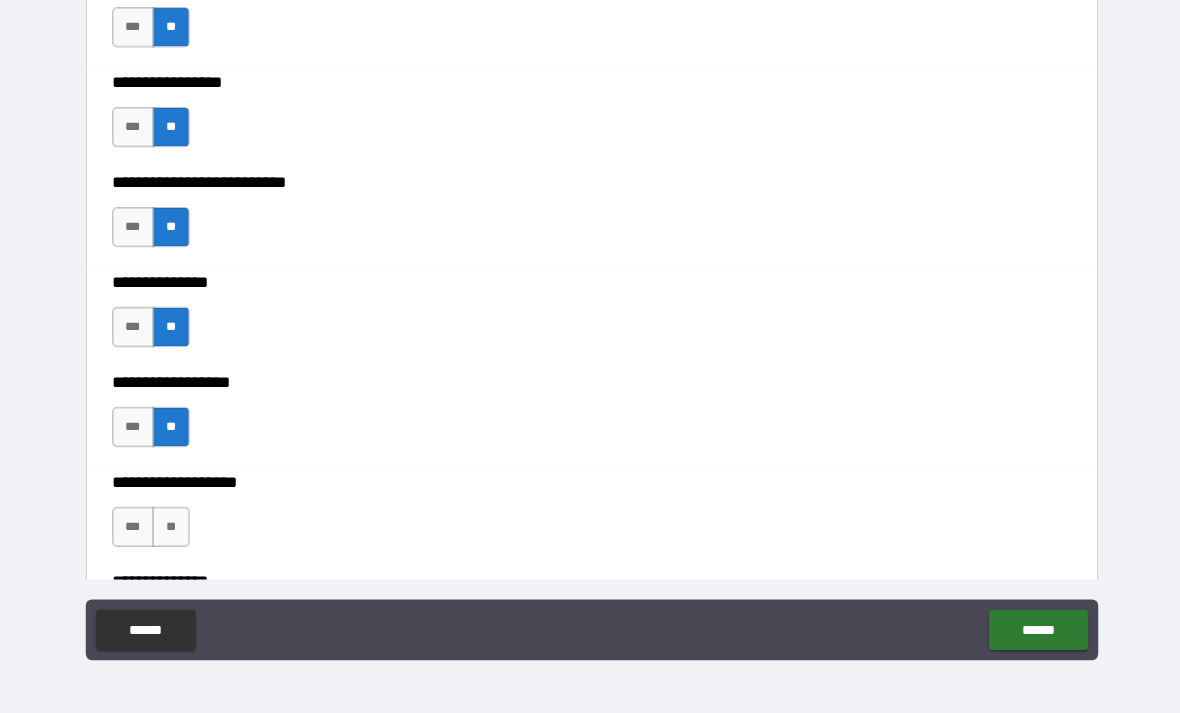 click on "**" at bounding box center [173, 528] 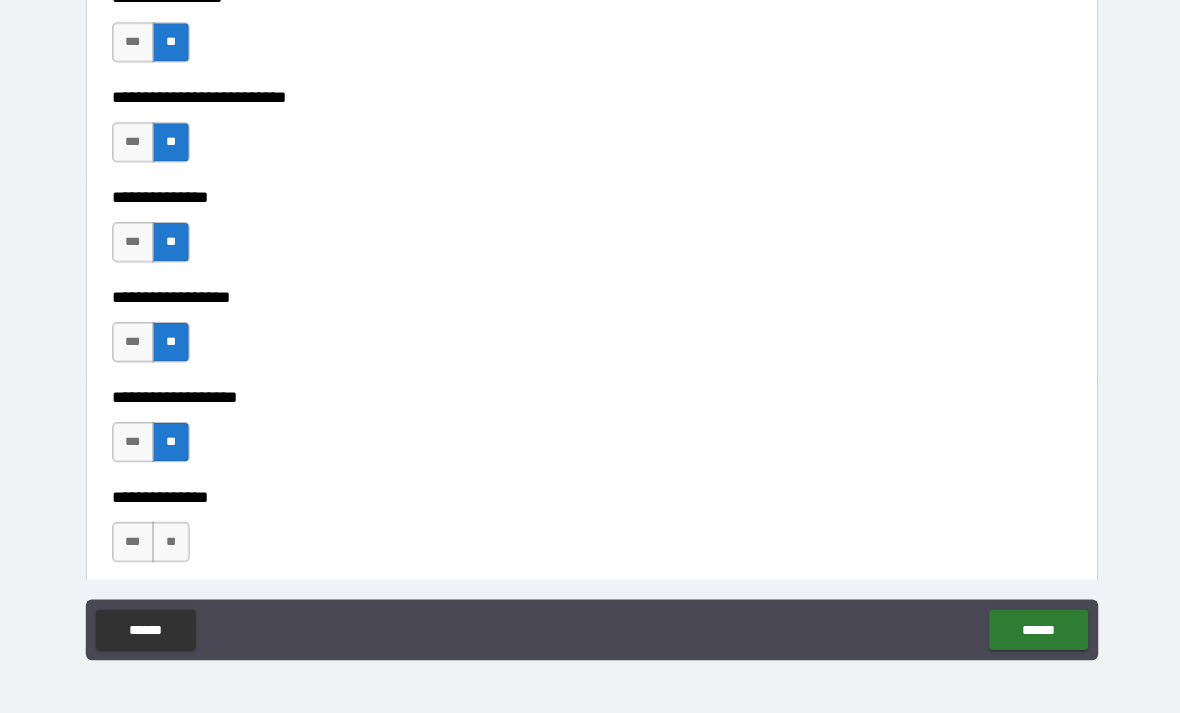 scroll, scrollTop: 5436, scrollLeft: 0, axis: vertical 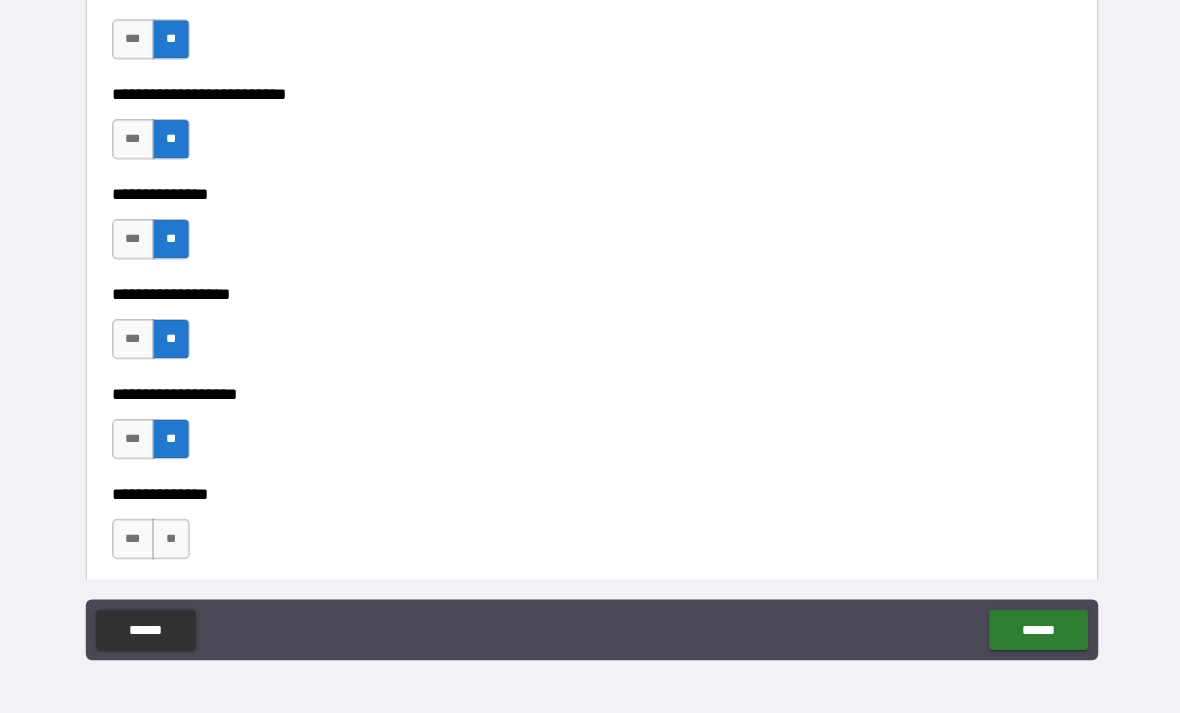 click on "**" at bounding box center (173, 540) 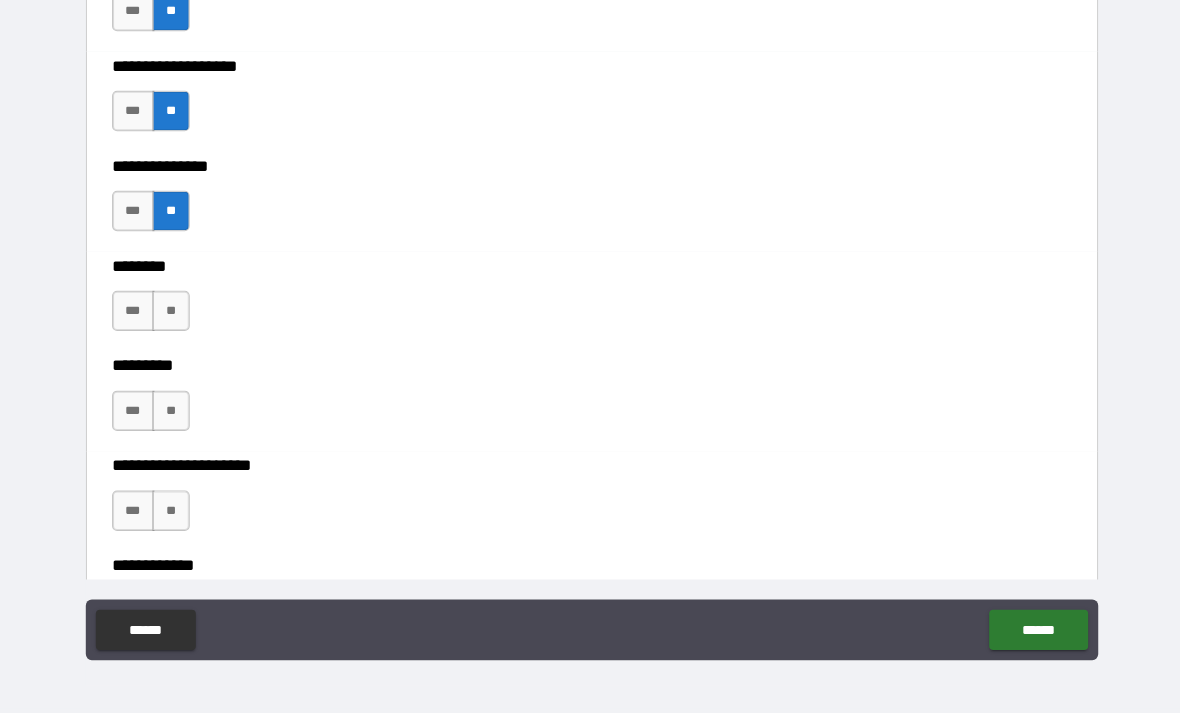 scroll, scrollTop: 5768, scrollLeft: 0, axis: vertical 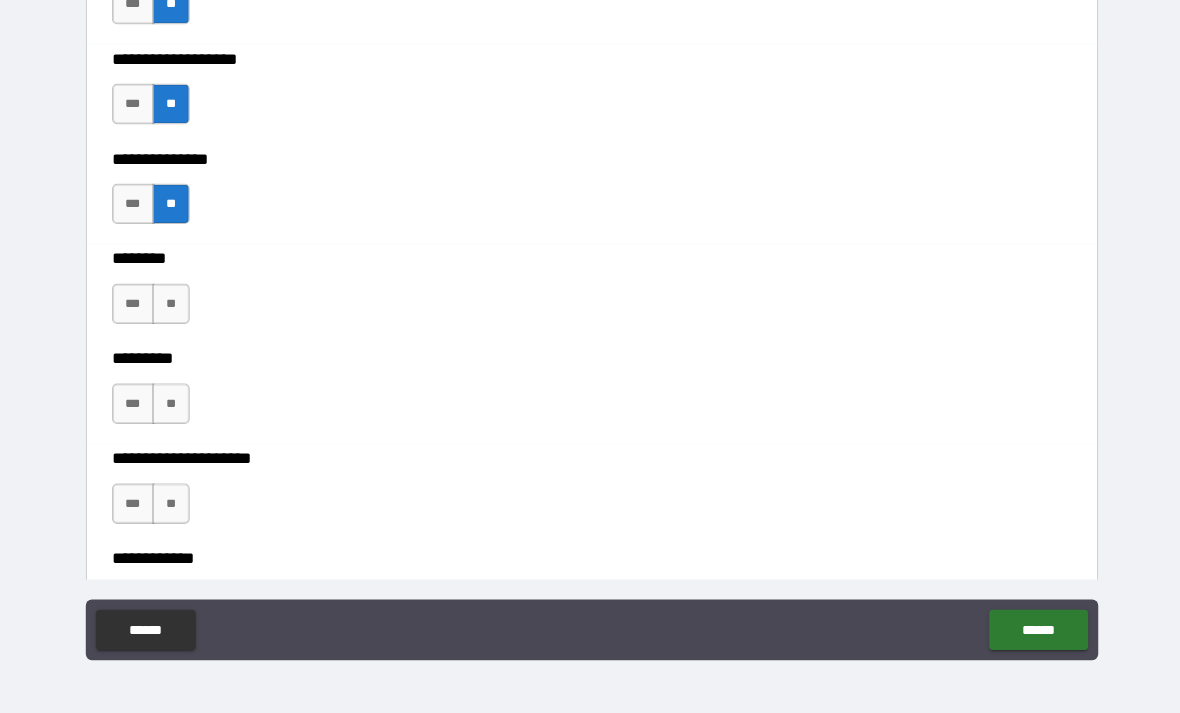 click on "**" at bounding box center (173, 307) 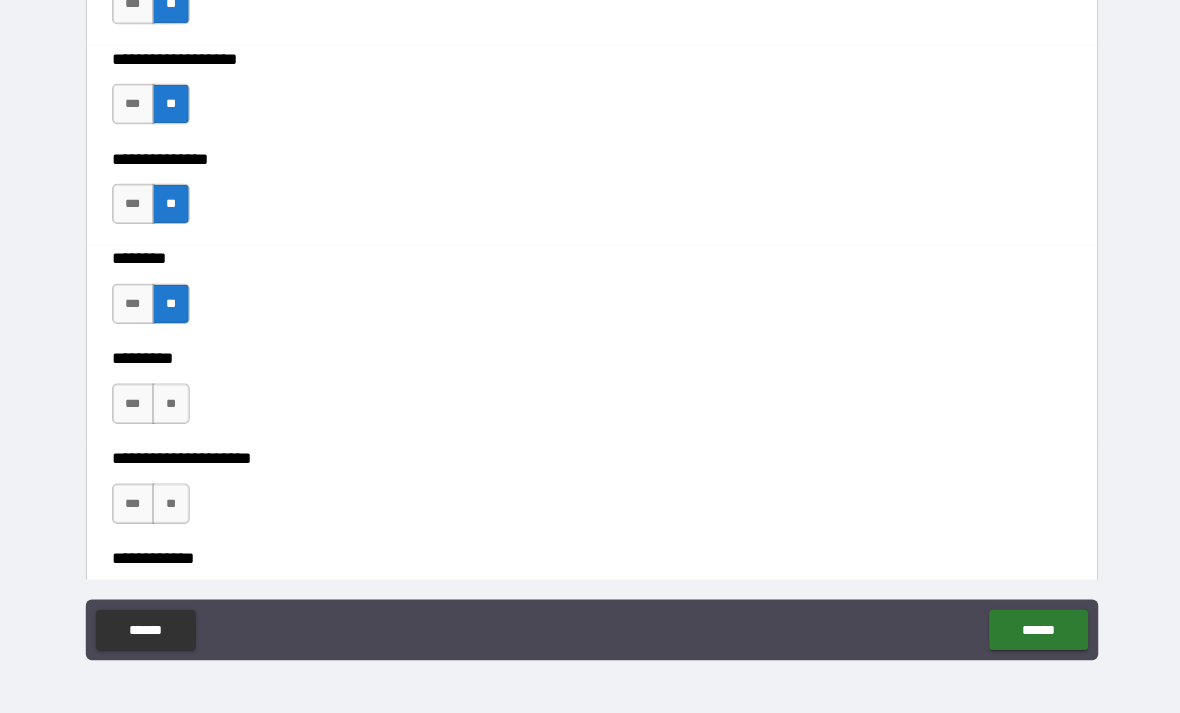 click on "**" at bounding box center [173, 406] 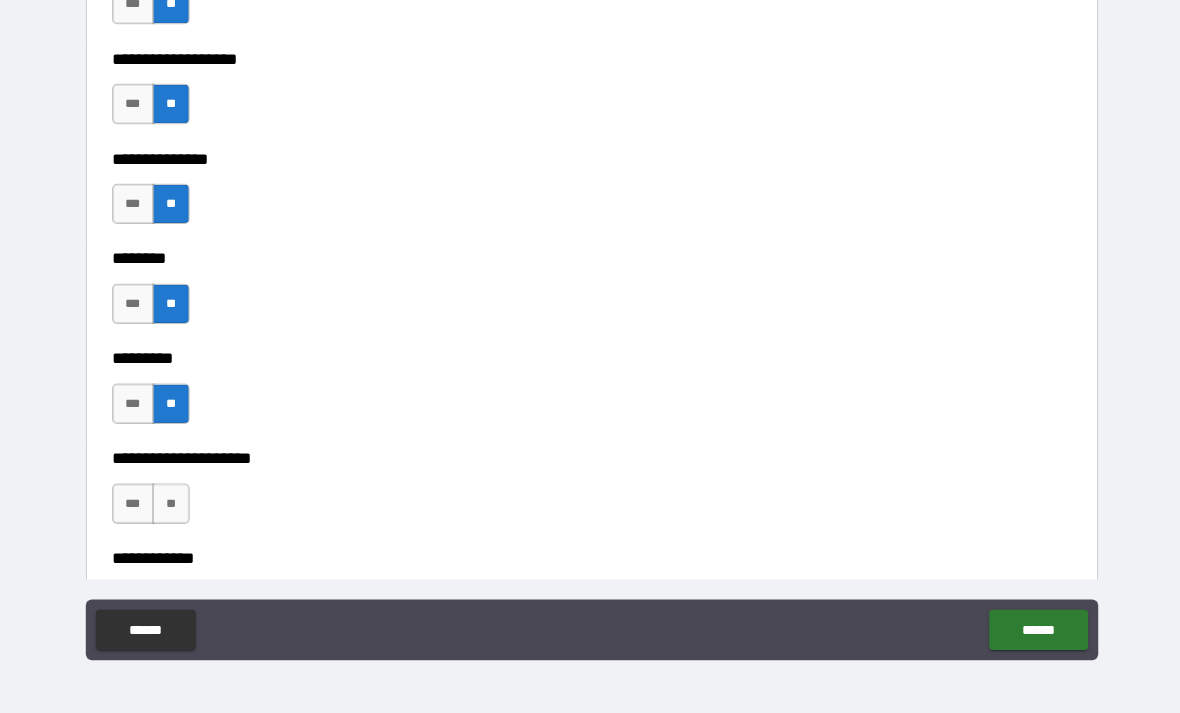 click on "**" at bounding box center (173, 505) 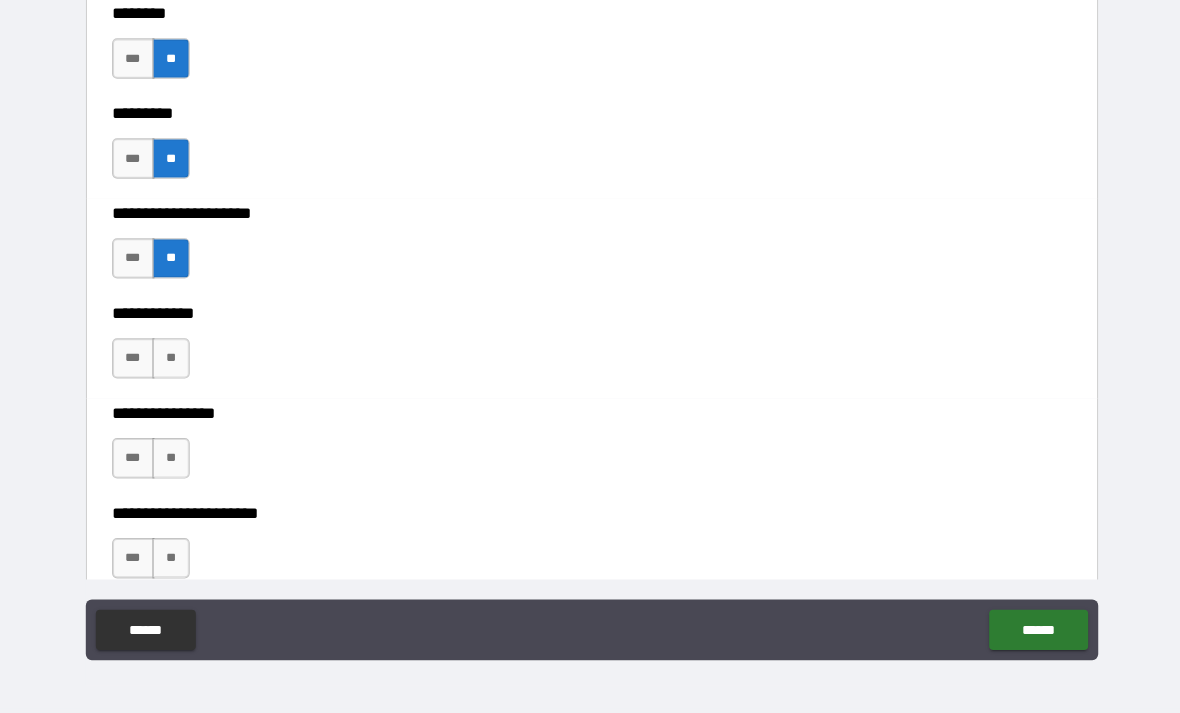 scroll, scrollTop: 6021, scrollLeft: 0, axis: vertical 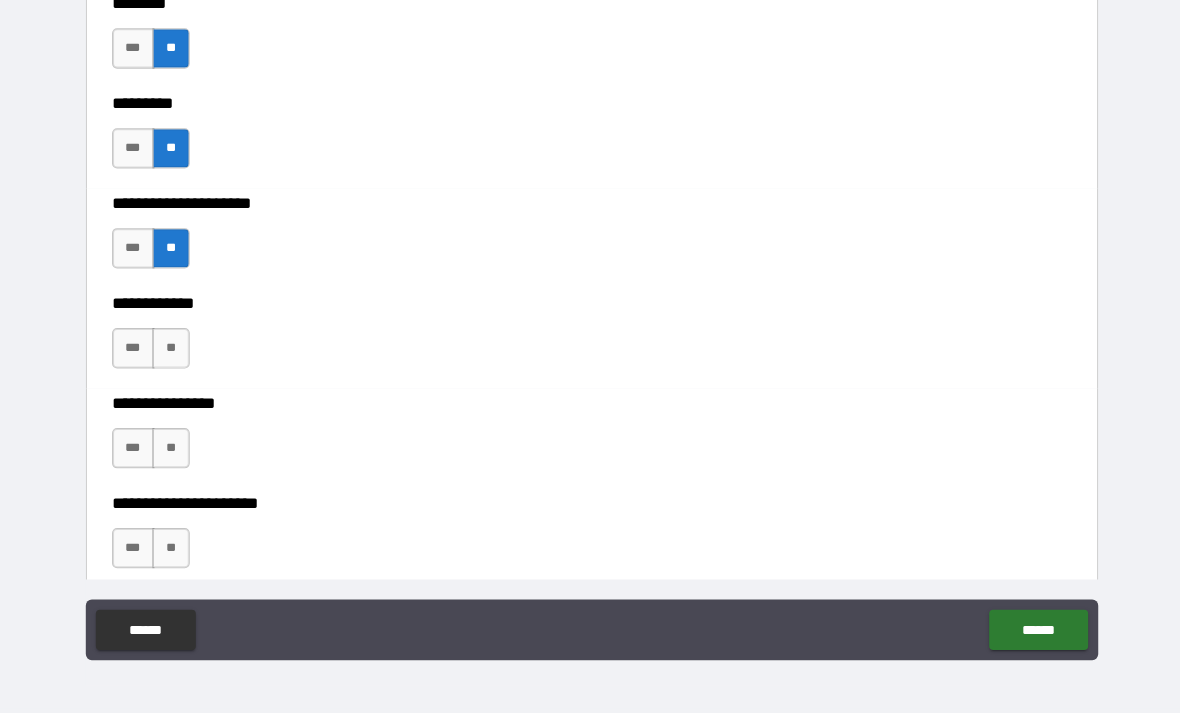 click on "**" at bounding box center (173, 351) 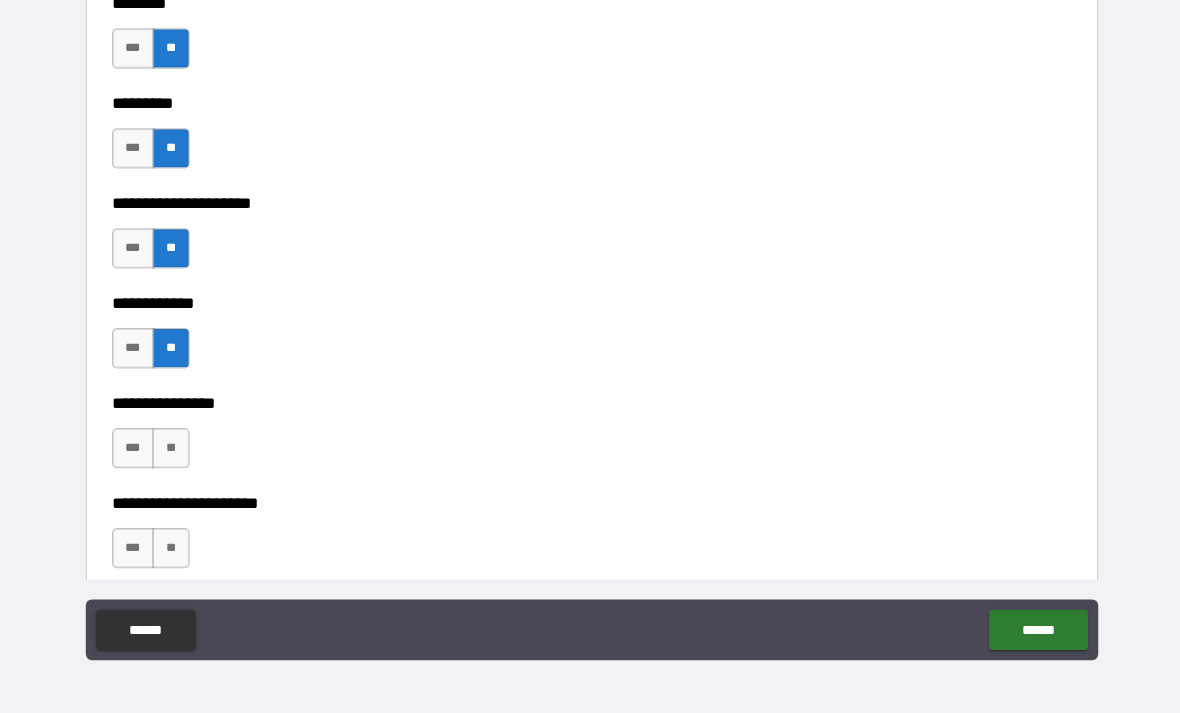 click on "**" at bounding box center [173, 450] 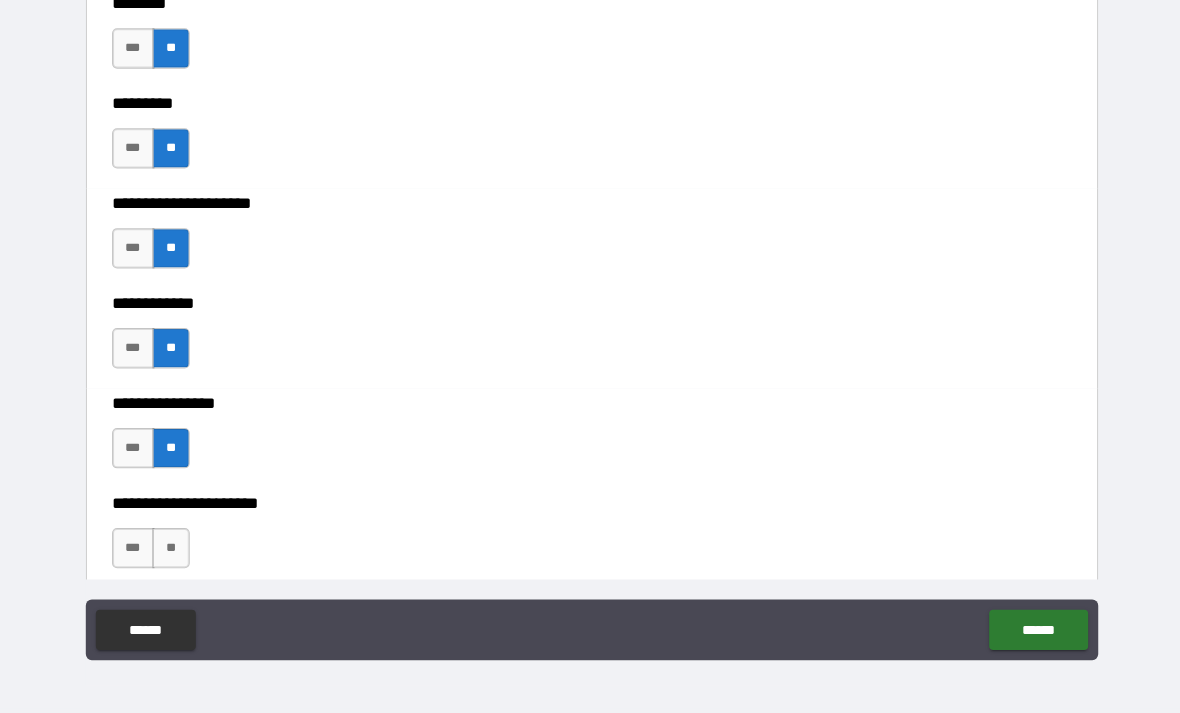 click on "**" at bounding box center [173, 549] 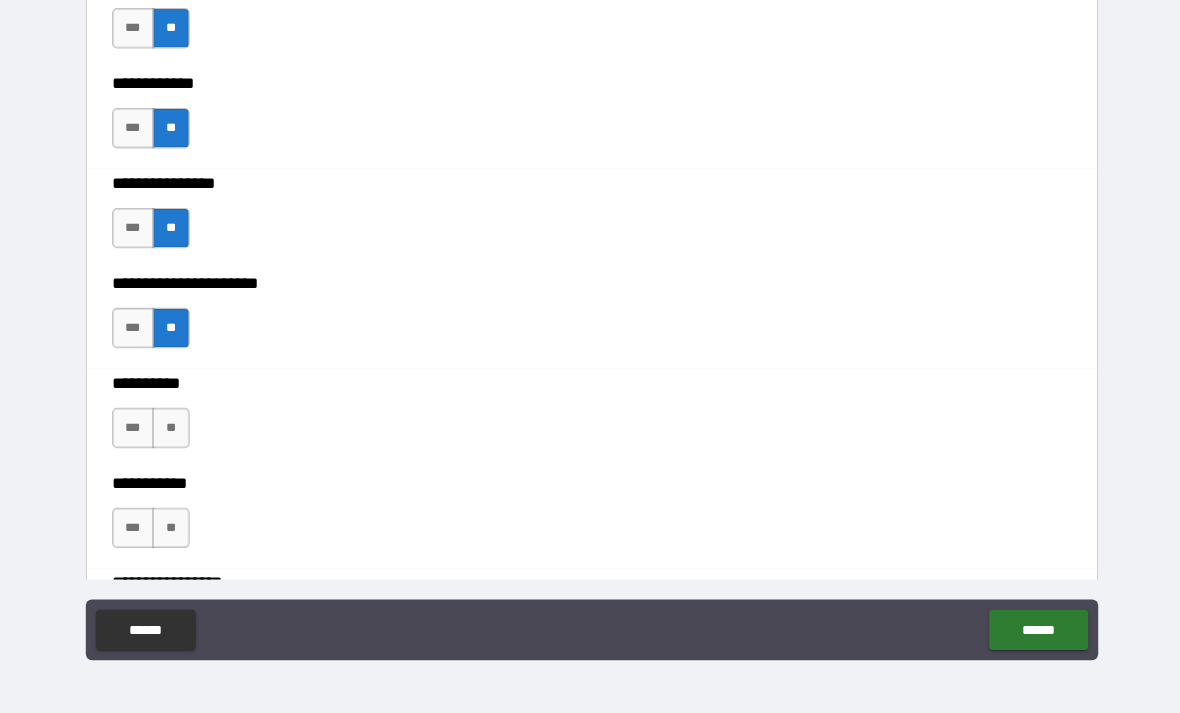 scroll, scrollTop: 6296, scrollLeft: 0, axis: vertical 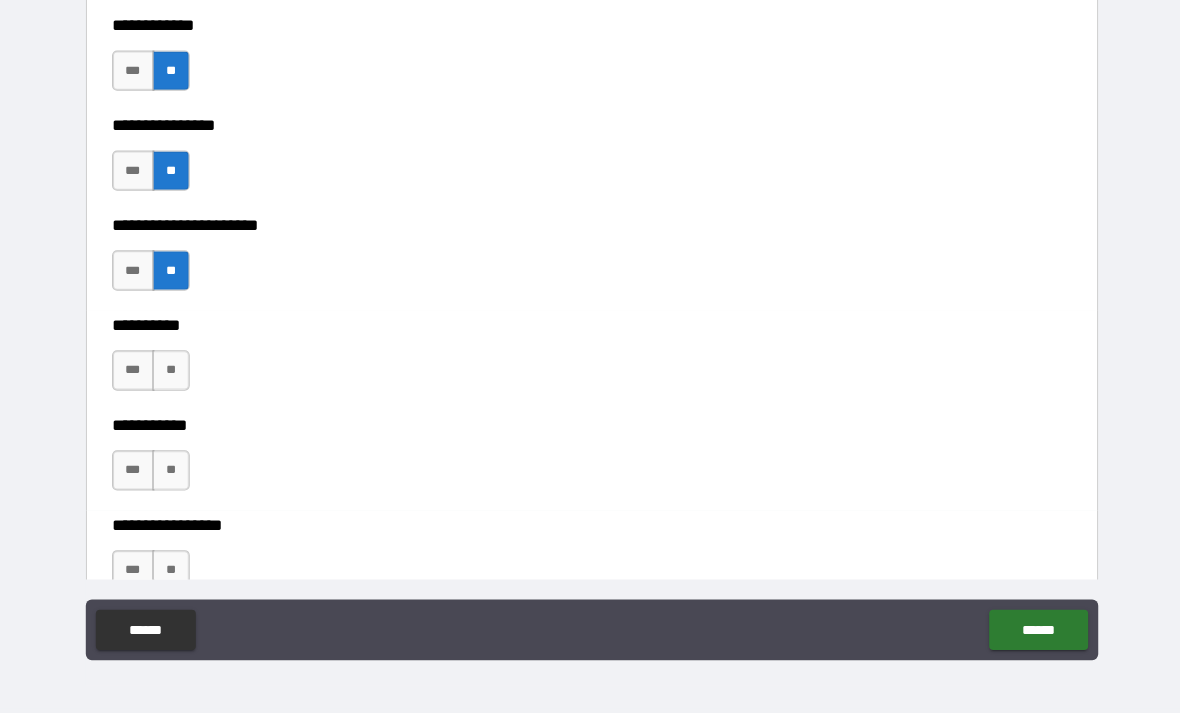 click on "**" at bounding box center (173, 373) 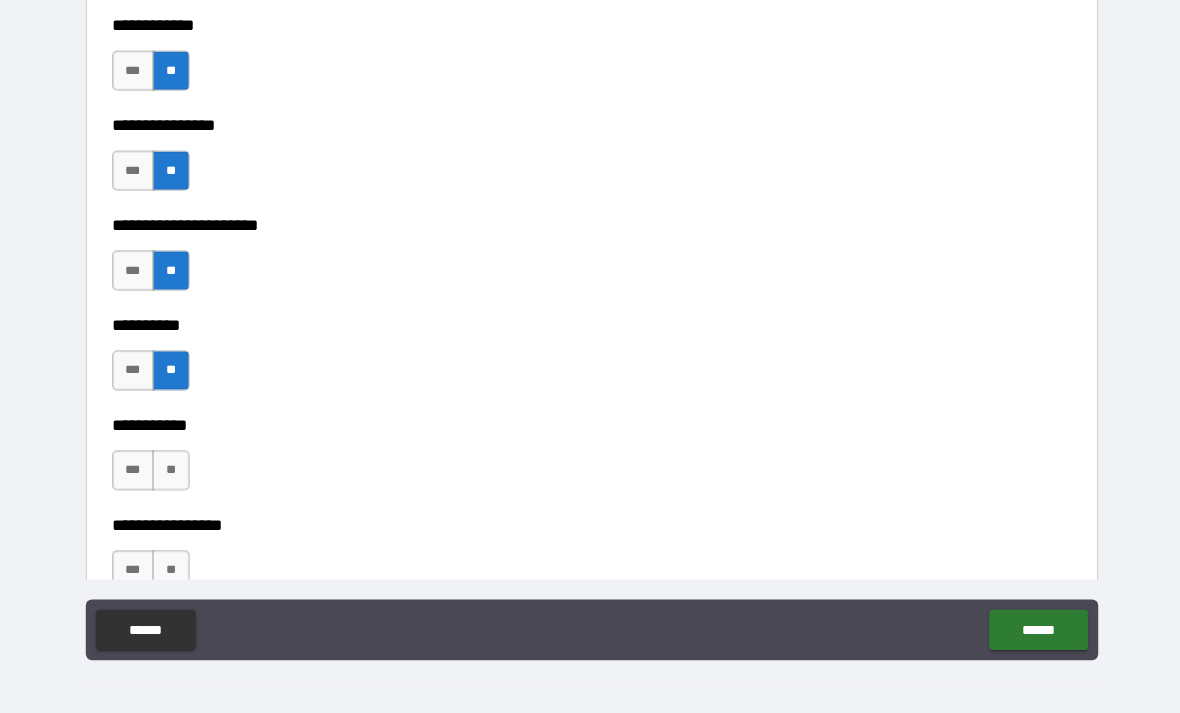 click on "**" at bounding box center (173, 472) 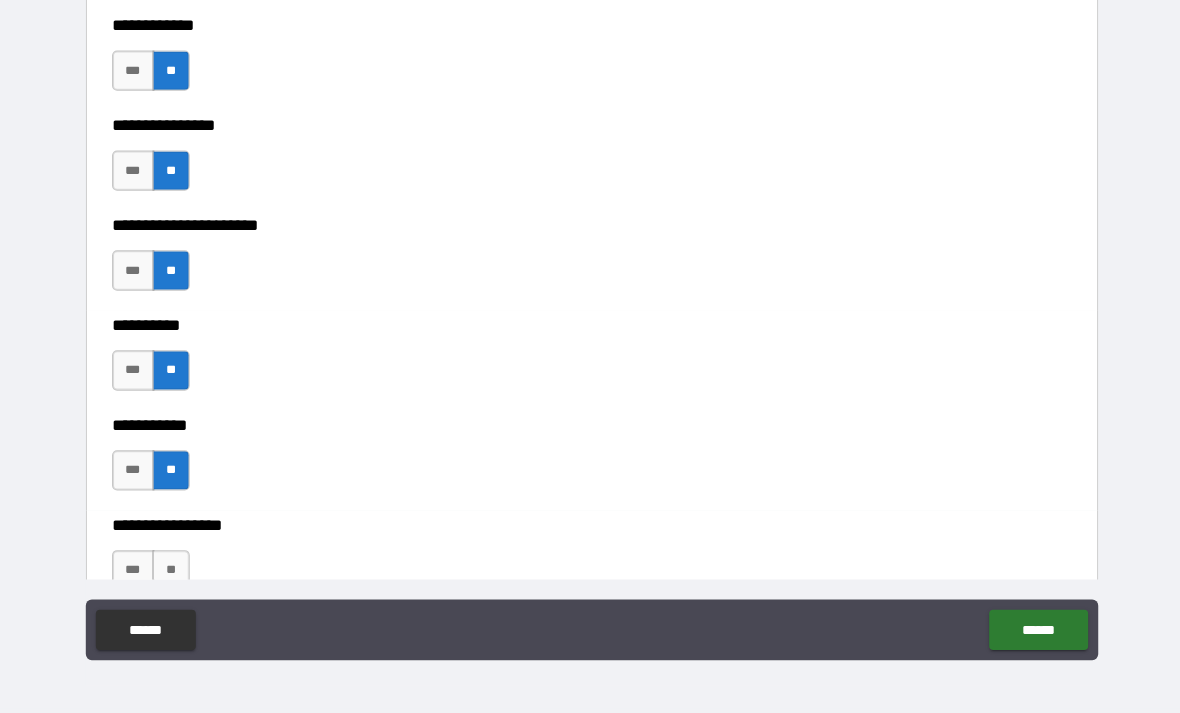 click on "**" at bounding box center [173, 571] 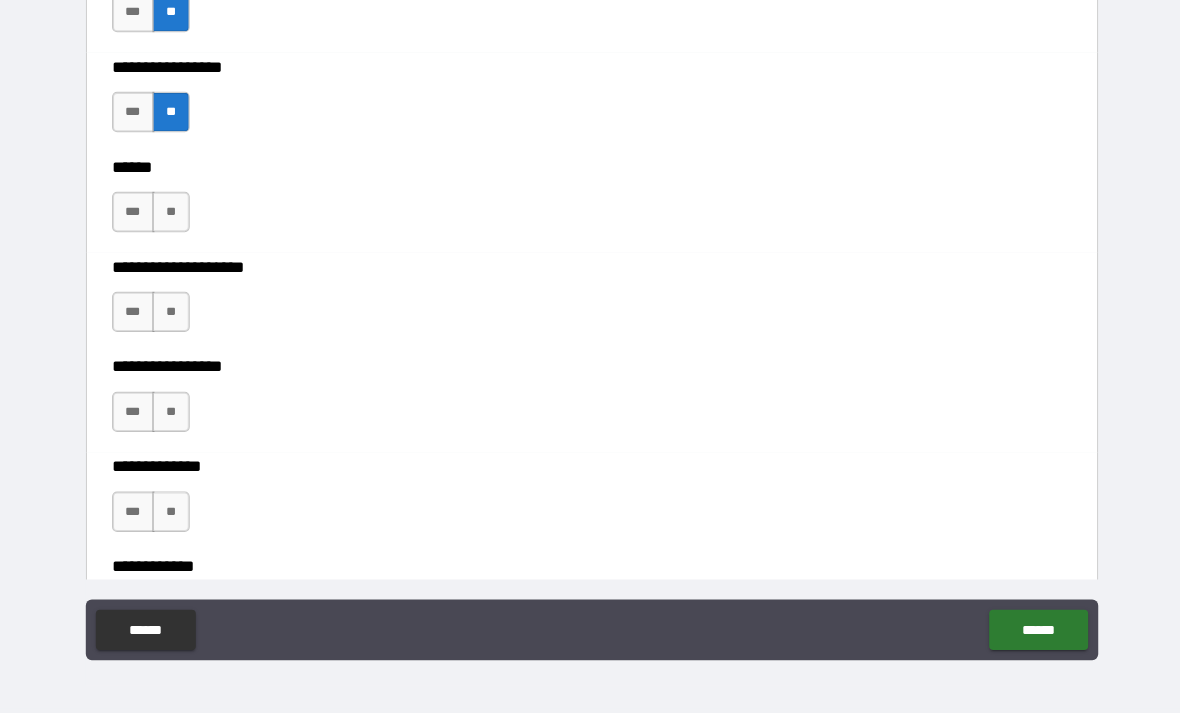 scroll, scrollTop: 6771, scrollLeft: 0, axis: vertical 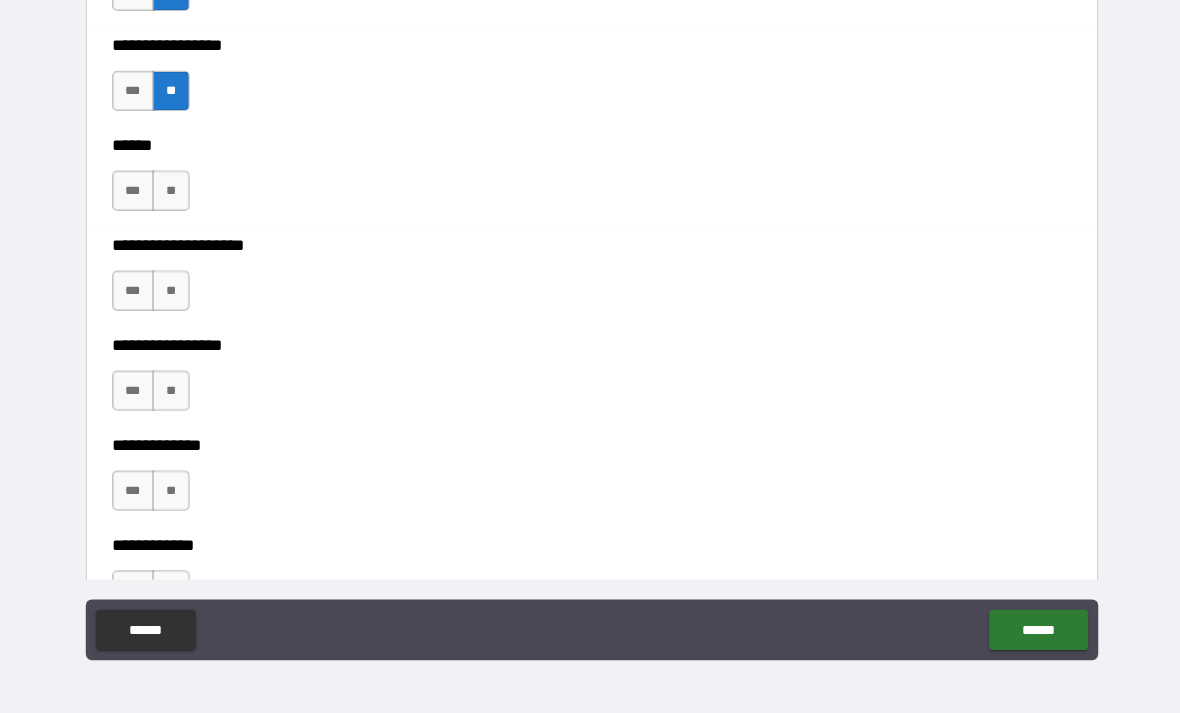 click on "**" at bounding box center (173, 195) 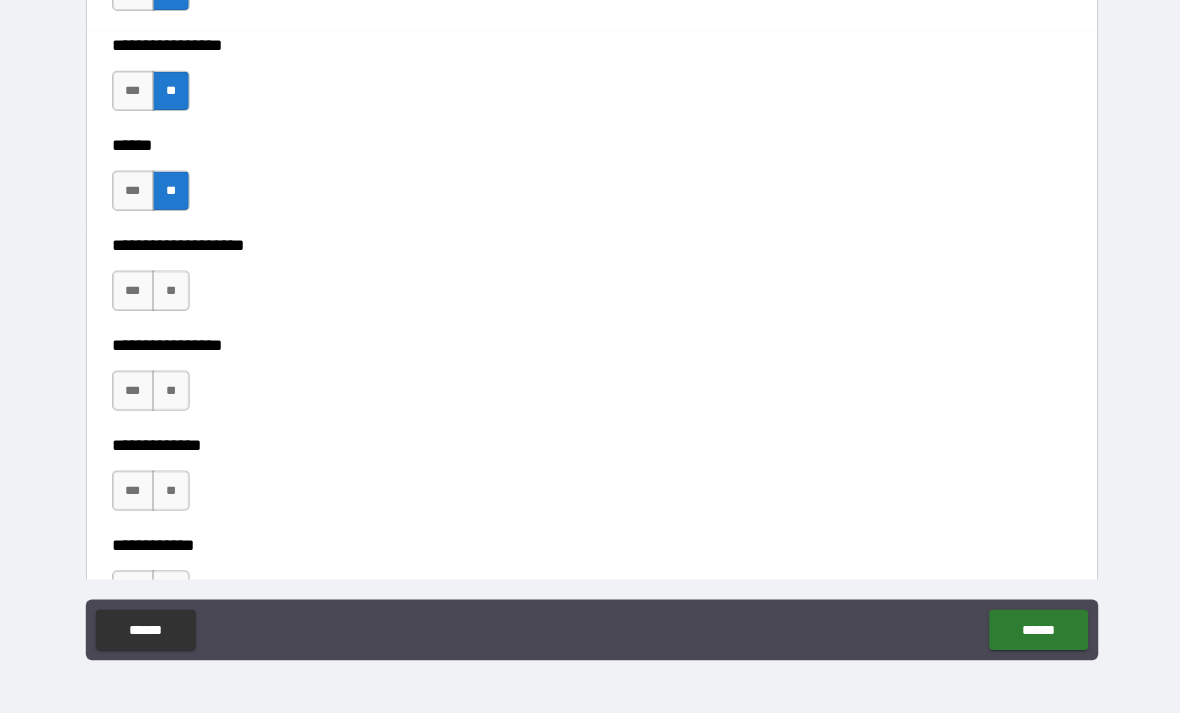 click on "***" at bounding box center [136, 294] 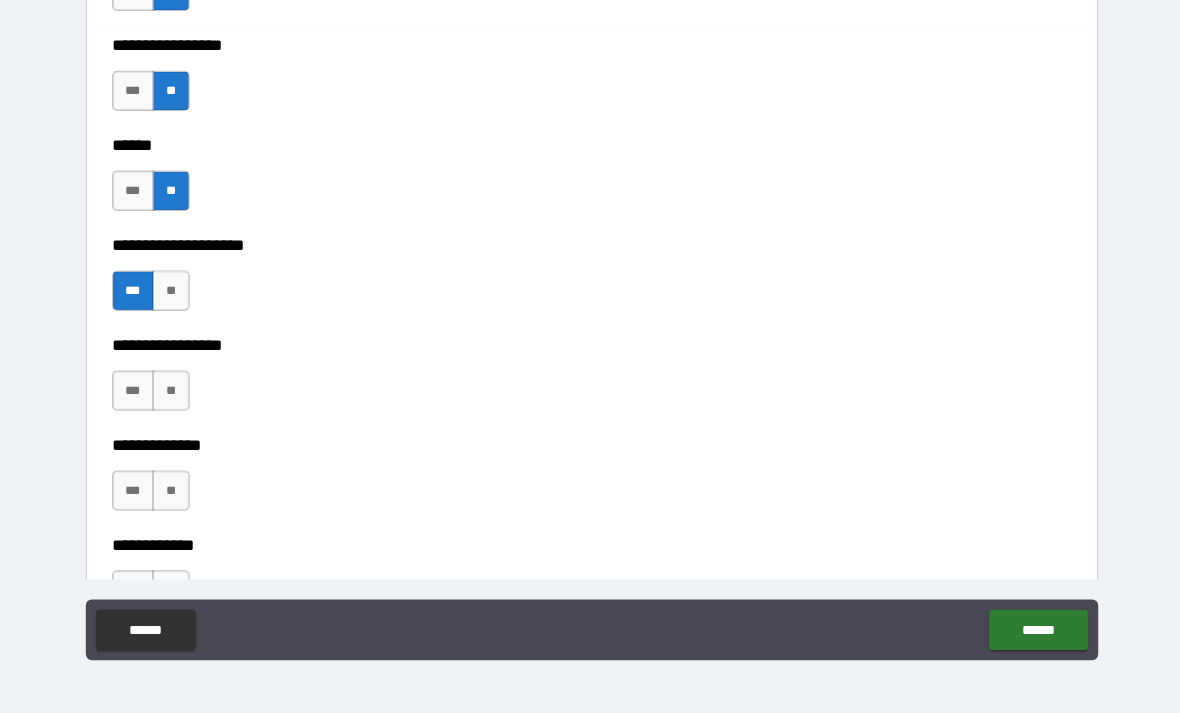 click on "**" at bounding box center [173, 294] 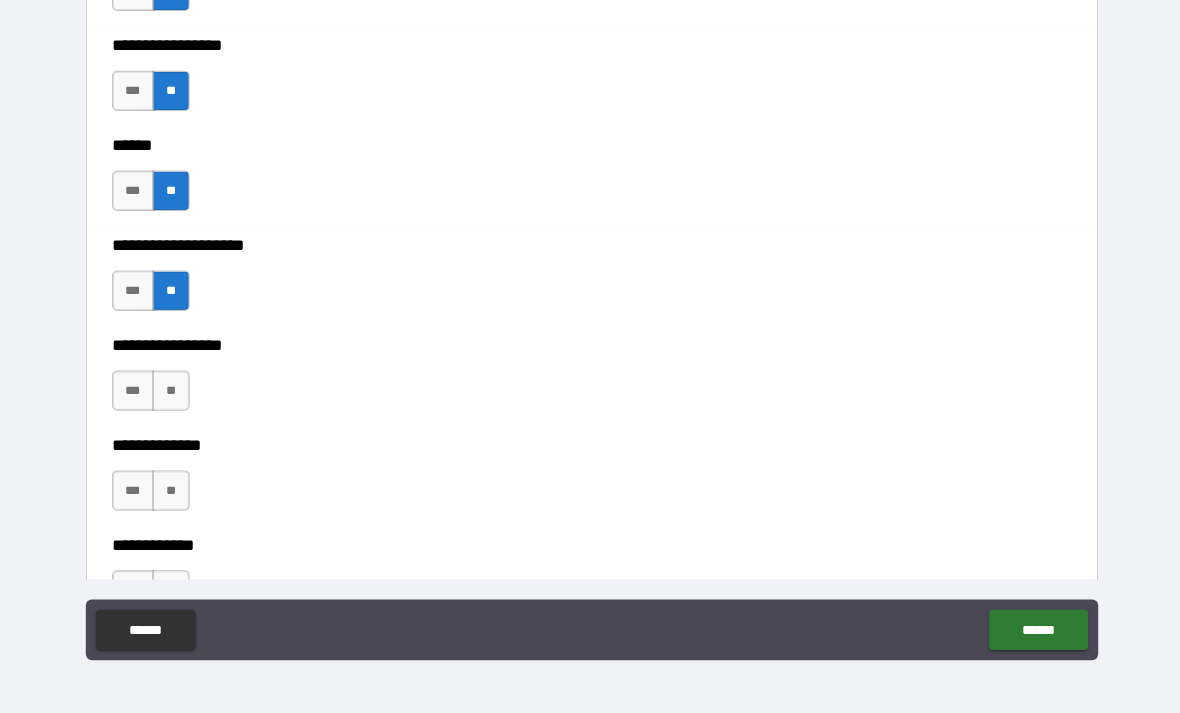 click on "**" at bounding box center [173, 393] 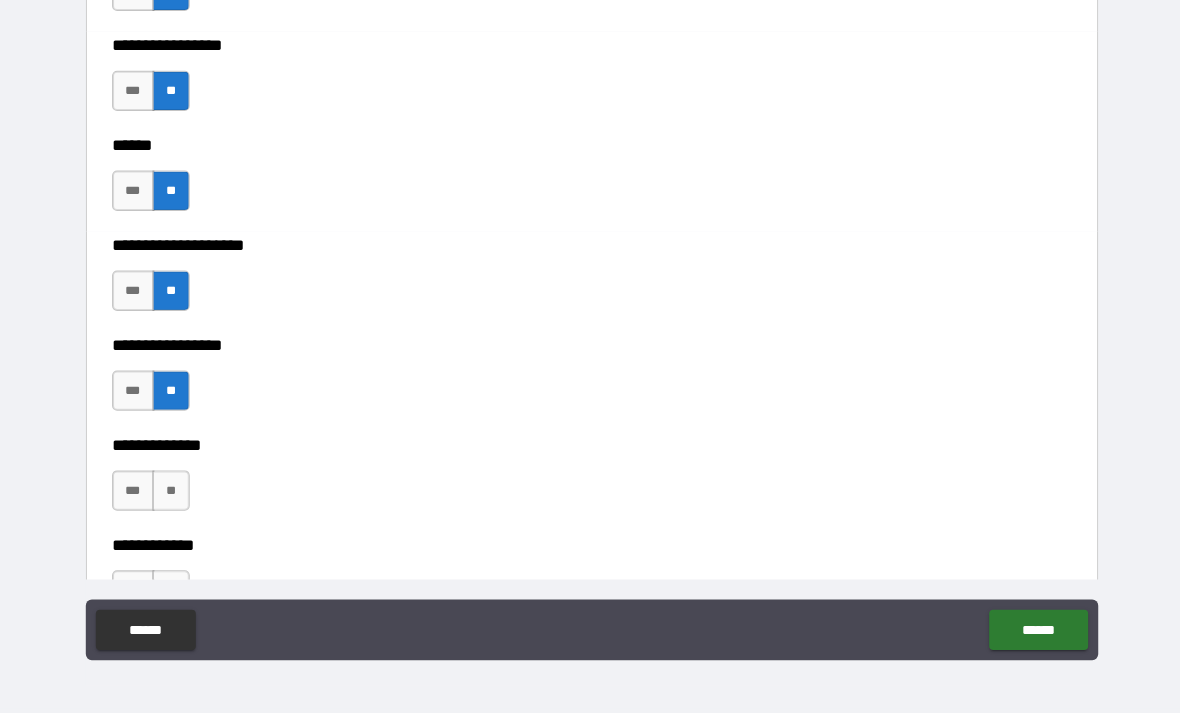 click on "**" at bounding box center (173, 492) 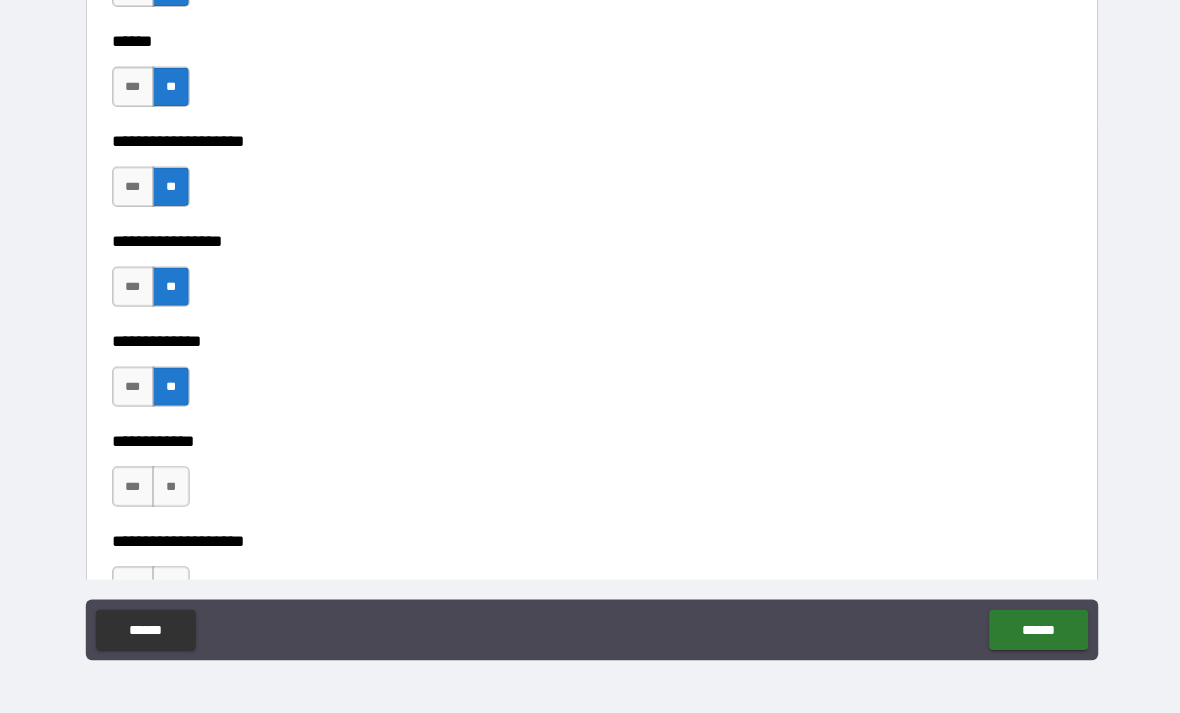 click on "**" at bounding box center [173, 488] 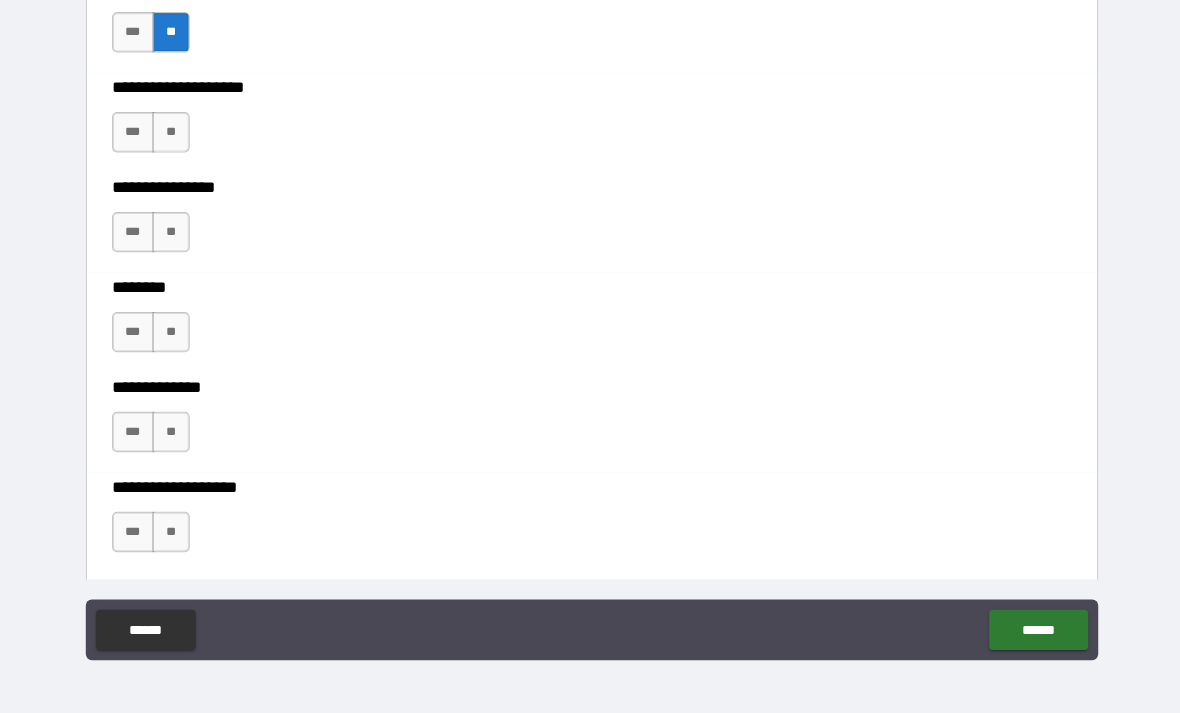 scroll, scrollTop: 7382, scrollLeft: 0, axis: vertical 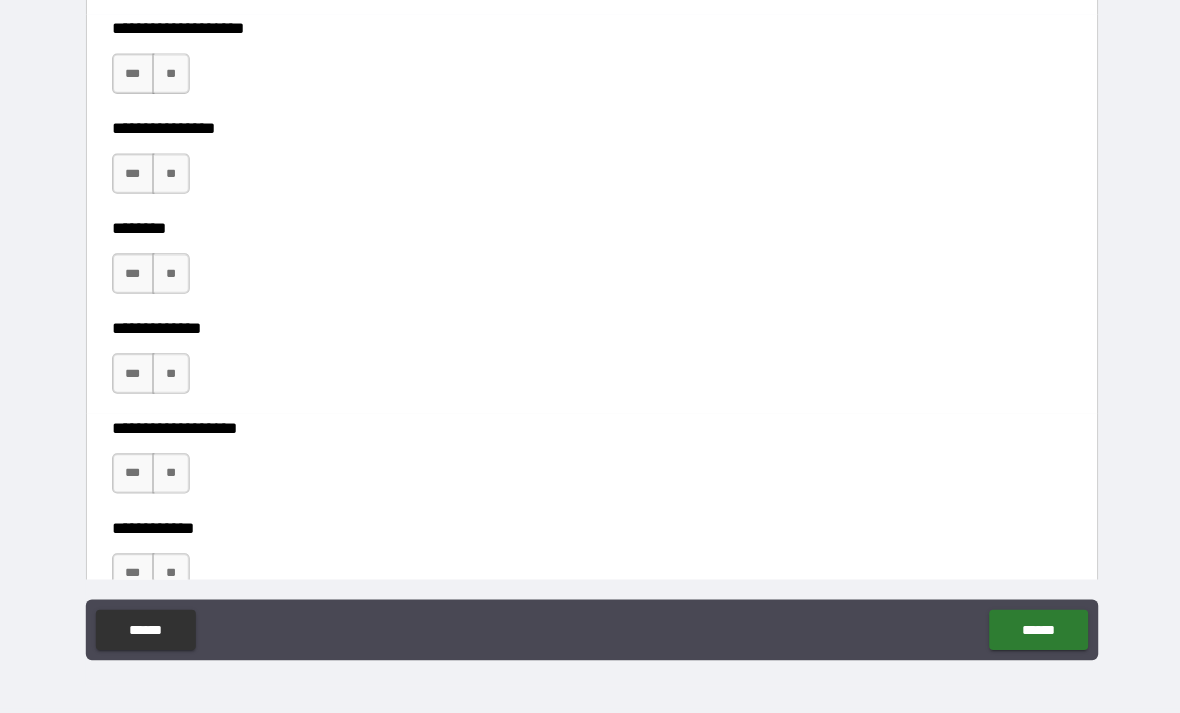 click on "**" at bounding box center [173, 79] 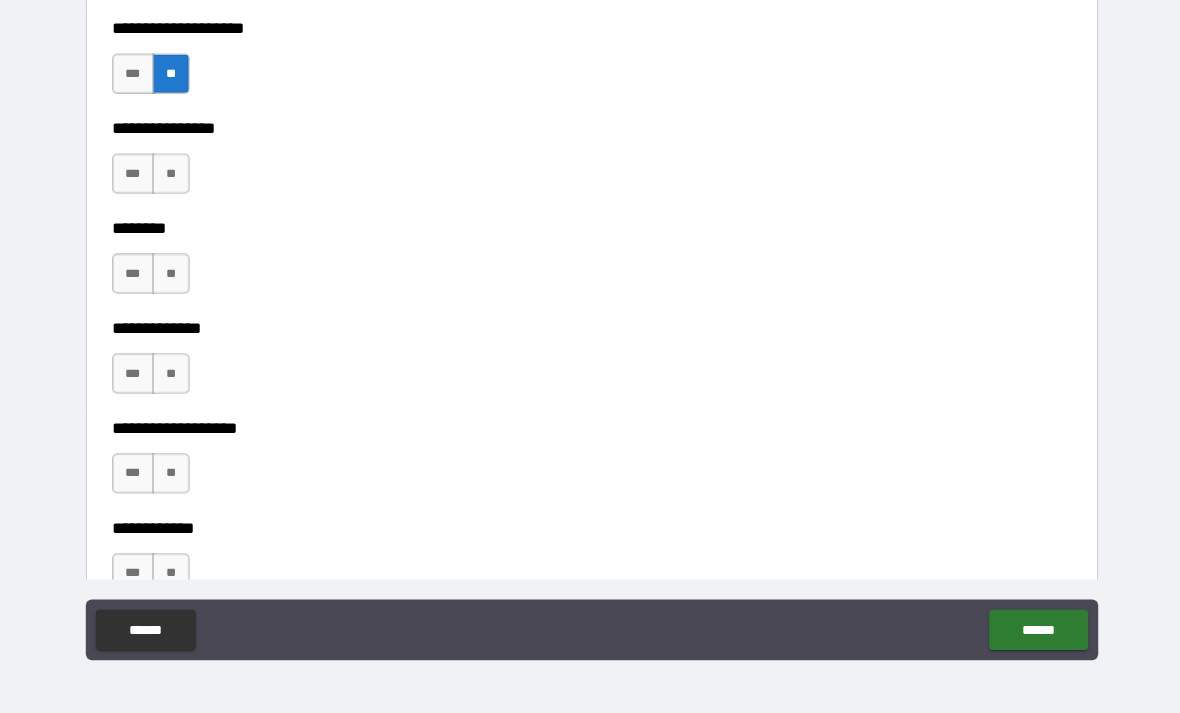 click on "**" at bounding box center (173, 178) 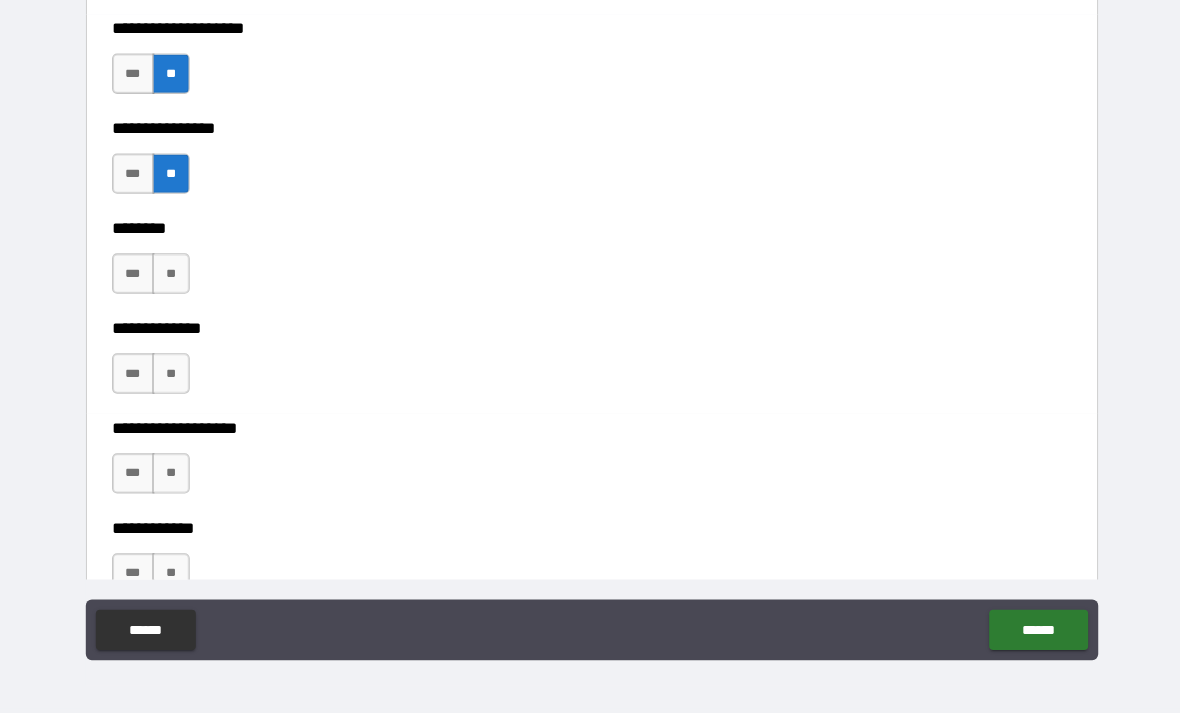 click on "**" at bounding box center [173, 277] 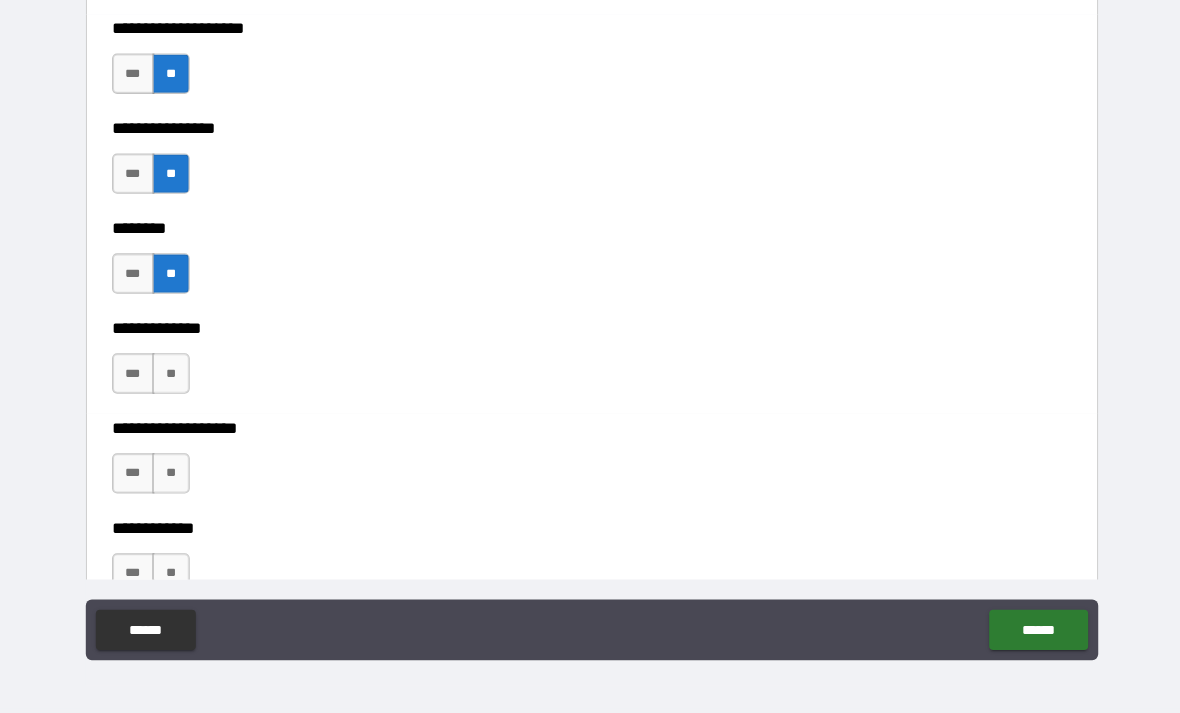 click on "**********" at bounding box center (590, 317) 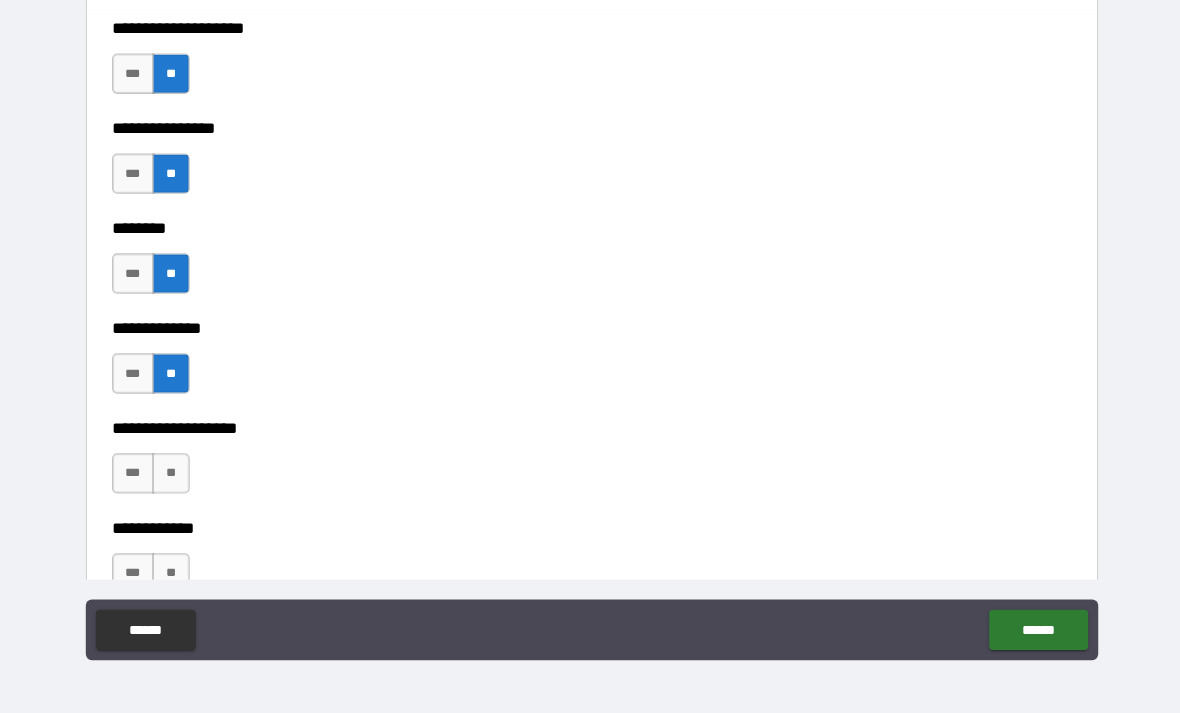 click on "**" at bounding box center [173, 475] 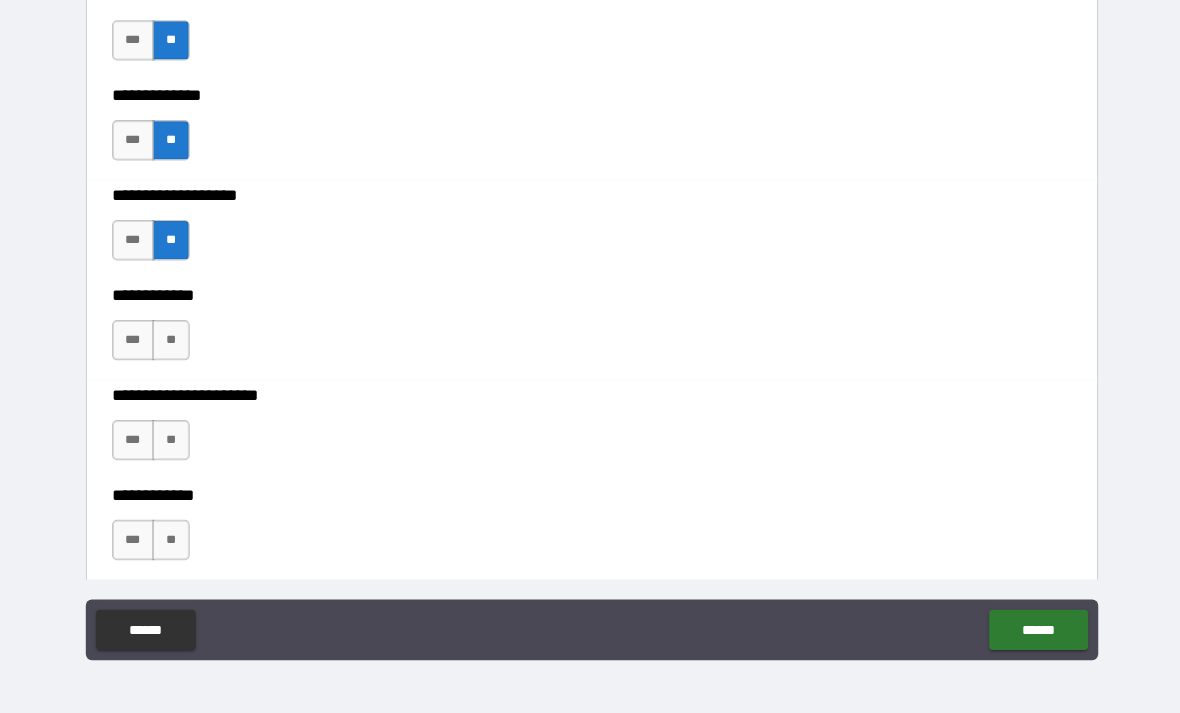 scroll, scrollTop: 7669, scrollLeft: 0, axis: vertical 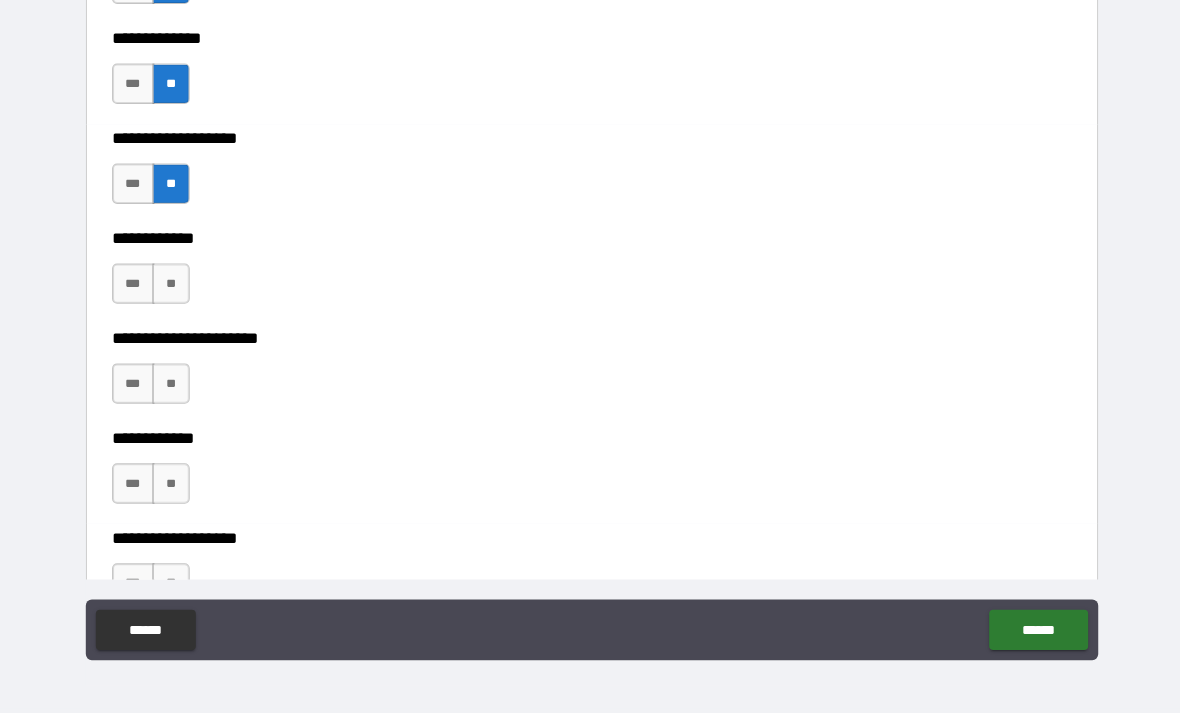 click on "**" at bounding box center (173, 287) 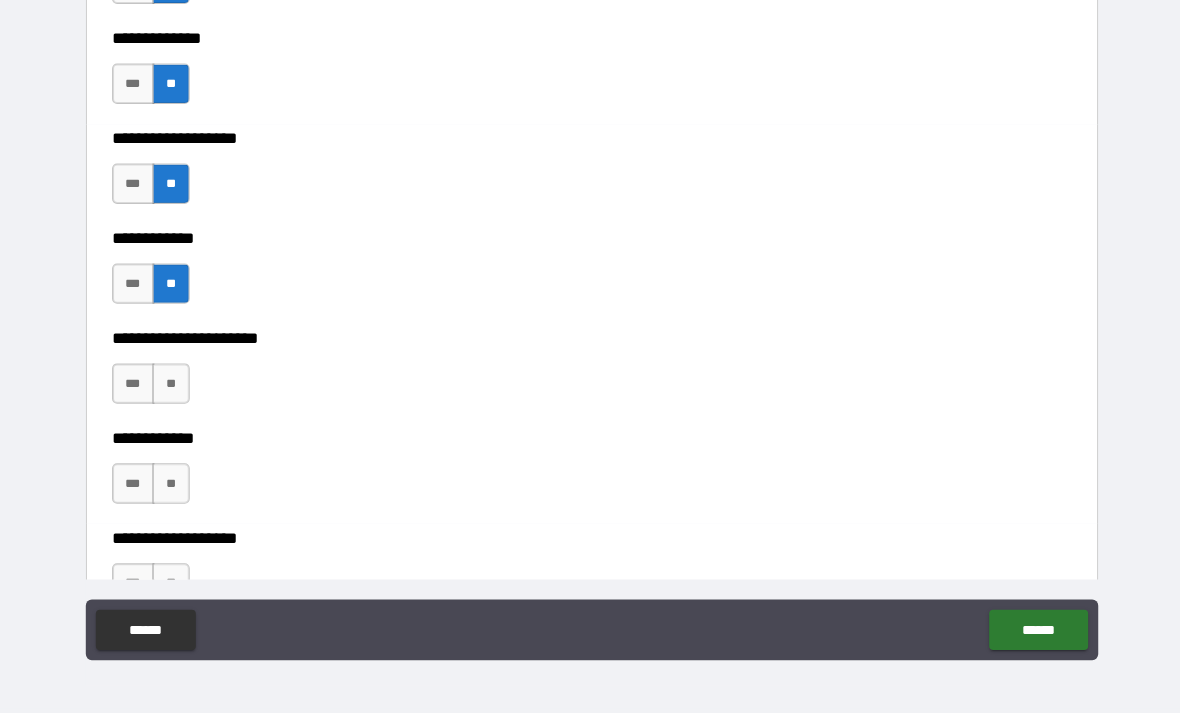 click on "**" at bounding box center (173, 386) 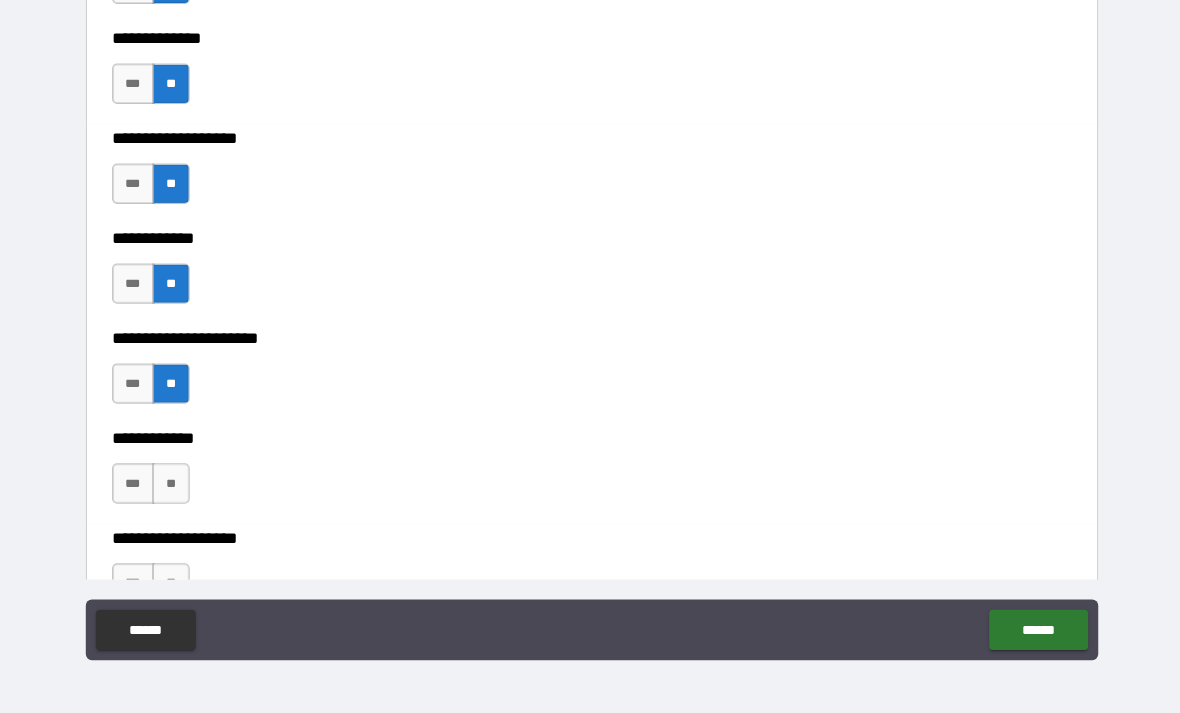 click on "**" at bounding box center [173, 485] 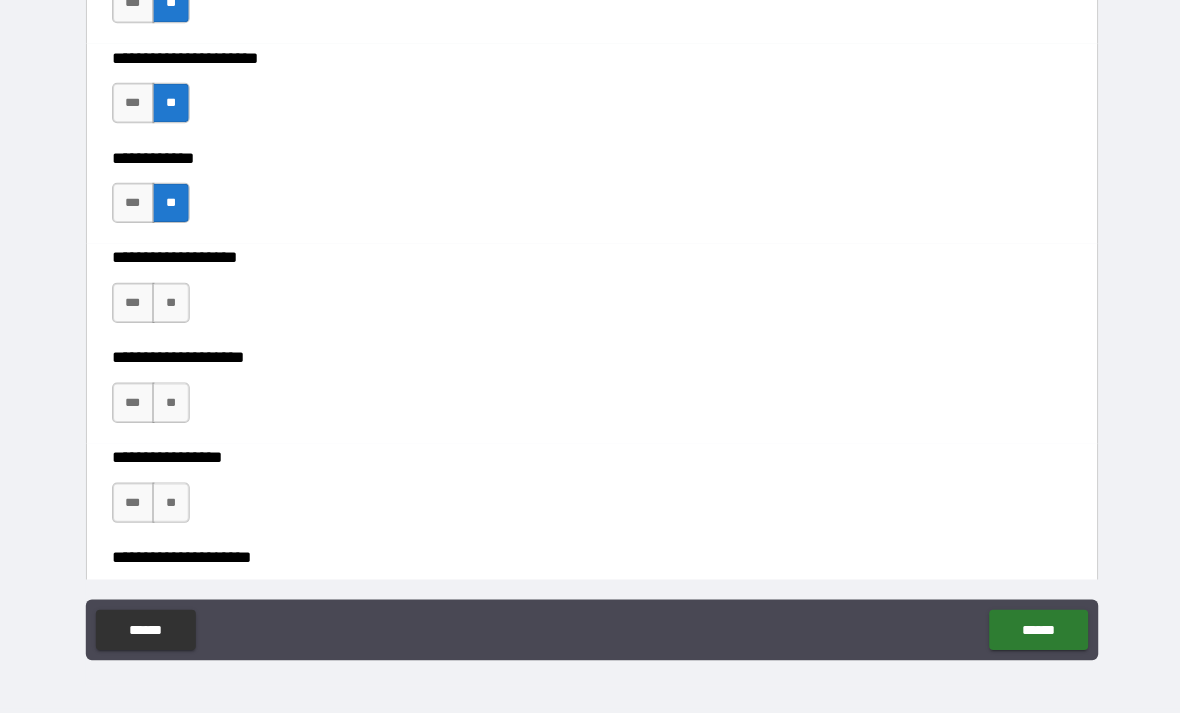 scroll, scrollTop: 8008, scrollLeft: 0, axis: vertical 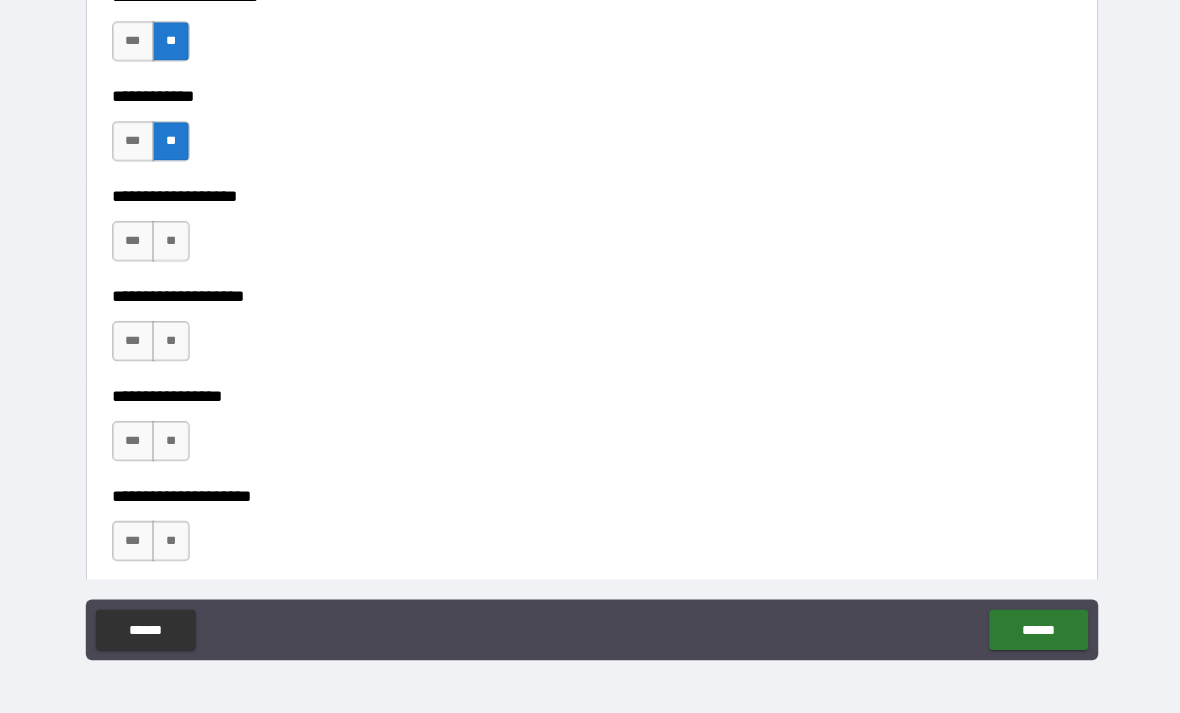 click on "**" at bounding box center [173, 245] 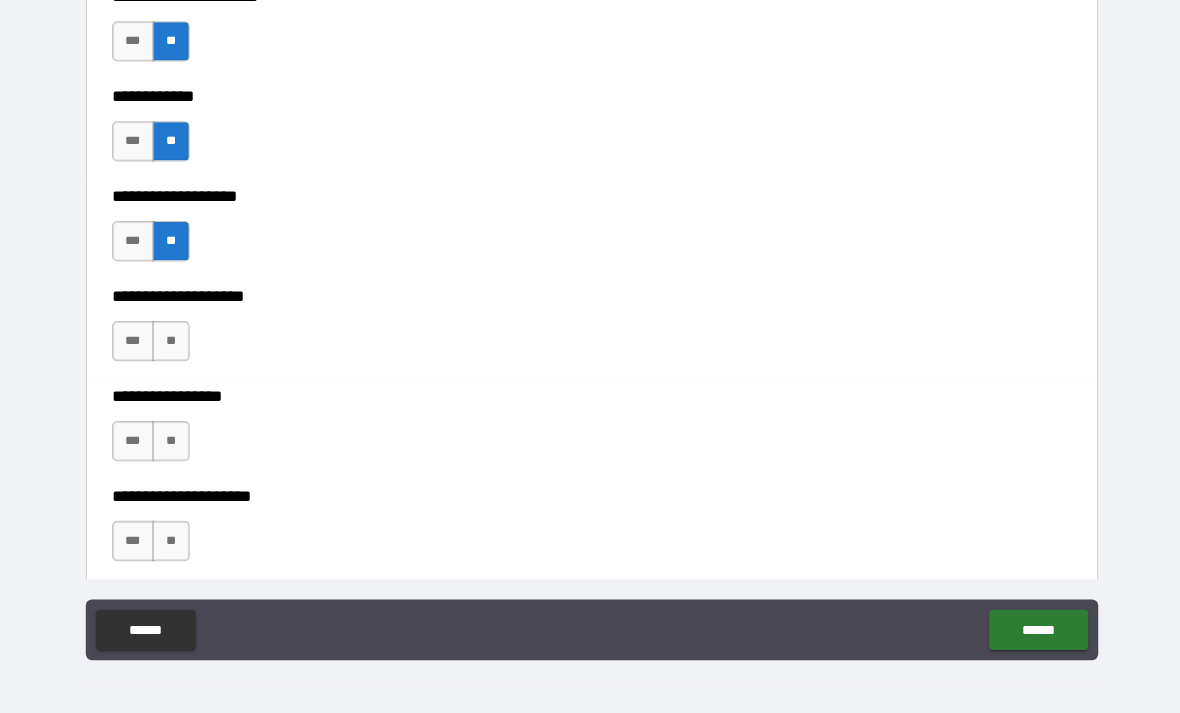 click on "**" at bounding box center (173, 344) 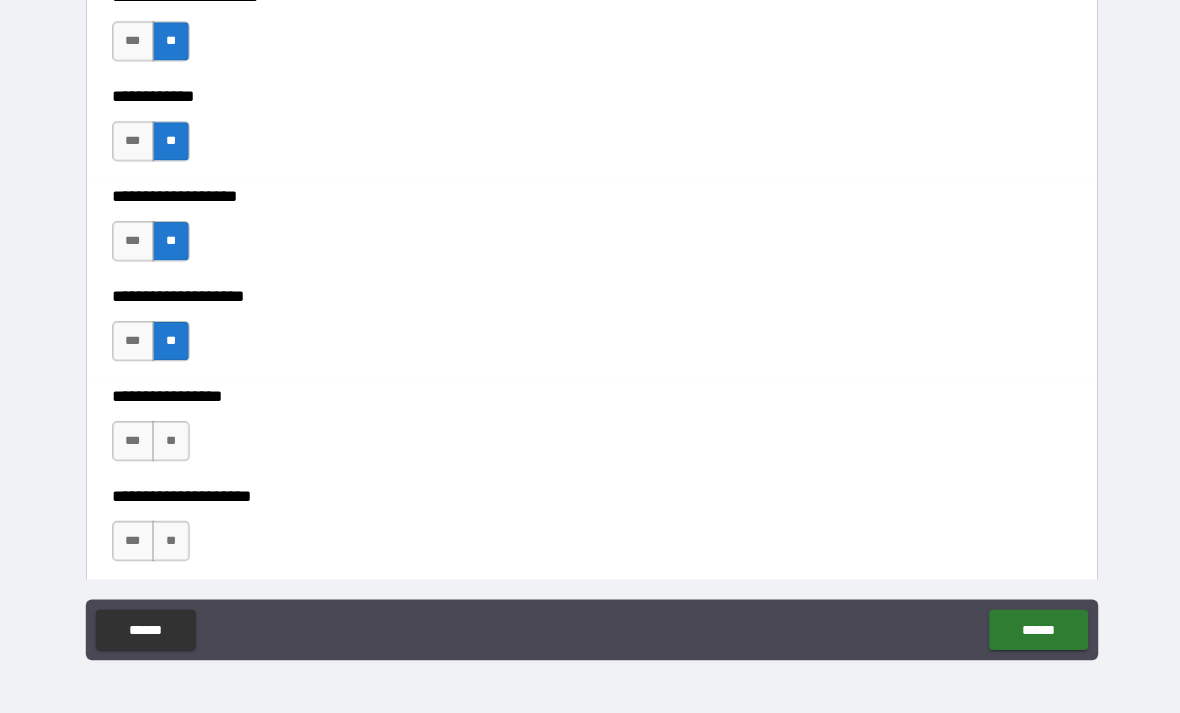 click on "**" at bounding box center [173, 443] 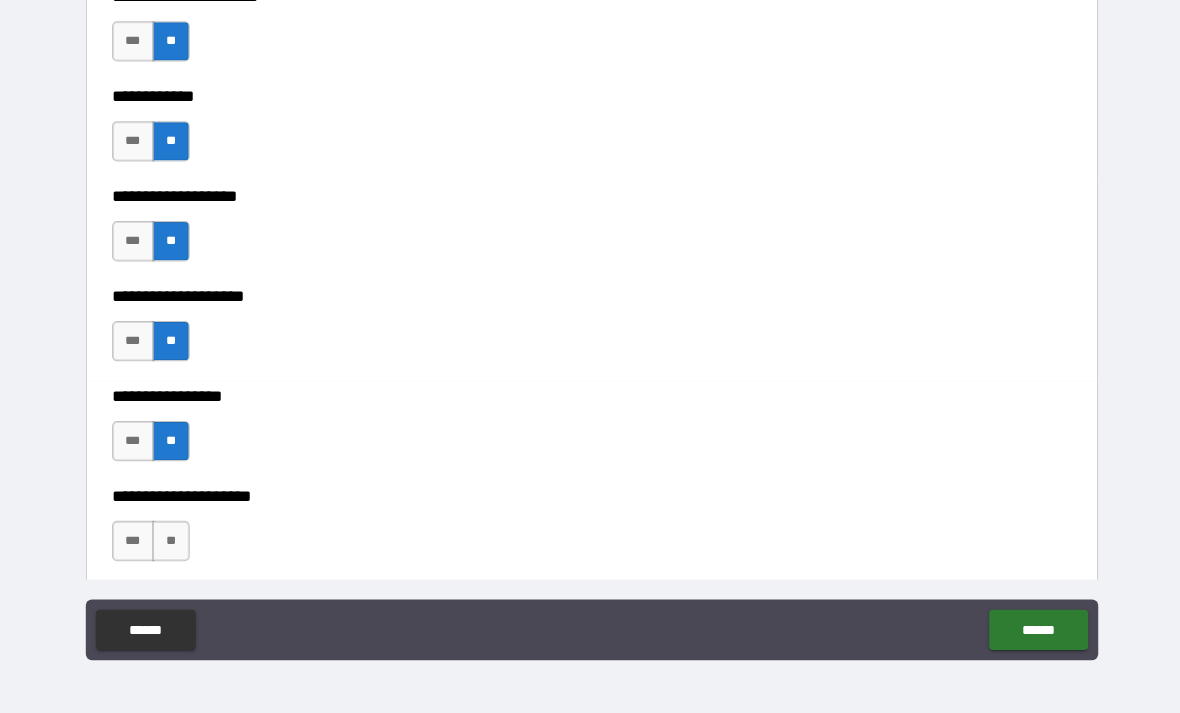 click on "**" at bounding box center [173, 542] 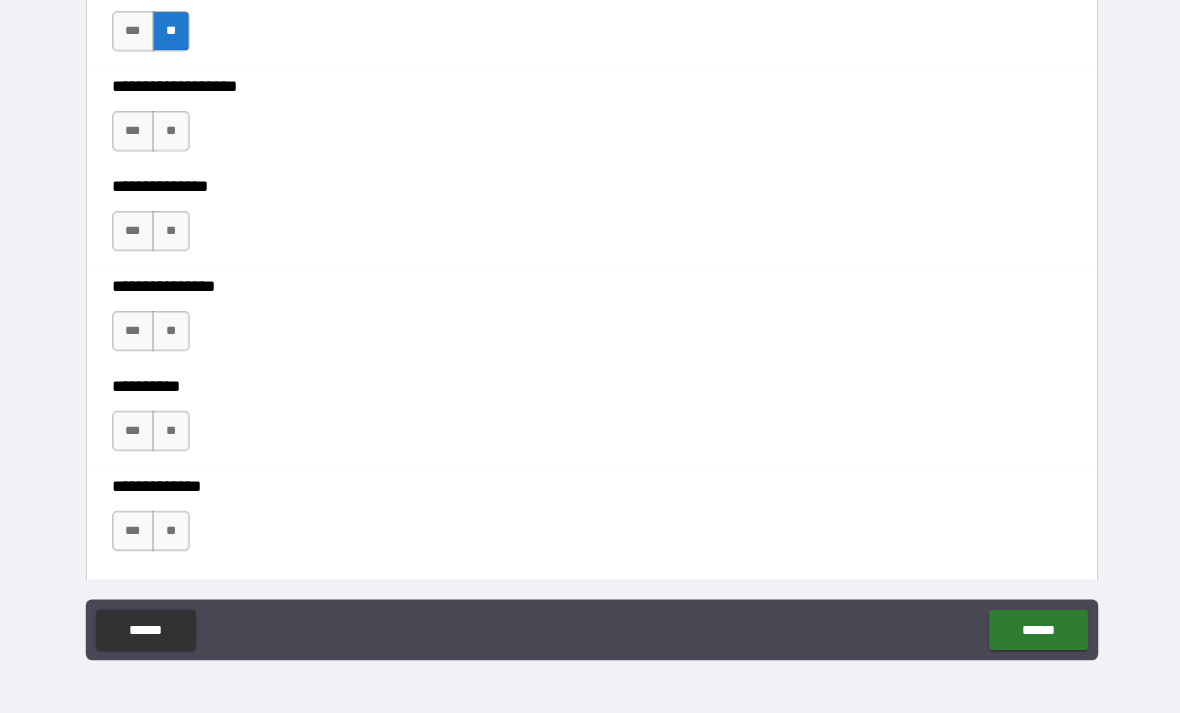 scroll, scrollTop: 8496, scrollLeft: 0, axis: vertical 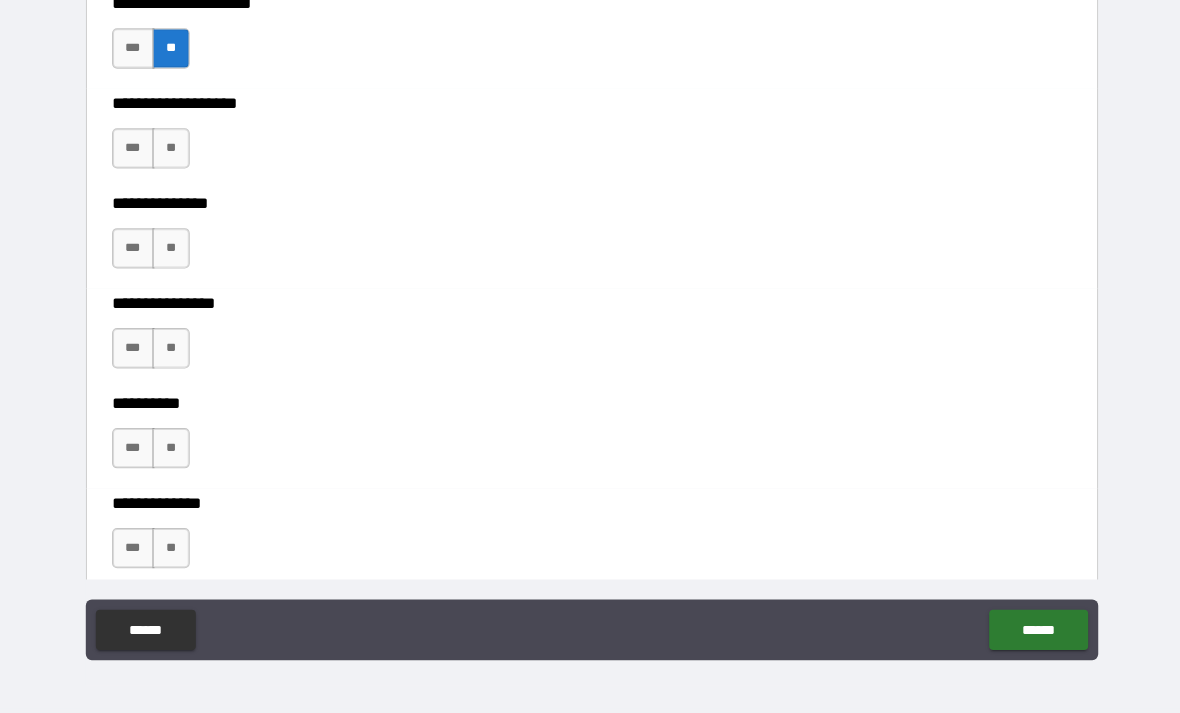 click on "**" at bounding box center (173, 153) 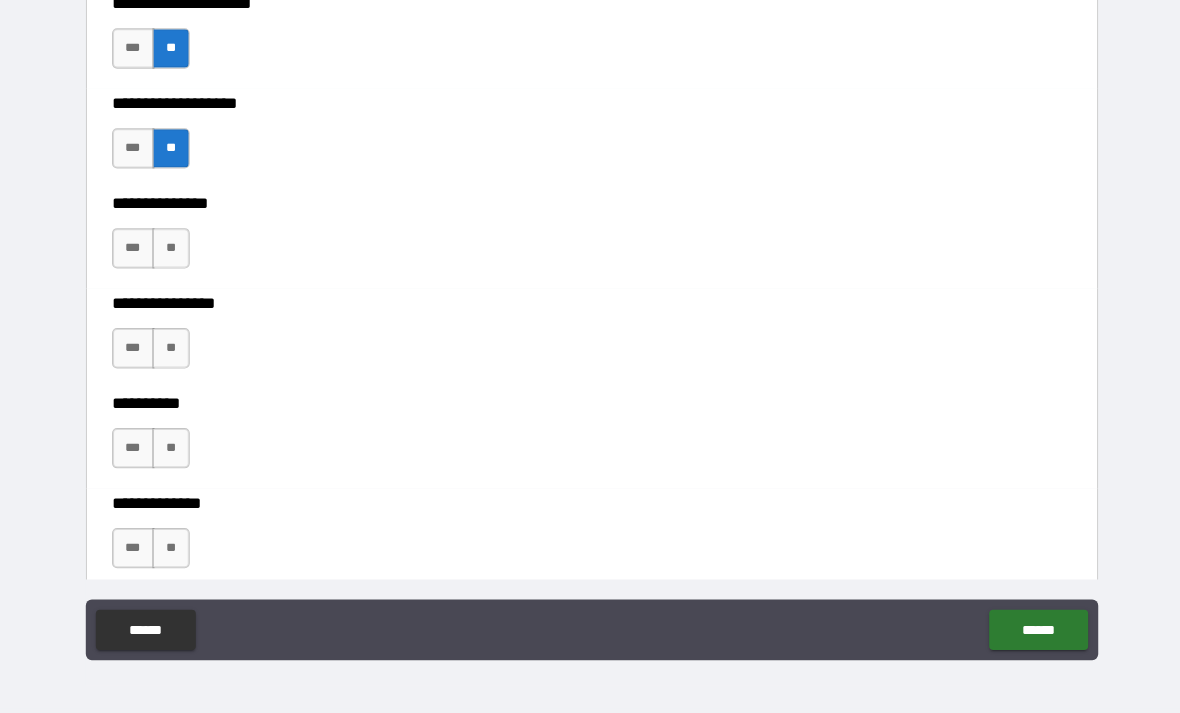 click on "**" at bounding box center (173, 252) 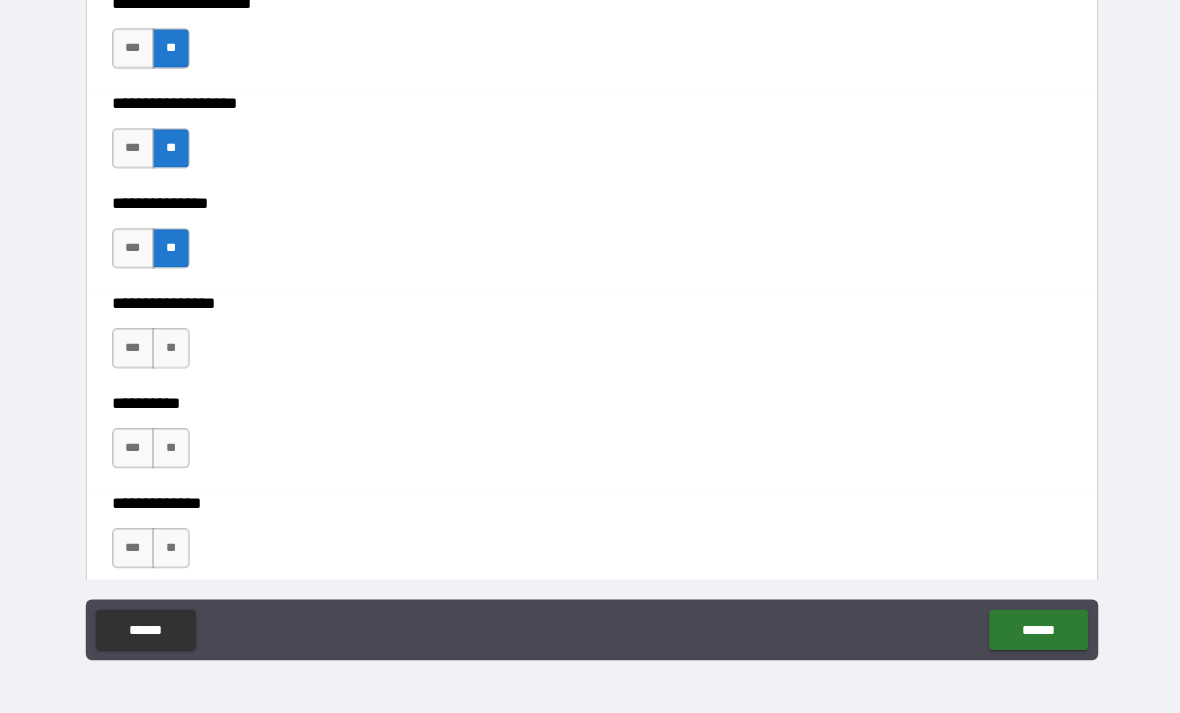 click on "**" at bounding box center [173, 351] 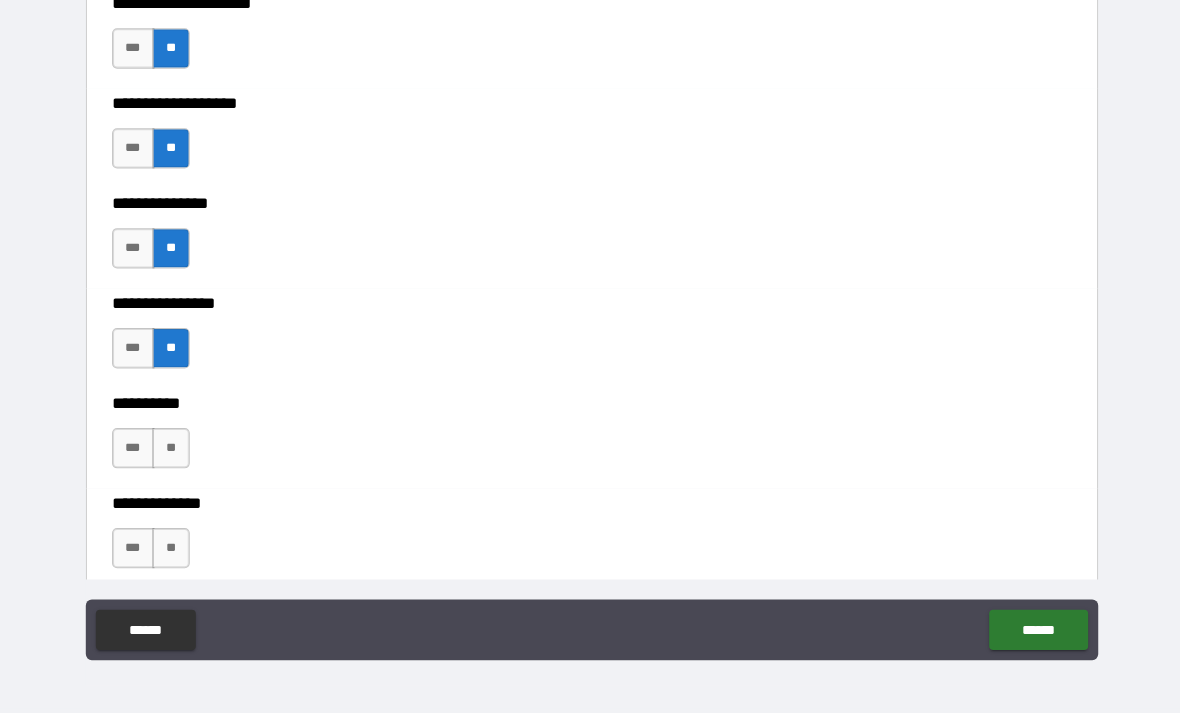click on "**" at bounding box center [173, 450] 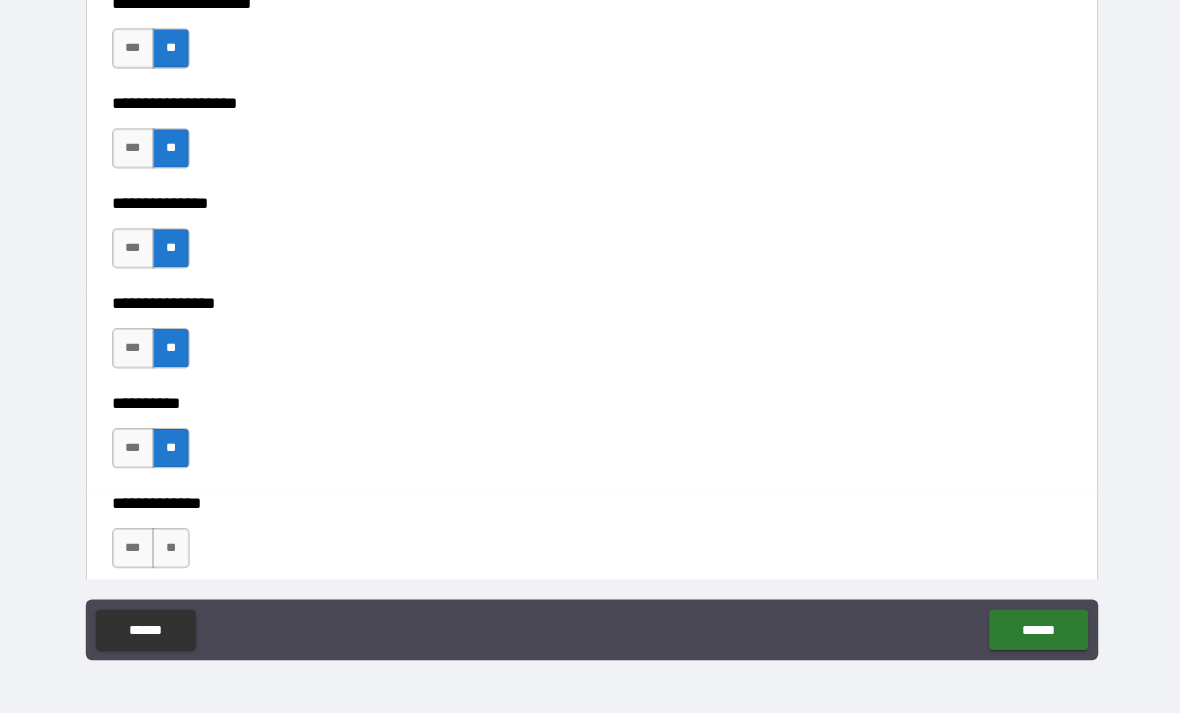 click on "**" at bounding box center (173, 549) 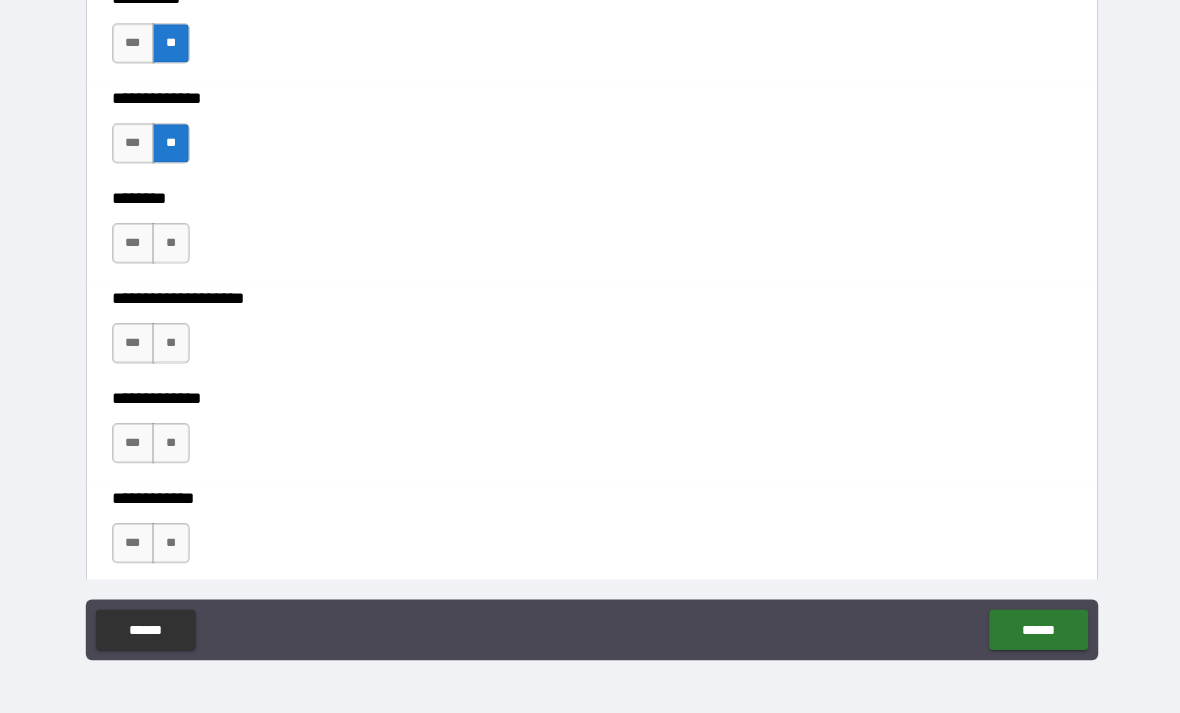 scroll, scrollTop: 8930, scrollLeft: 0, axis: vertical 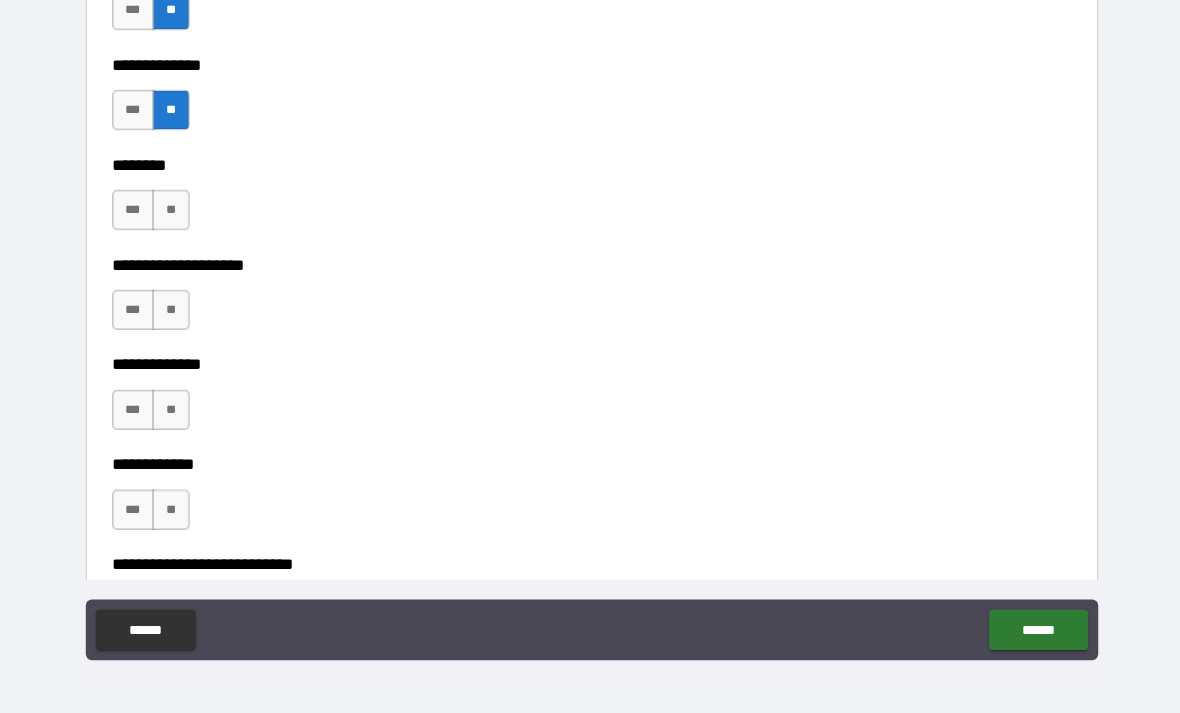 click on "**" at bounding box center [173, 214] 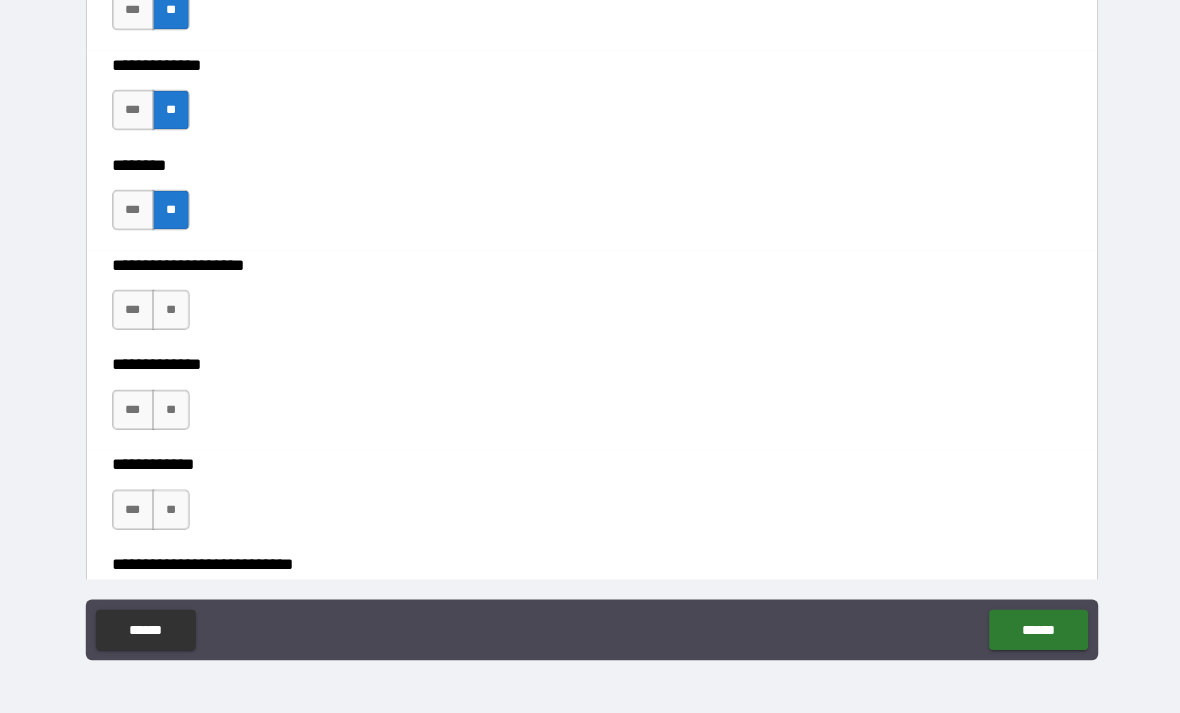 click on "**" at bounding box center (173, 313) 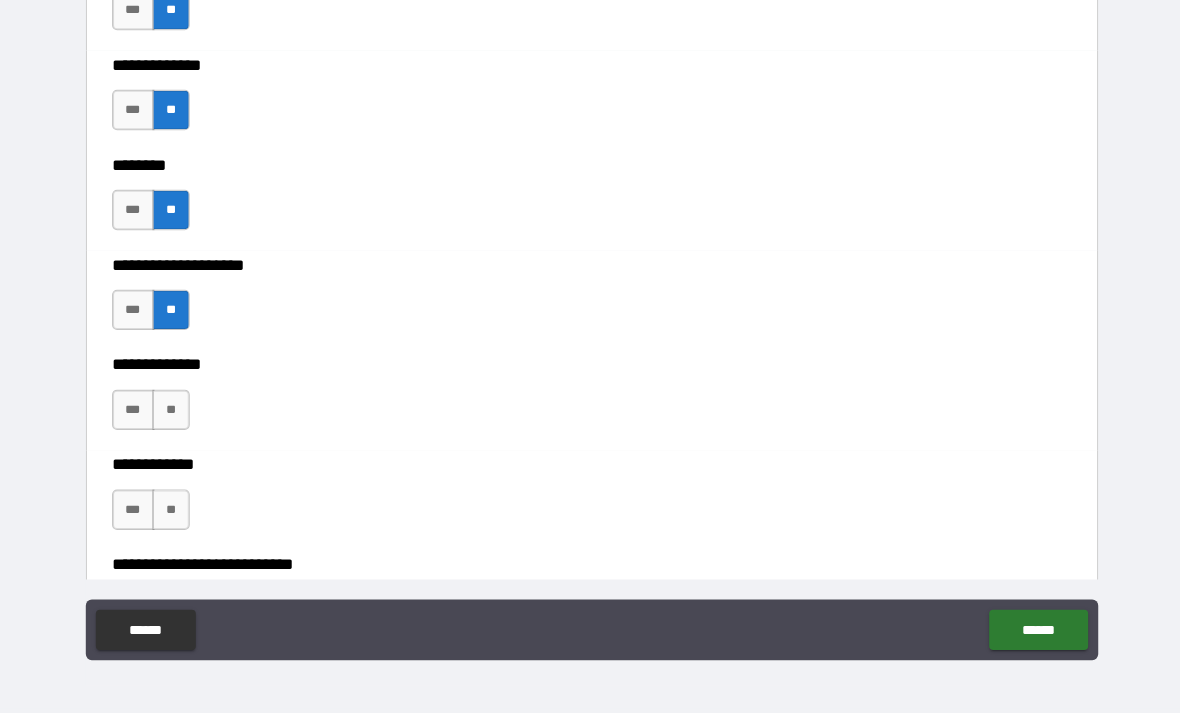 click on "**" at bounding box center (173, 412) 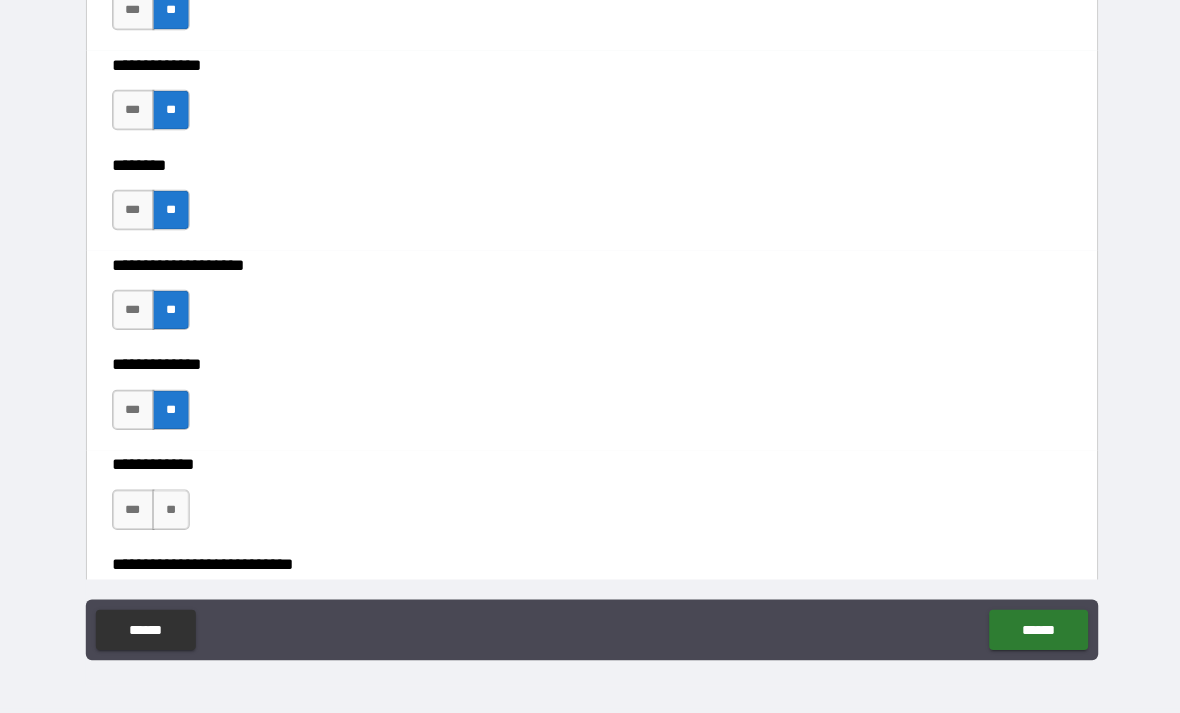 click on "**" at bounding box center [173, 511] 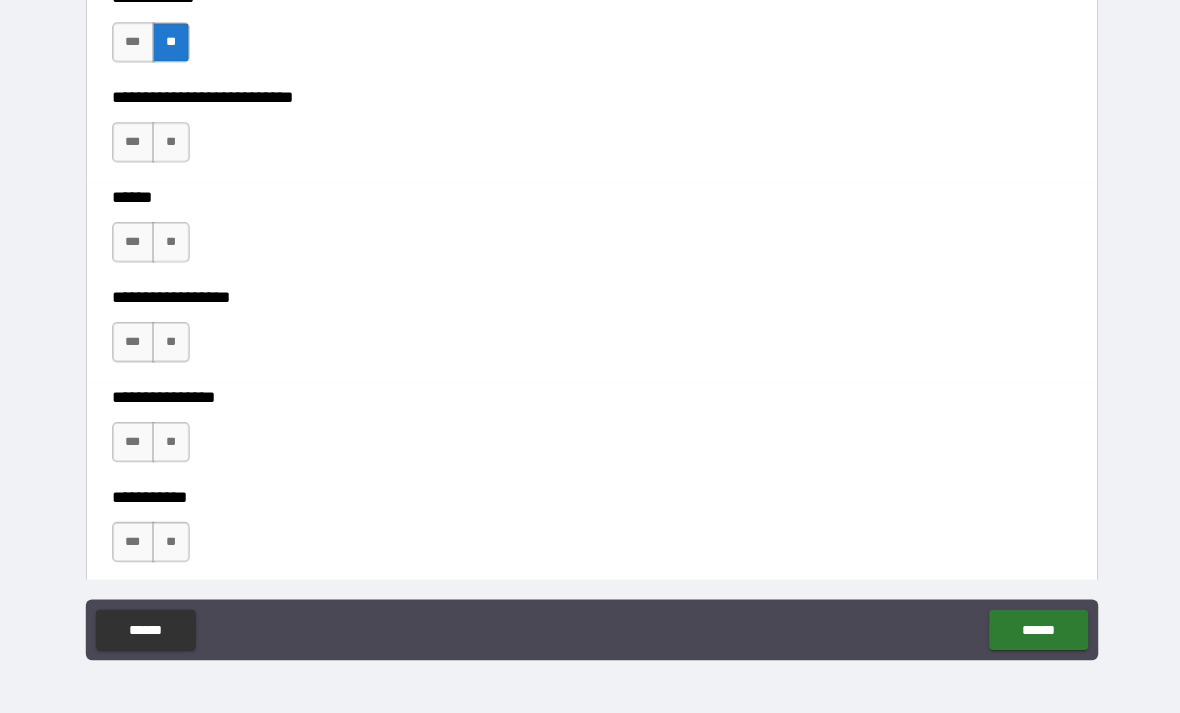scroll, scrollTop: 9395, scrollLeft: 0, axis: vertical 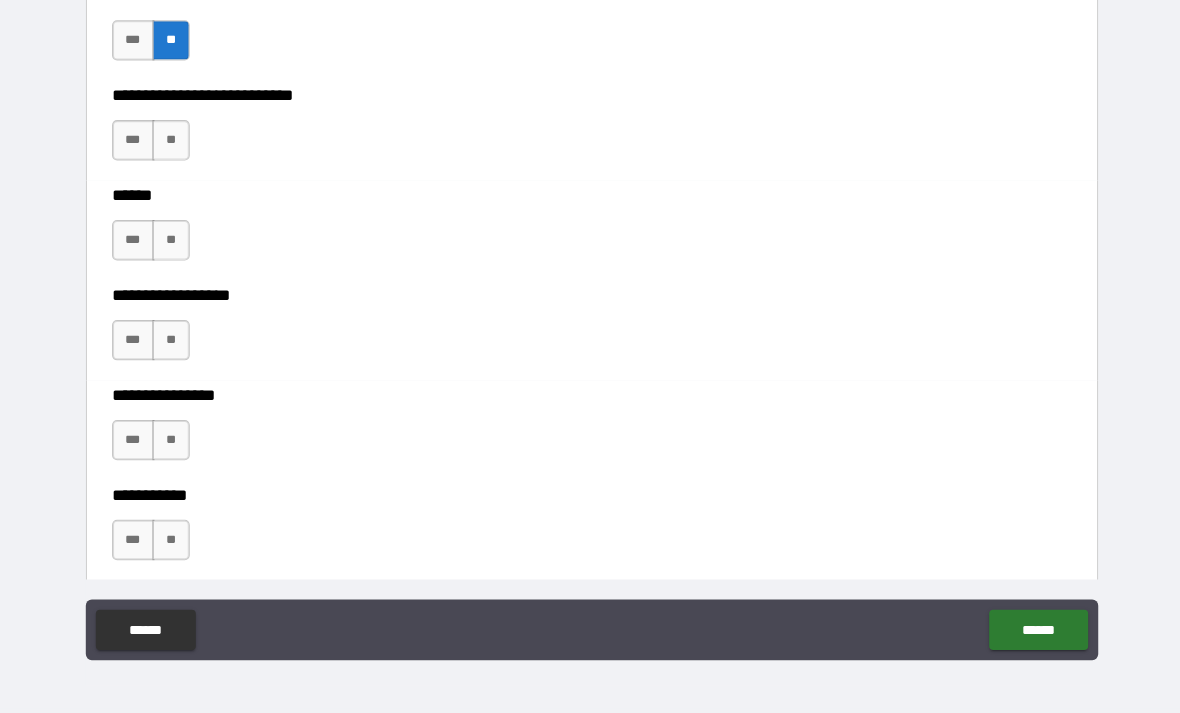 click on "**" at bounding box center (173, 145) 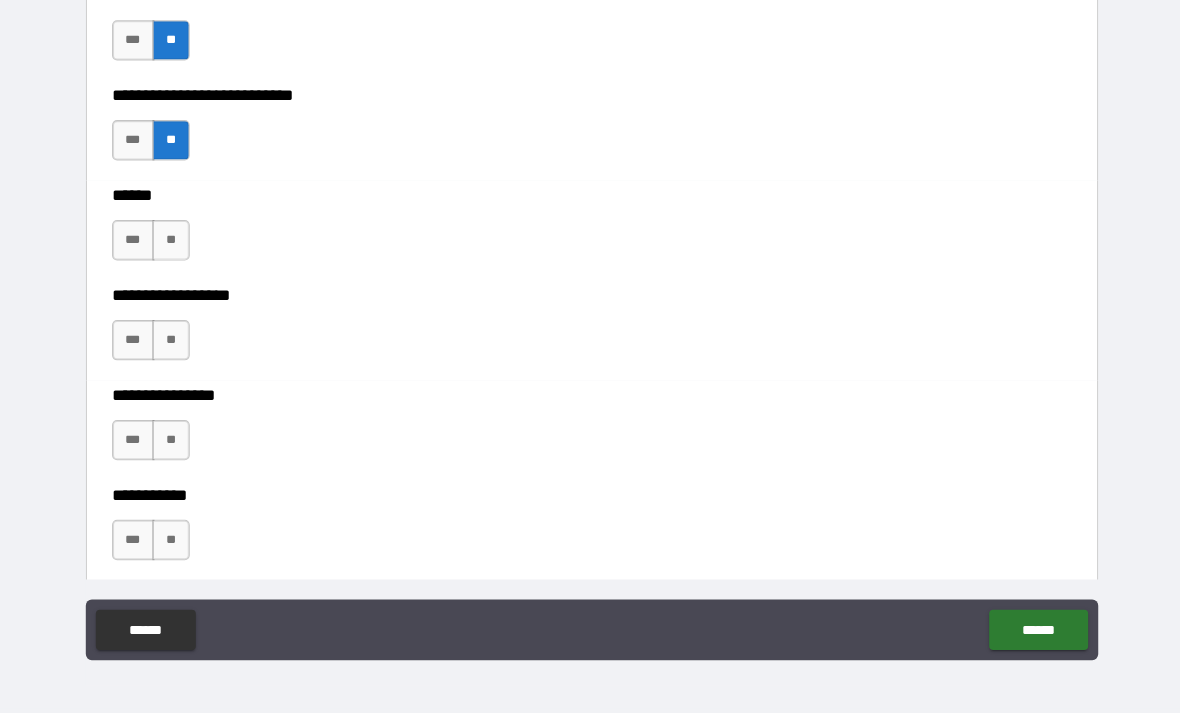 click on "**" at bounding box center [173, 244] 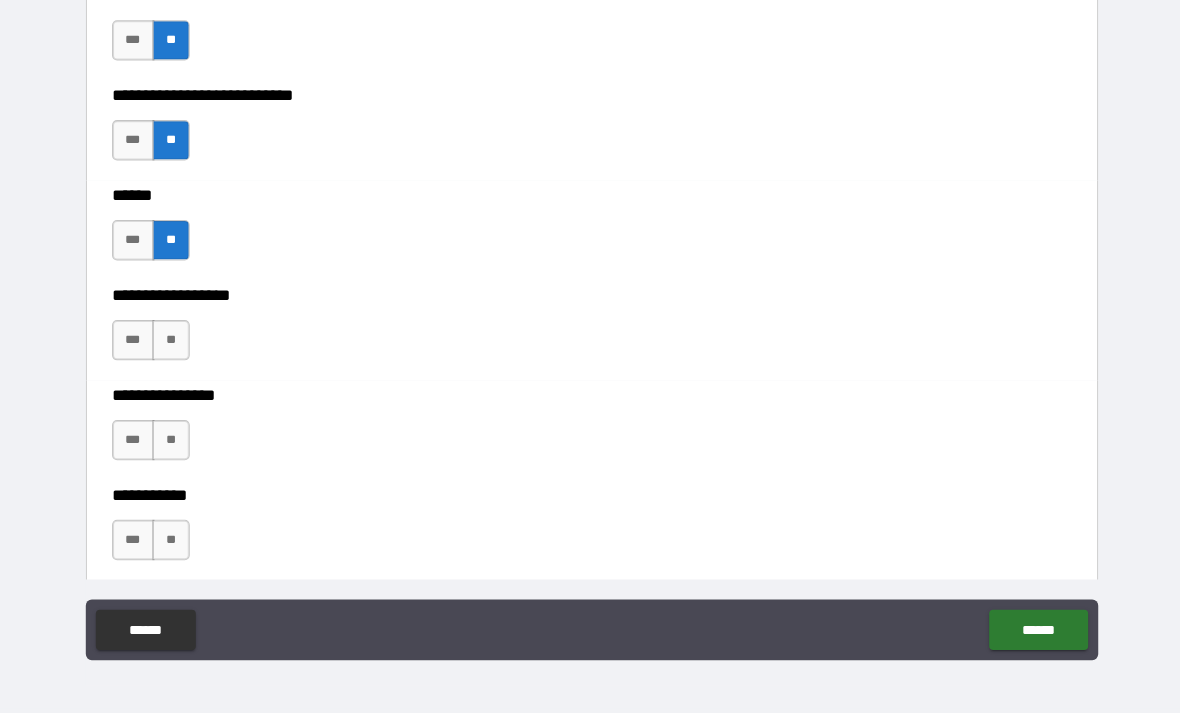 click on "**" at bounding box center (173, 343) 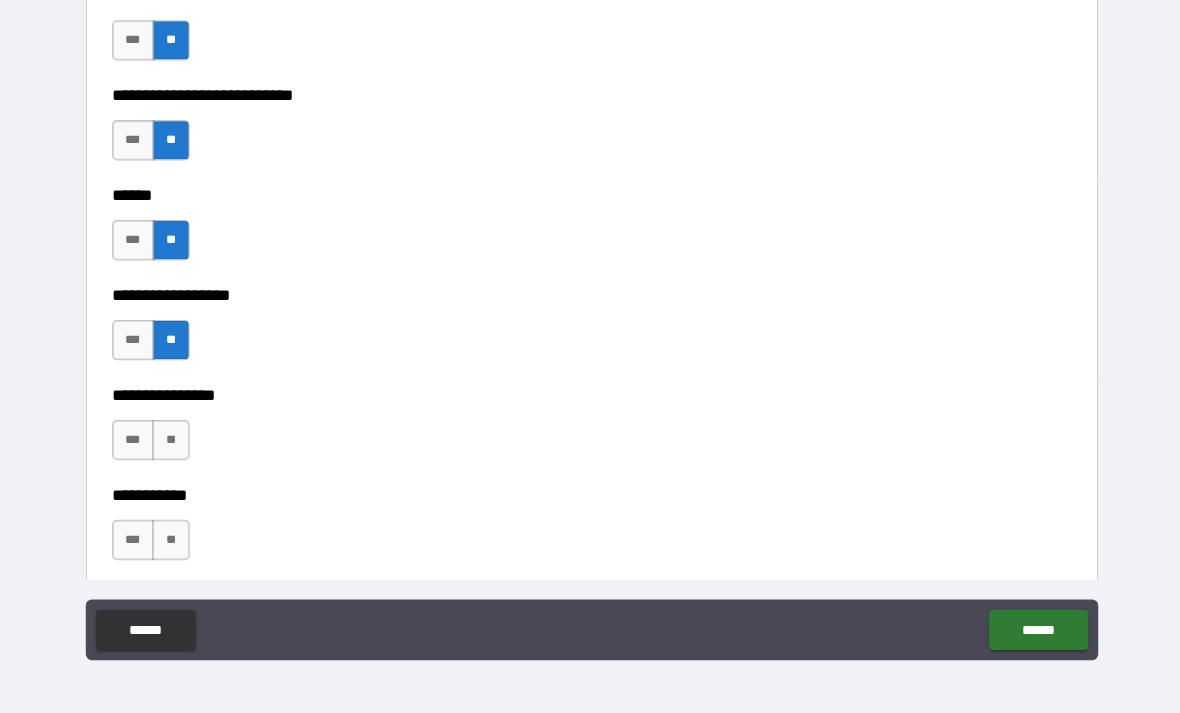 click on "**" at bounding box center (173, 442) 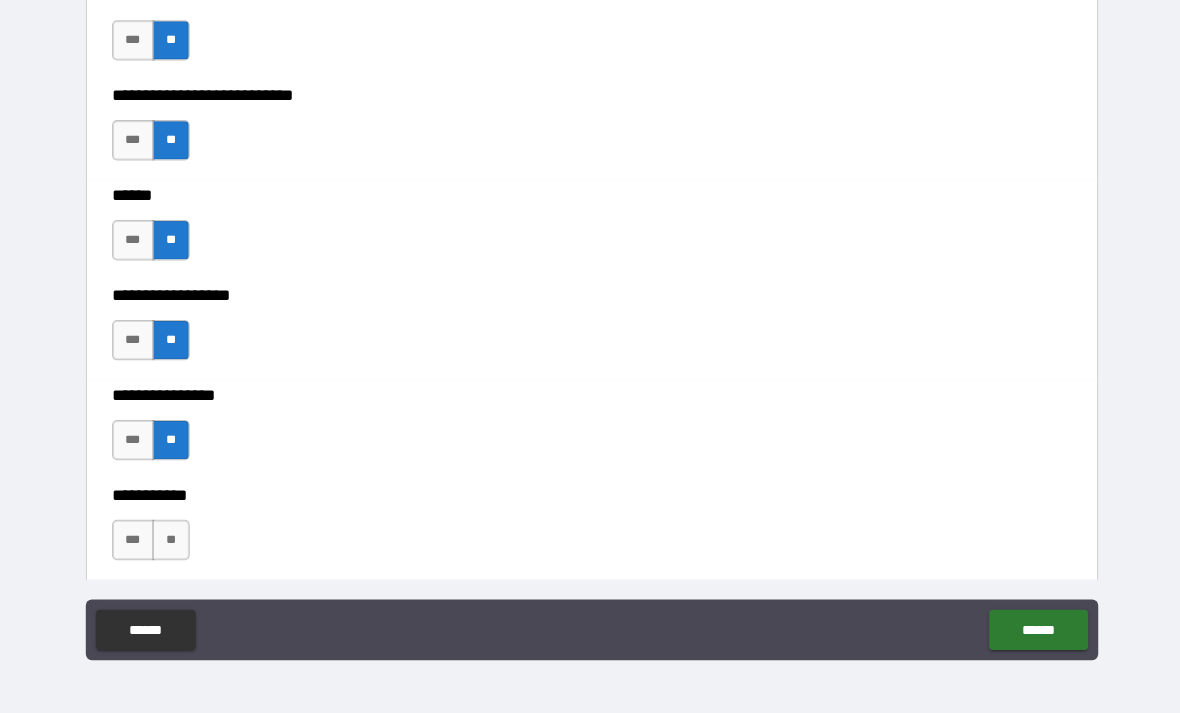 click on "**" at bounding box center [173, 541] 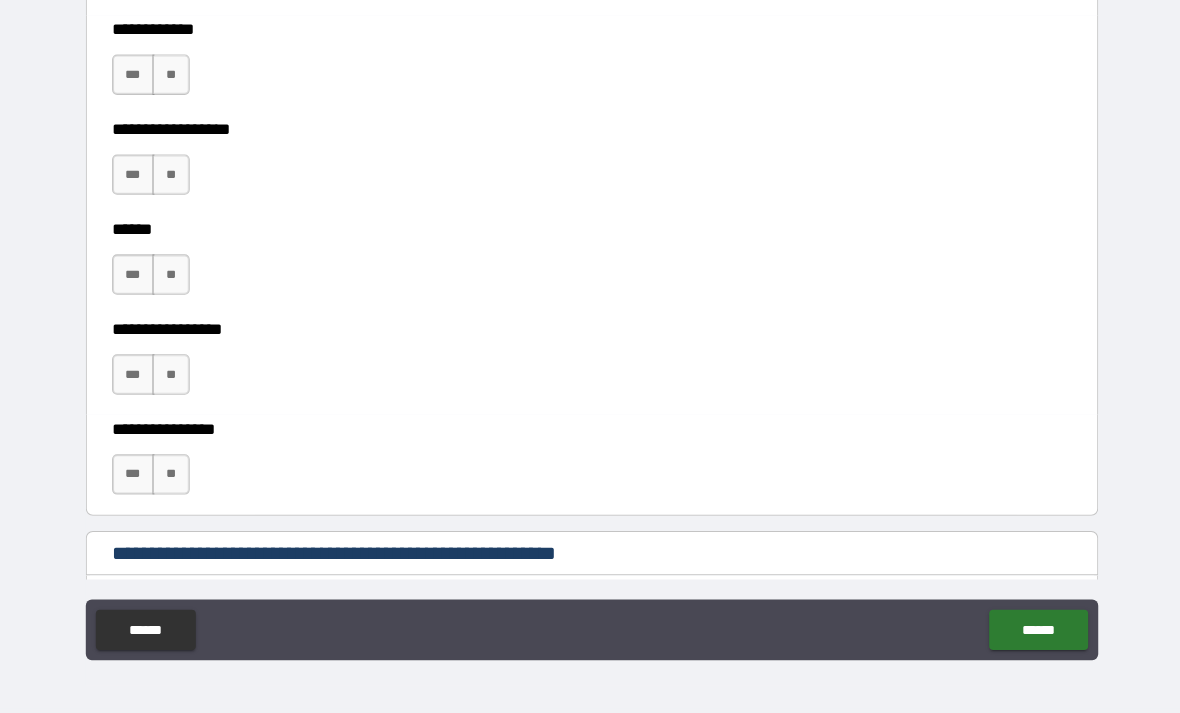 scroll, scrollTop: 9953, scrollLeft: 0, axis: vertical 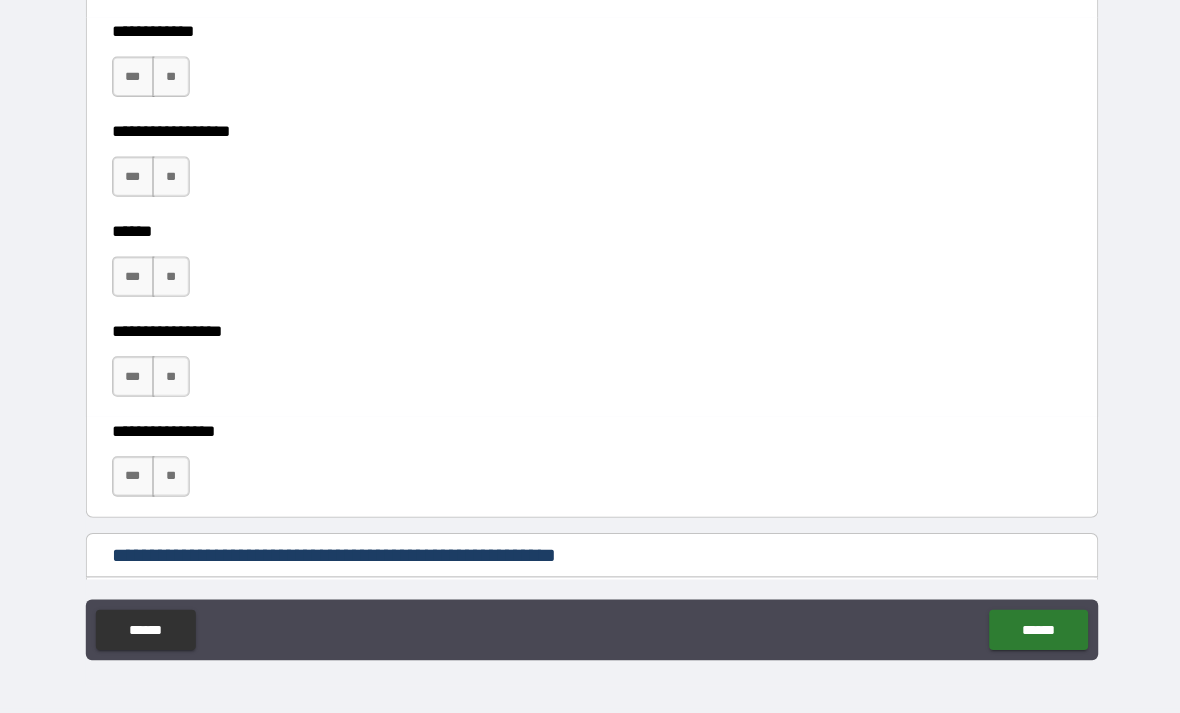 click on "**" at bounding box center (173, 82) 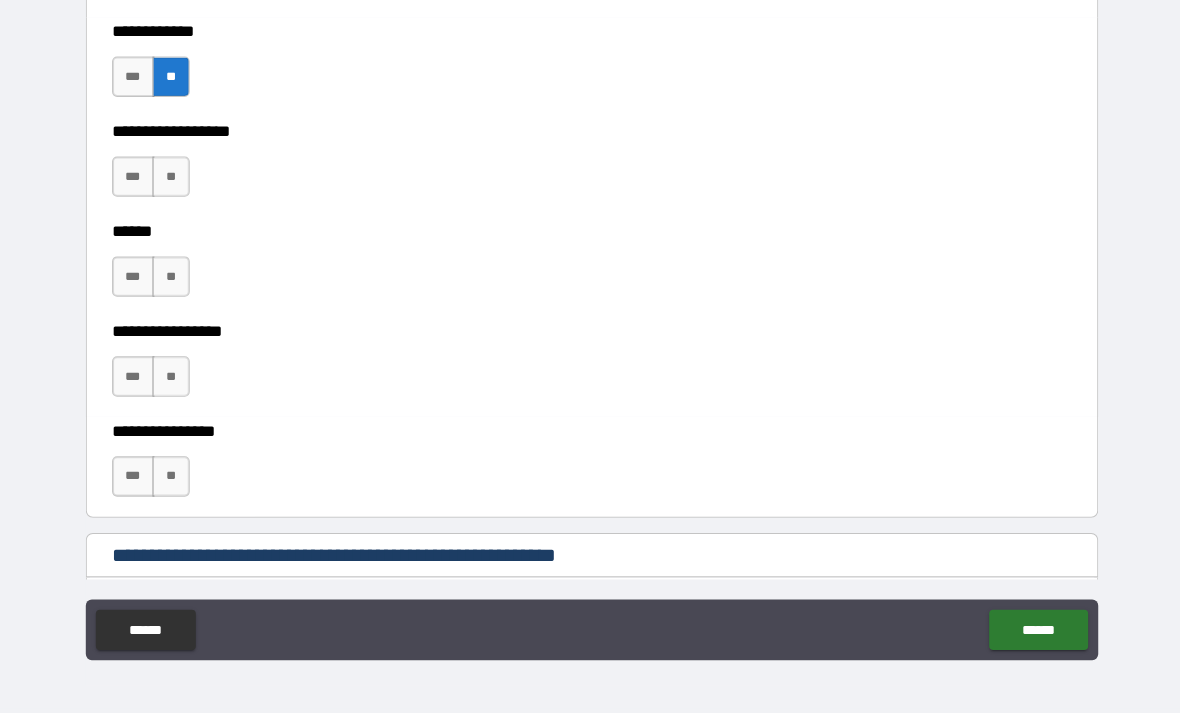 click on "**" at bounding box center (173, 181) 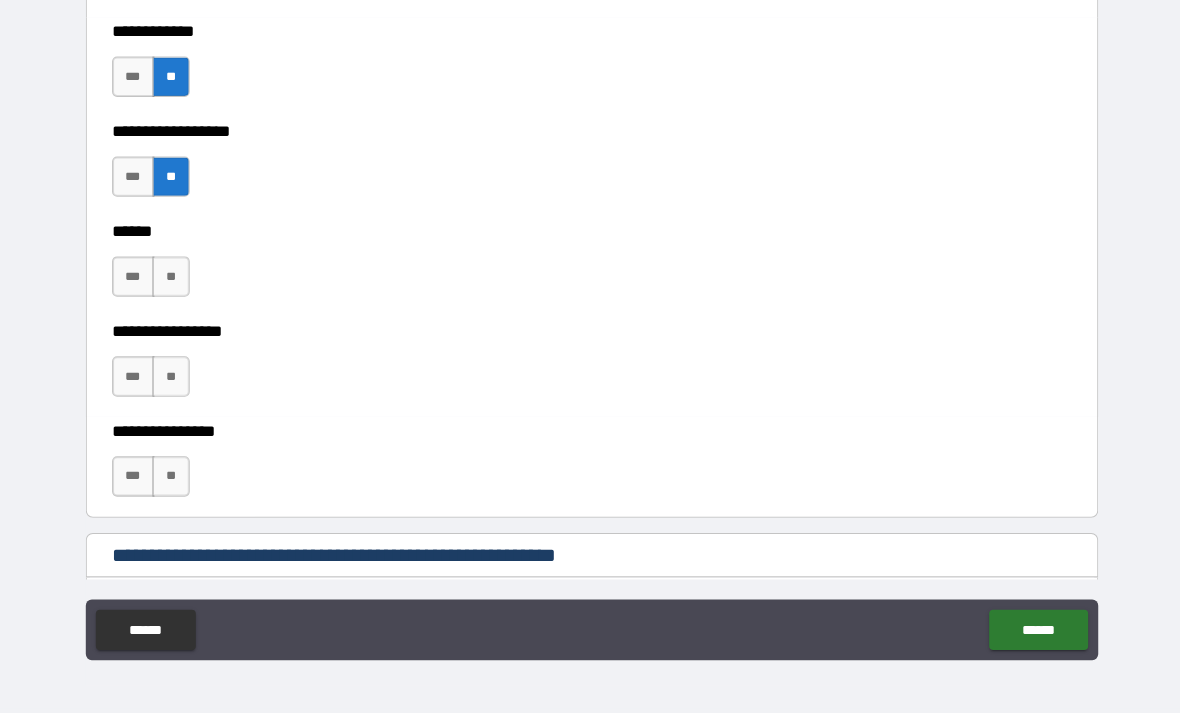 click on "**" at bounding box center [173, 280] 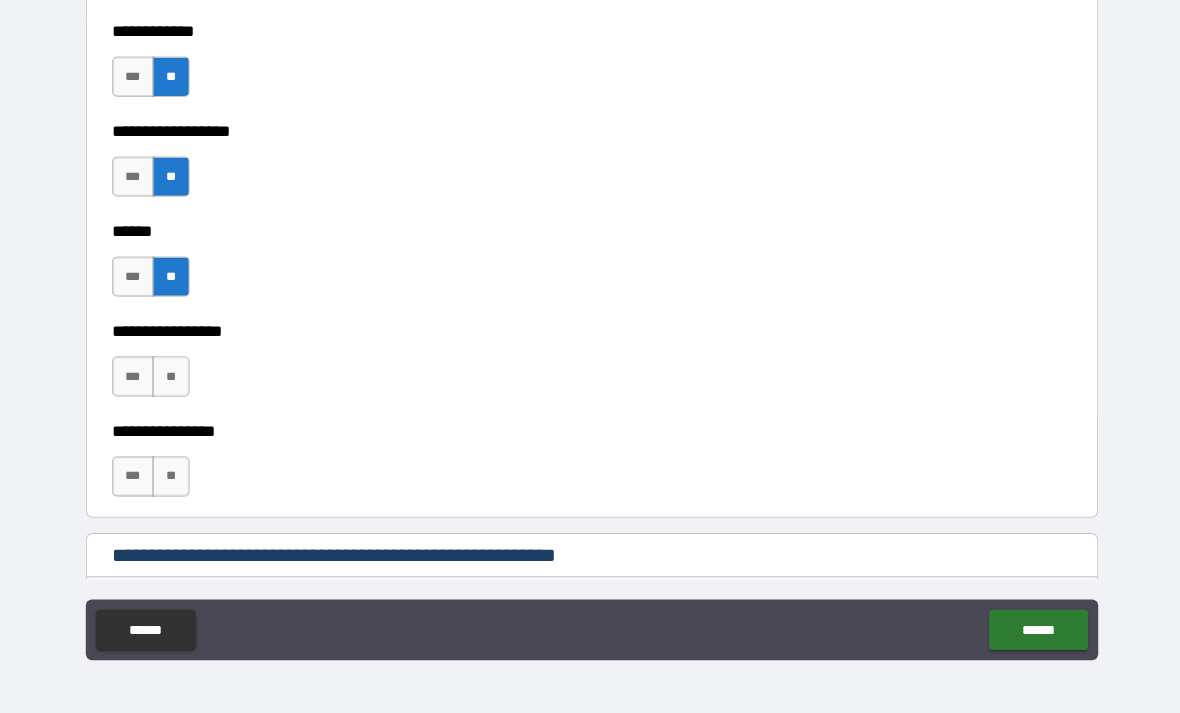 click on "**" at bounding box center (173, 379) 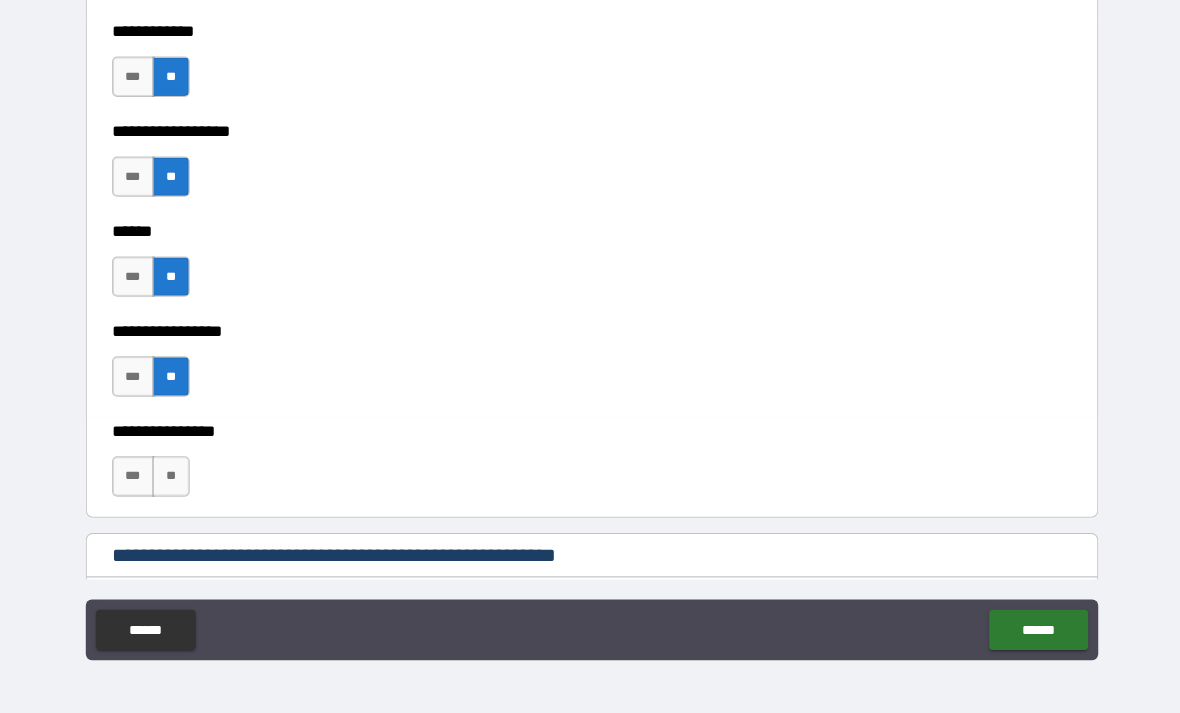 click on "**" at bounding box center [173, 478] 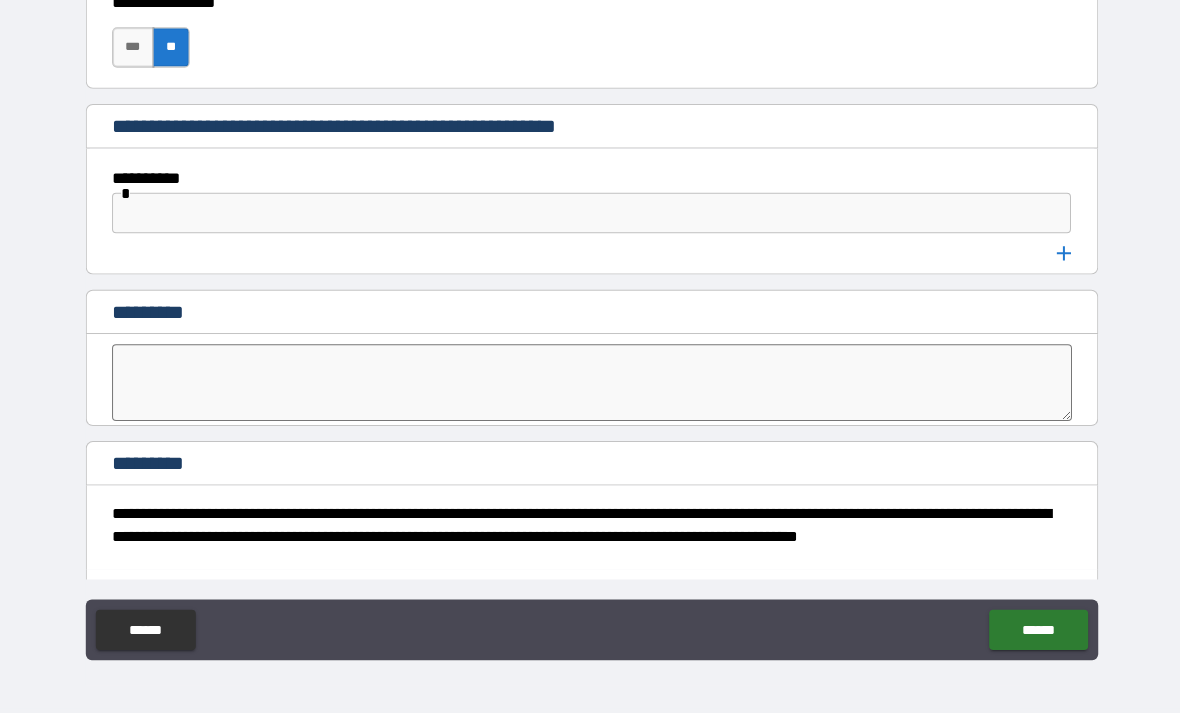 scroll, scrollTop: 10390, scrollLeft: 0, axis: vertical 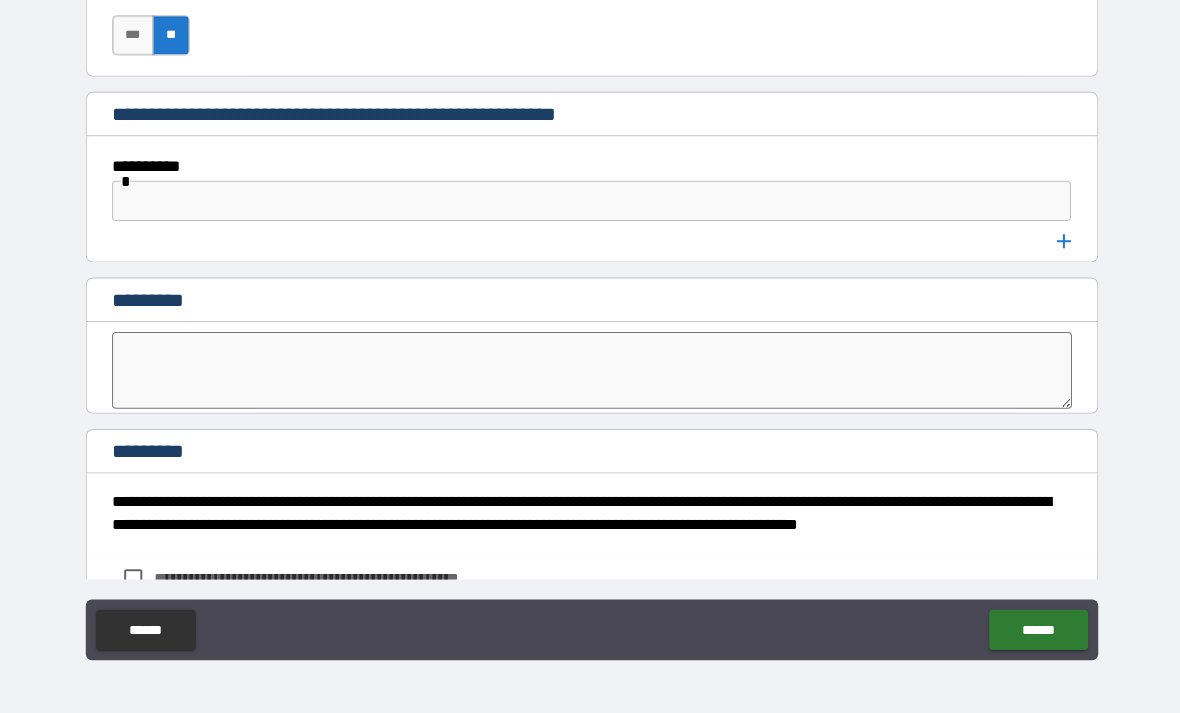 click at bounding box center [590, 205] 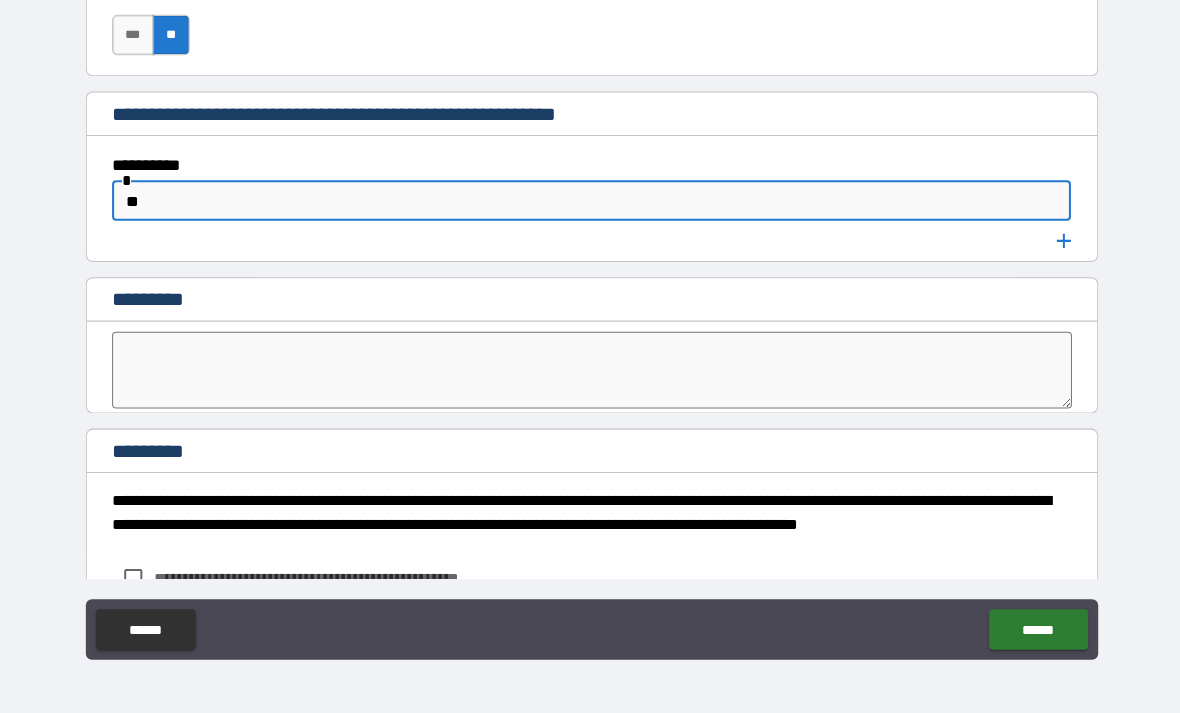 type on "**" 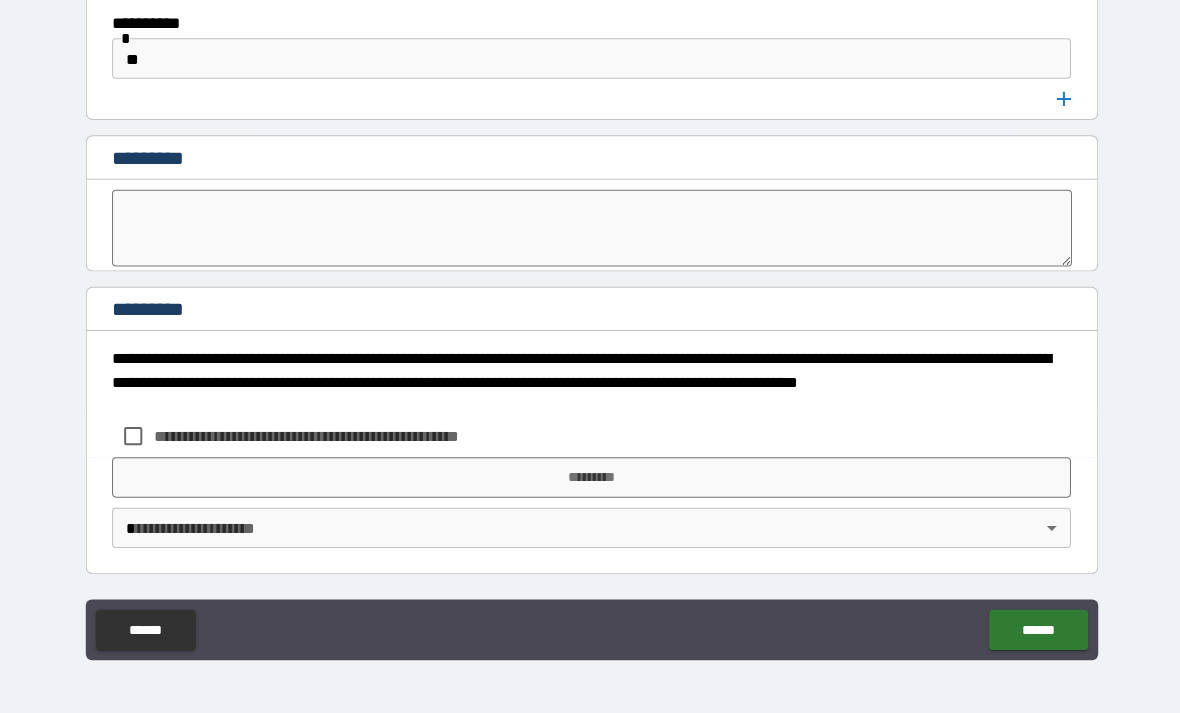 scroll, scrollTop: 10531, scrollLeft: 0, axis: vertical 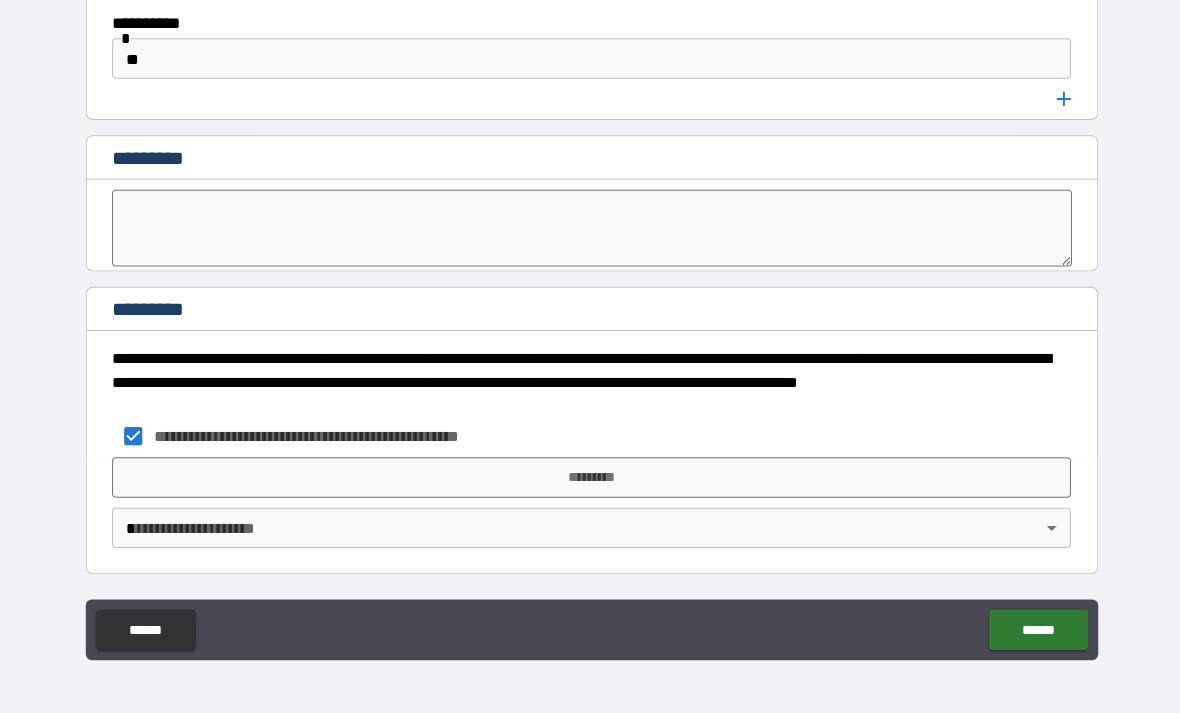 click on "*********" at bounding box center (590, 479) 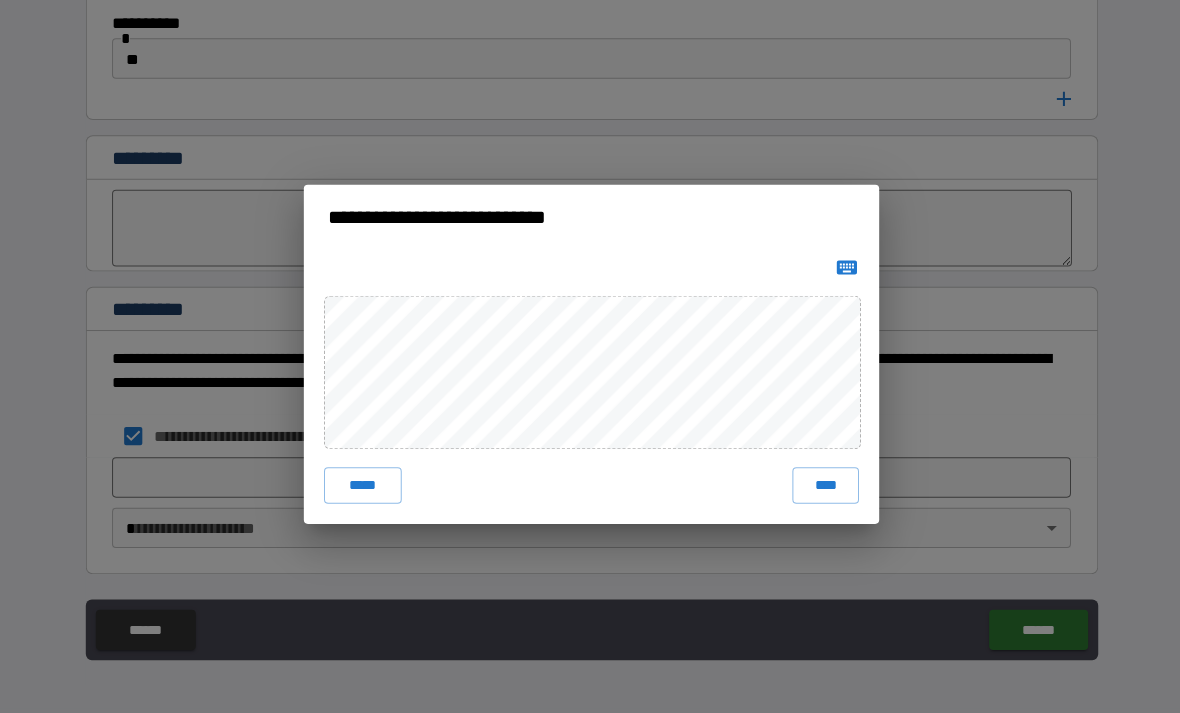 click on "*****" at bounding box center [363, 487] 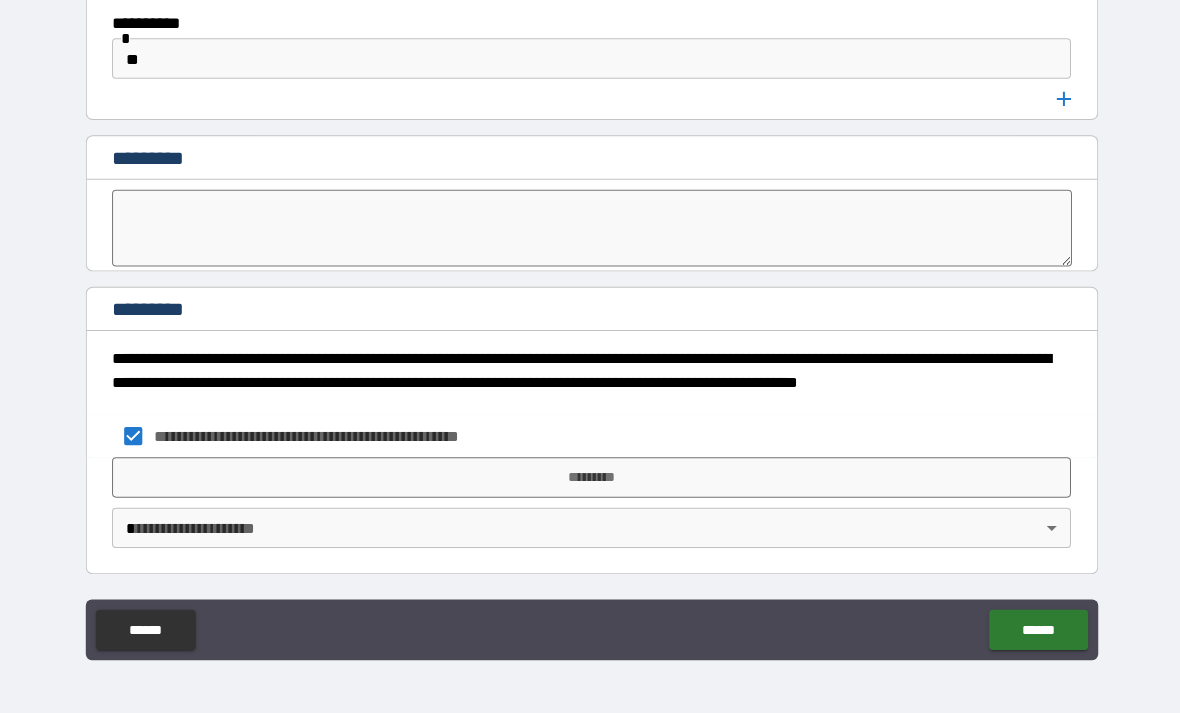click on "*********" at bounding box center [590, 479] 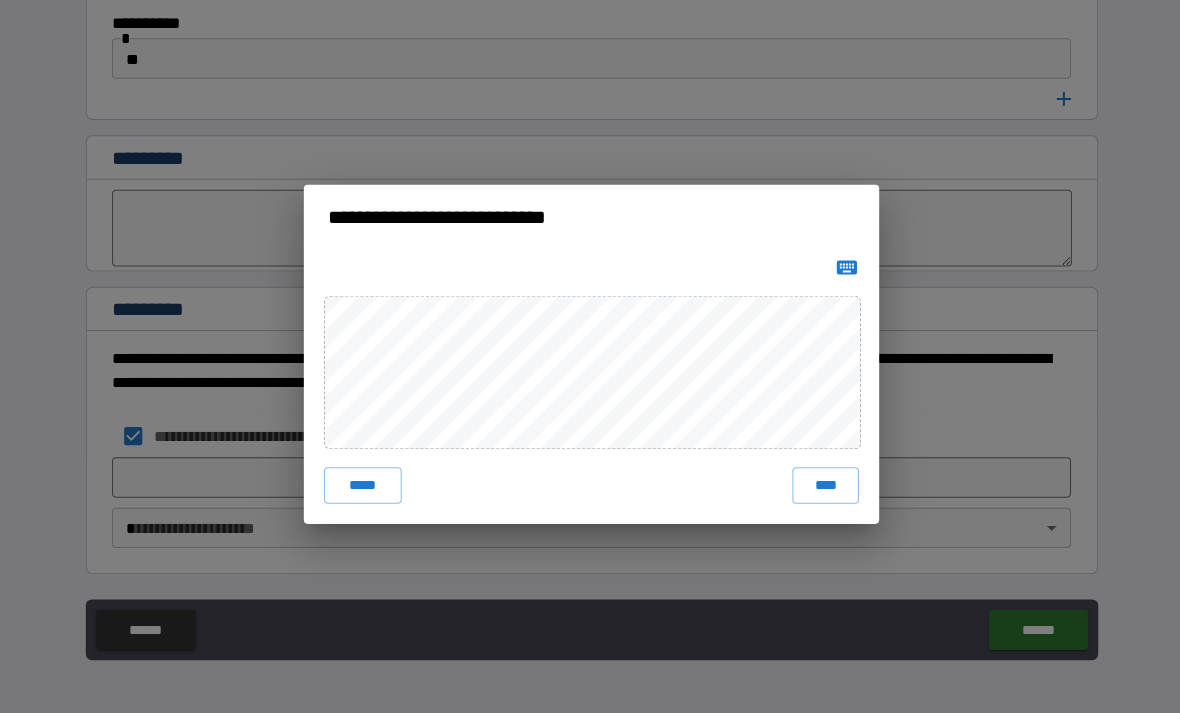 click on "****" at bounding box center [822, 487] 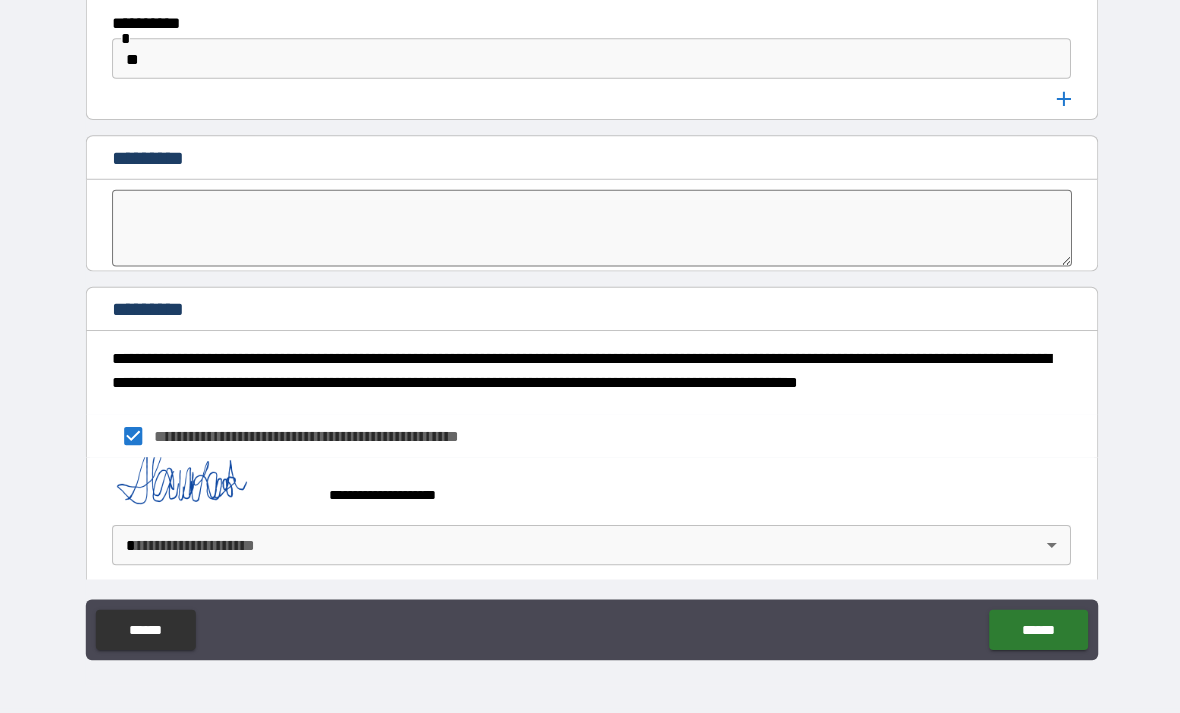 scroll, scrollTop: 10521, scrollLeft: 0, axis: vertical 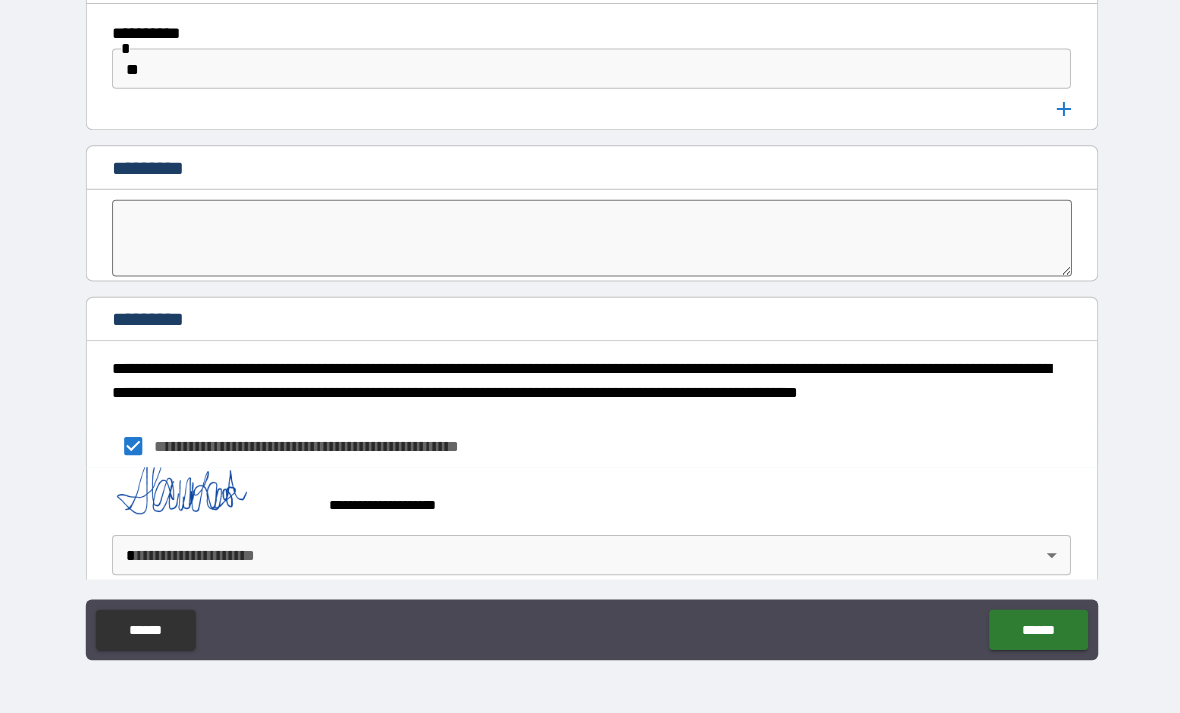 click on "**********" at bounding box center (590, 324) 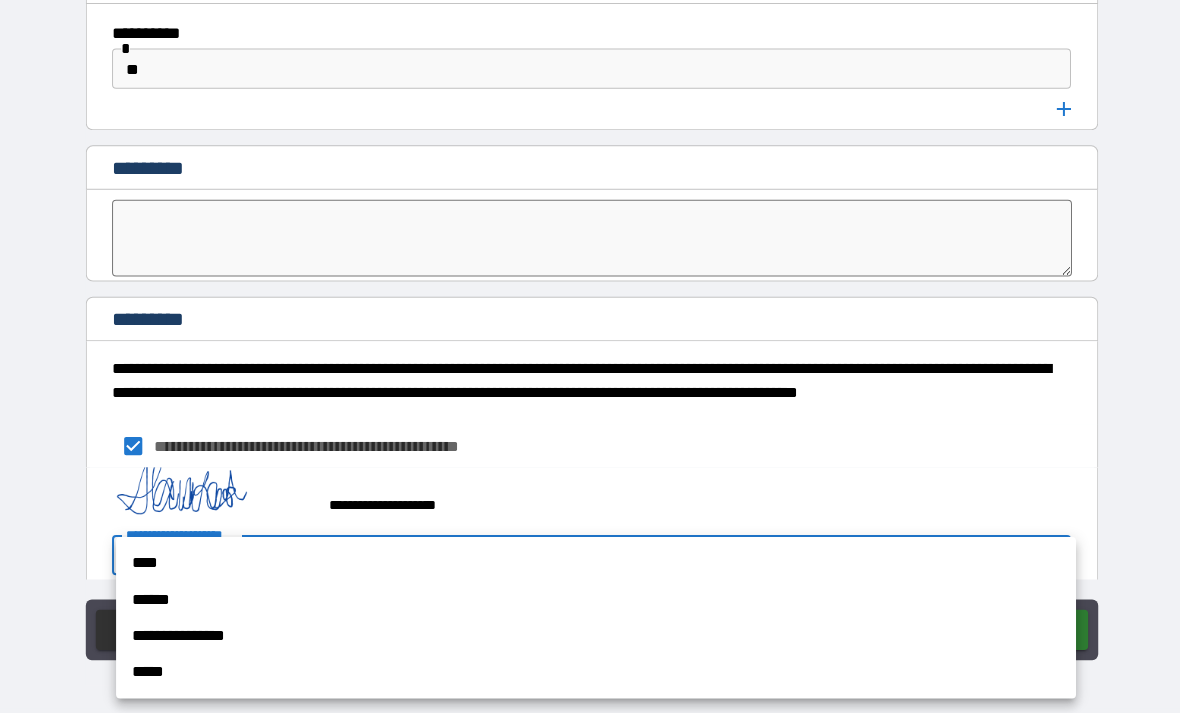 click on "****" at bounding box center [594, 564] 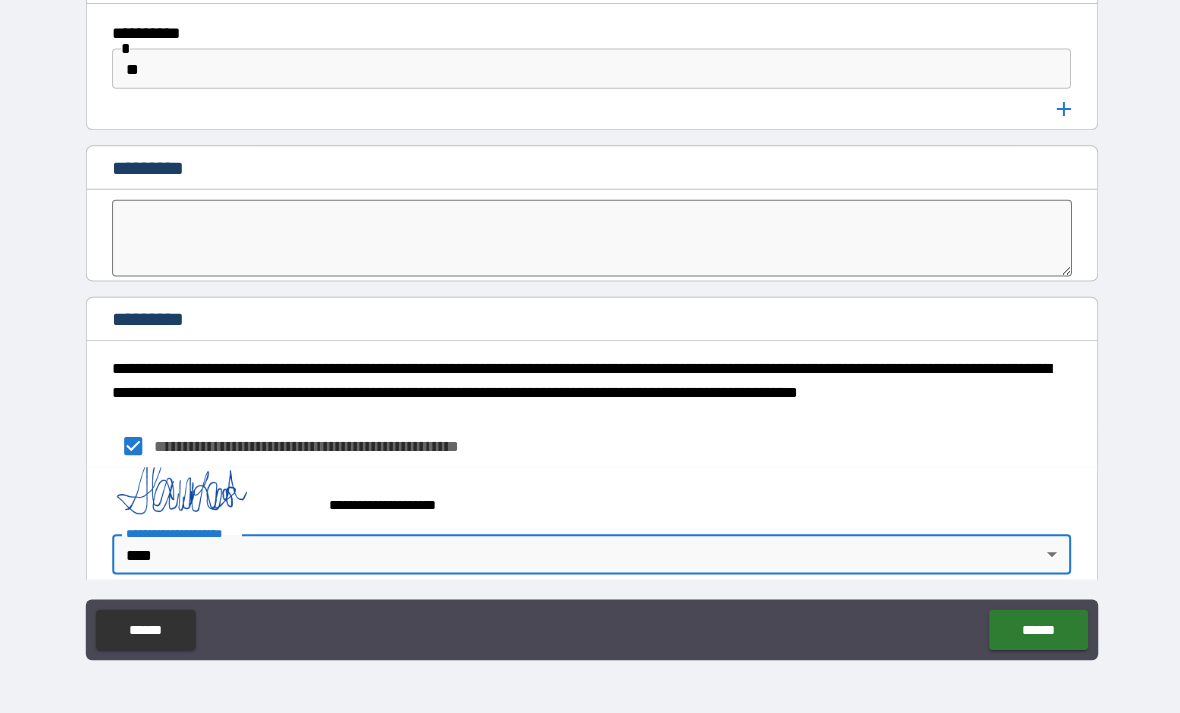type on "****" 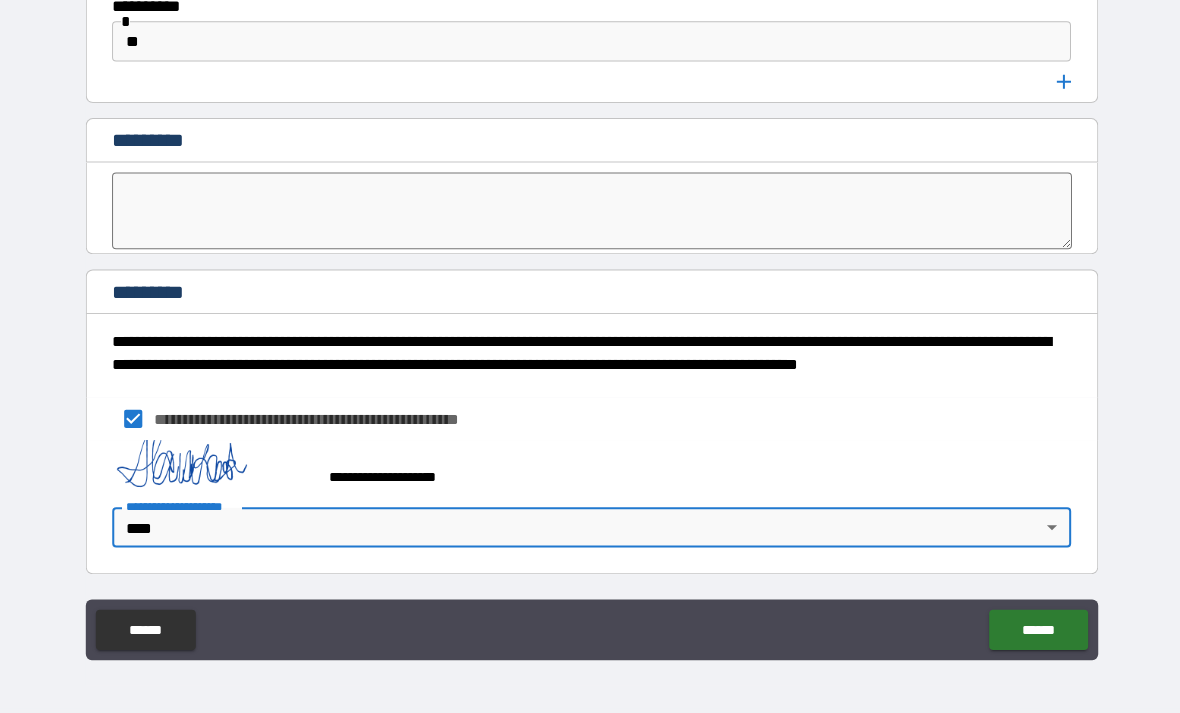 scroll, scrollTop: 10549, scrollLeft: 0, axis: vertical 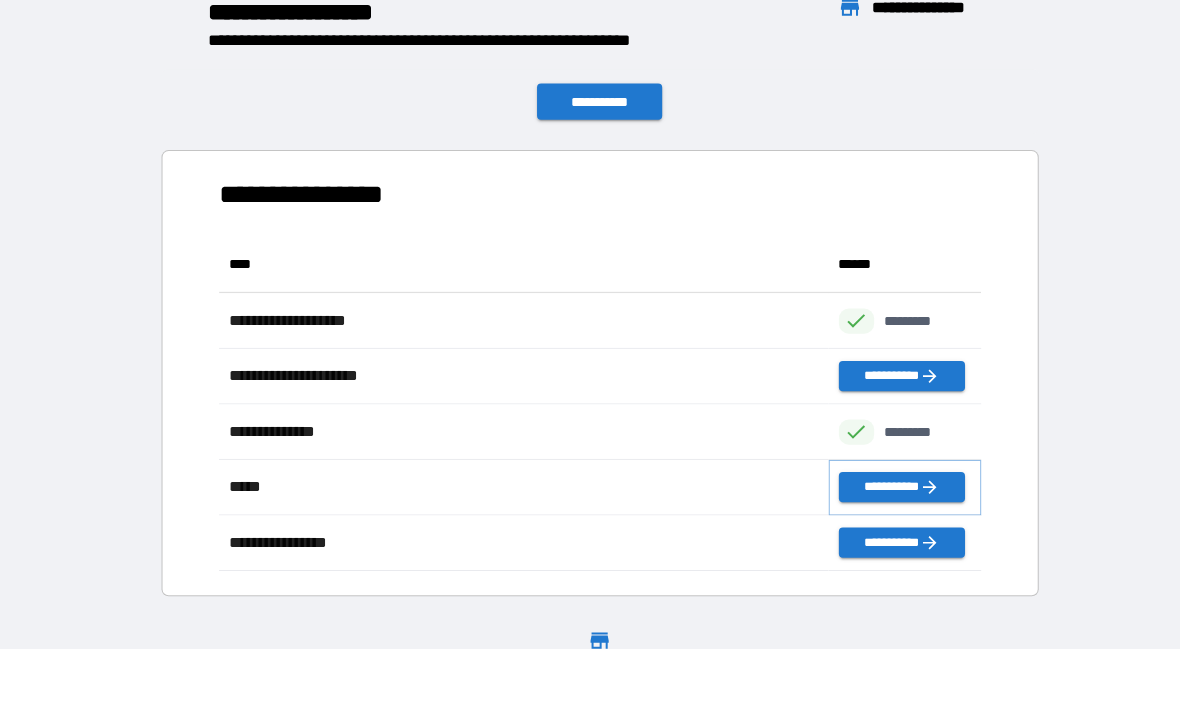 click on "**********" at bounding box center (897, 489) 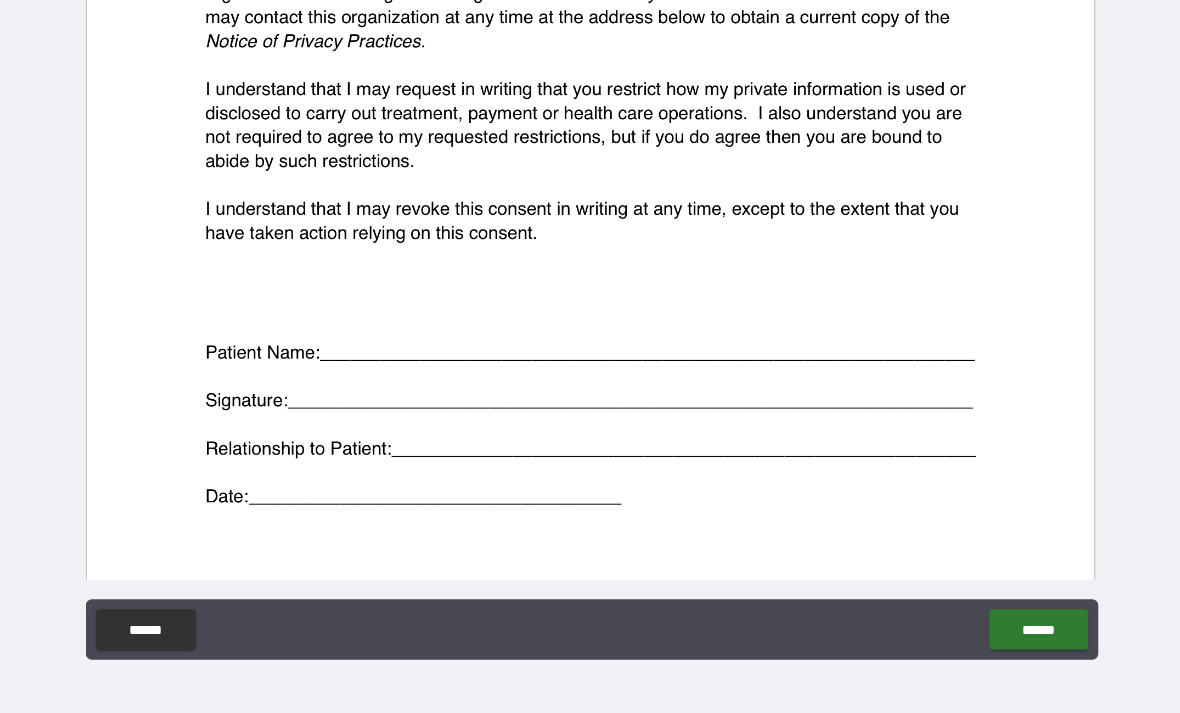 scroll, scrollTop: 607, scrollLeft: 0, axis: vertical 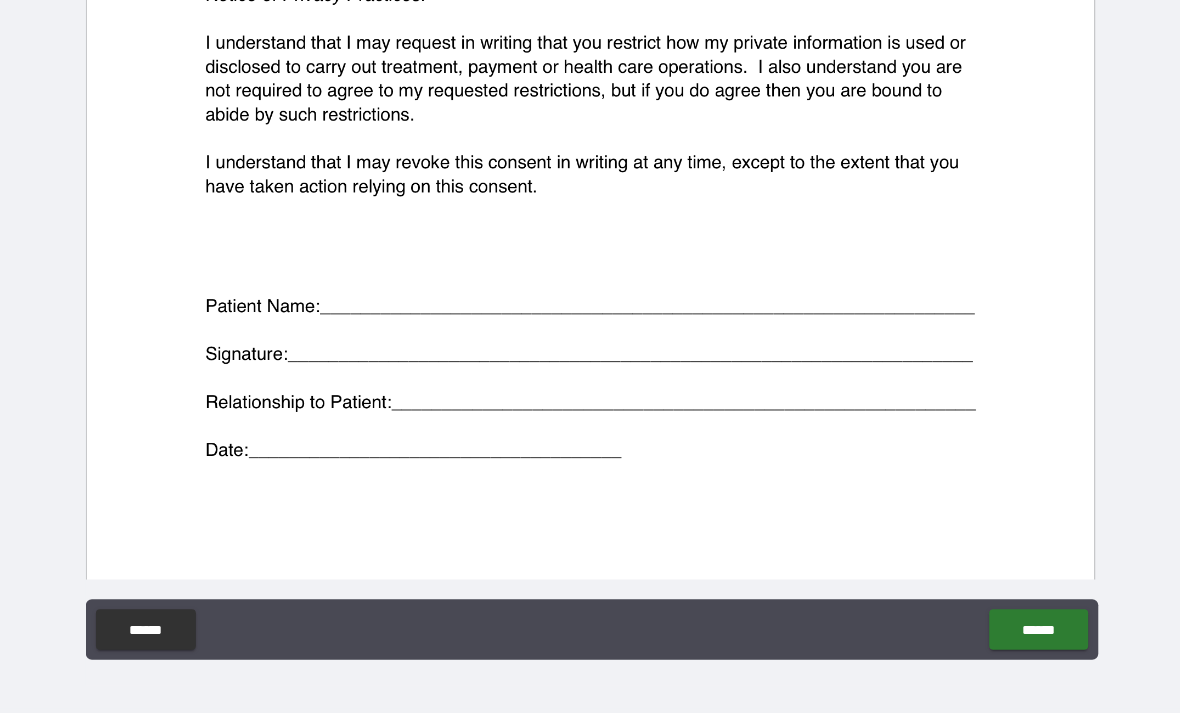 click at bounding box center (589, 58) 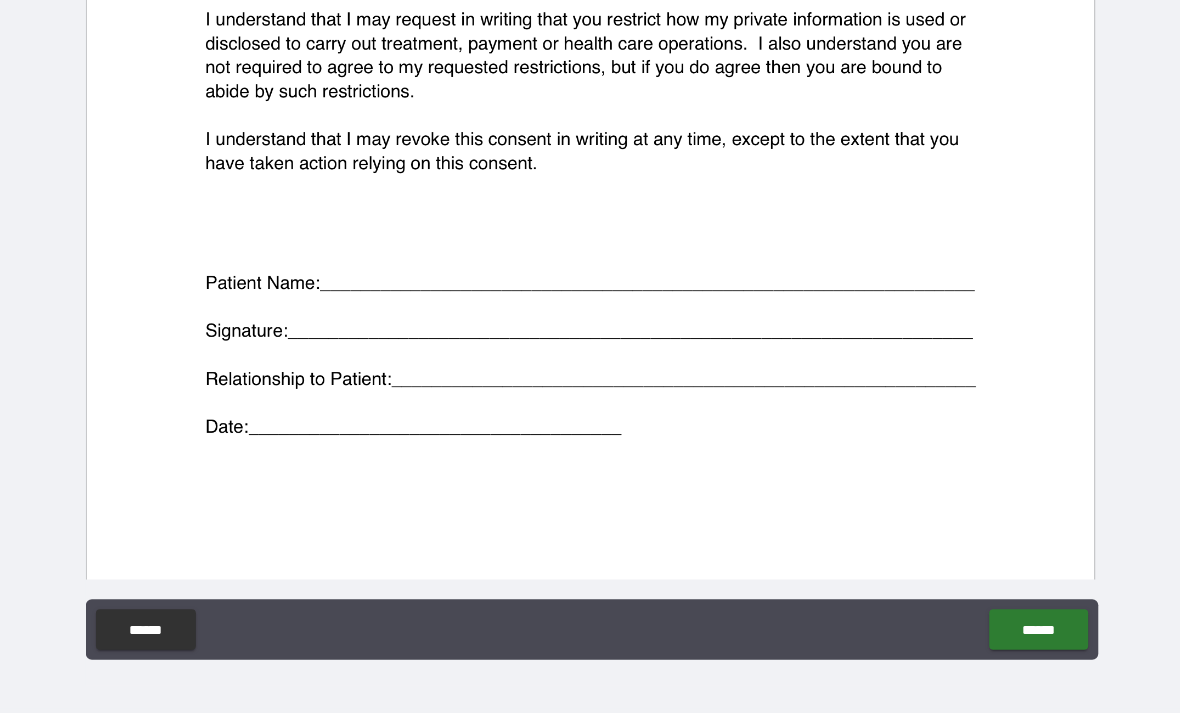 scroll, scrollTop: 620, scrollLeft: 0, axis: vertical 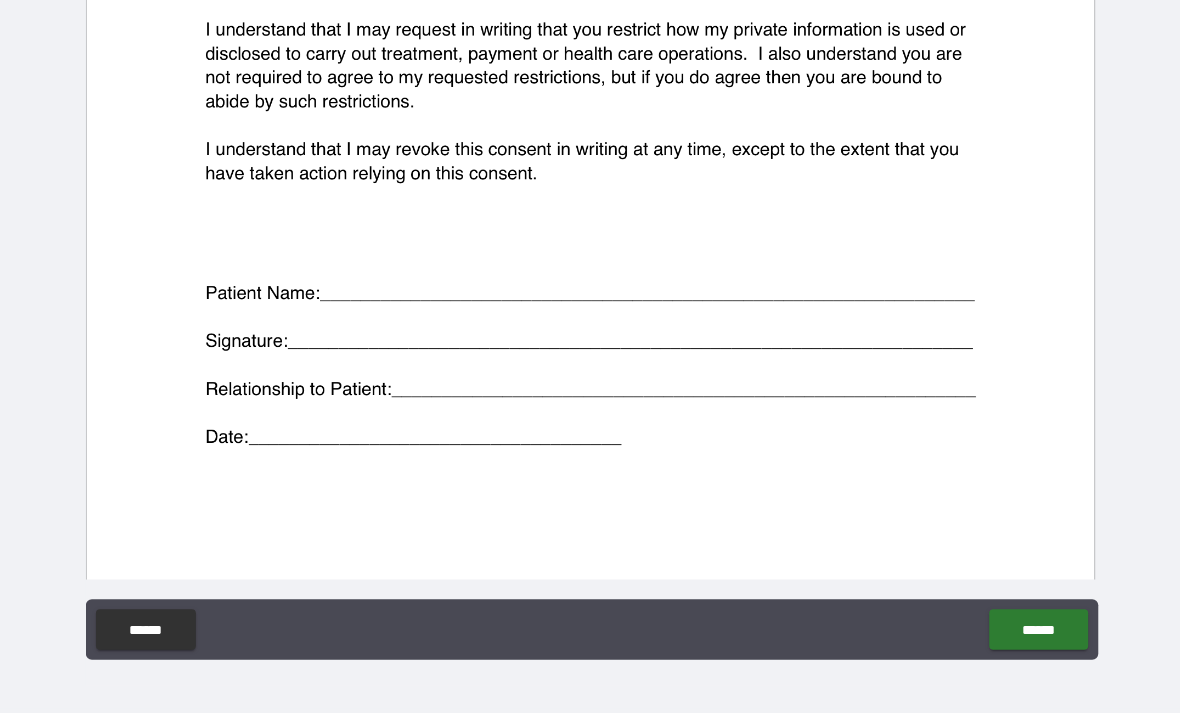 click at bounding box center [589, 45] 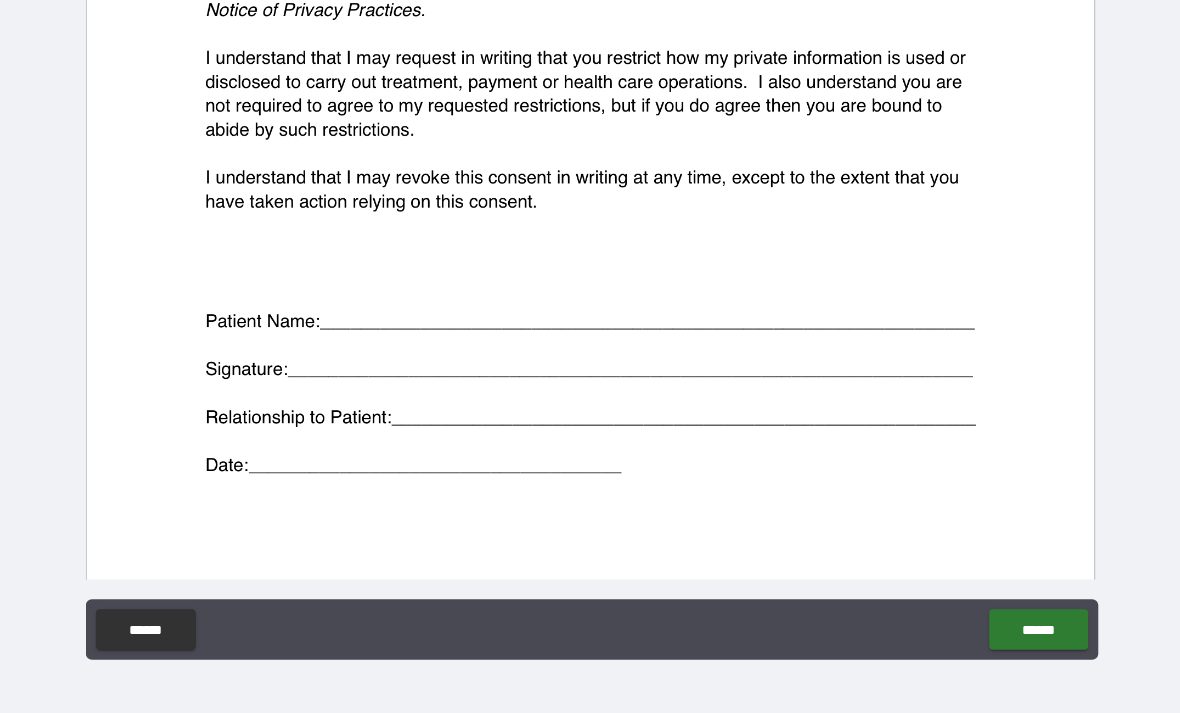 scroll, scrollTop: 593, scrollLeft: 0, axis: vertical 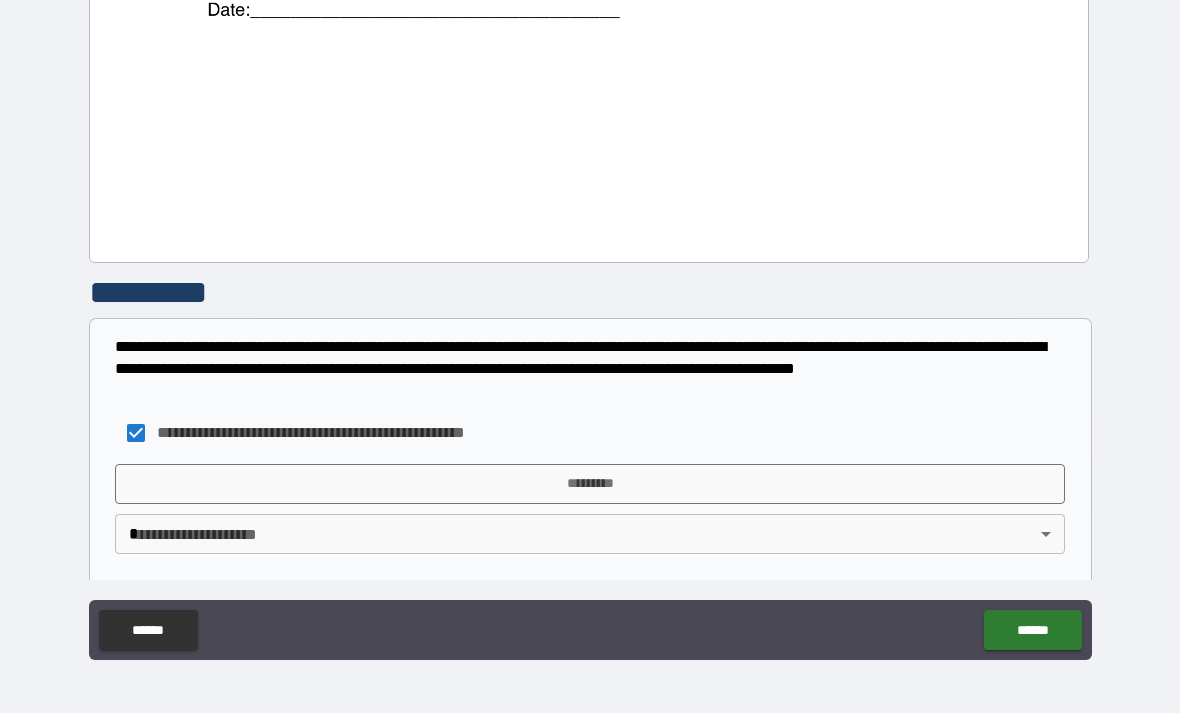 click on "**********" at bounding box center (590, 324) 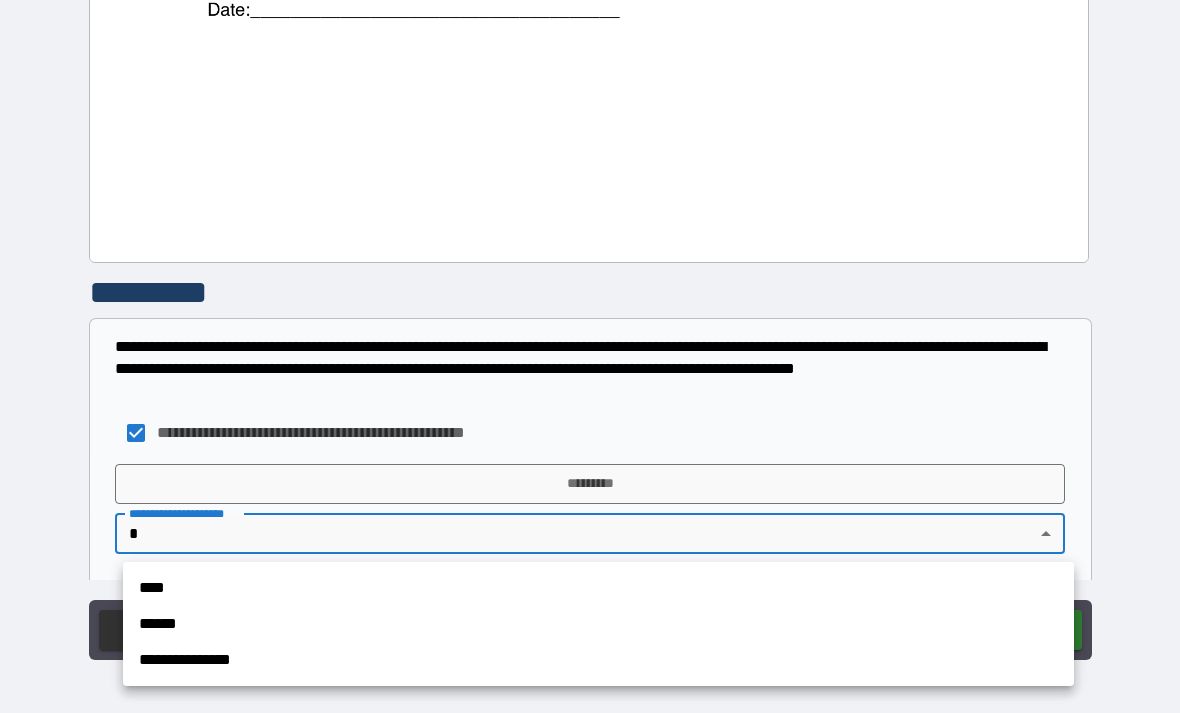 click on "**********" at bounding box center [598, 660] 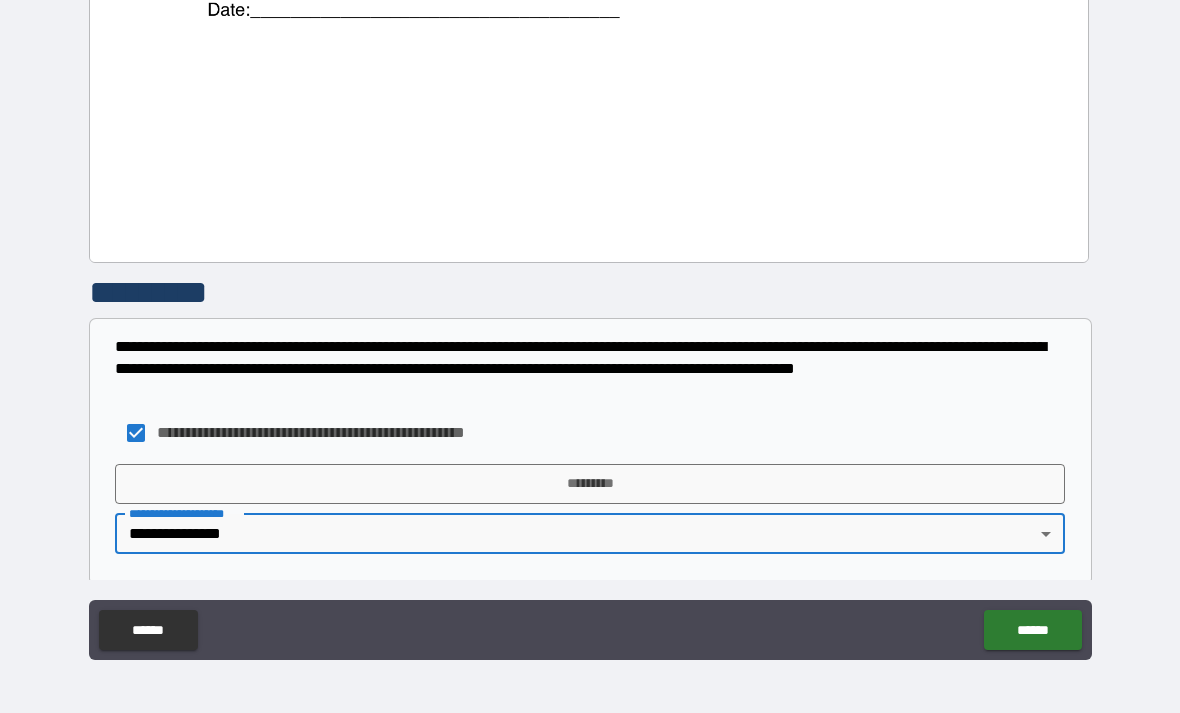 click on "*********" at bounding box center [590, 484] 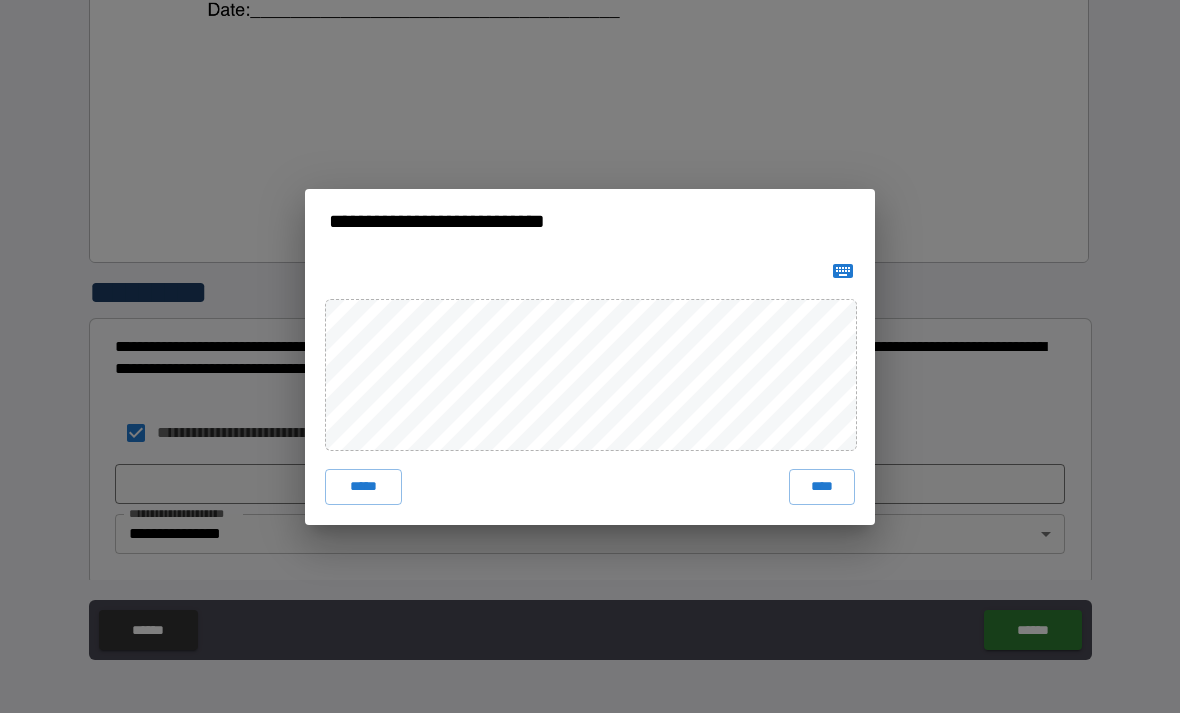 click on "****" at bounding box center (822, 487) 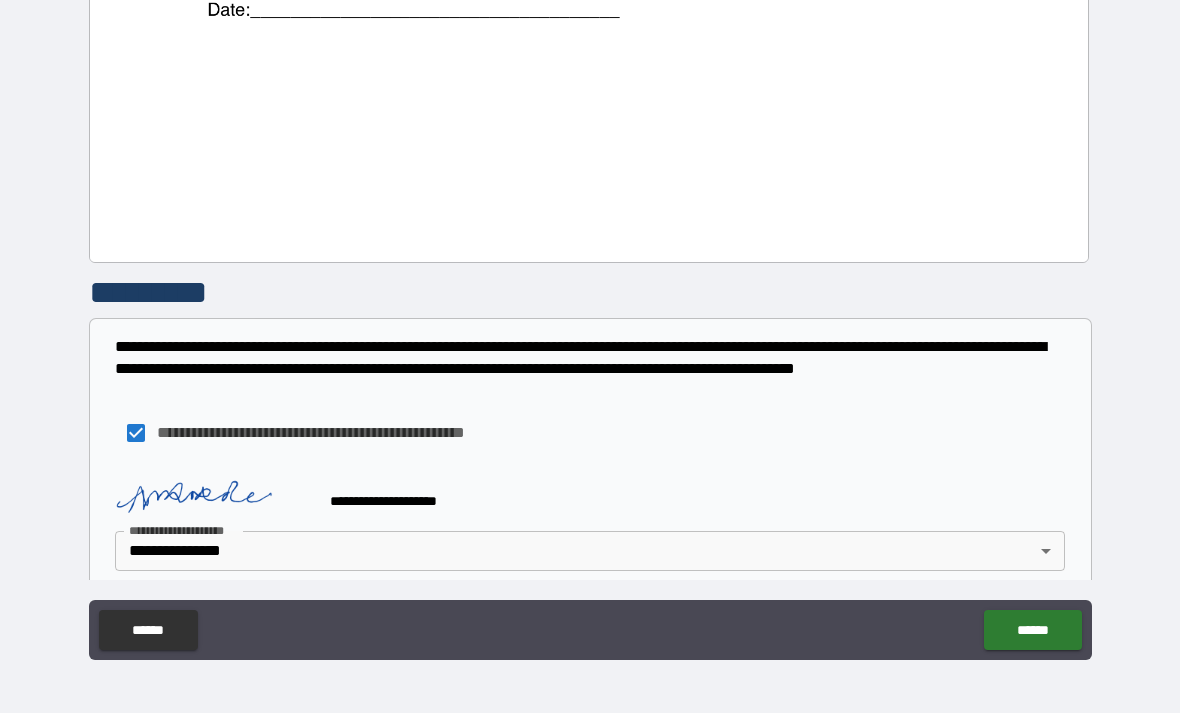 click on "******" at bounding box center [1032, 630] 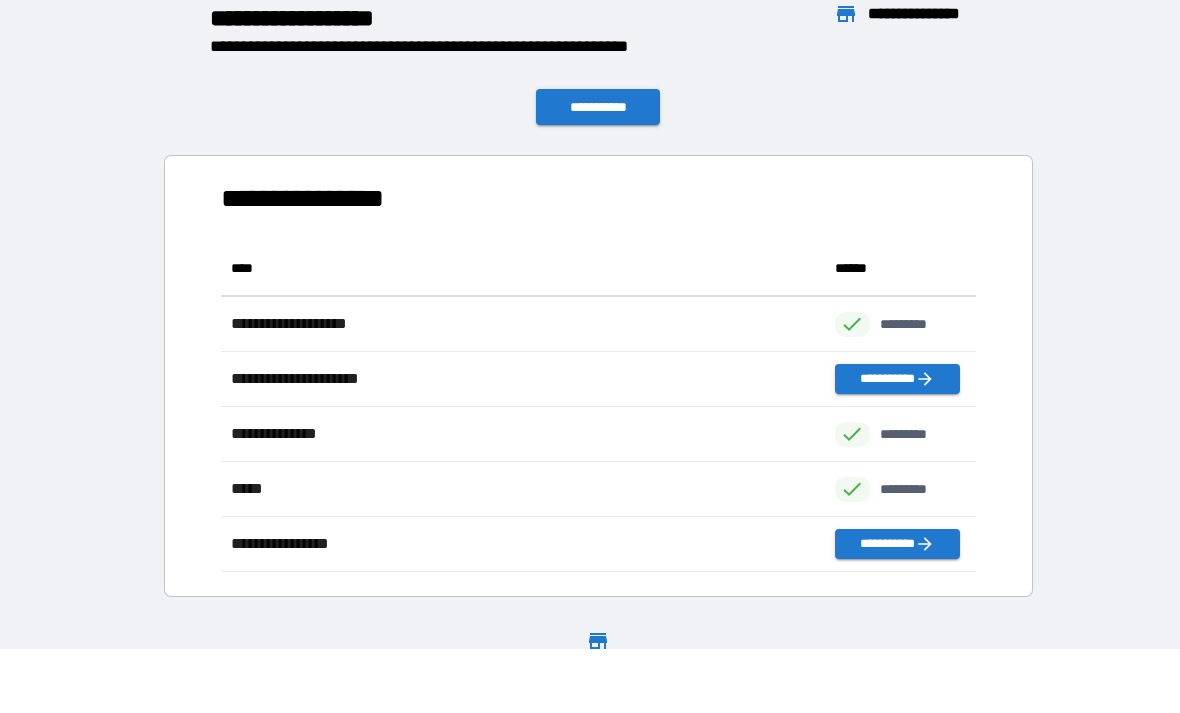 scroll, scrollTop: 1, scrollLeft: 1, axis: both 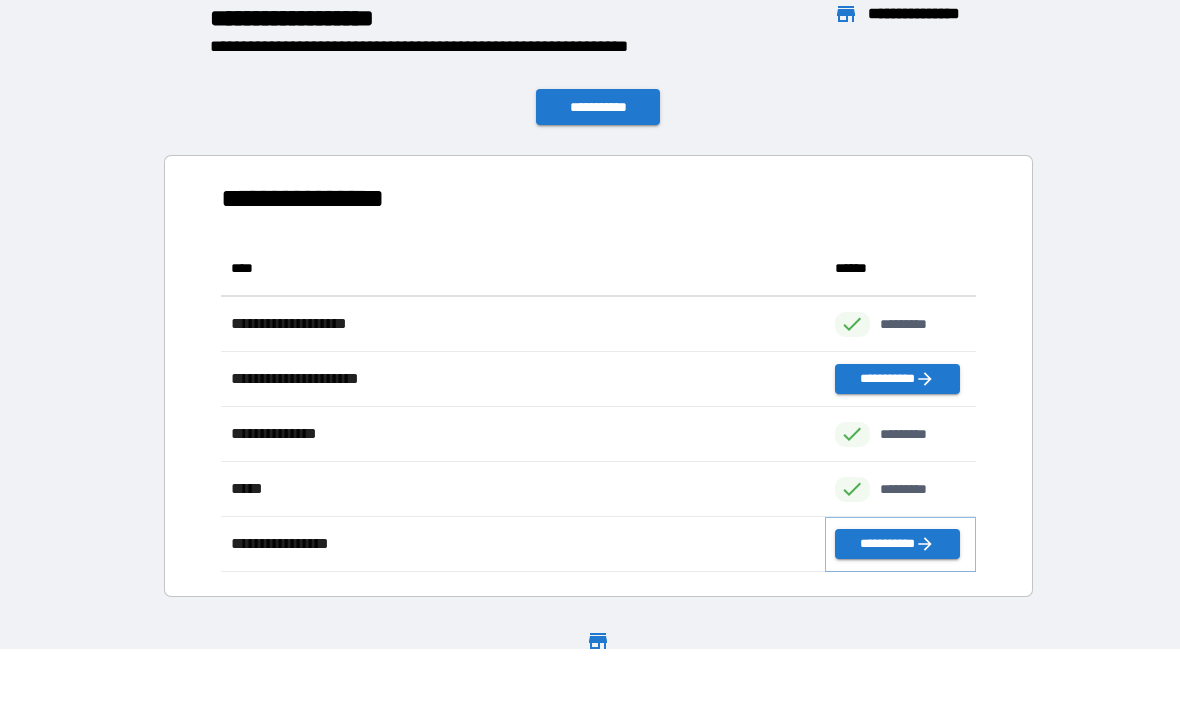 click on "**********" at bounding box center (897, 544) 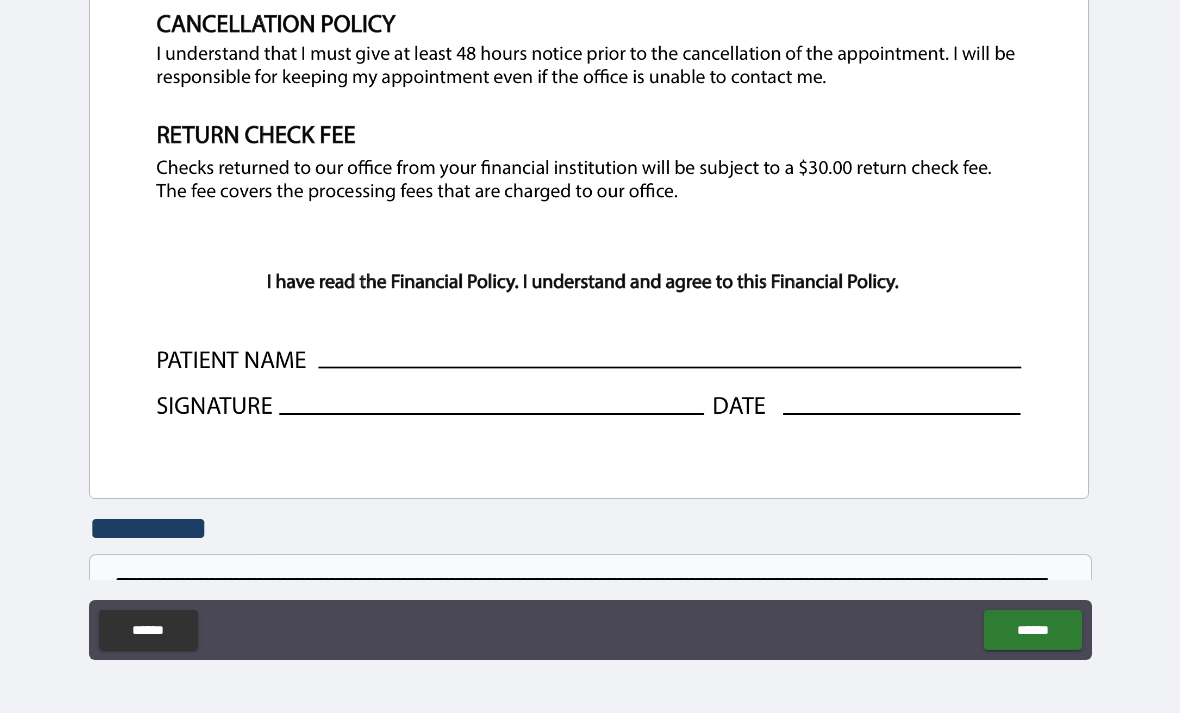 scroll, scrollTop: 832, scrollLeft: 0, axis: vertical 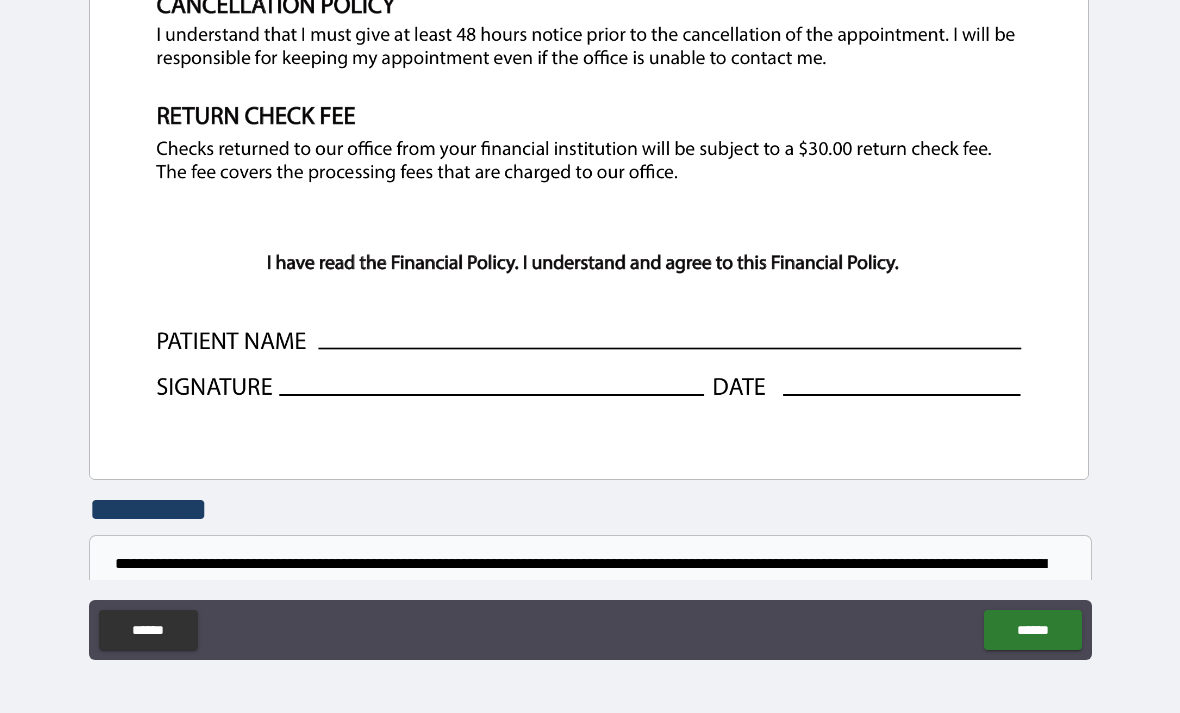 click at bounding box center (589, -167) 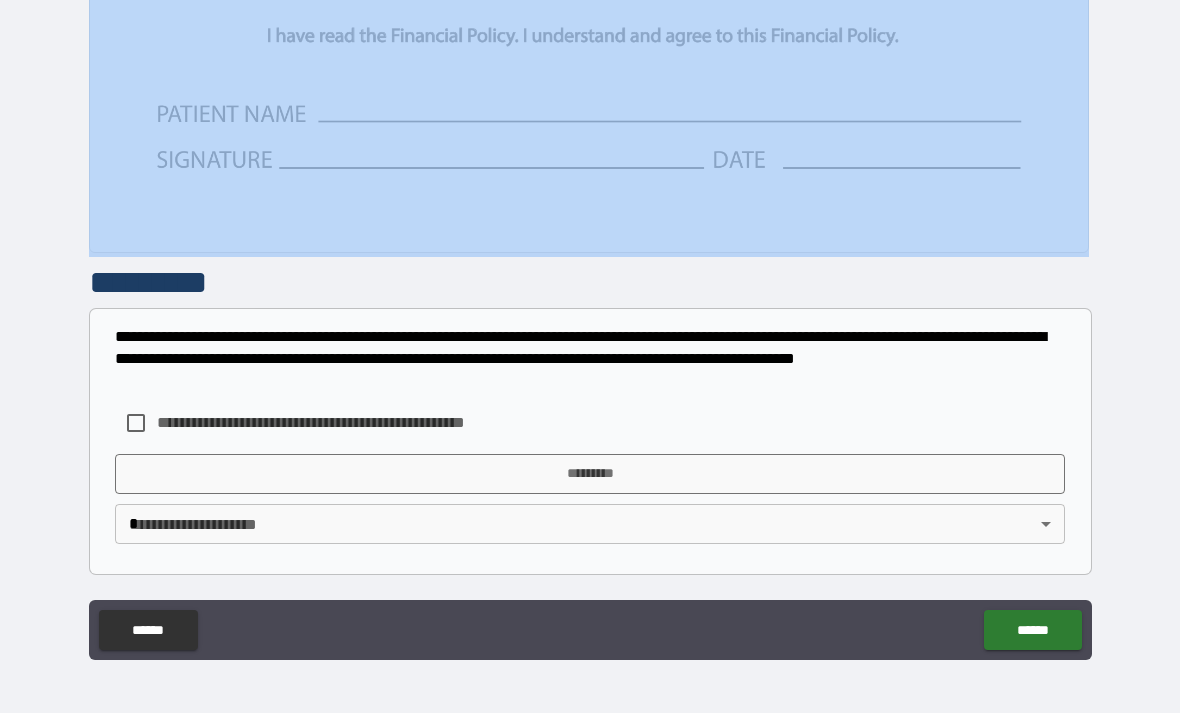 scroll, scrollTop: 1059, scrollLeft: 0, axis: vertical 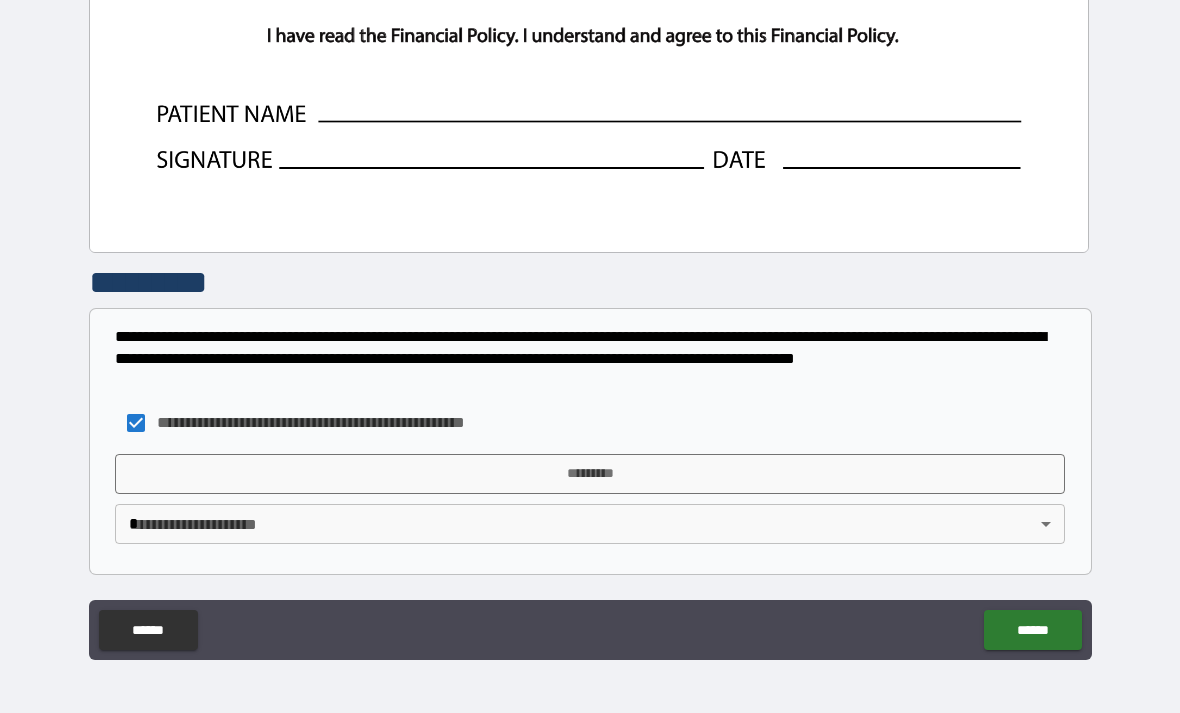 click on "*********" at bounding box center (590, 474) 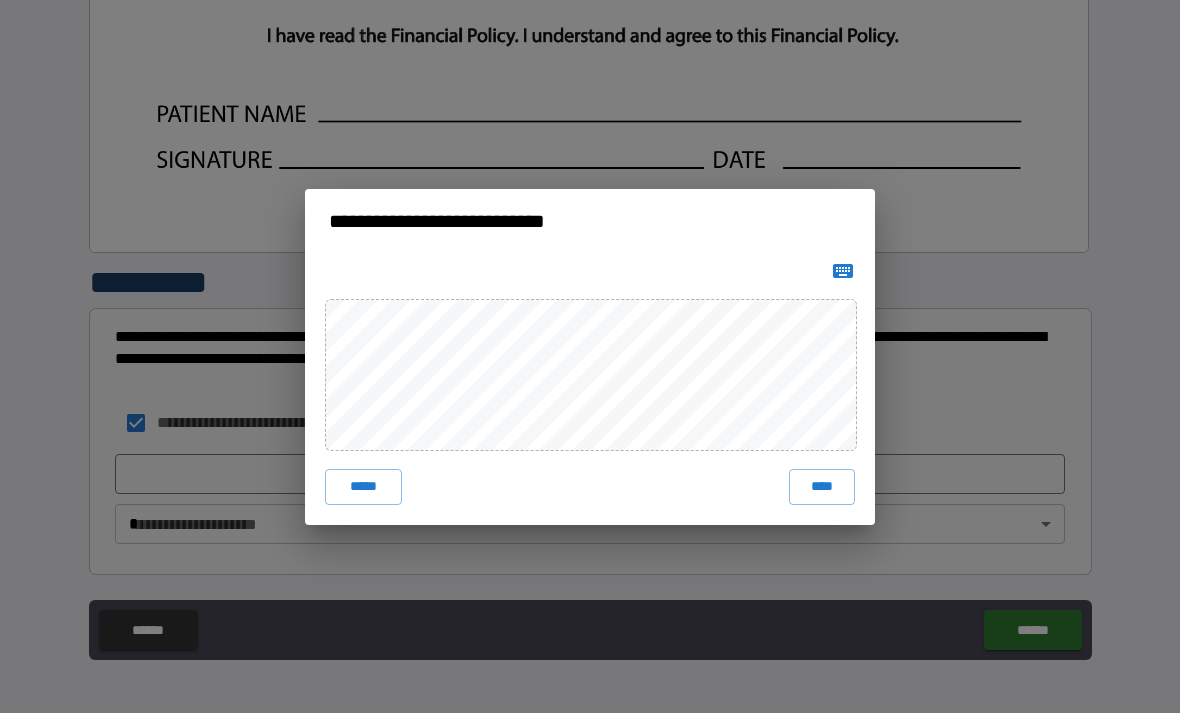 click on "****" at bounding box center (822, 487) 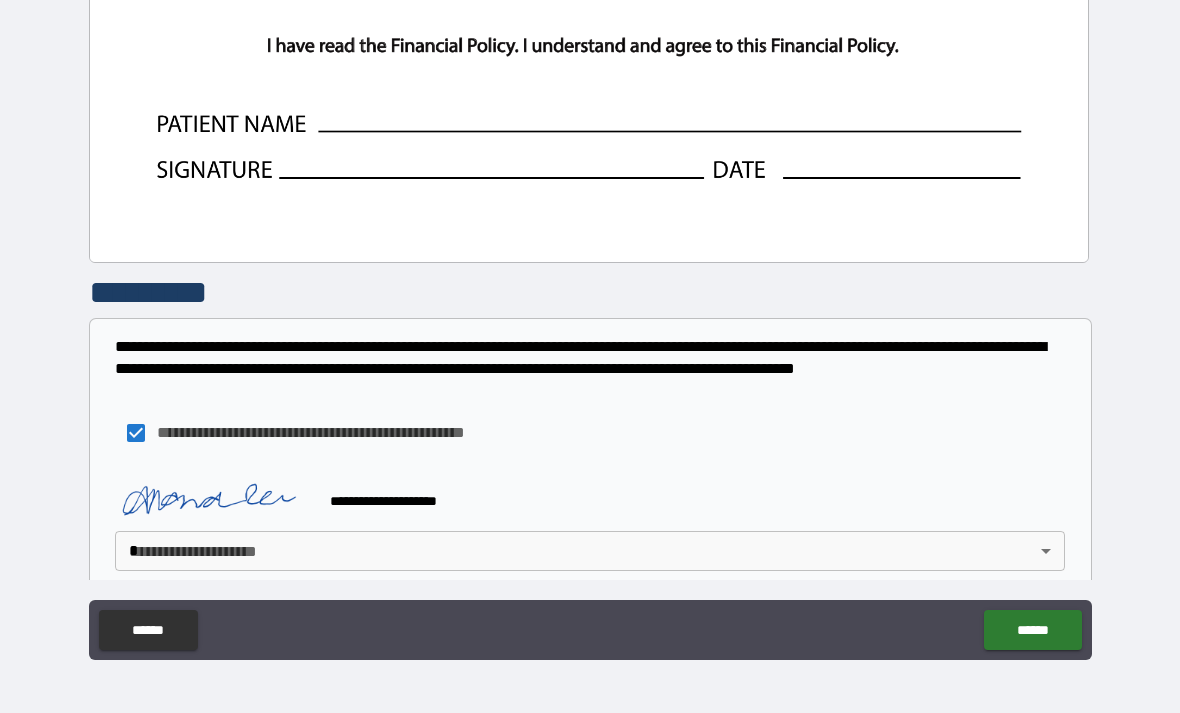 click on "**********" at bounding box center (590, 324) 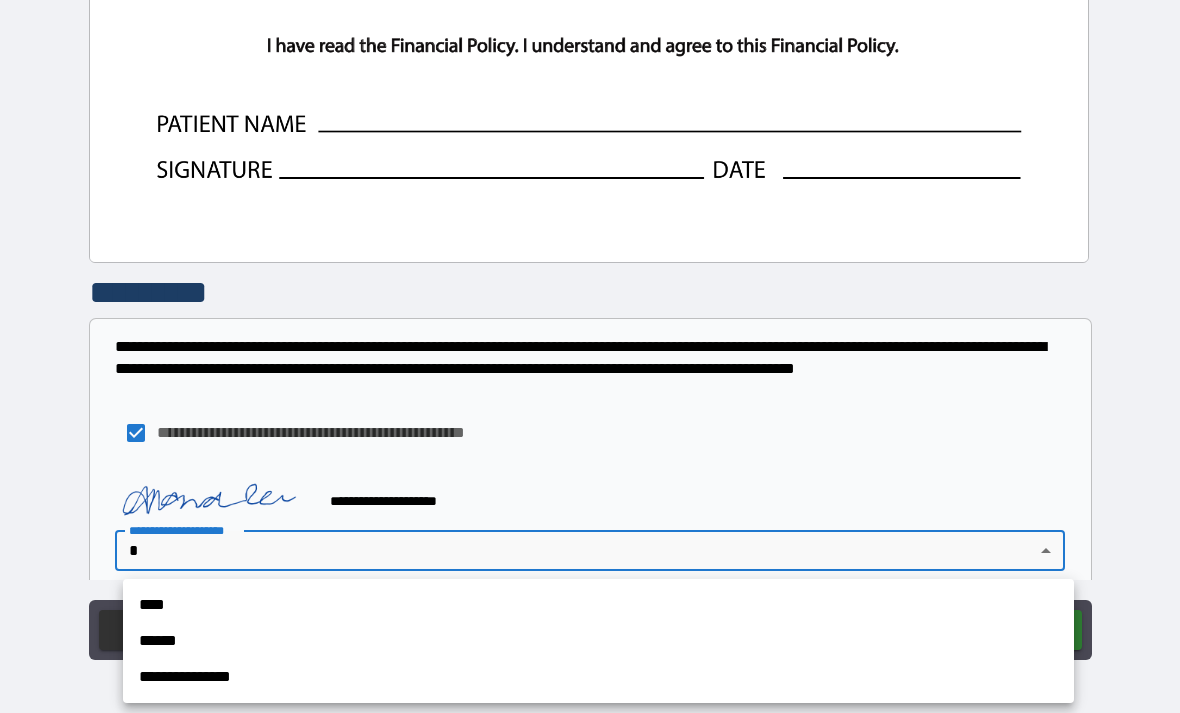 click on "**********" at bounding box center (598, 677) 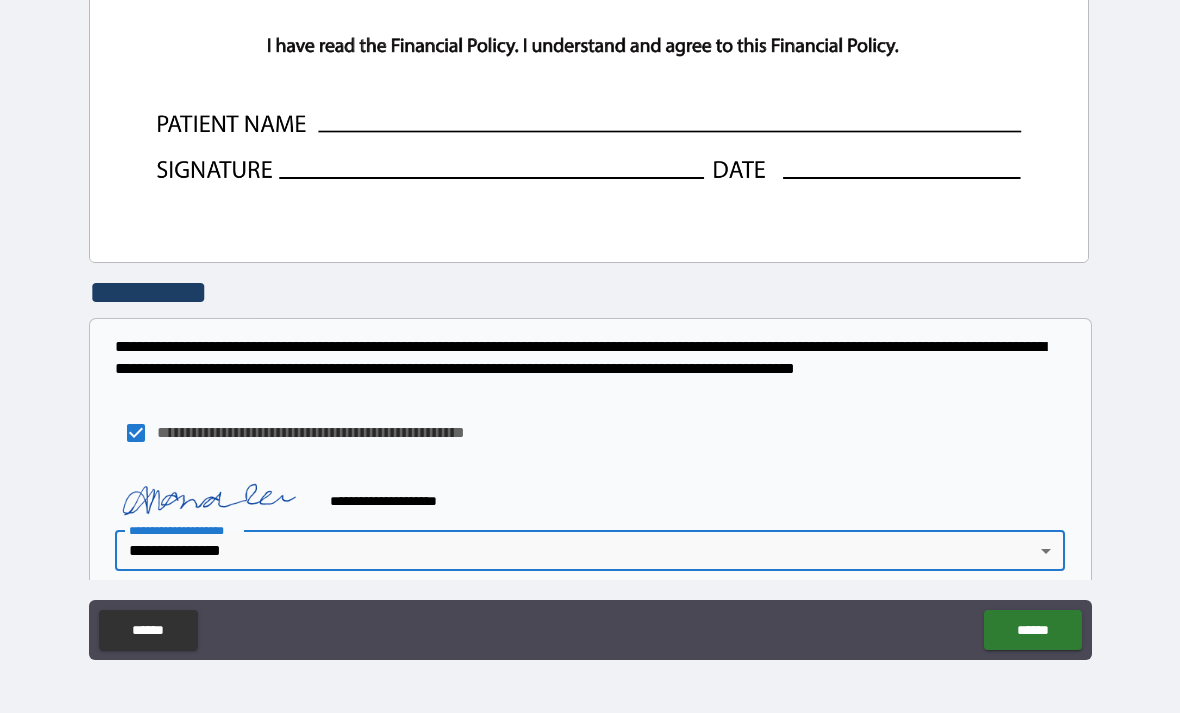 click on "******" at bounding box center [1032, 630] 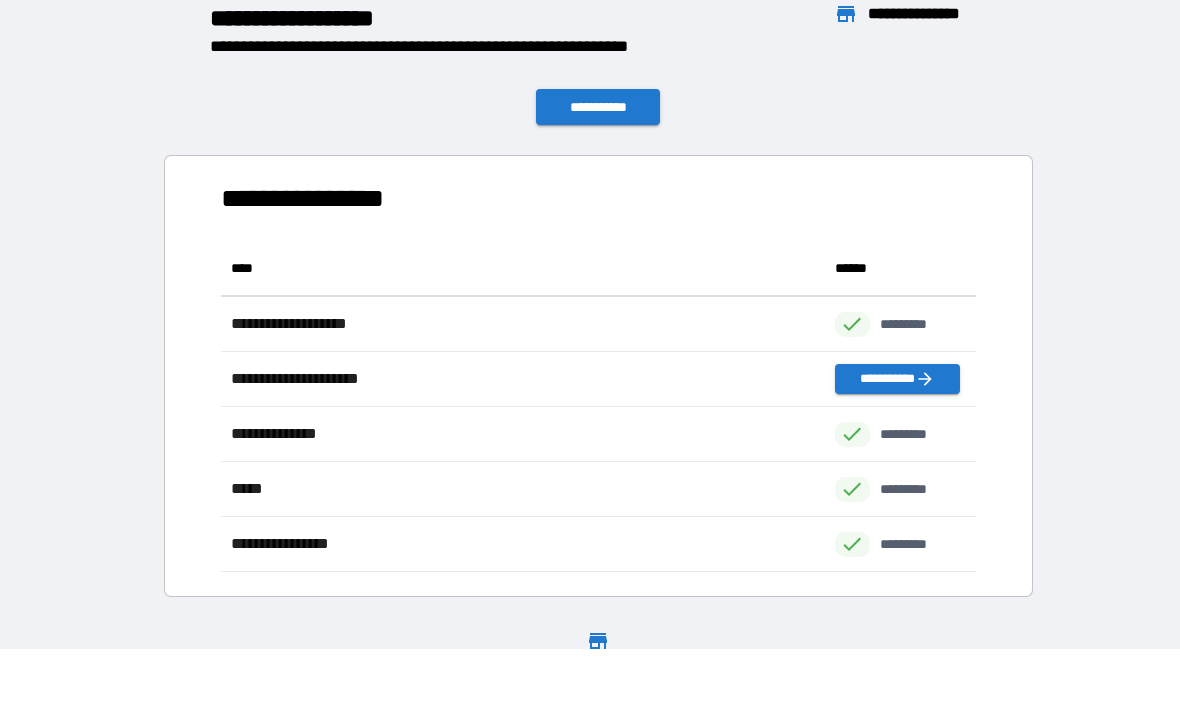 scroll, scrollTop: 331, scrollLeft: 755, axis: both 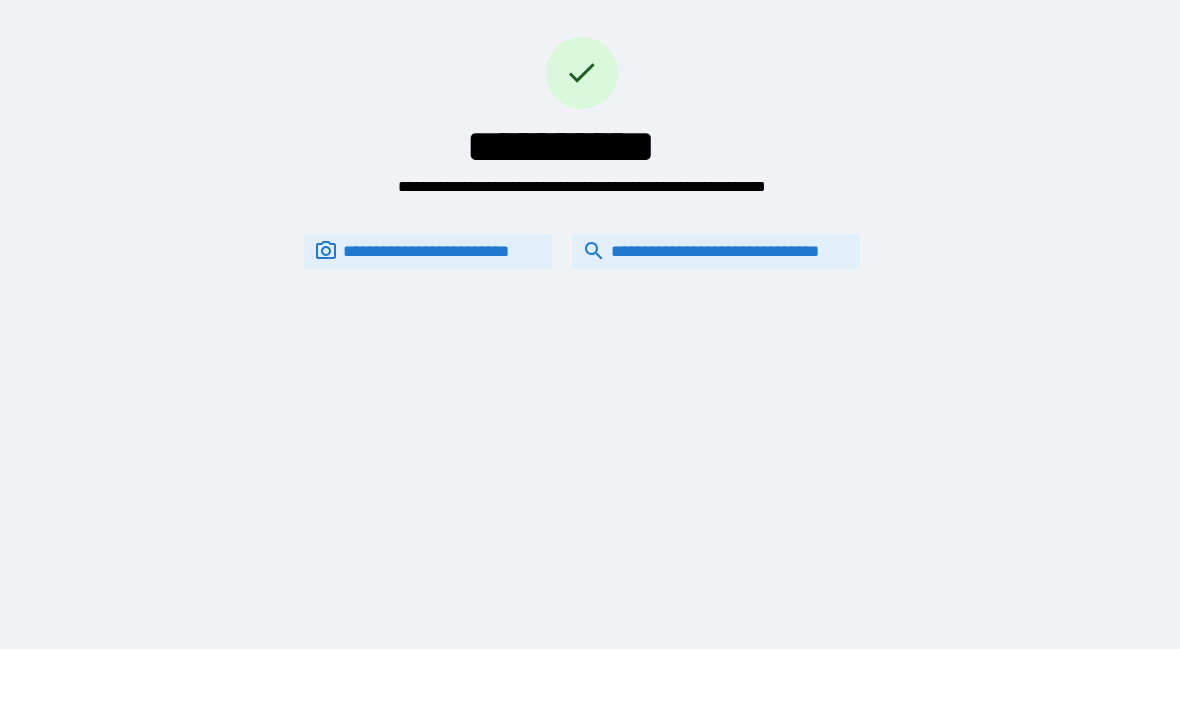 click on "**********" at bounding box center (716, 251) 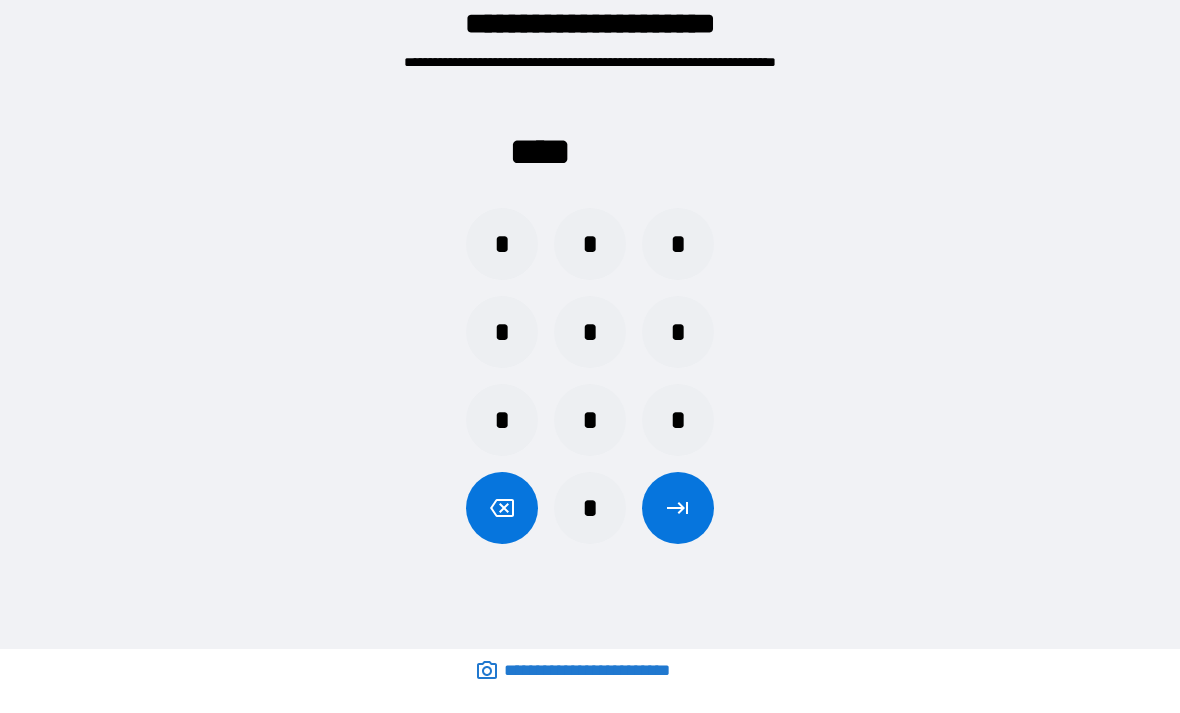 click on "*" at bounding box center [502, 244] 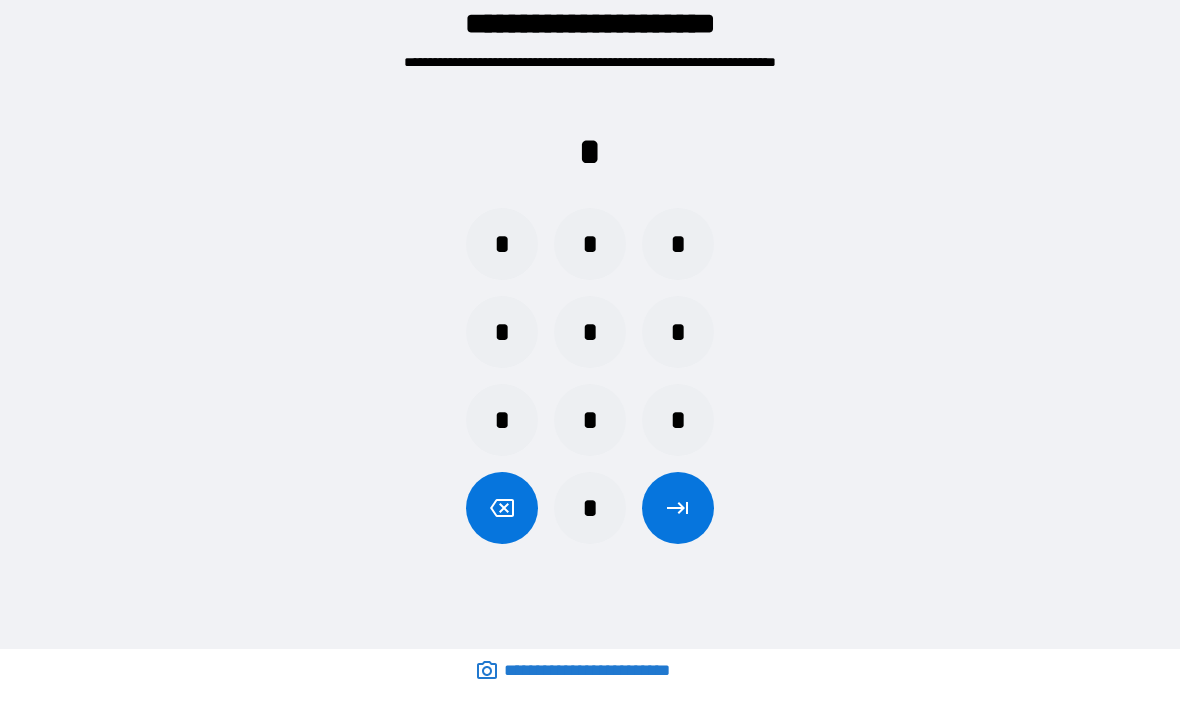 click on "*" at bounding box center (590, 244) 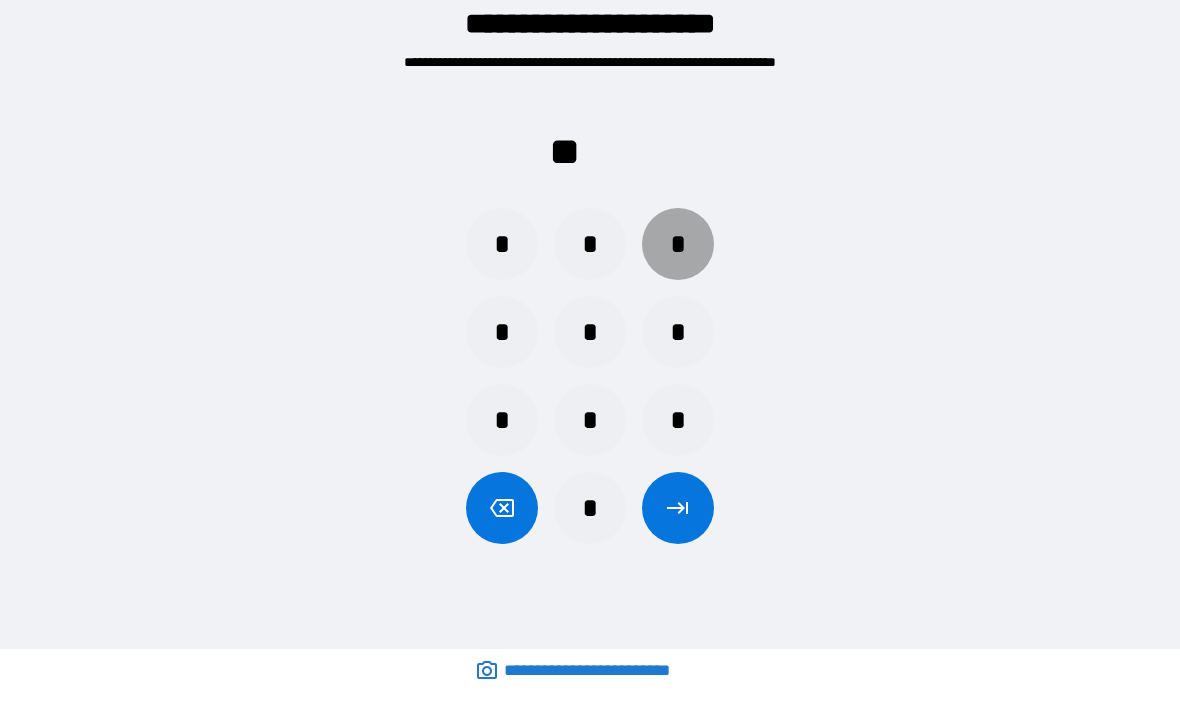 click on "*" at bounding box center [678, 244] 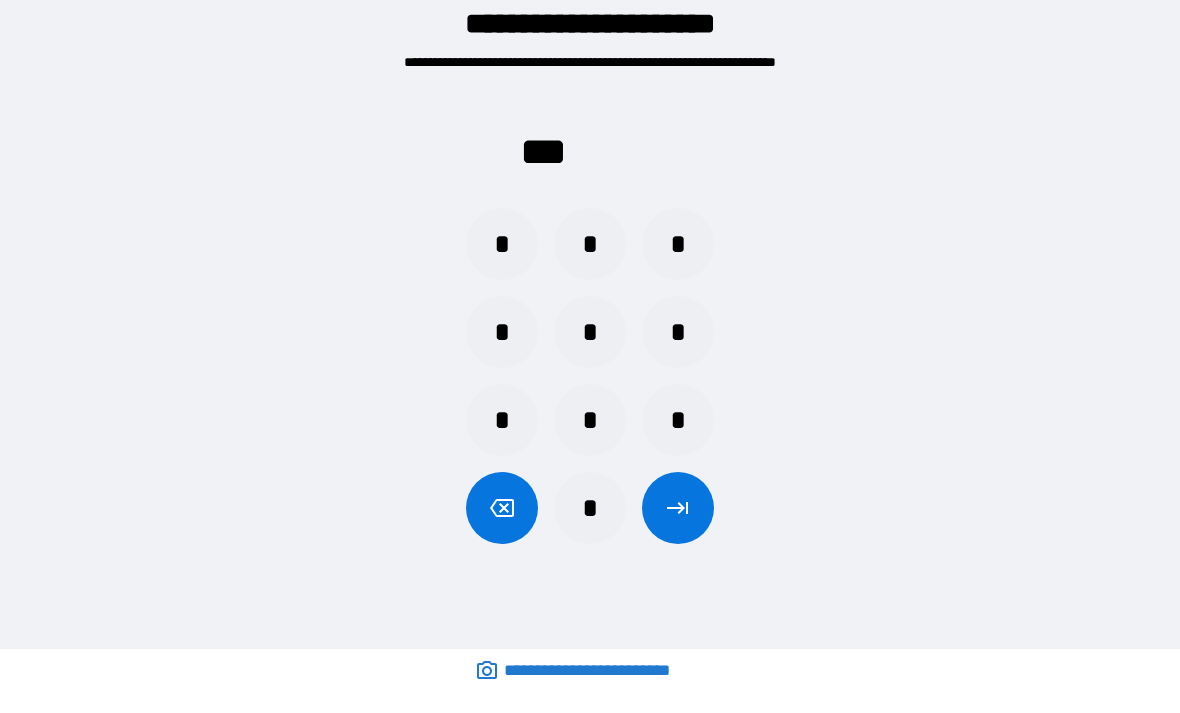 click on "*" at bounding box center [502, 332] 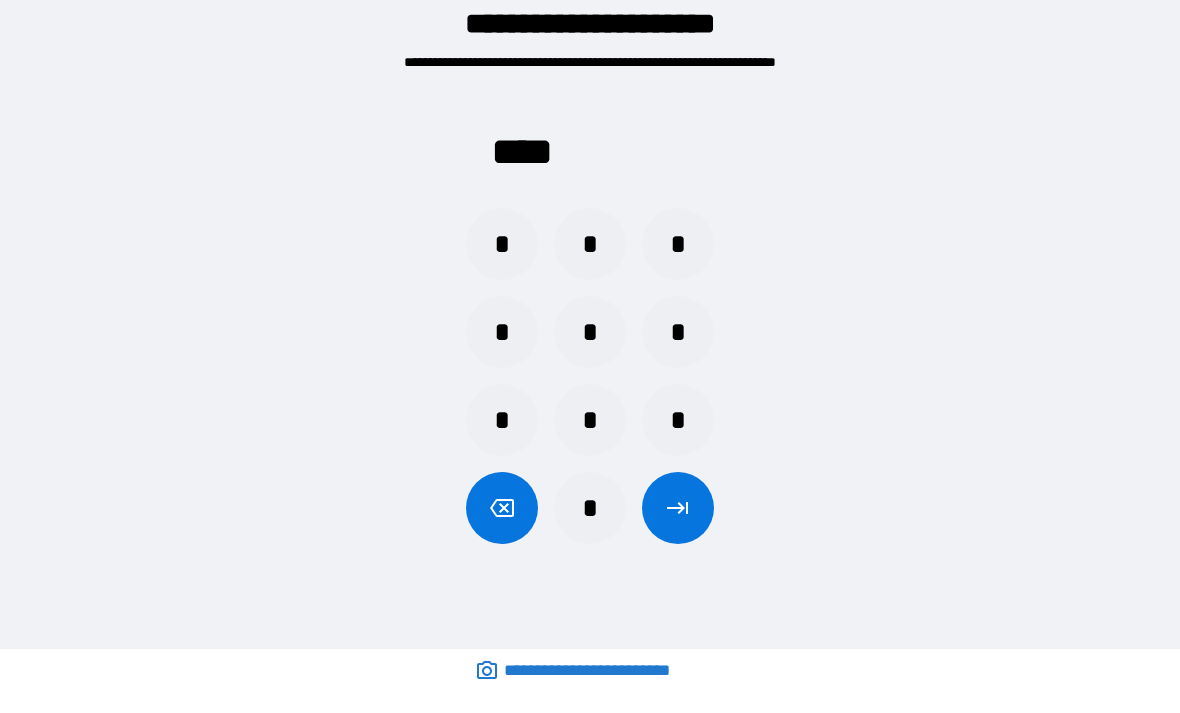 click at bounding box center (678, 508) 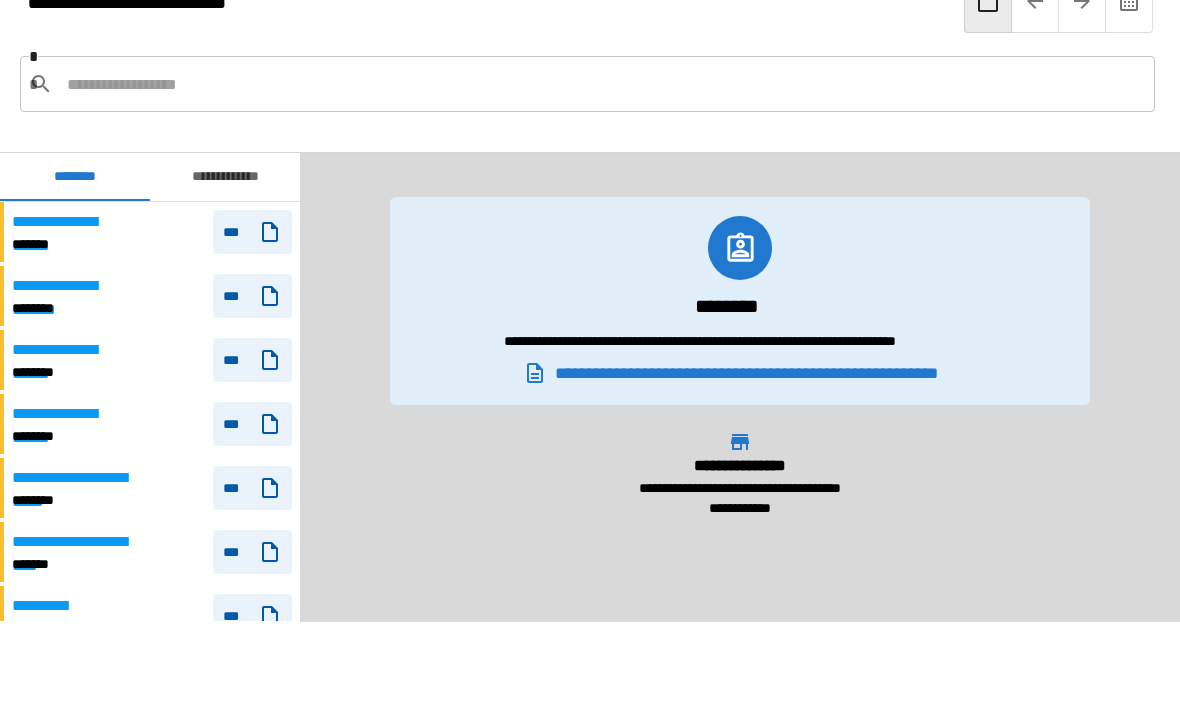 click on "***" at bounding box center [252, 424] 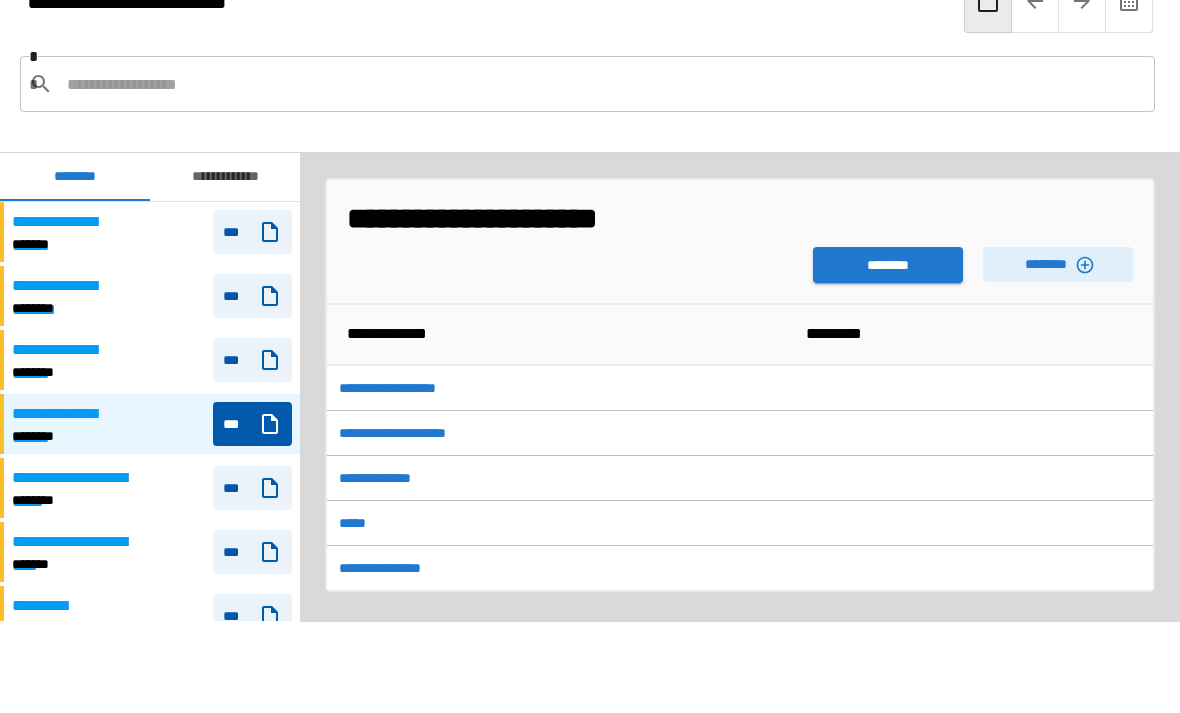 click on "********" at bounding box center [888, 265] 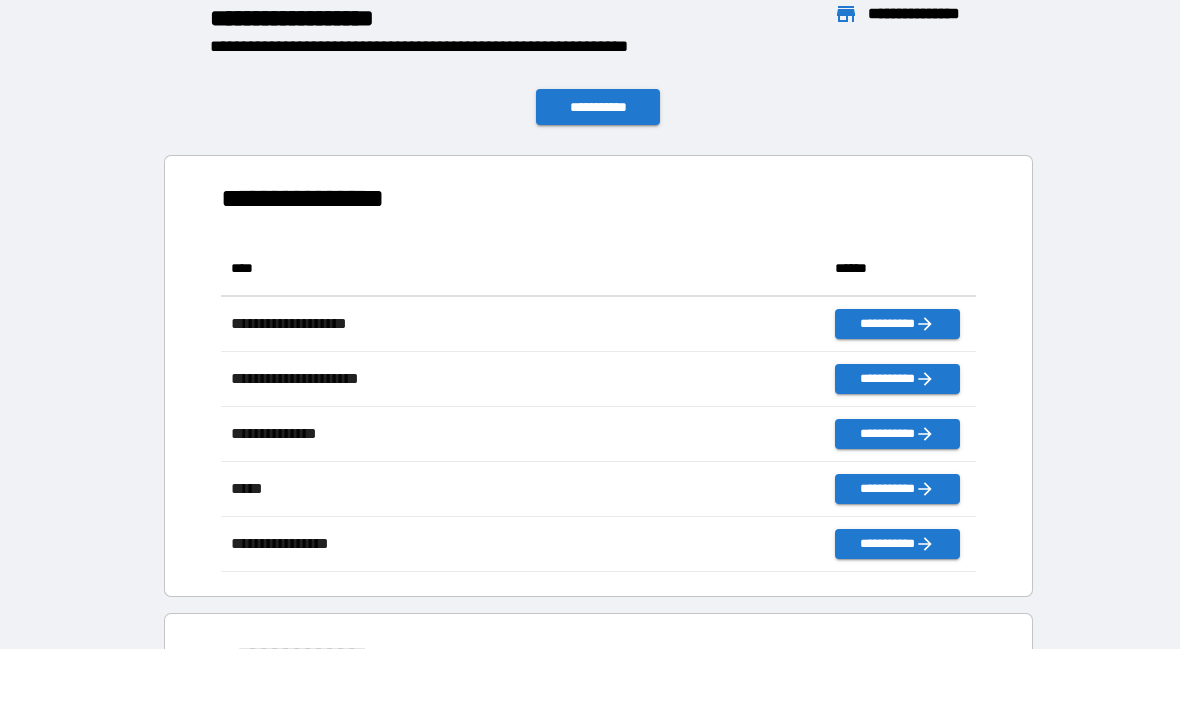 scroll, scrollTop: 1, scrollLeft: 1, axis: both 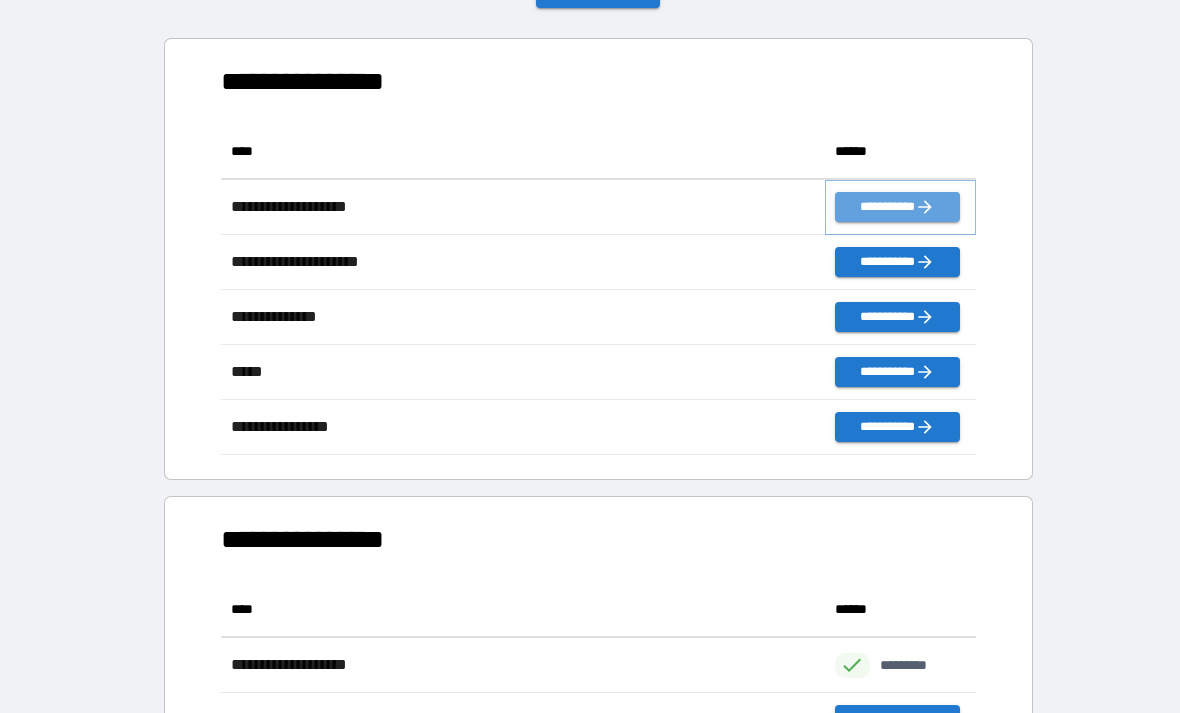 click on "**********" at bounding box center [897, 207] 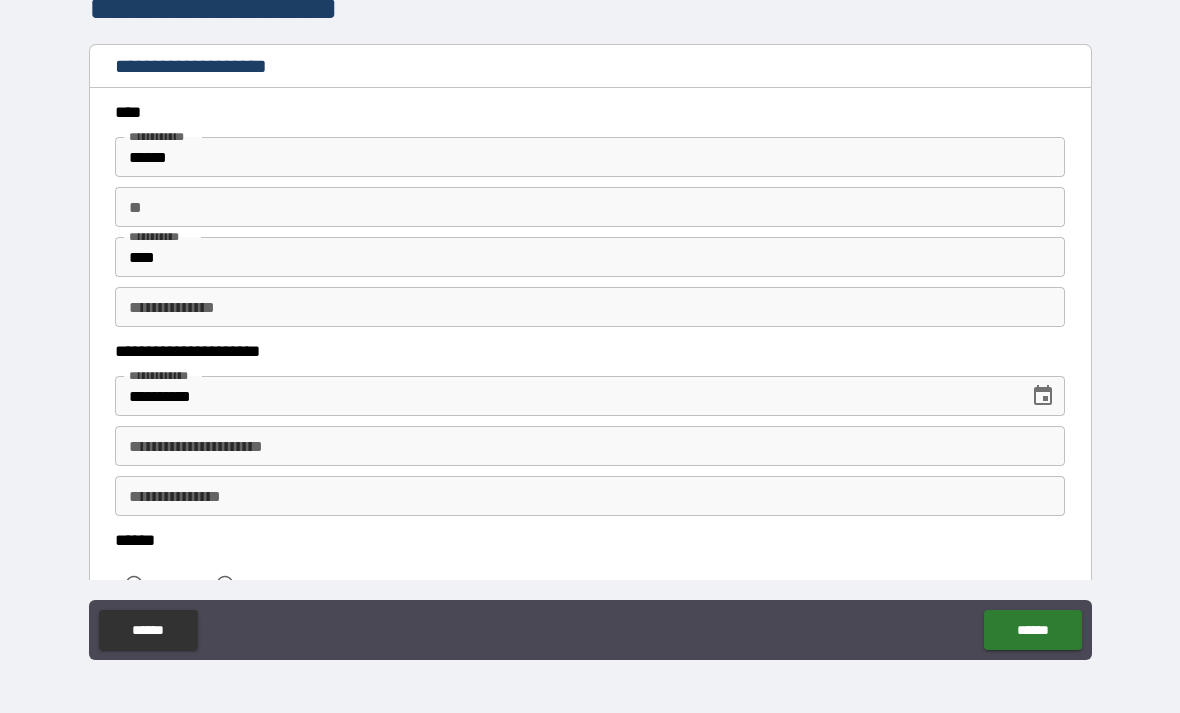 click on "**********" at bounding box center [590, 446] 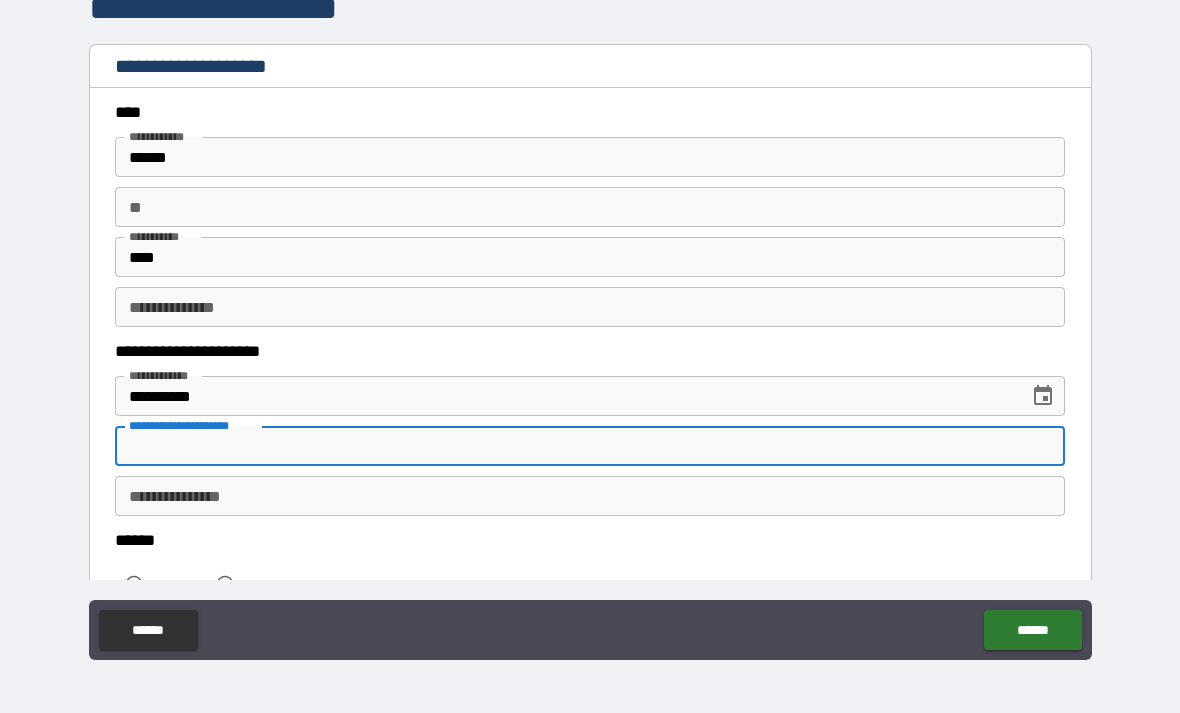 scroll, scrollTop: 63, scrollLeft: 0, axis: vertical 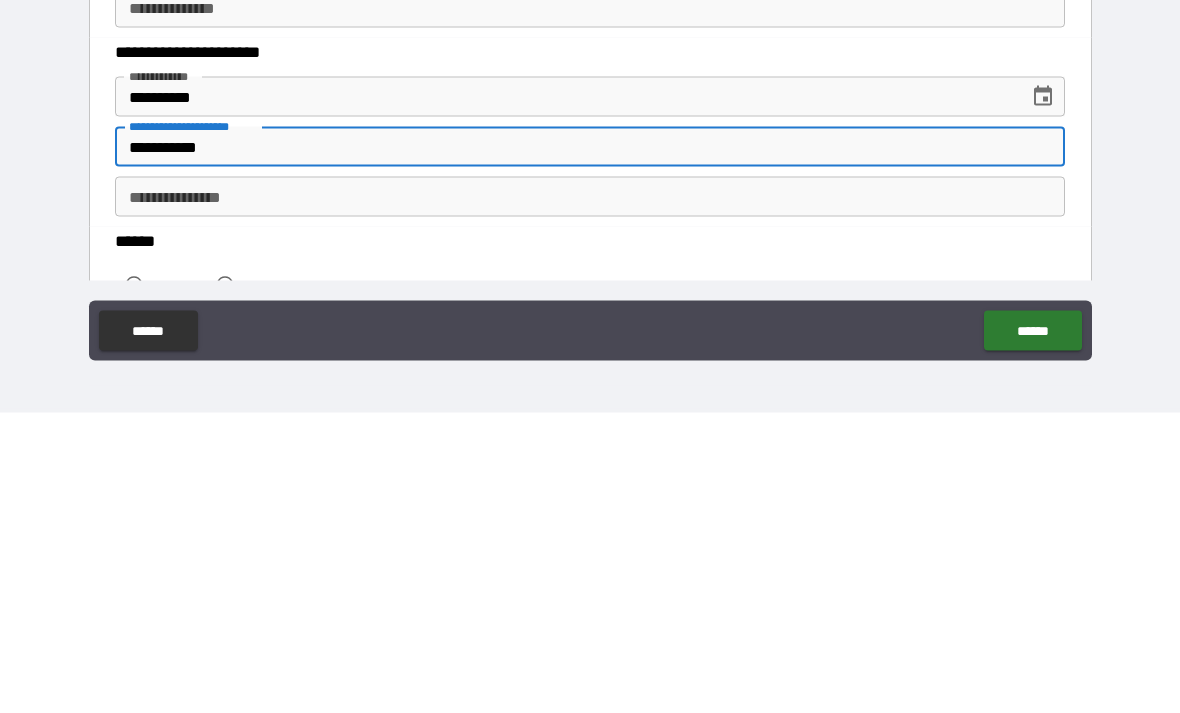 type on "**********" 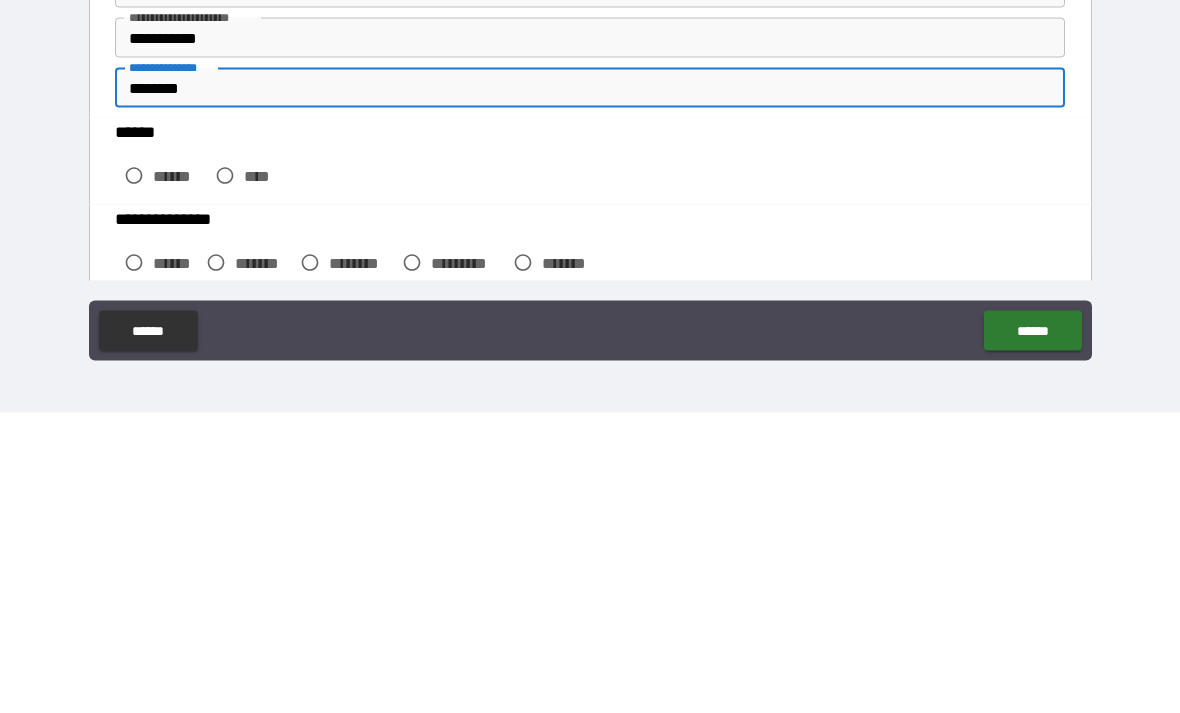 scroll, scrollTop: 110, scrollLeft: 0, axis: vertical 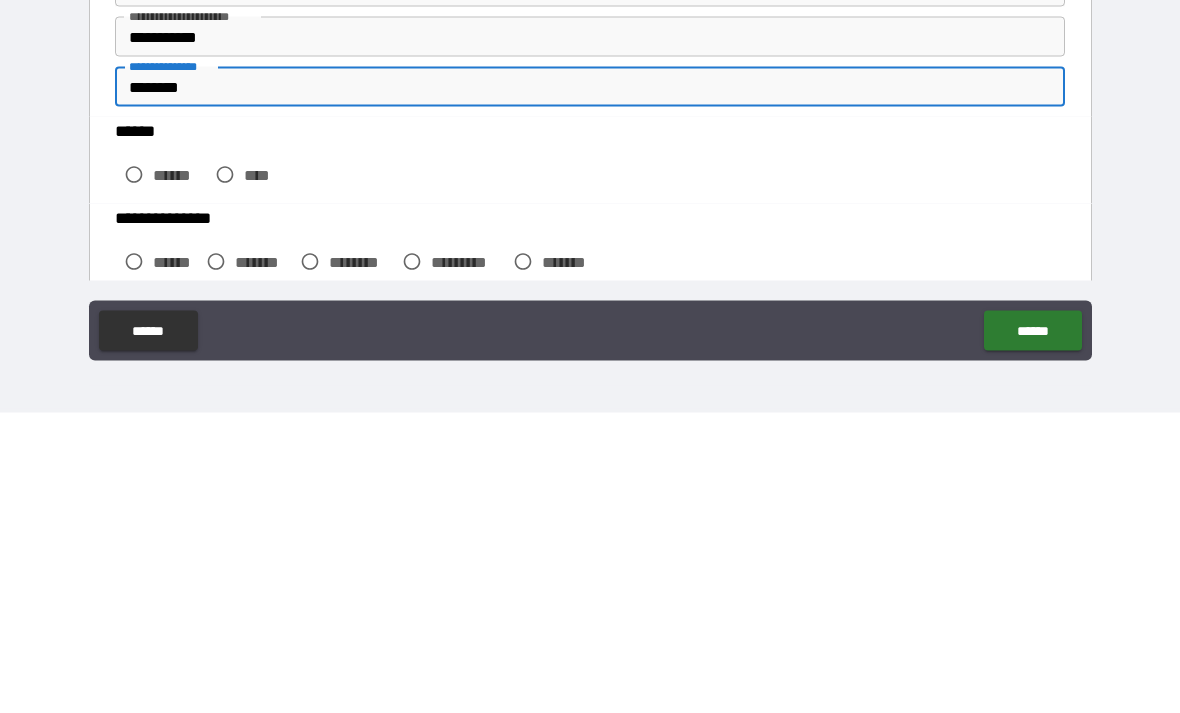 type on "********" 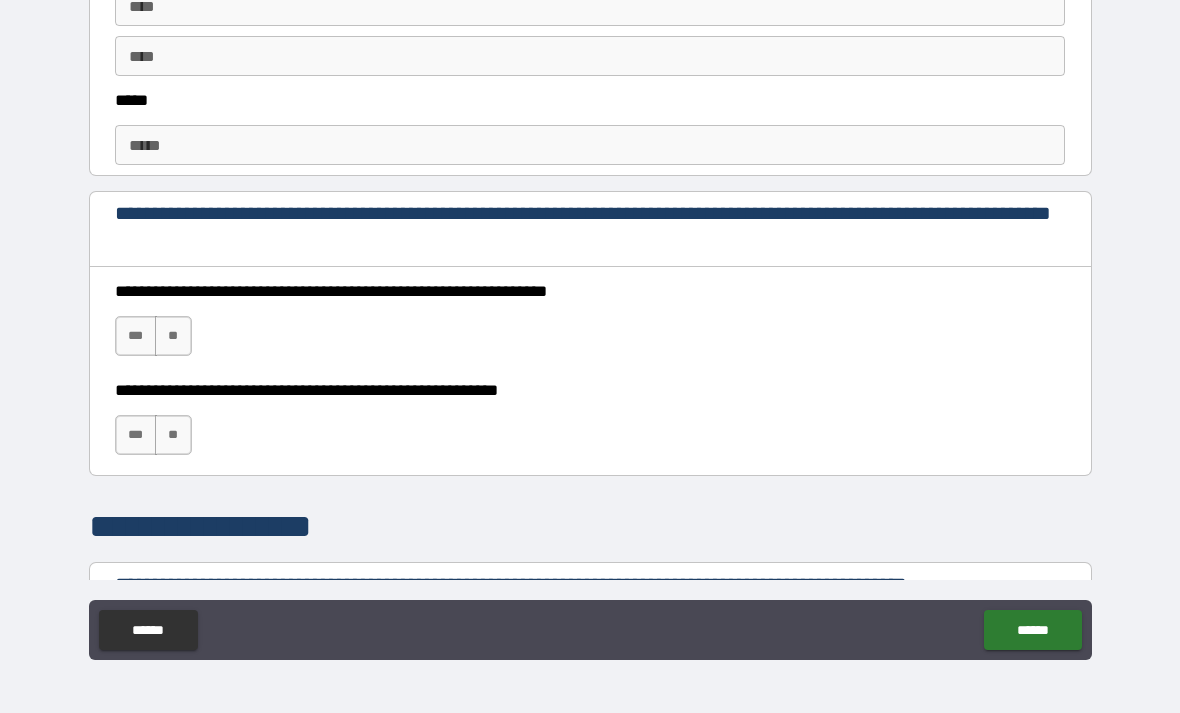 scroll, scrollTop: 1155, scrollLeft: 0, axis: vertical 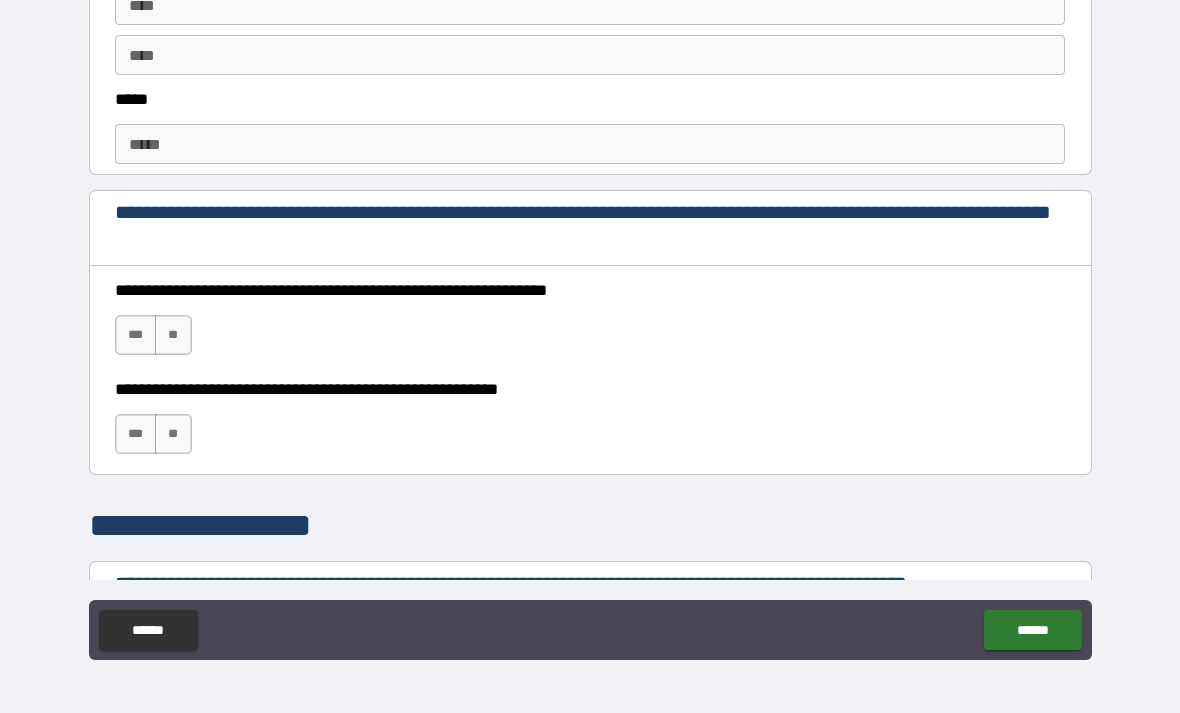 click on "***" at bounding box center [136, 335] 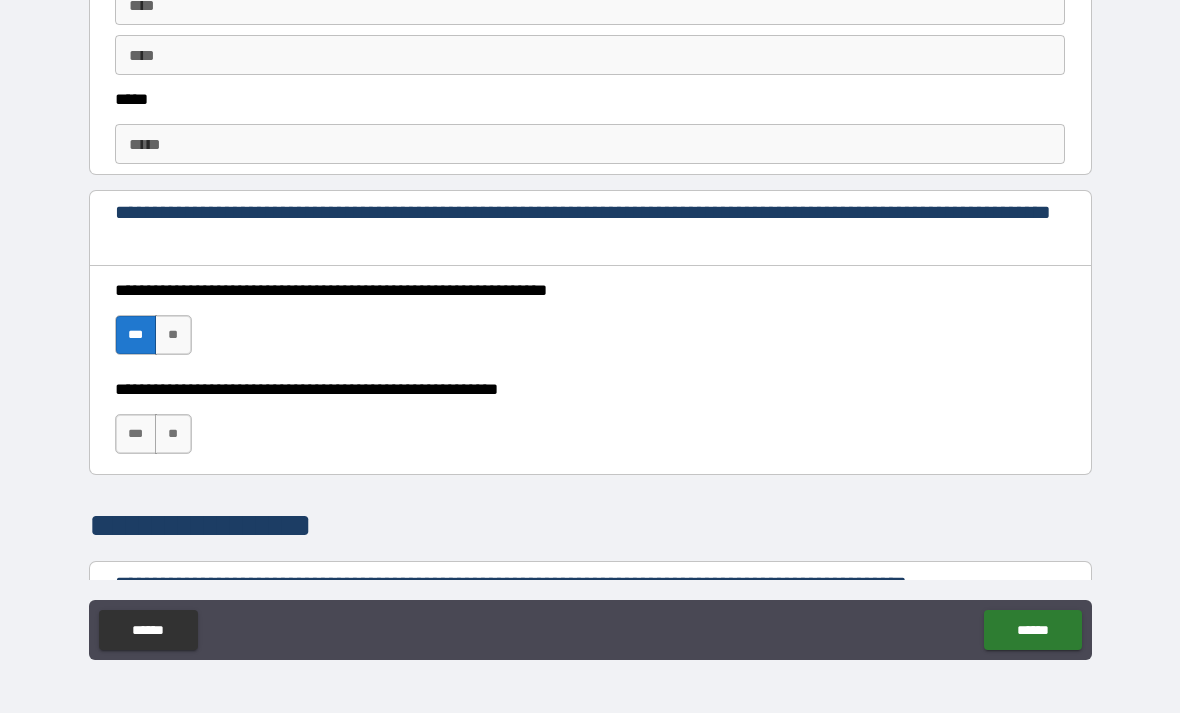 click on "***" at bounding box center (136, 434) 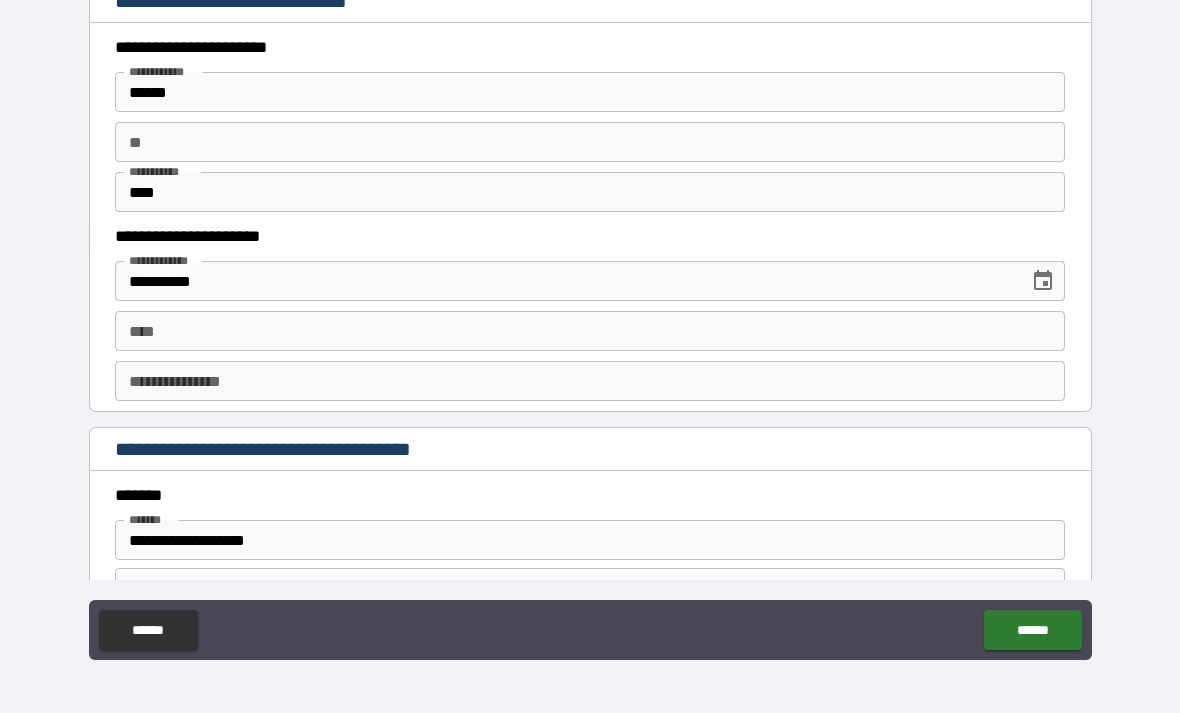 scroll, scrollTop: 1895, scrollLeft: 0, axis: vertical 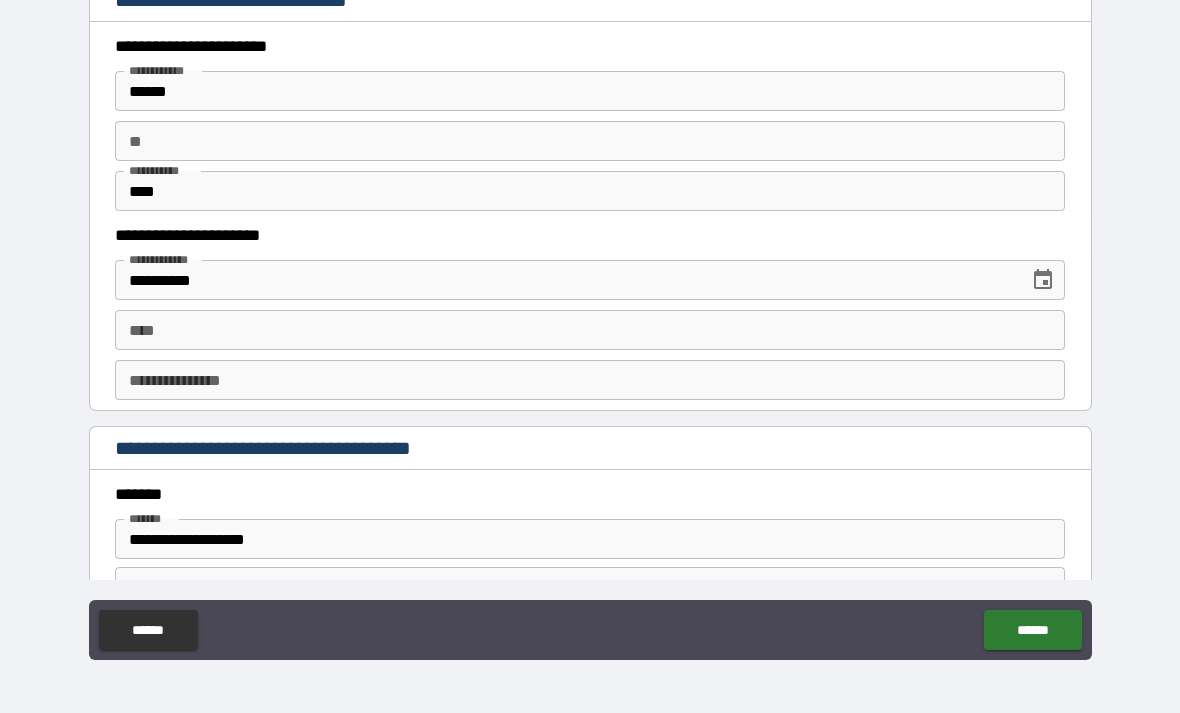 click on "**** ****" at bounding box center [590, 330] 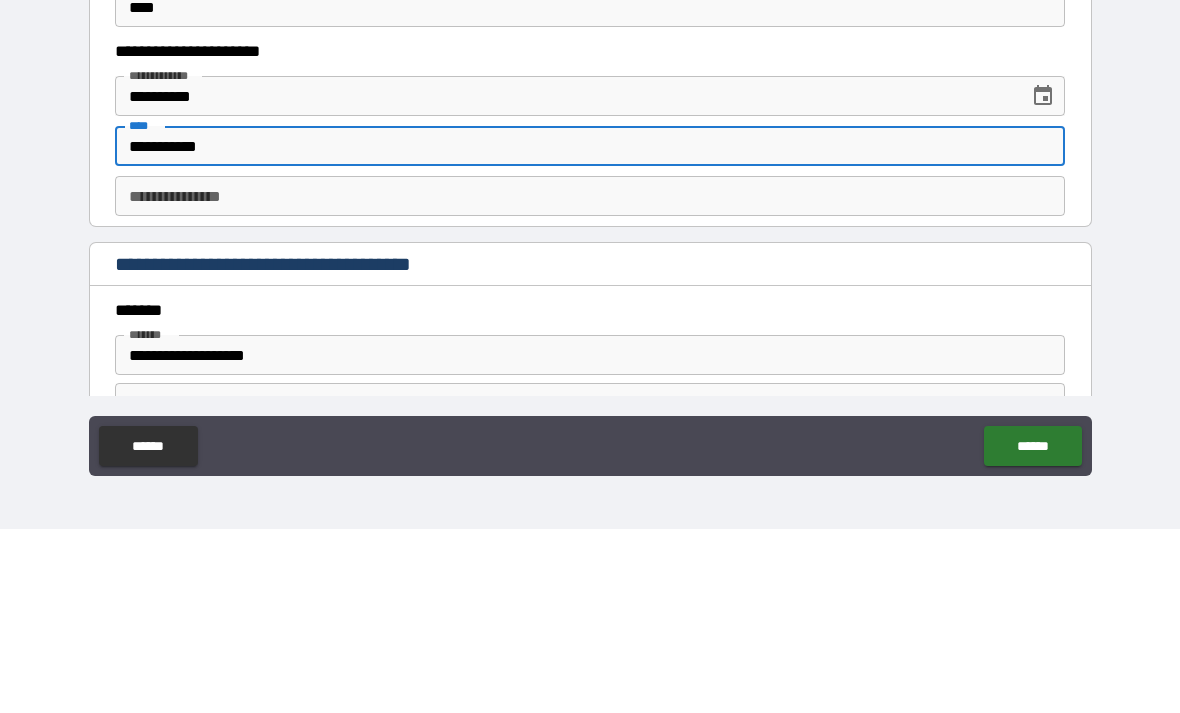 type on "**********" 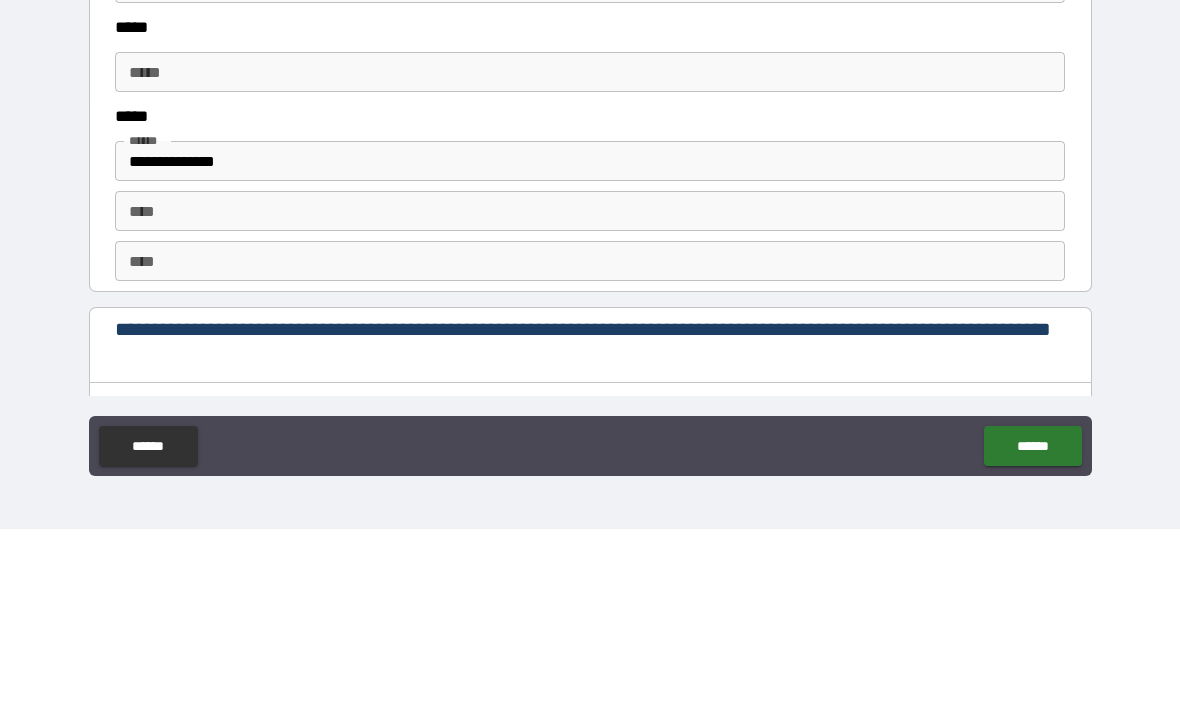 scroll, scrollTop: 2479, scrollLeft: 0, axis: vertical 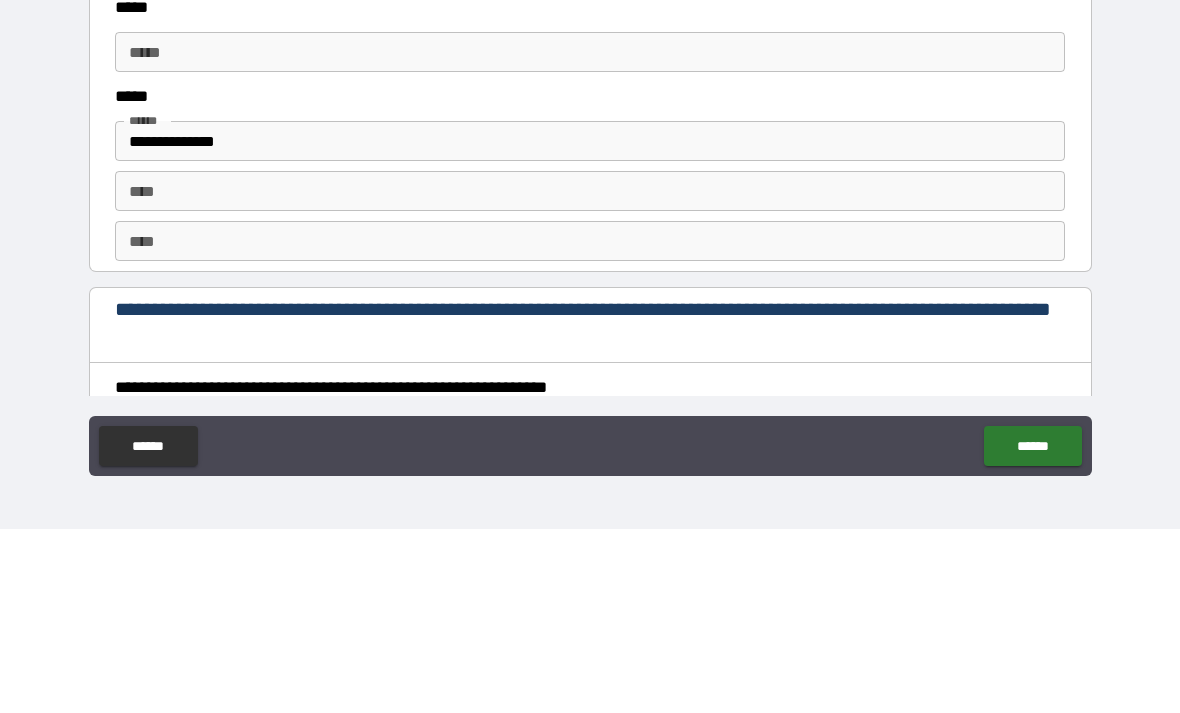 type on "********" 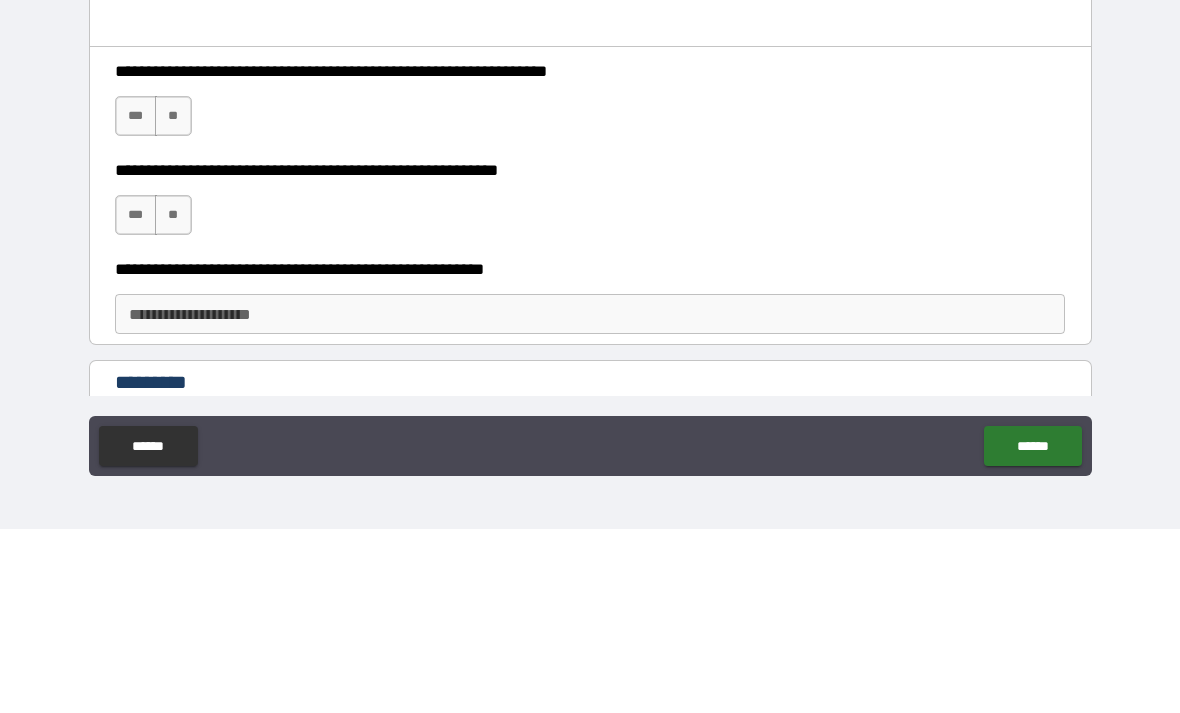 scroll, scrollTop: 2797, scrollLeft: 0, axis: vertical 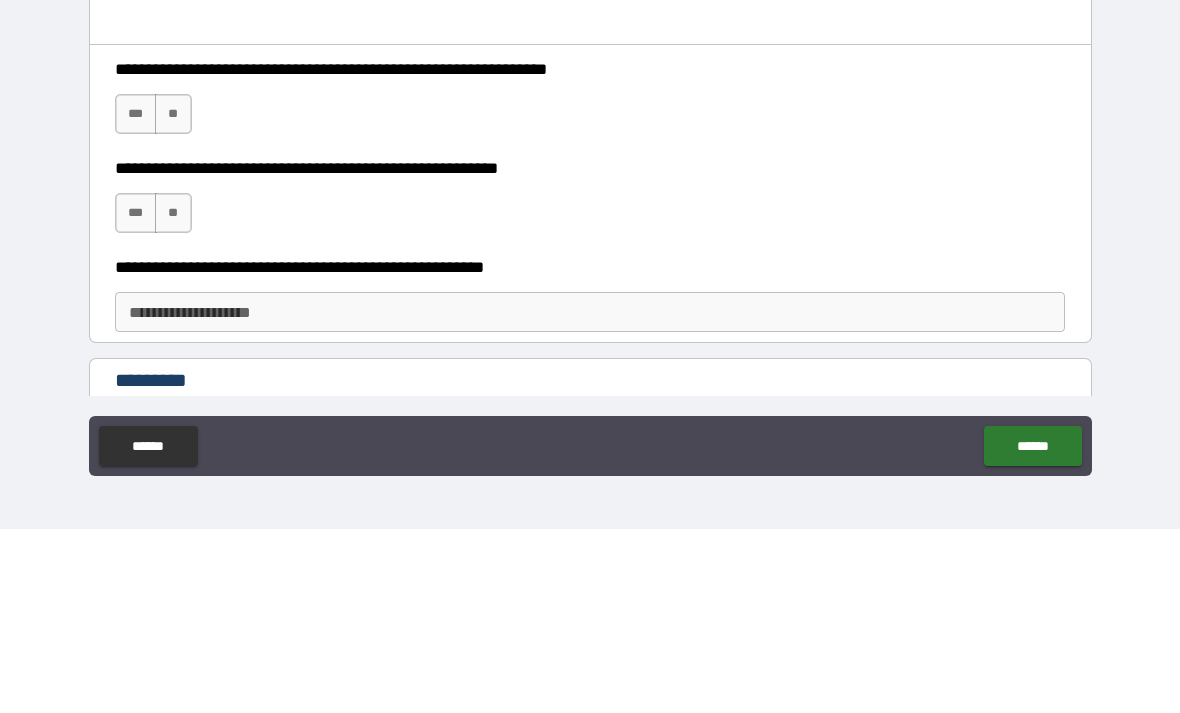 type on "**********" 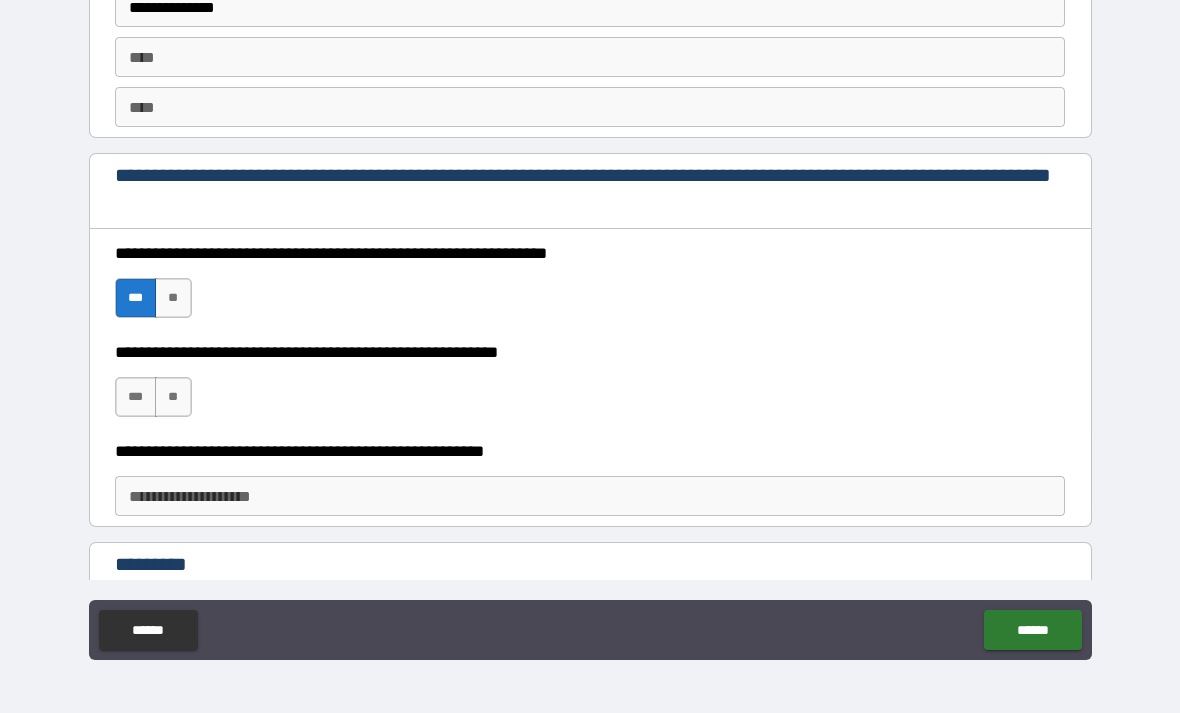 click on "***" at bounding box center [136, 397] 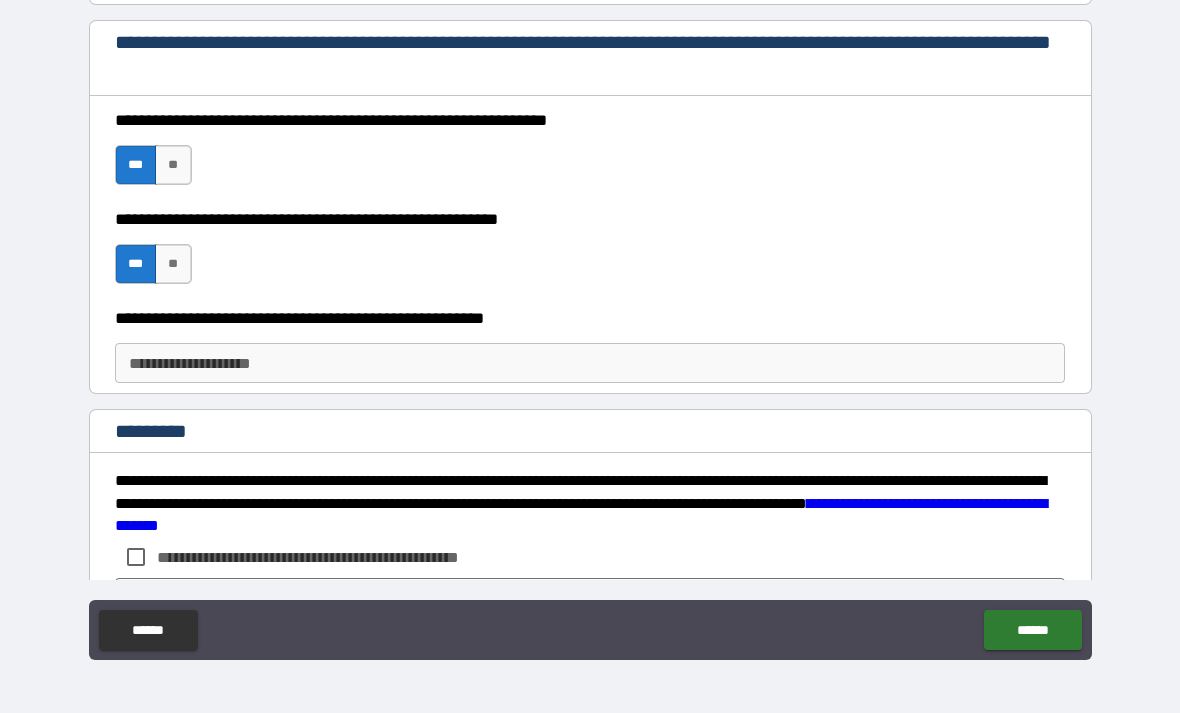 scroll, scrollTop: 2941, scrollLeft: 0, axis: vertical 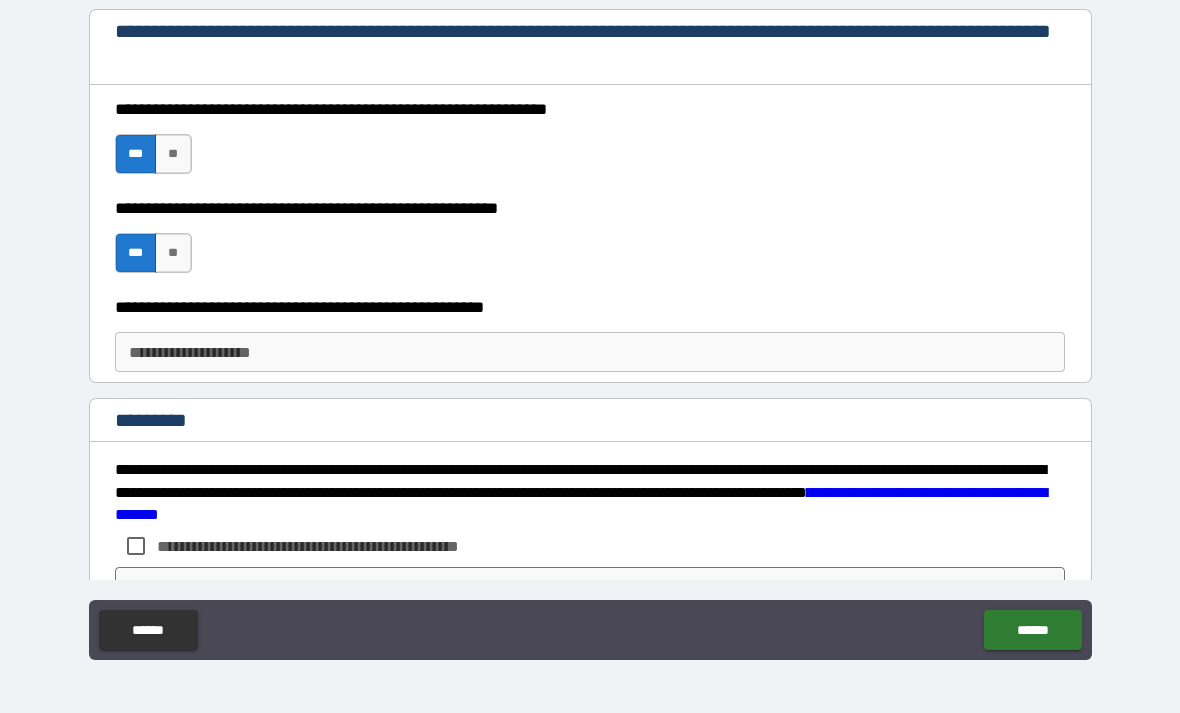 click on "**********" at bounding box center (590, 352) 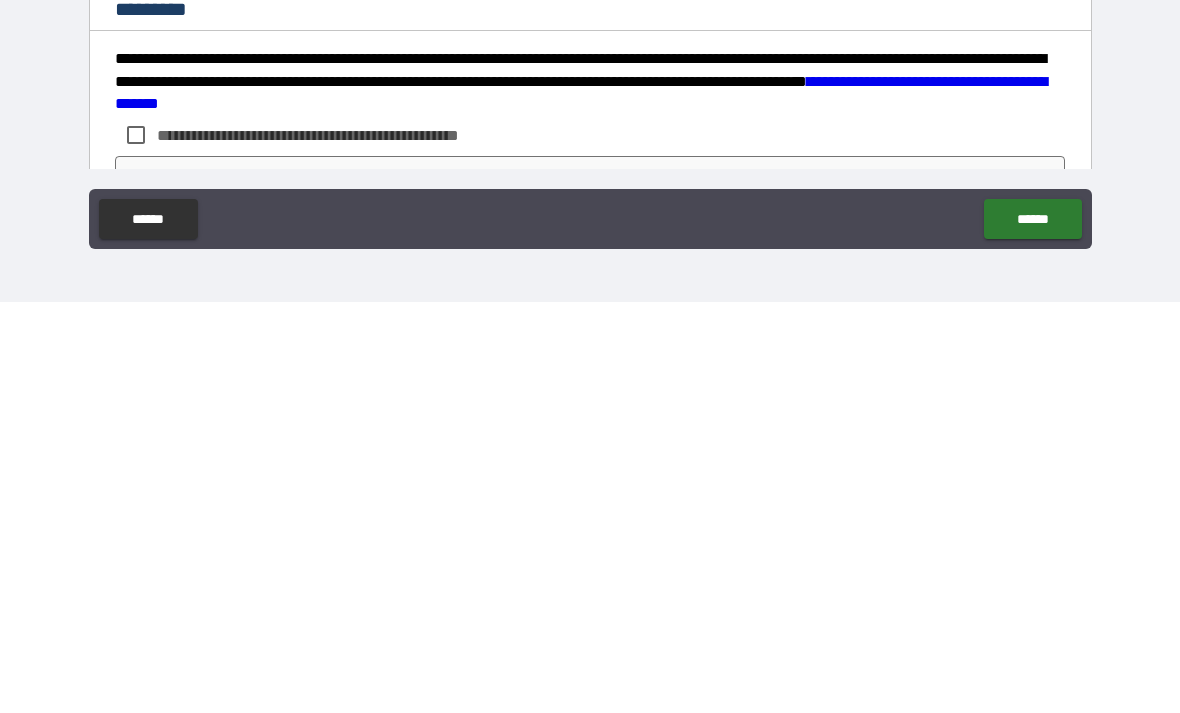 type on "**********" 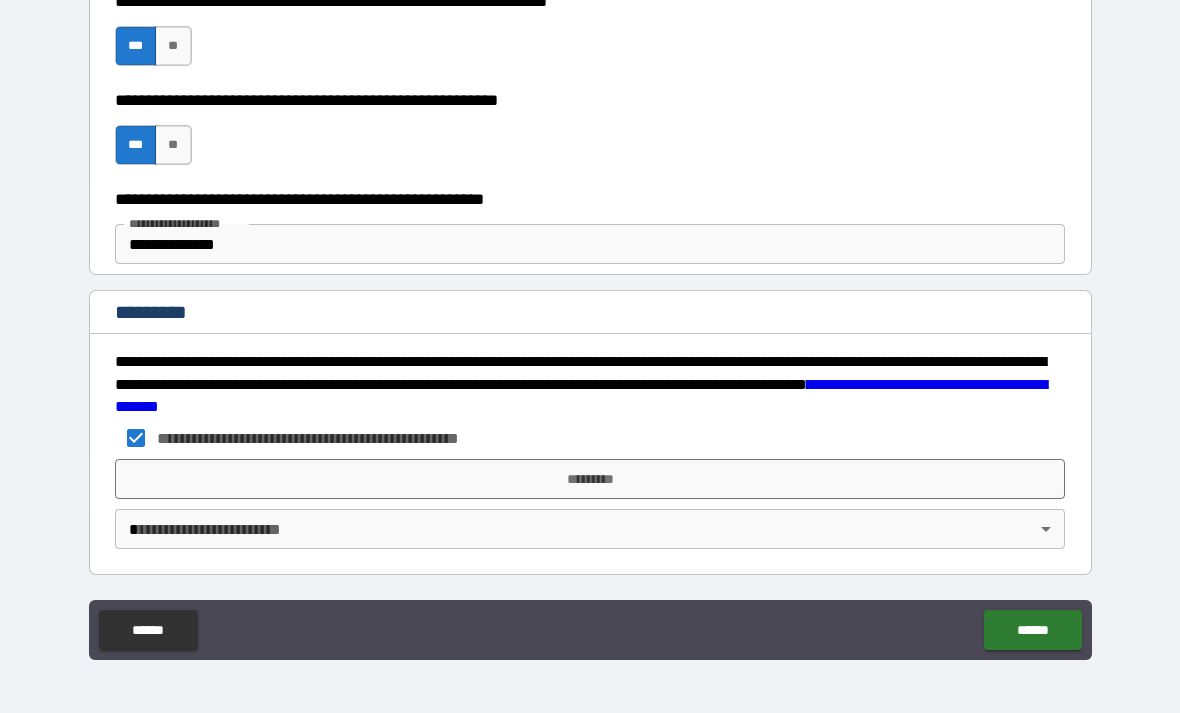scroll, scrollTop: 3049, scrollLeft: 0, axis: vertical 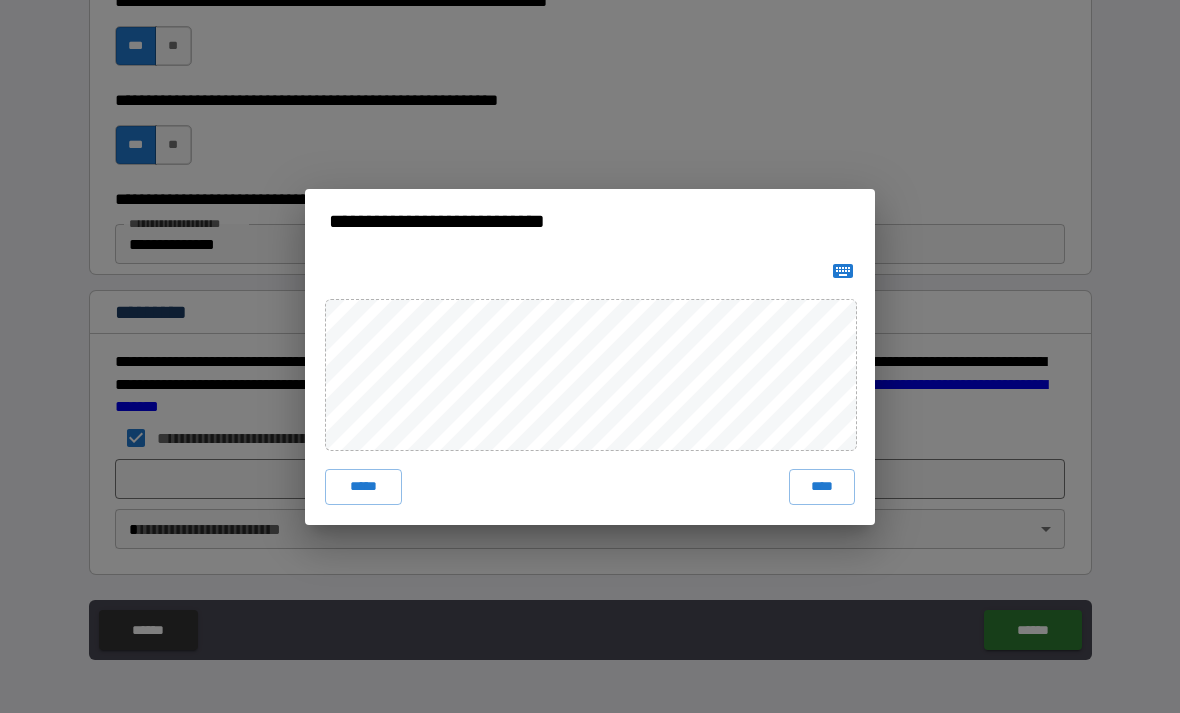 click on "****" at bounding box center (822, 487) 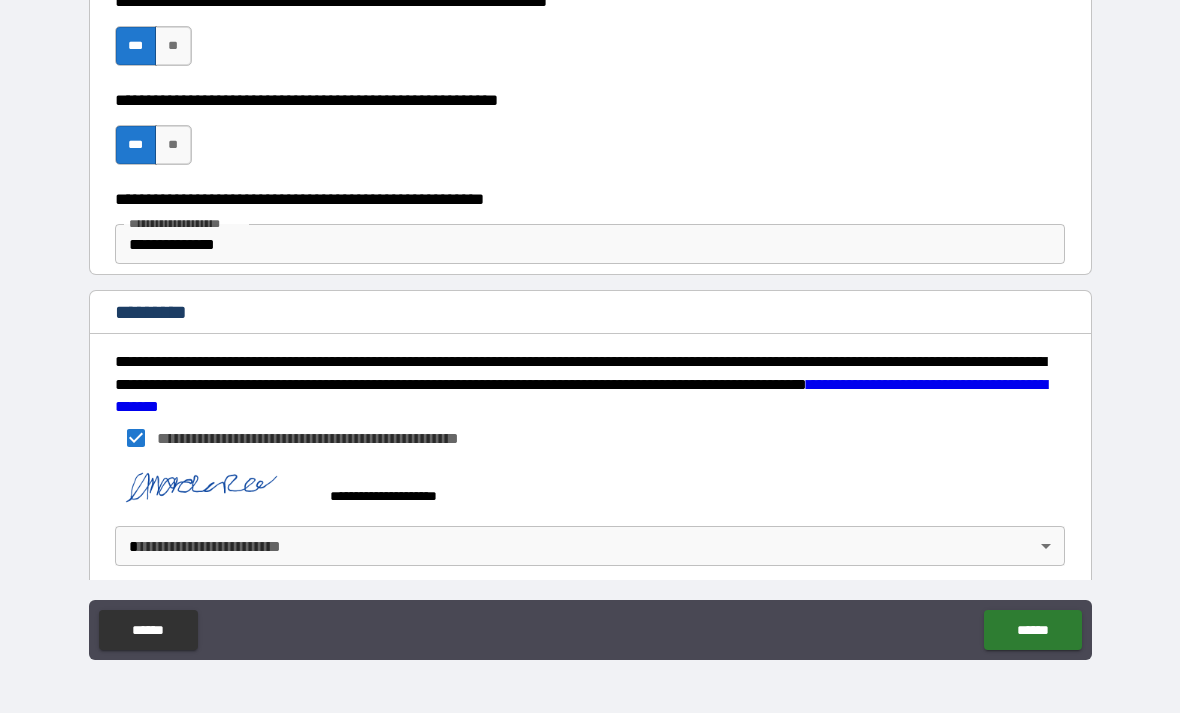 scroll, scrollTop: 3039, scrollLeft: 0, axis: vertical 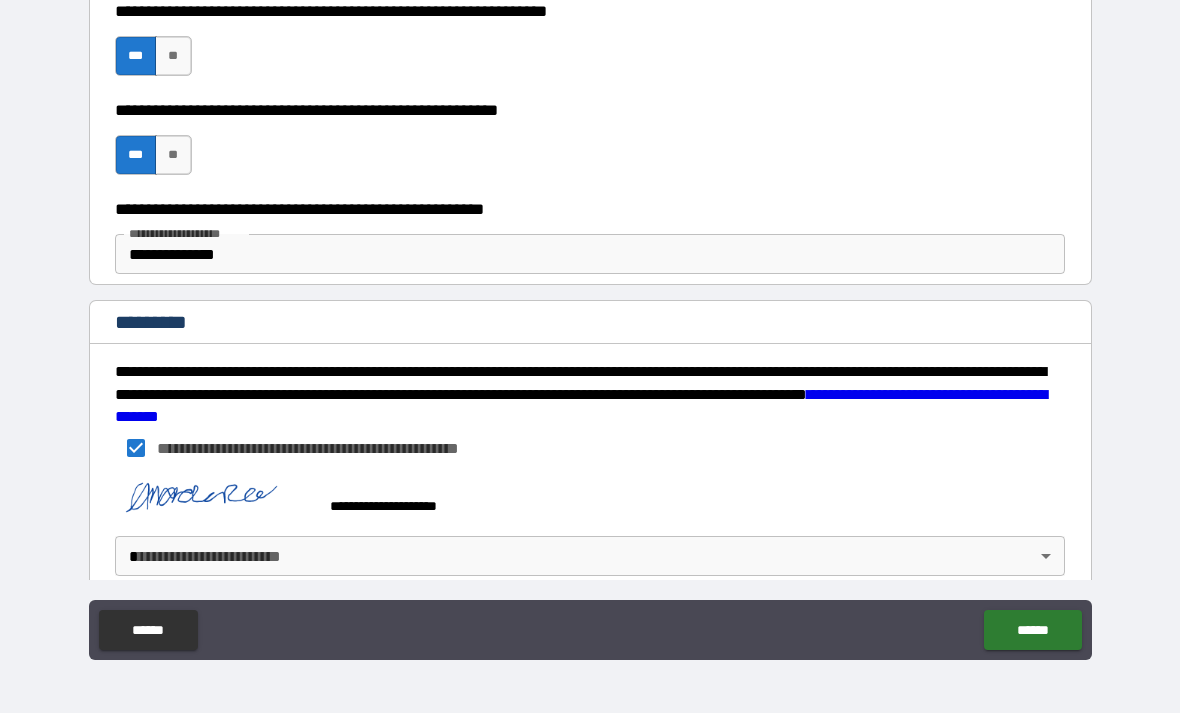 click on "**********" at bounding box center (590, 324) 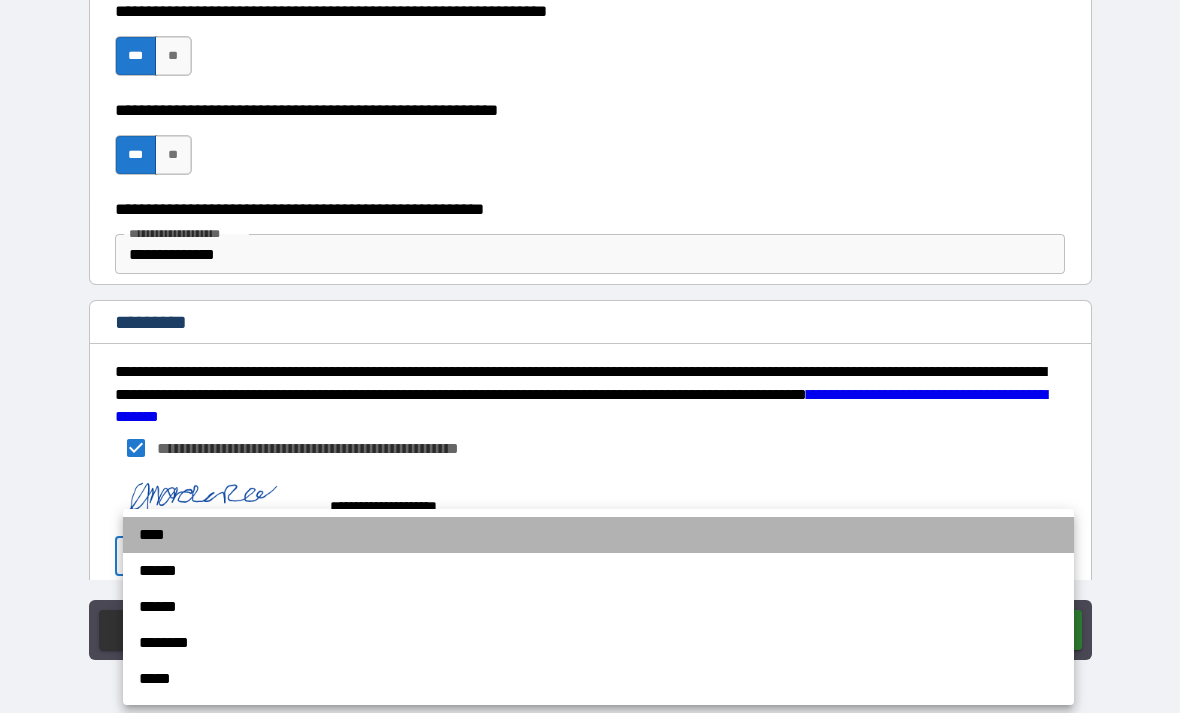 click on "****" at bounding box center (598, 535) 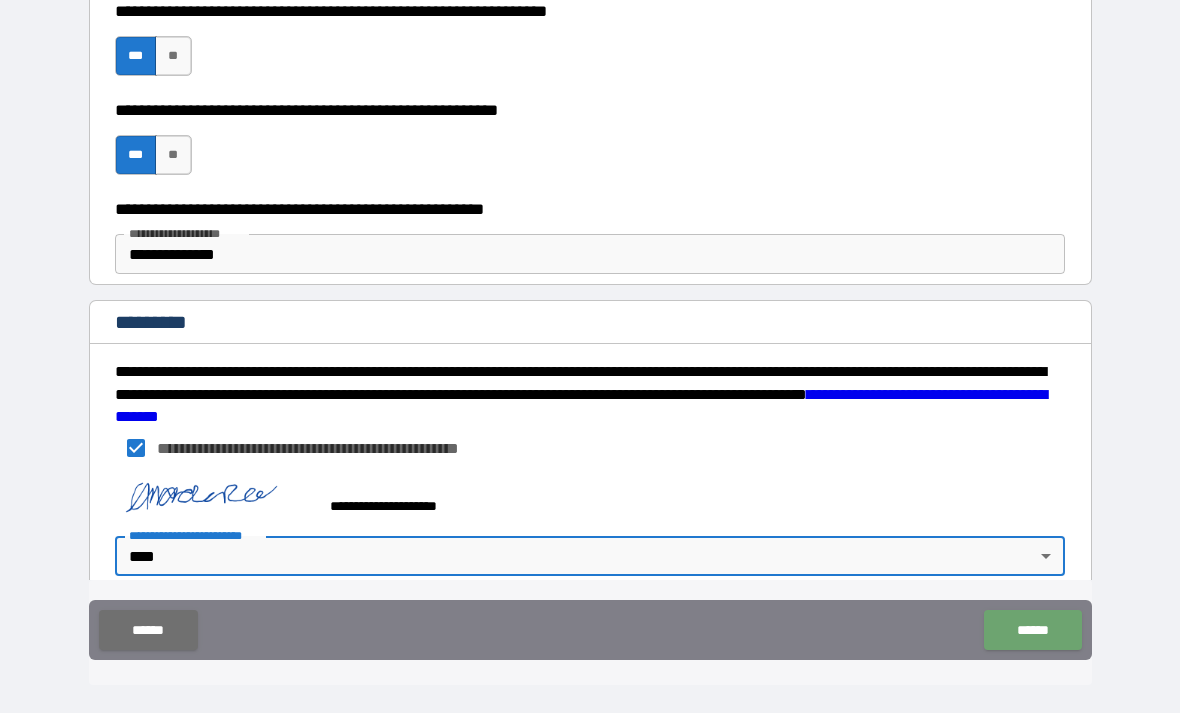 click on "******" at bounding box center [1032, 630] 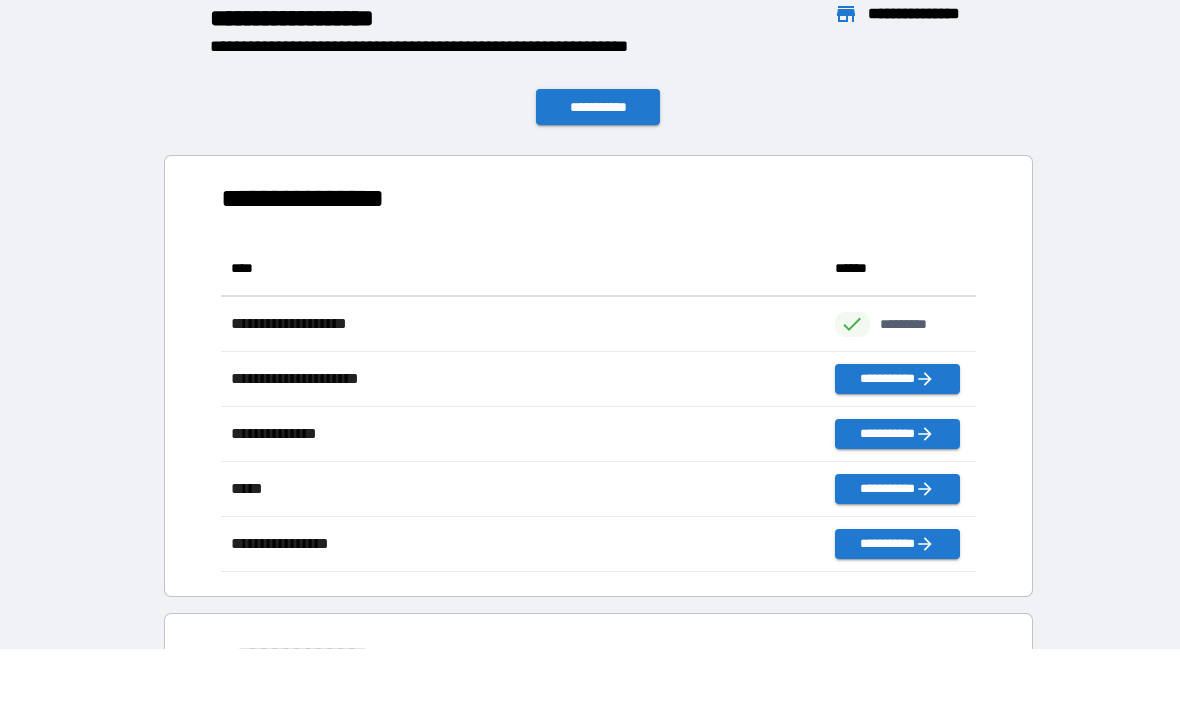 scroll, scrollTop: 1, scrollLeft: 1, axis: both 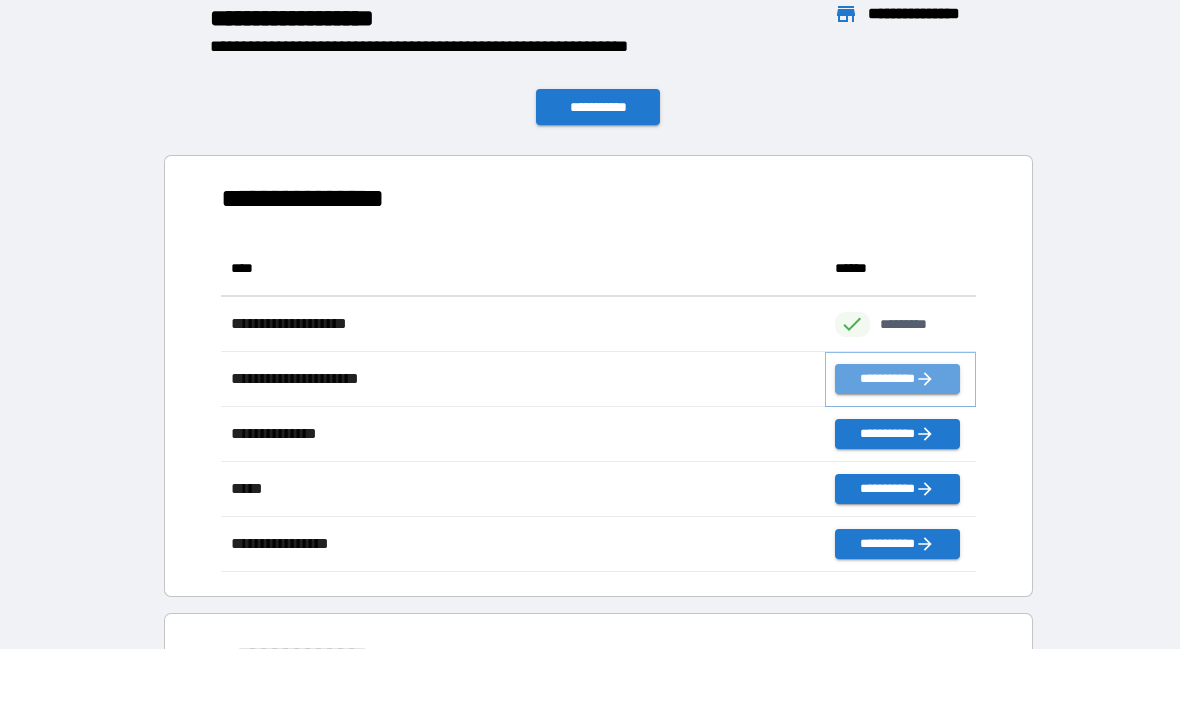 click on "**********" at bounding box center [897, 379] 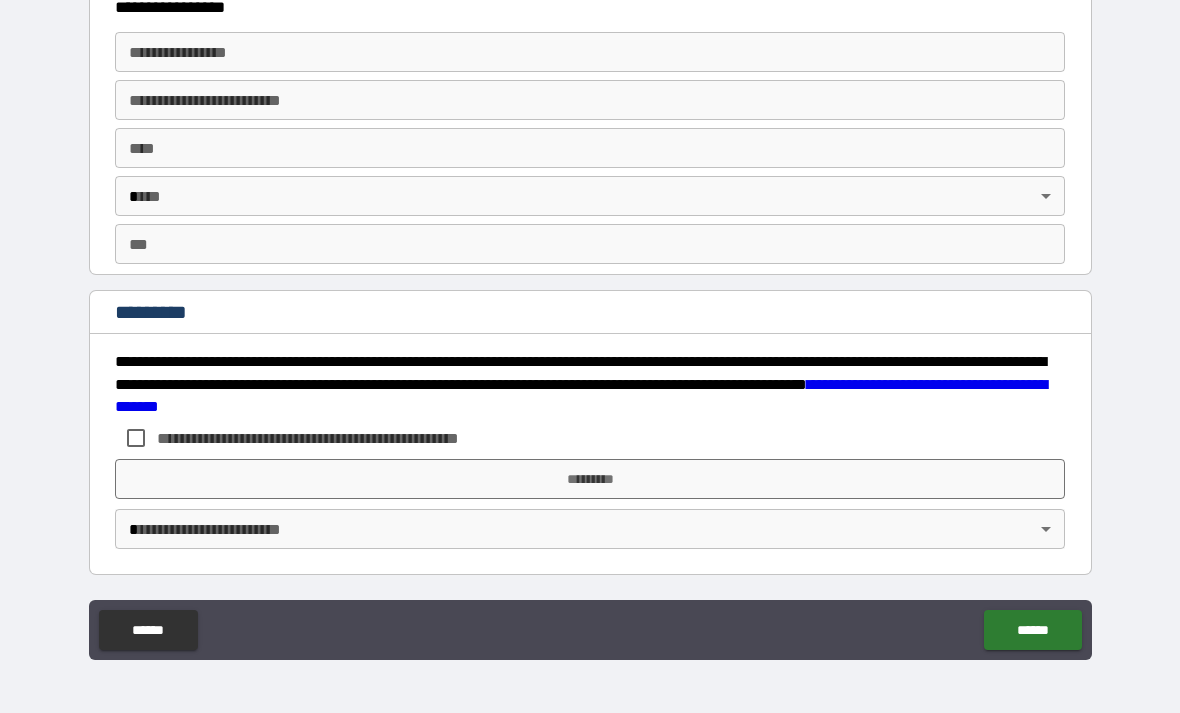 scroll, scrollTop: 3722, scrollLeft: 0, axis: vertical 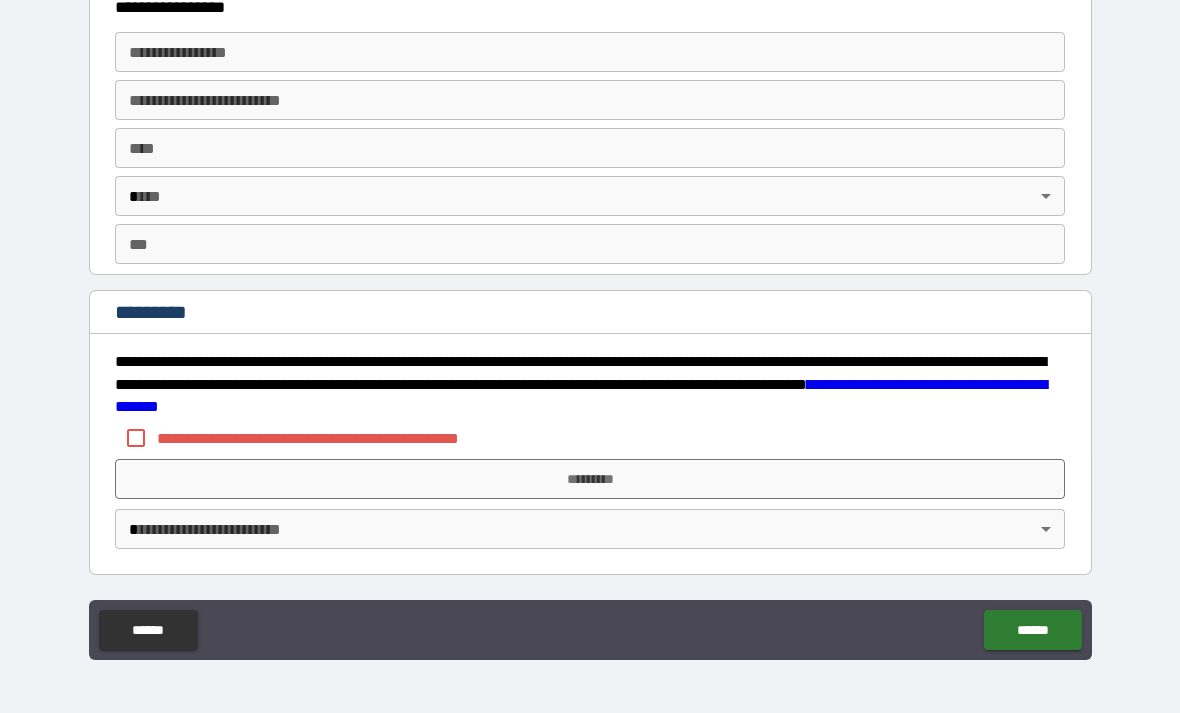 click on "******" at bounding box center [148, 630] 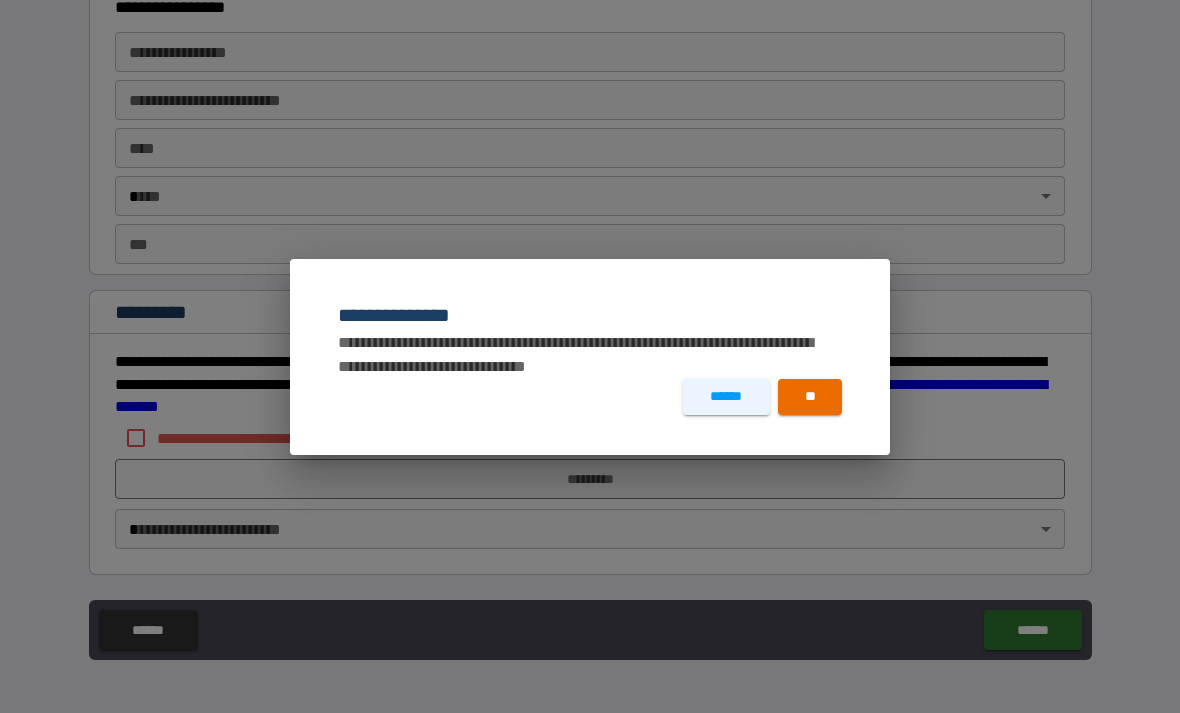 click on "**" at bounding box center [810, 397] 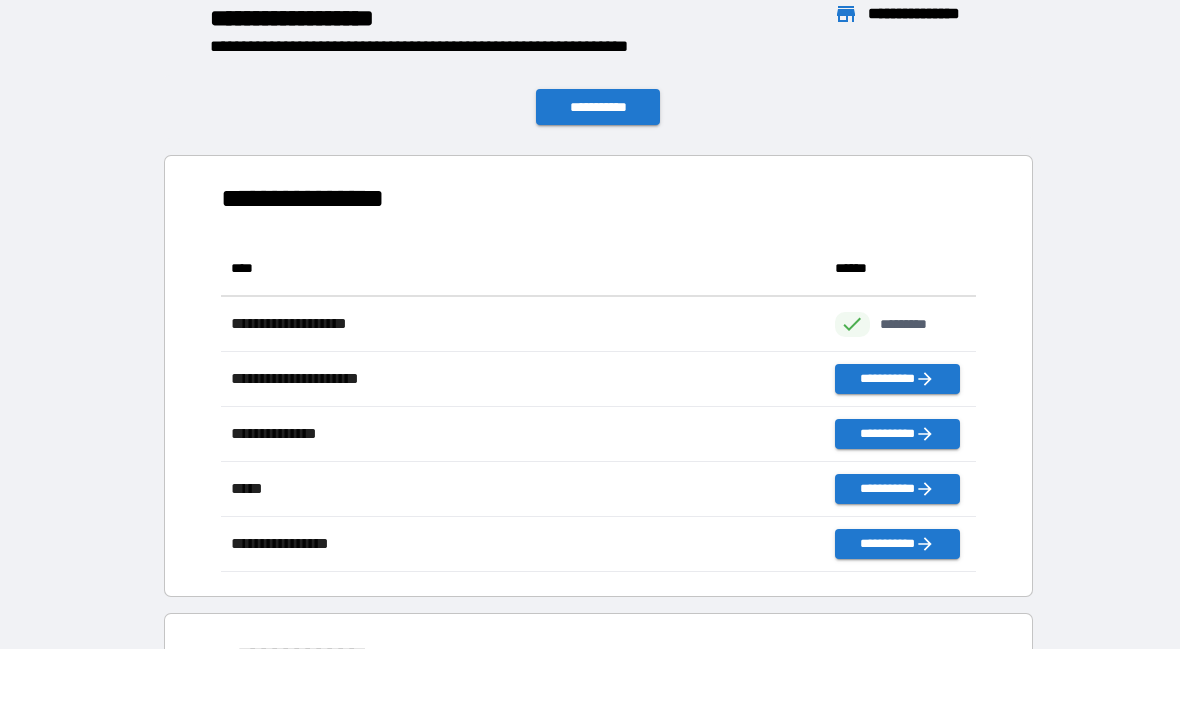 scroll, scrollTop: 331, scrollLeft: 755, axis: both 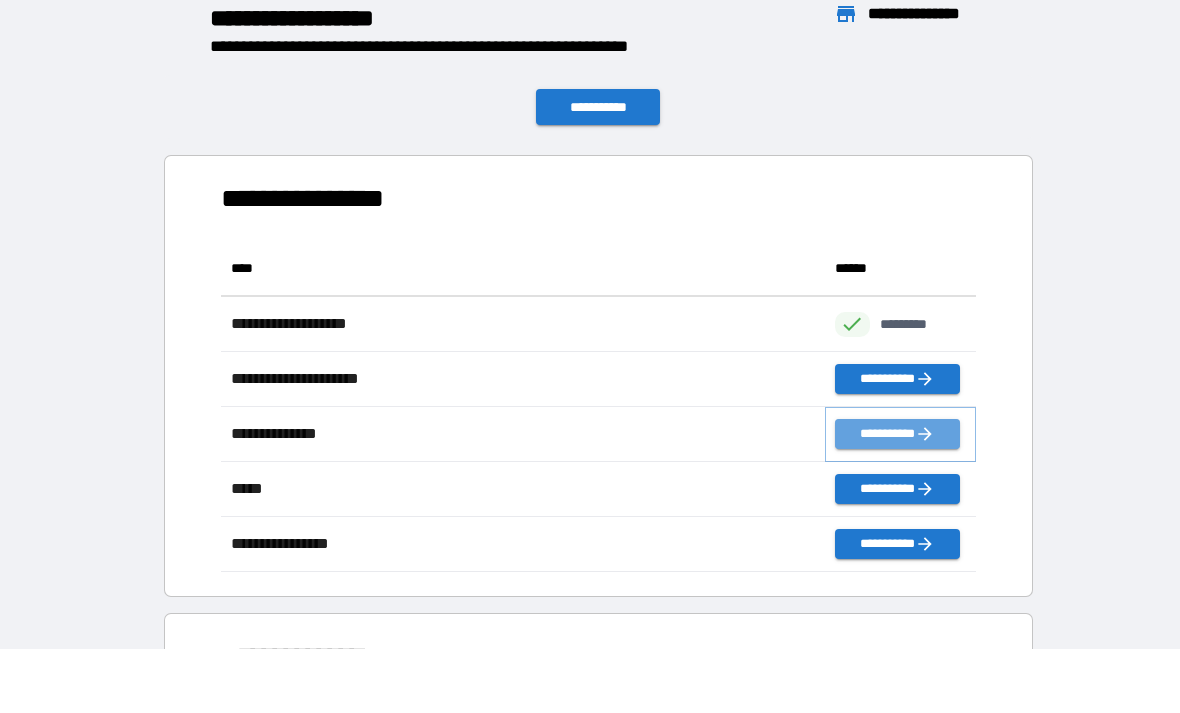 click on "**********" at bounding box center [897, 434] 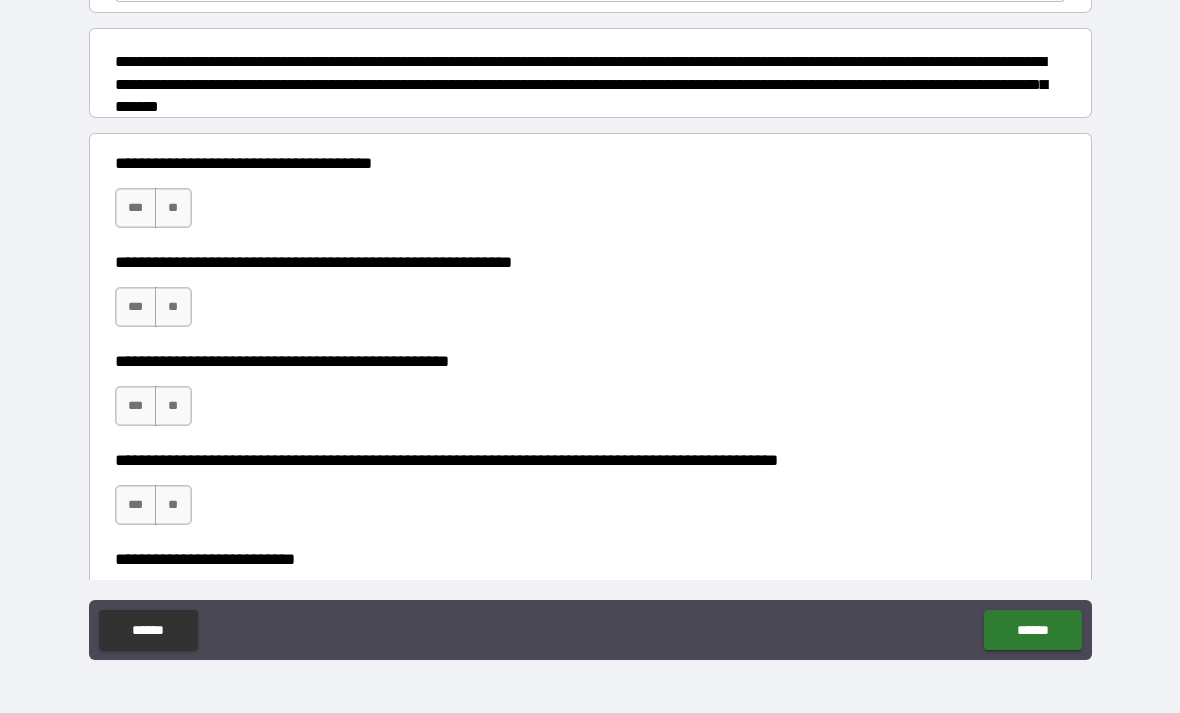 scroll, scrollTop: 210, scrollLeft: 0, axis: vertical 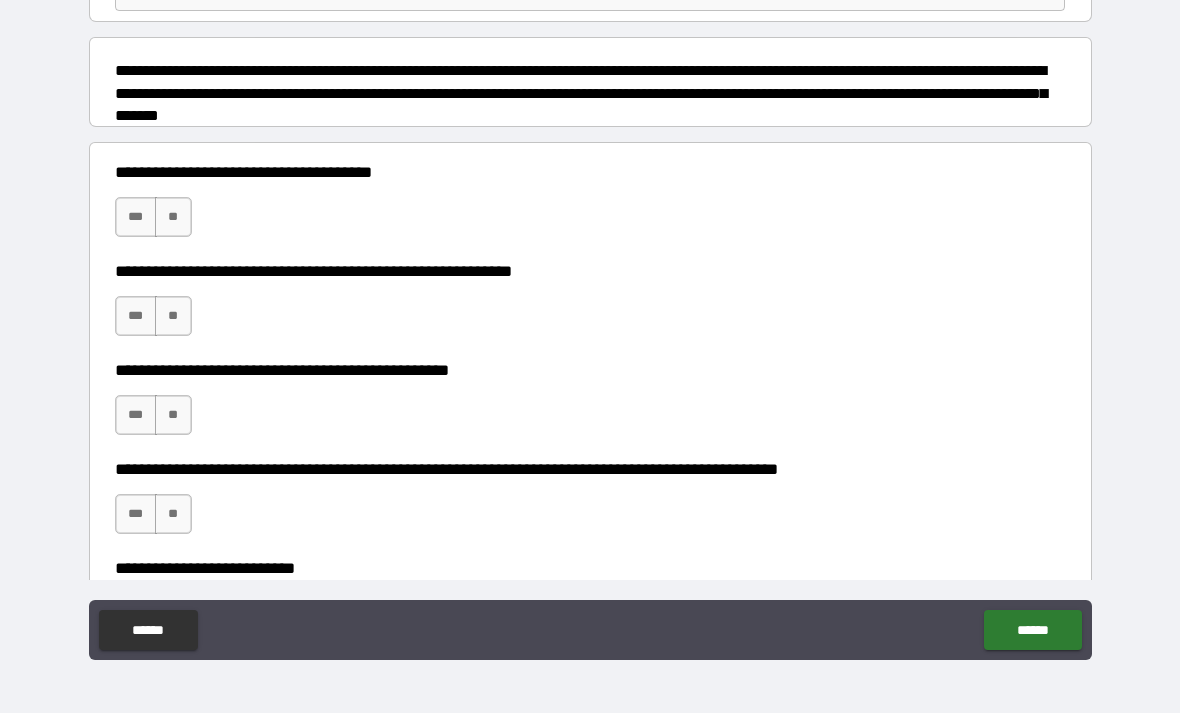 click on "**" at bounding box center (173, 217) 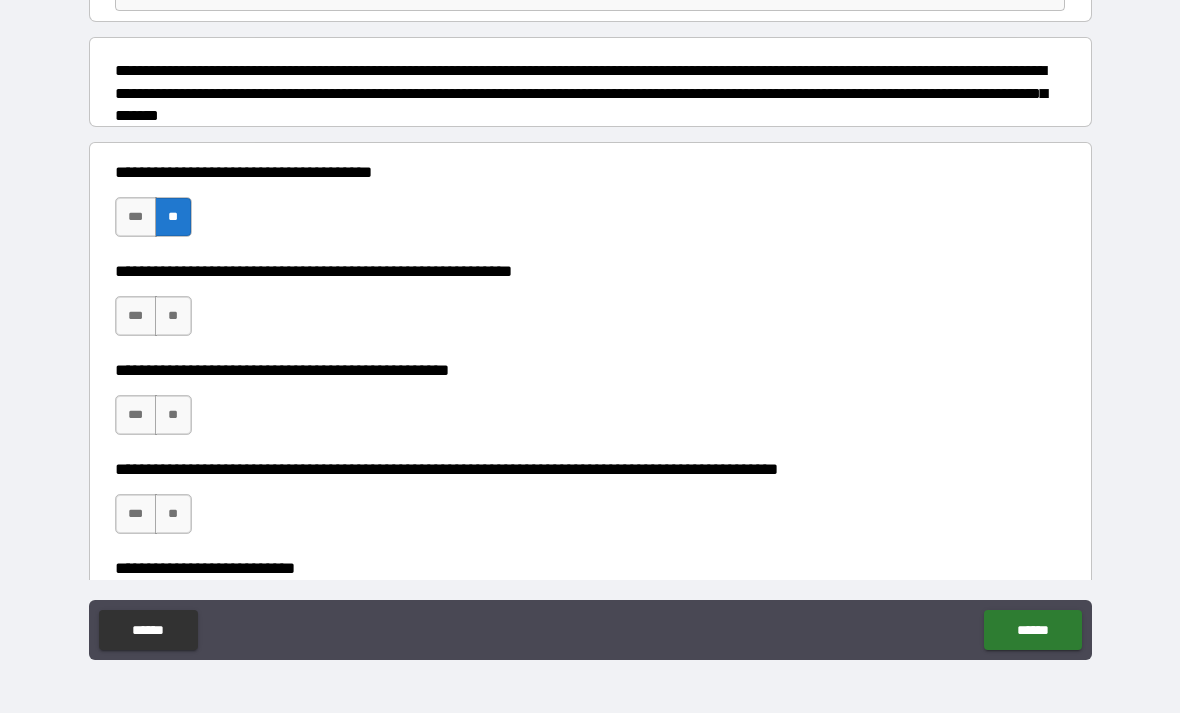 click on "**" at bounding box center (173, 316) 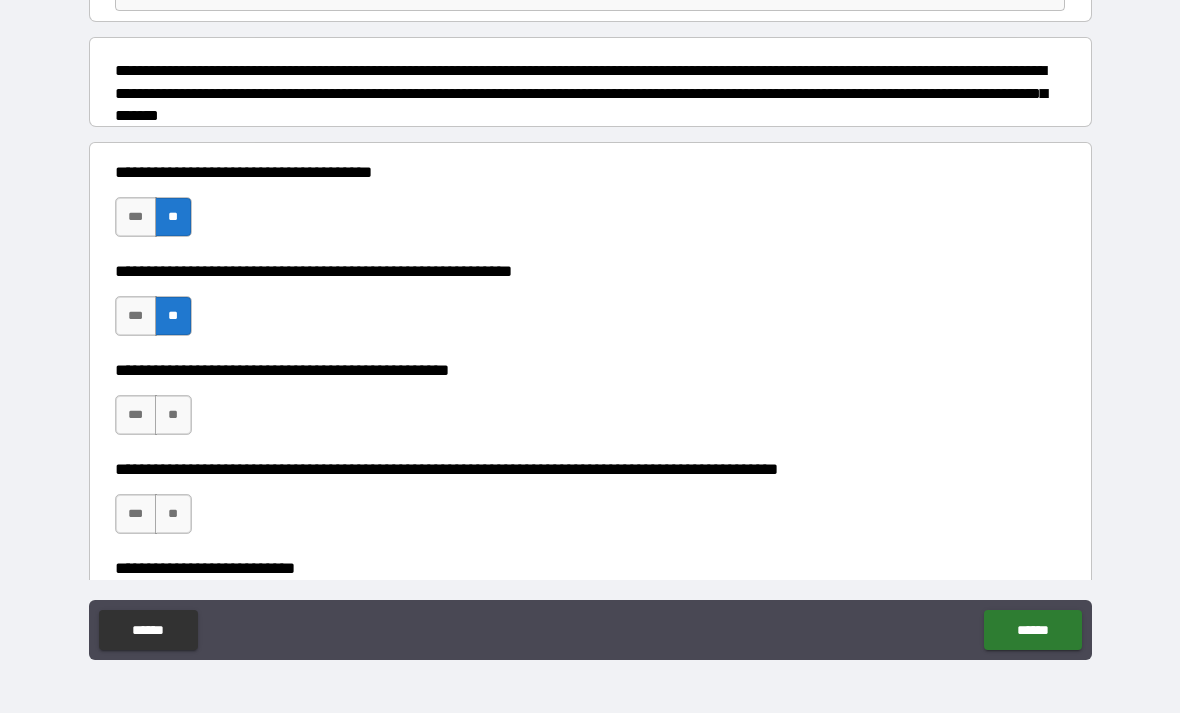 click on "**" at bounding box center [173, 415] 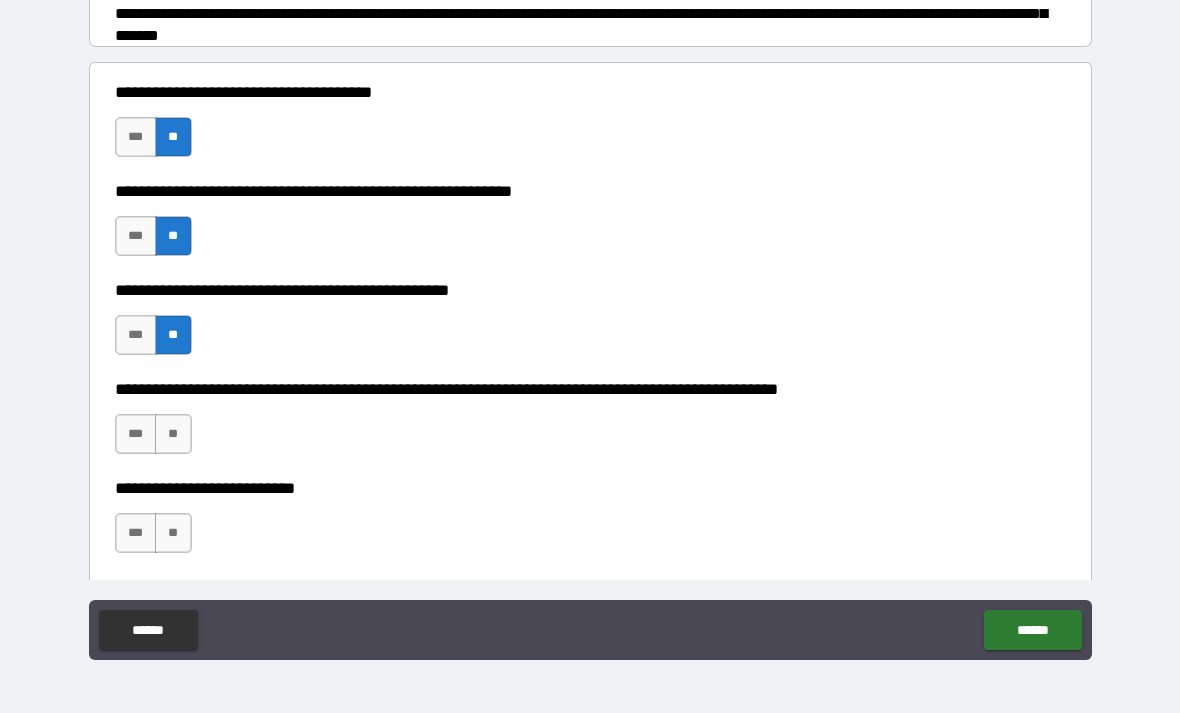 scroll, scrollTop: 294, scrollLeft: 0, axis: vertical 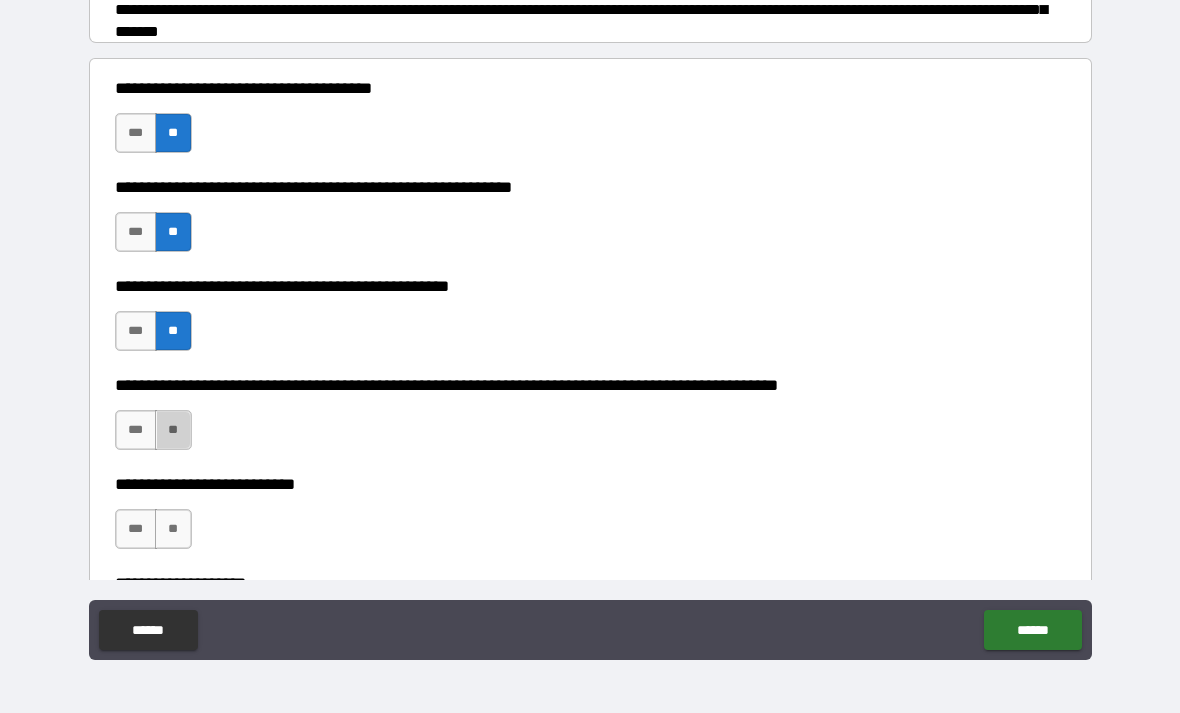 click on "**" at bounding box center [173, 430] 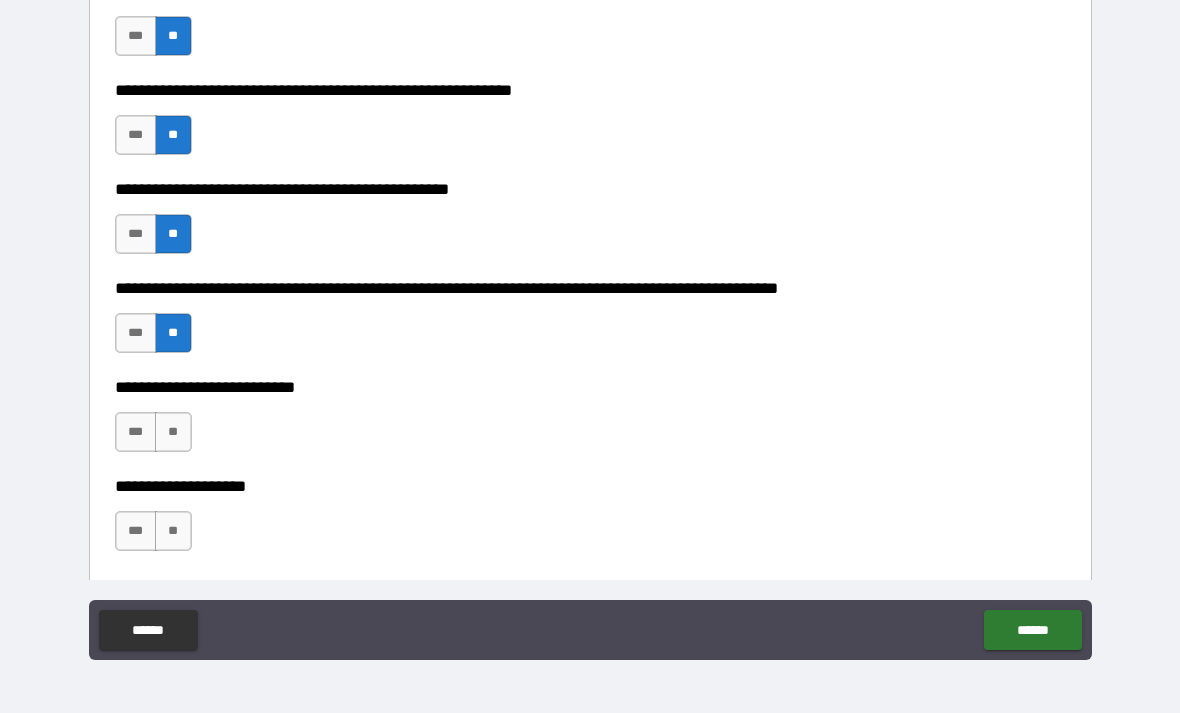 scroll, scrollTop: 417, scrollLeft: 0, axis: vertical 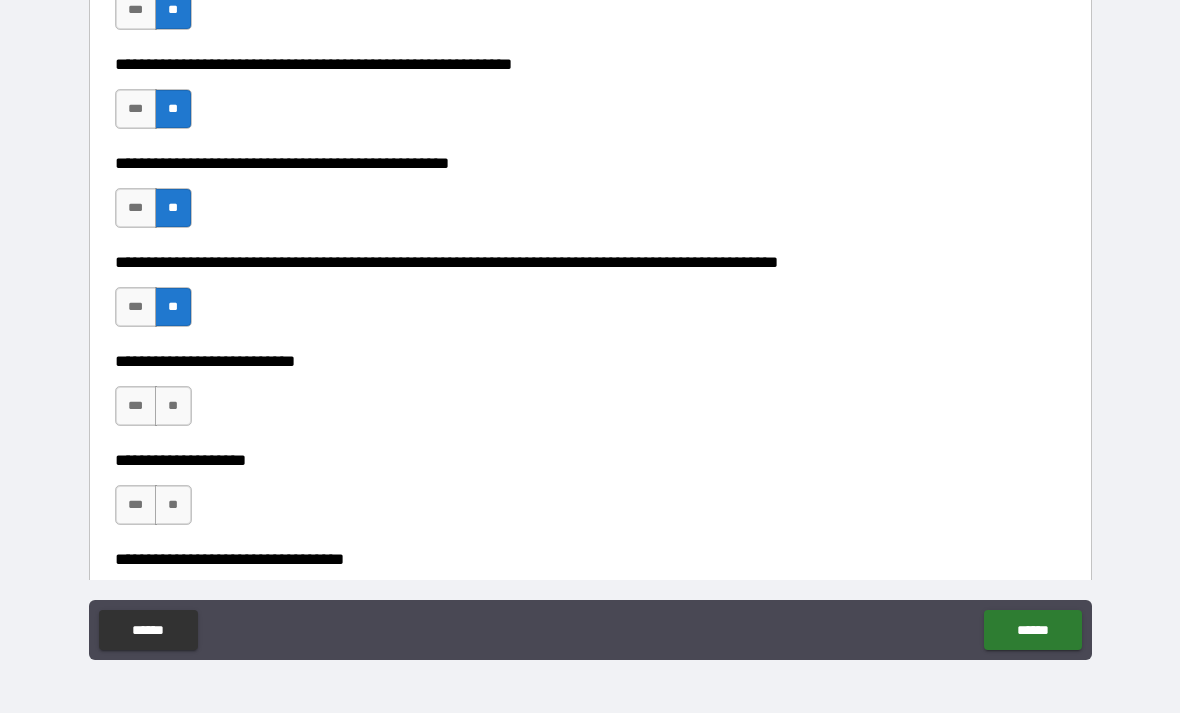 click on "**" at bounding box center [173, 406] 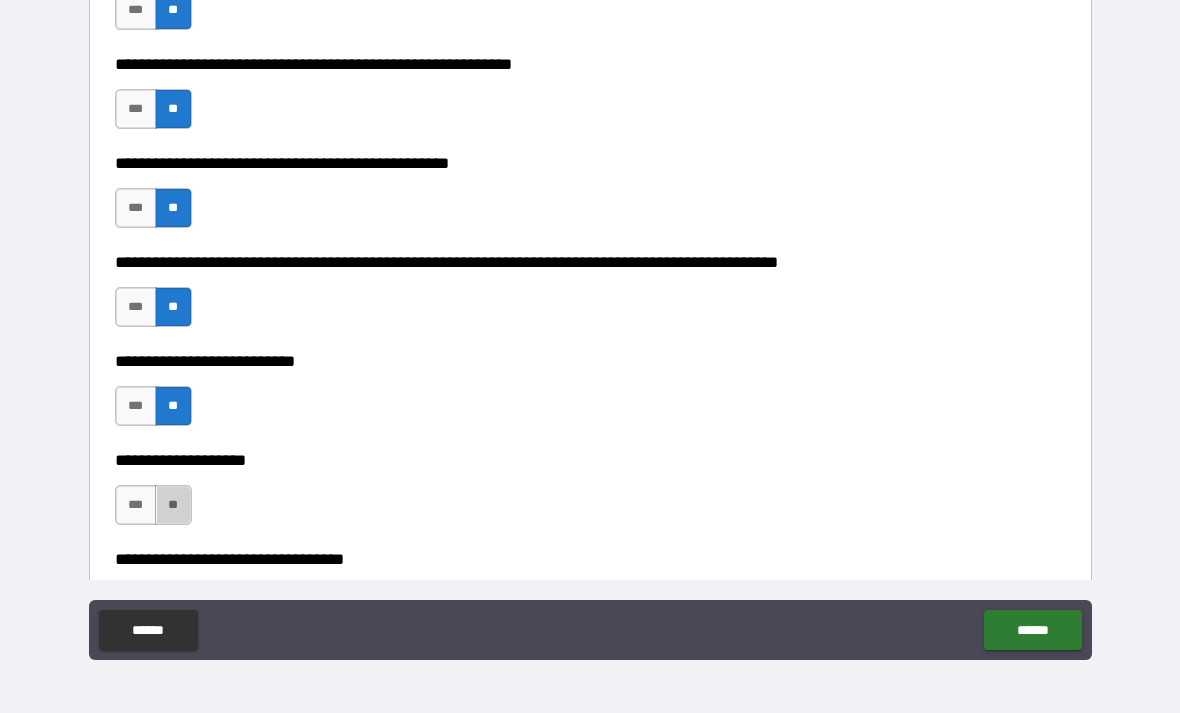 click on "**" at bounding box center [173, 505] 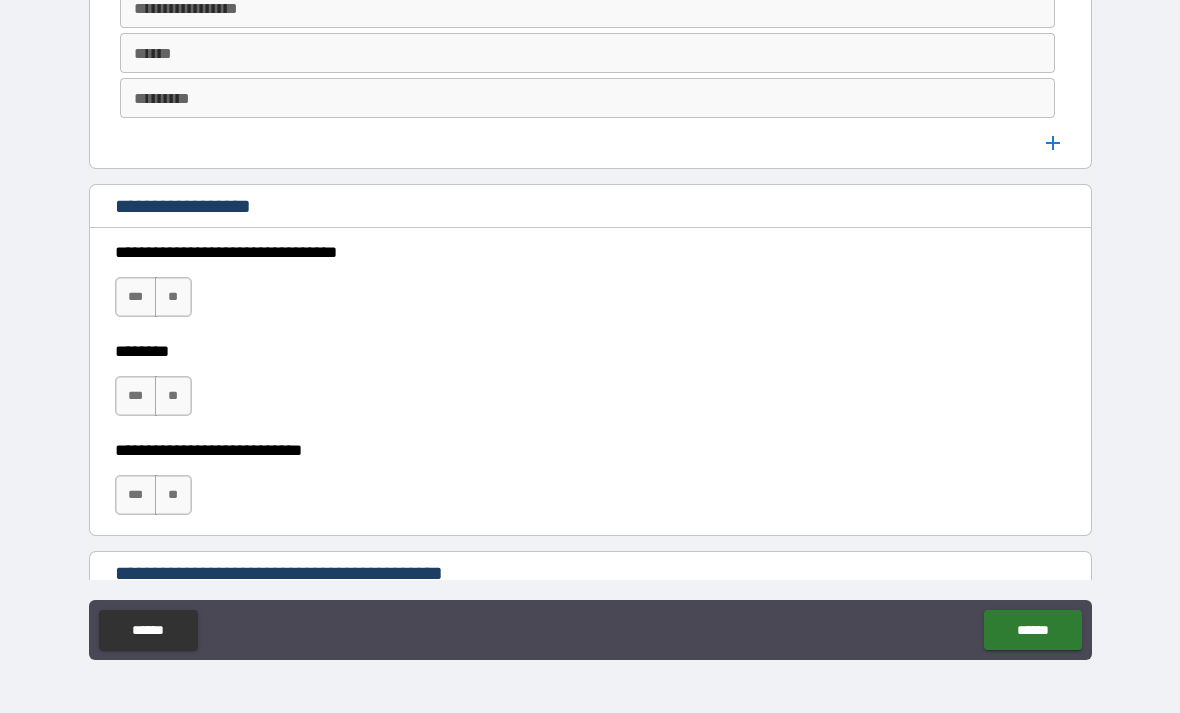 scroll, scrollTop: 1192, scrollLeft: 0, axis: vertical 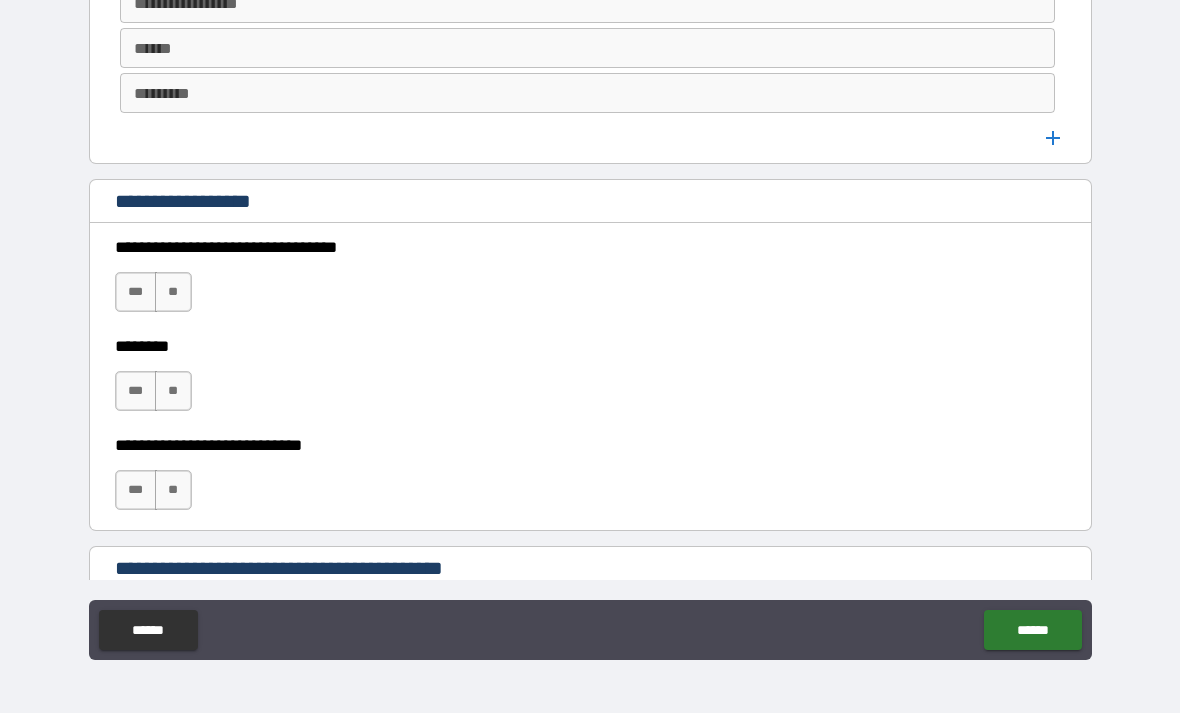 click on "**********" at bounding box center (590, 332) 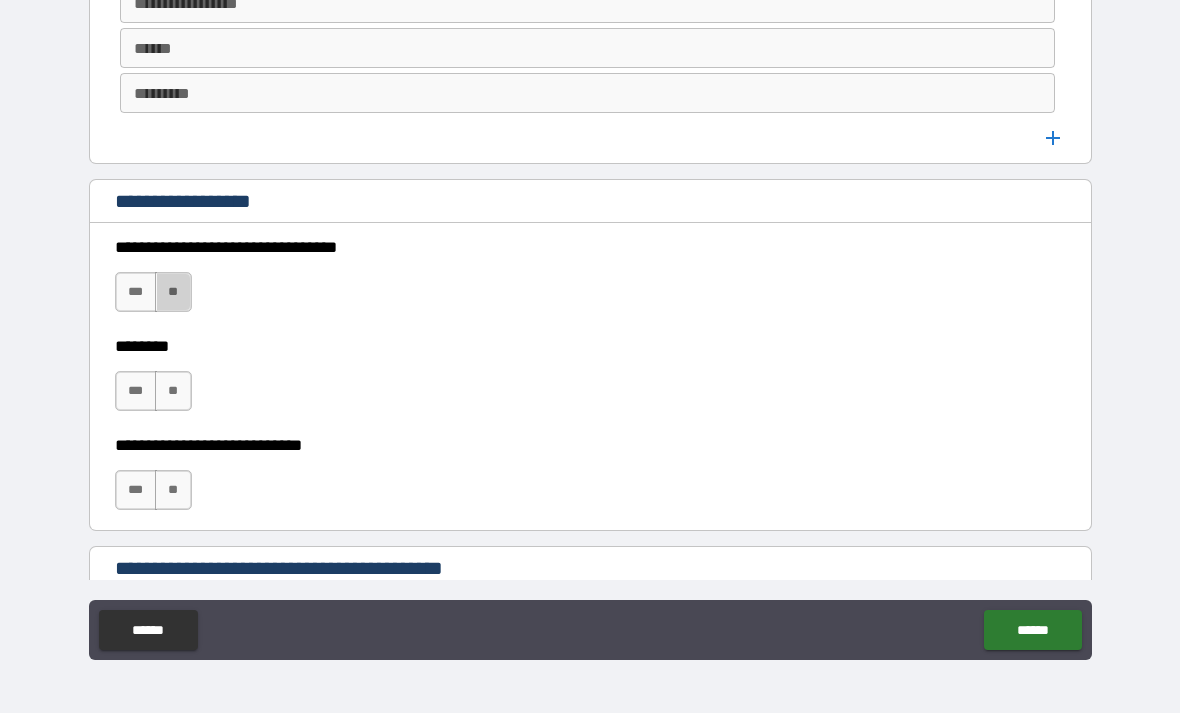 click on "**" at bounding box center (173, 292) 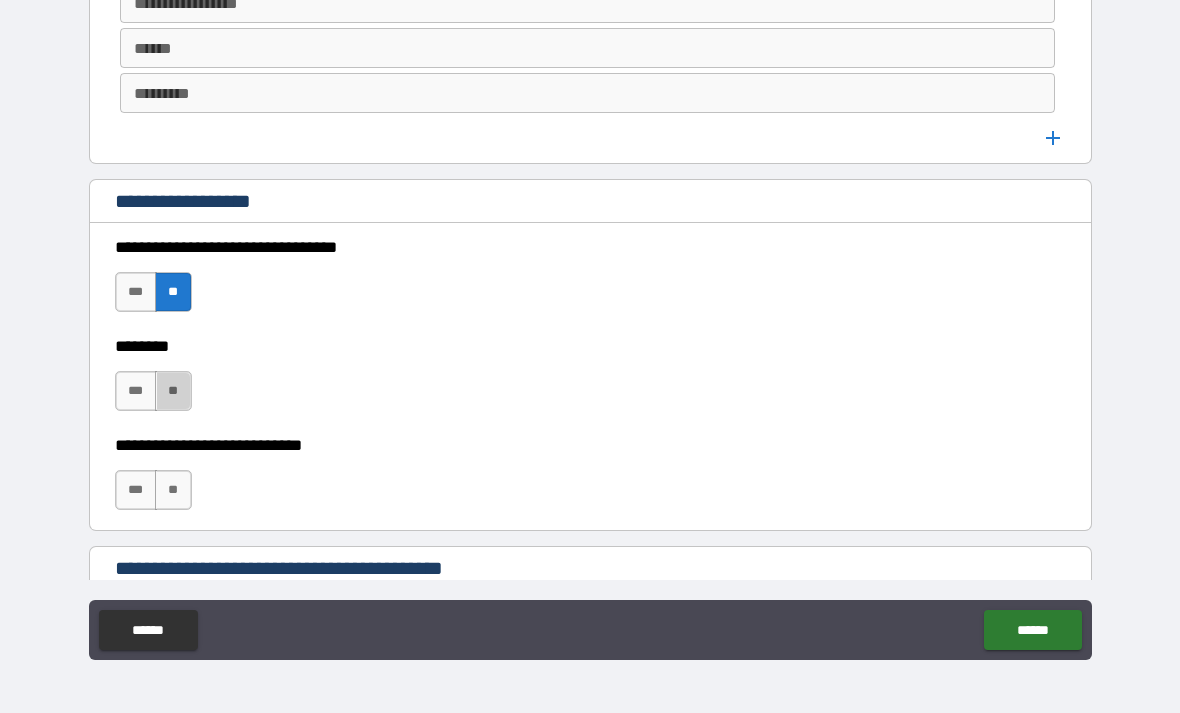 click on "**" at bounding box center [173, 391] 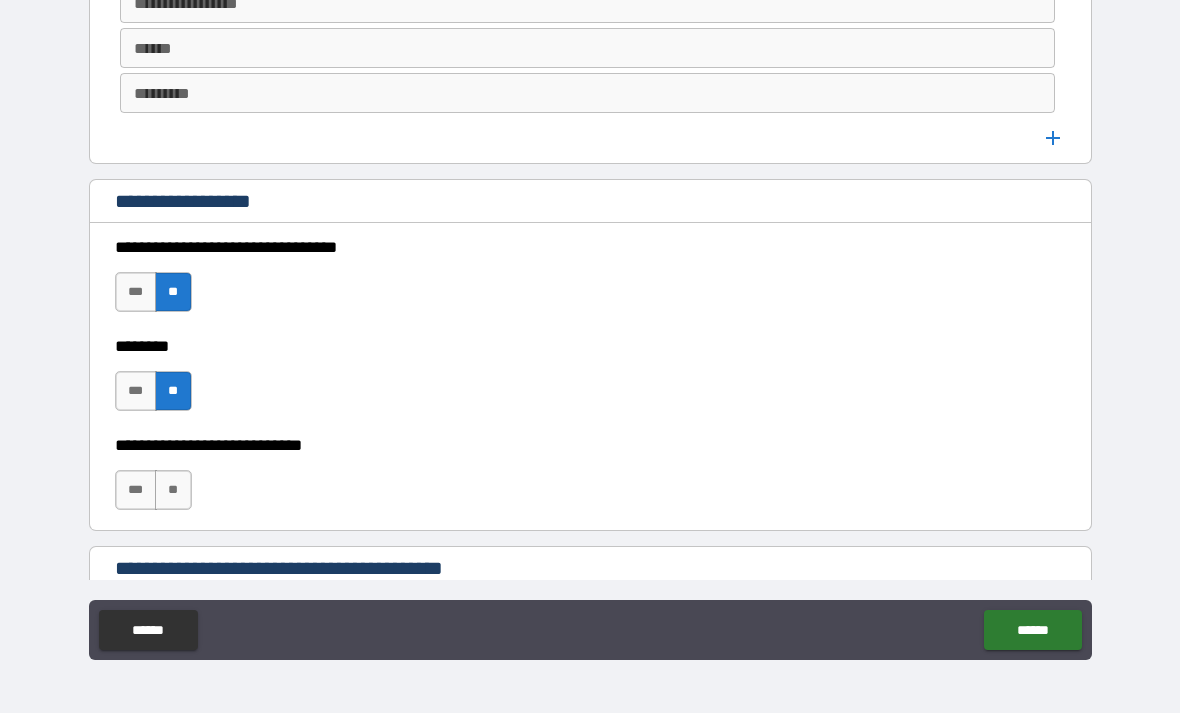 click on "**" at bounding box center (173, 490) 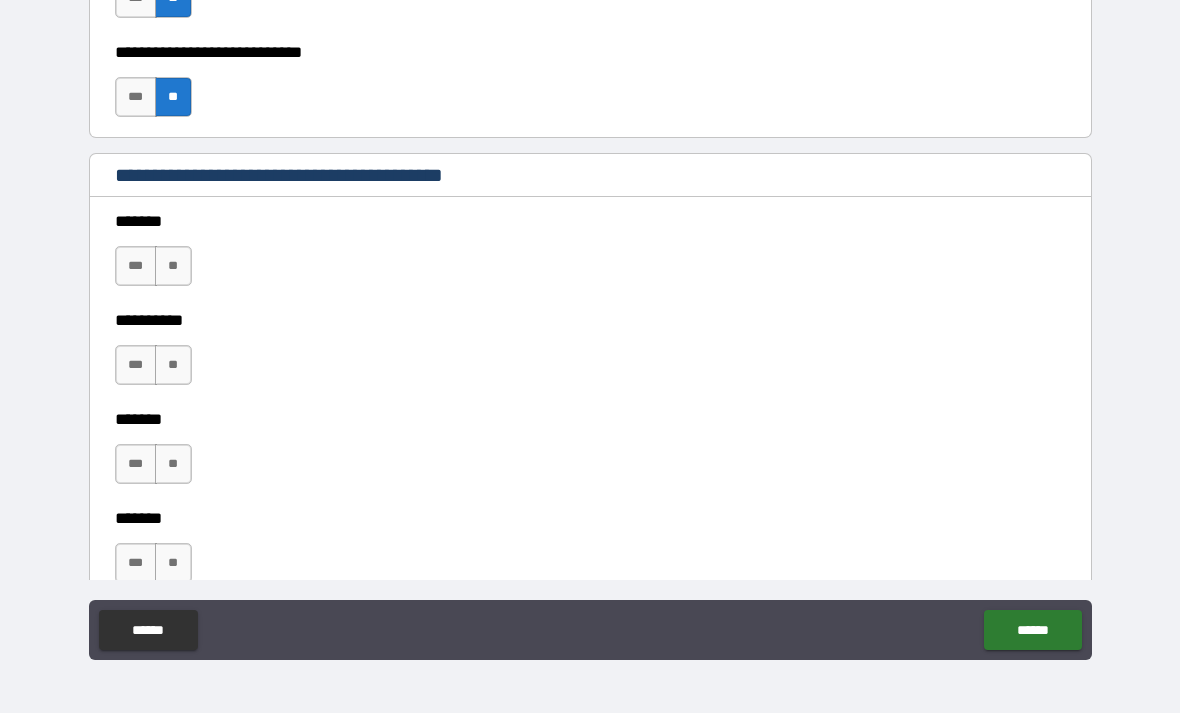 scroll, scrollTop: 1582, scrollLeft: 0, axis: vertical 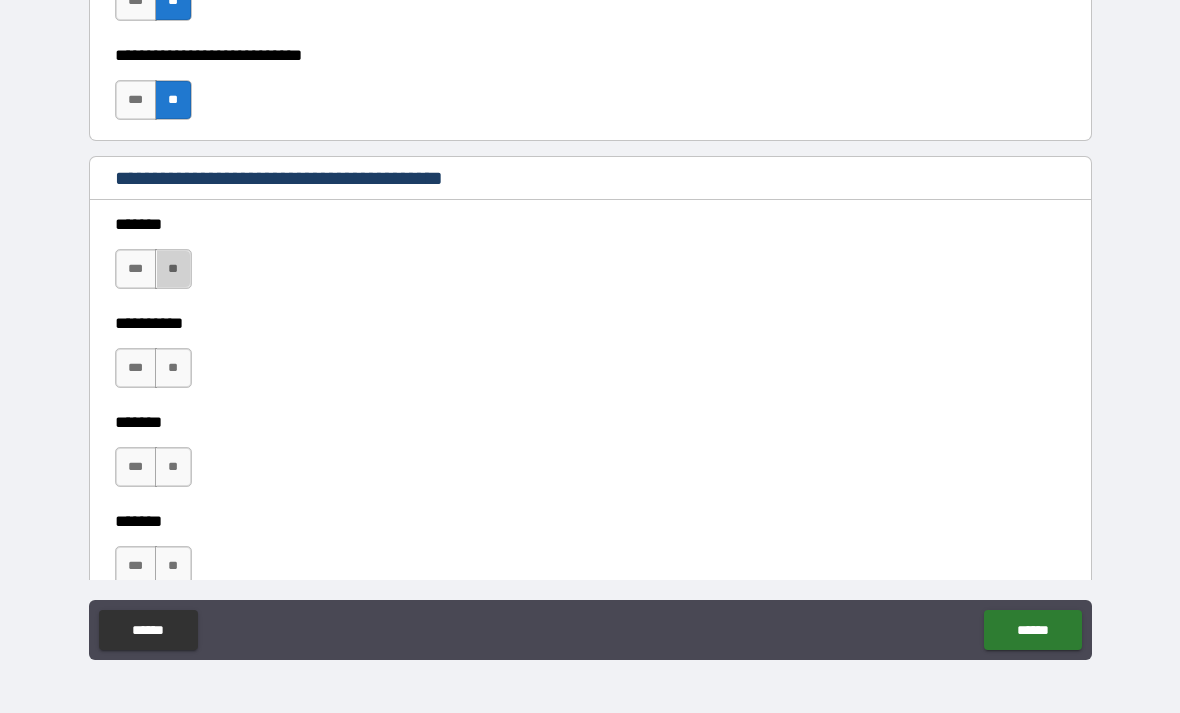 click on "**" at bounding box center [173, 269] 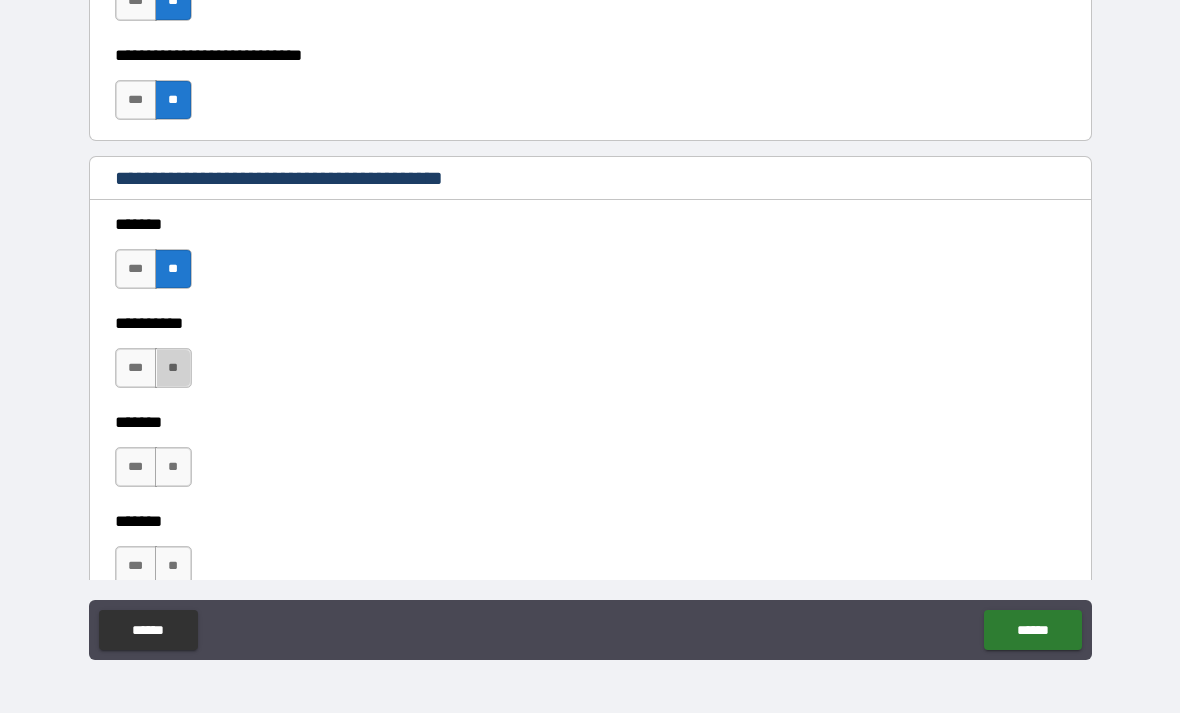 click on "**" at bounding box center [173, 368] 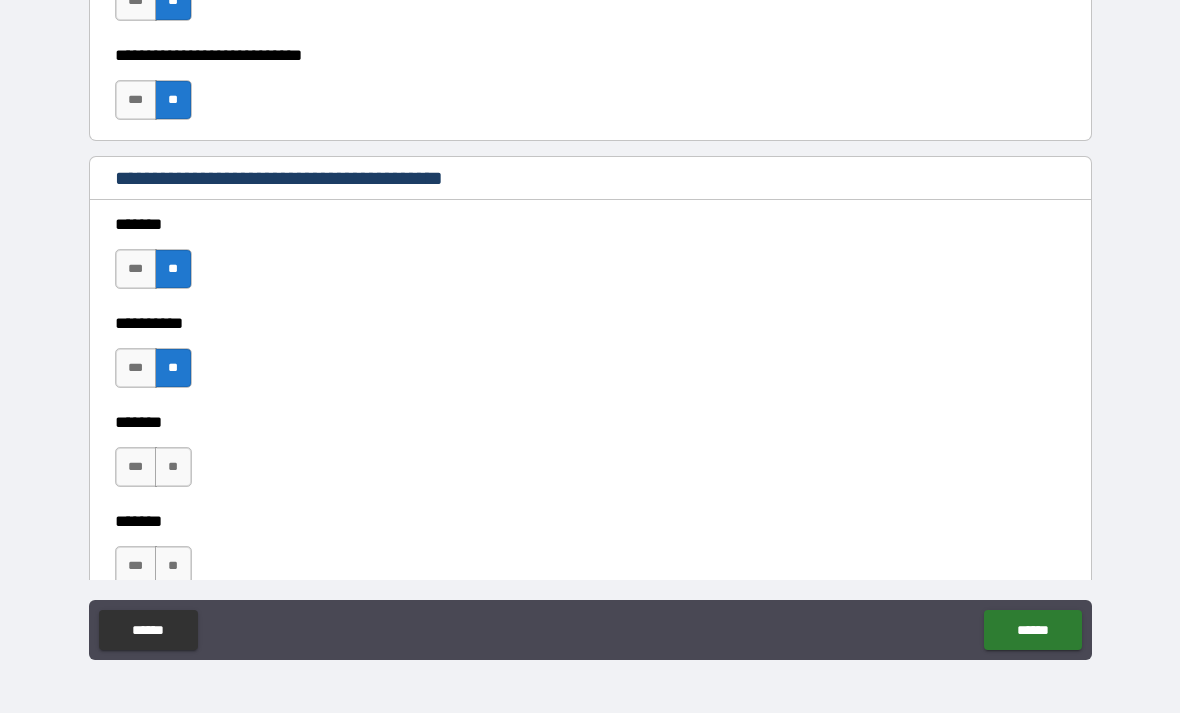 click on "**" at bounding box center [173, 467] 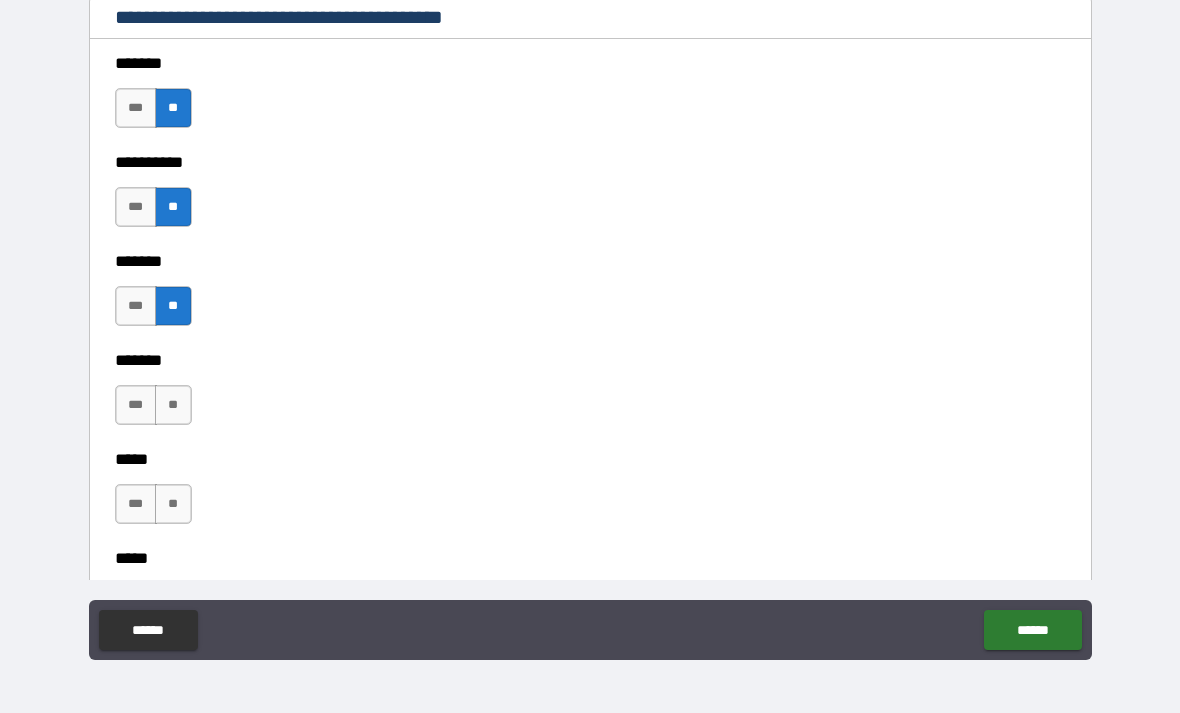 scroll, scrollTop: 1743, scrollLeft: 0, axis: vertical 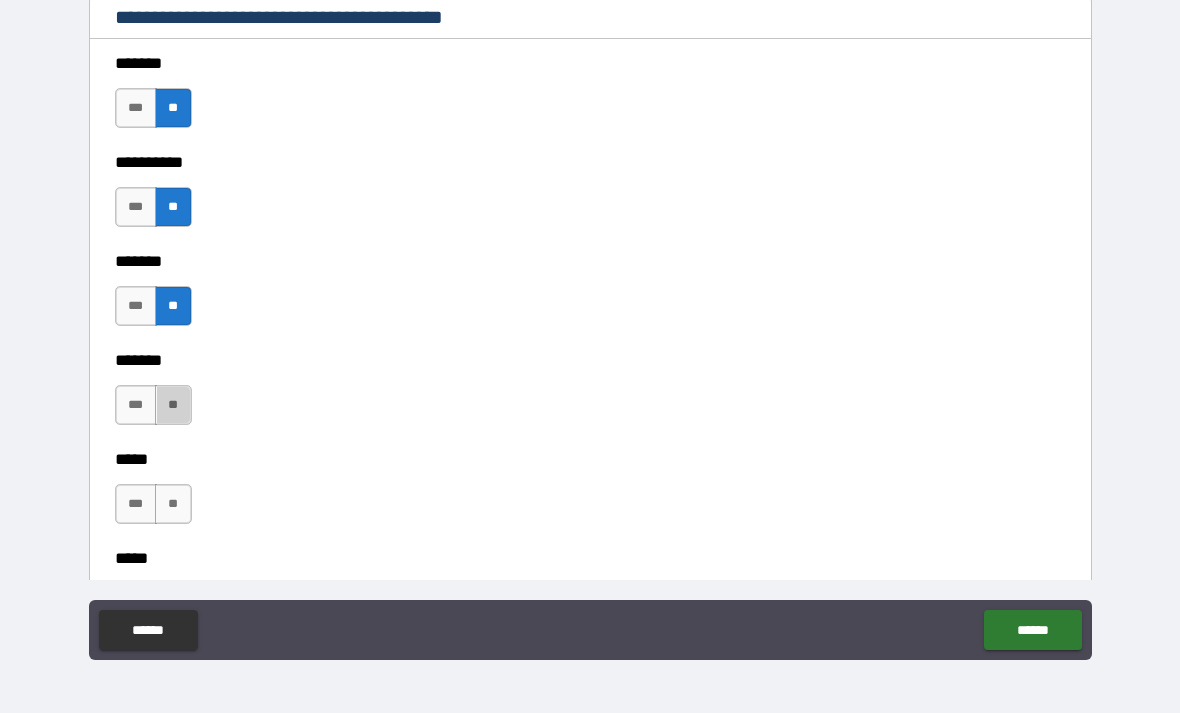 click on "**" at bounding box center (173, 405) 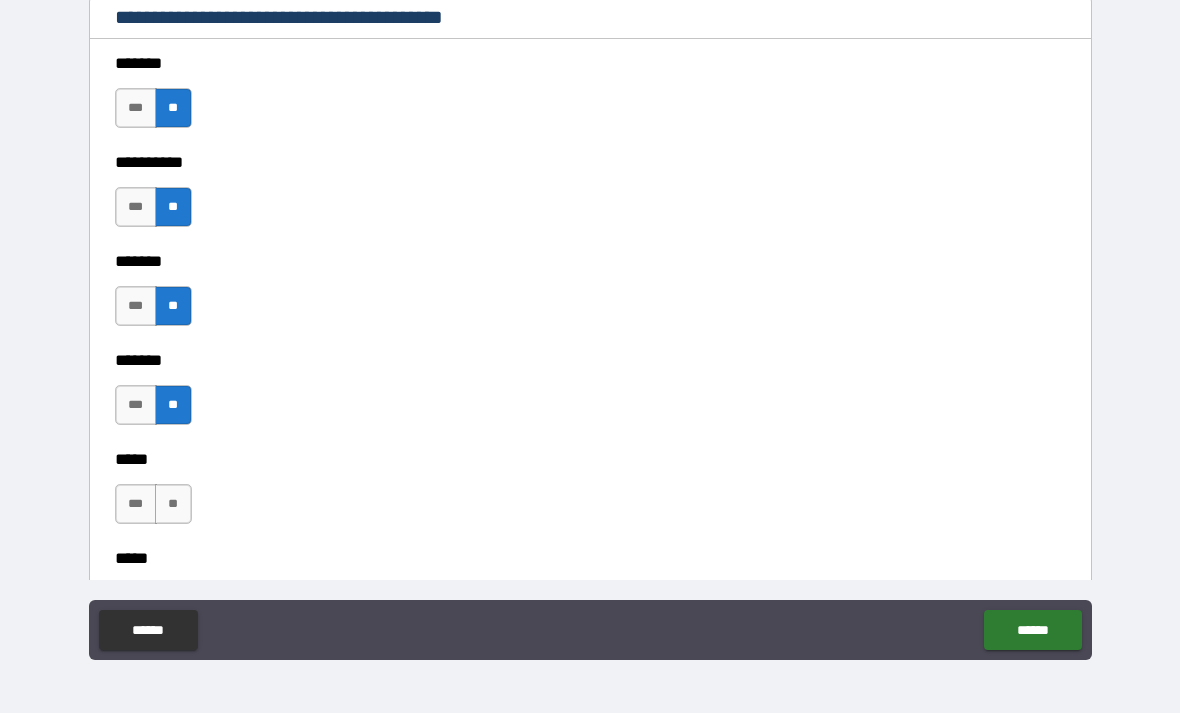 click on "**" at bounding box center (173, 504) 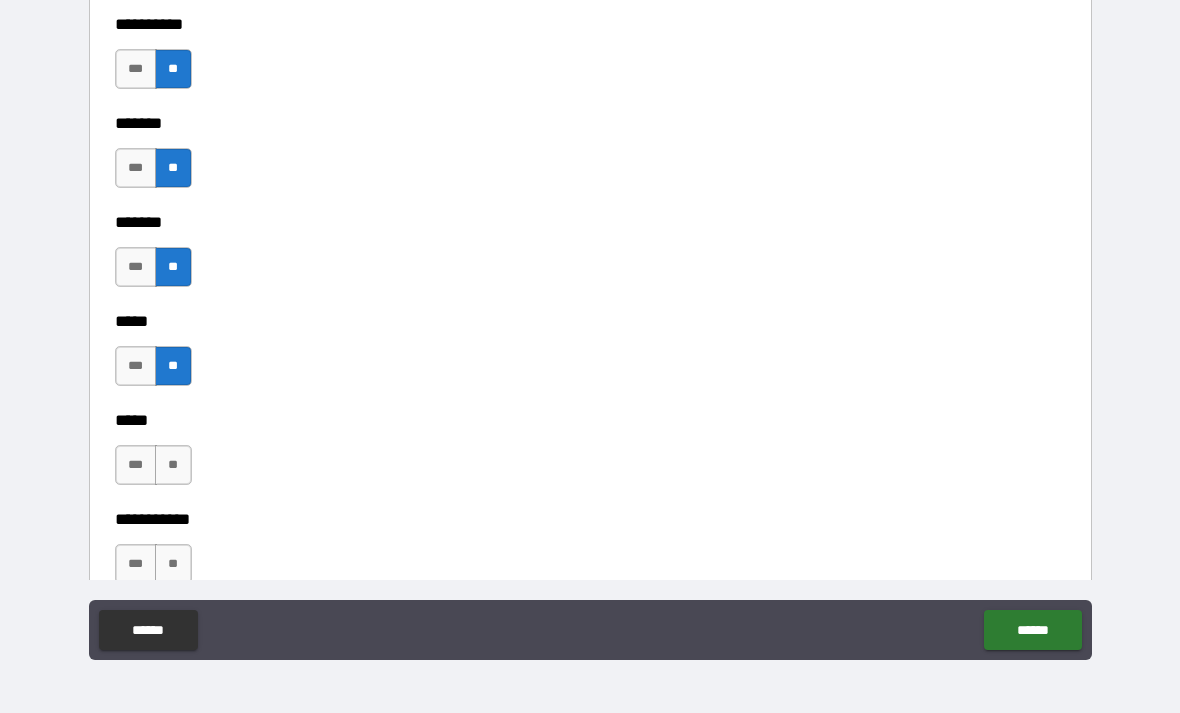 scroll, scrollTop: 1885, scrollLeft: 0, axis: vertical 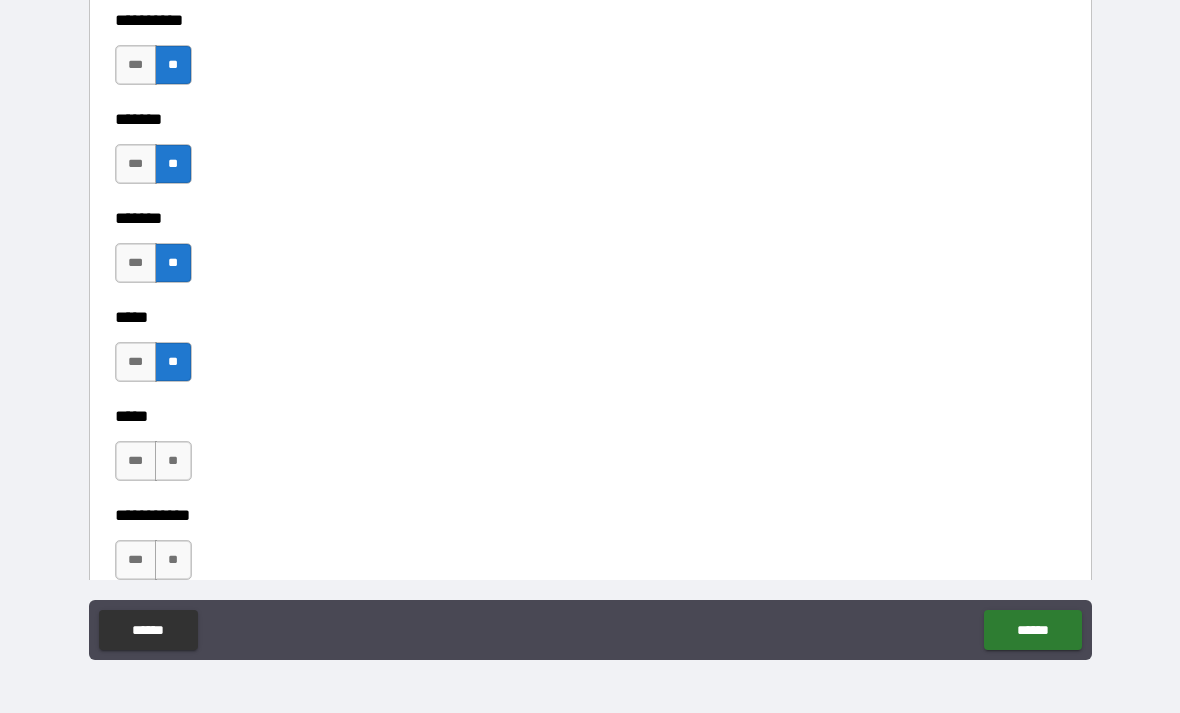 click on "**" at bounding box center [173, 461] 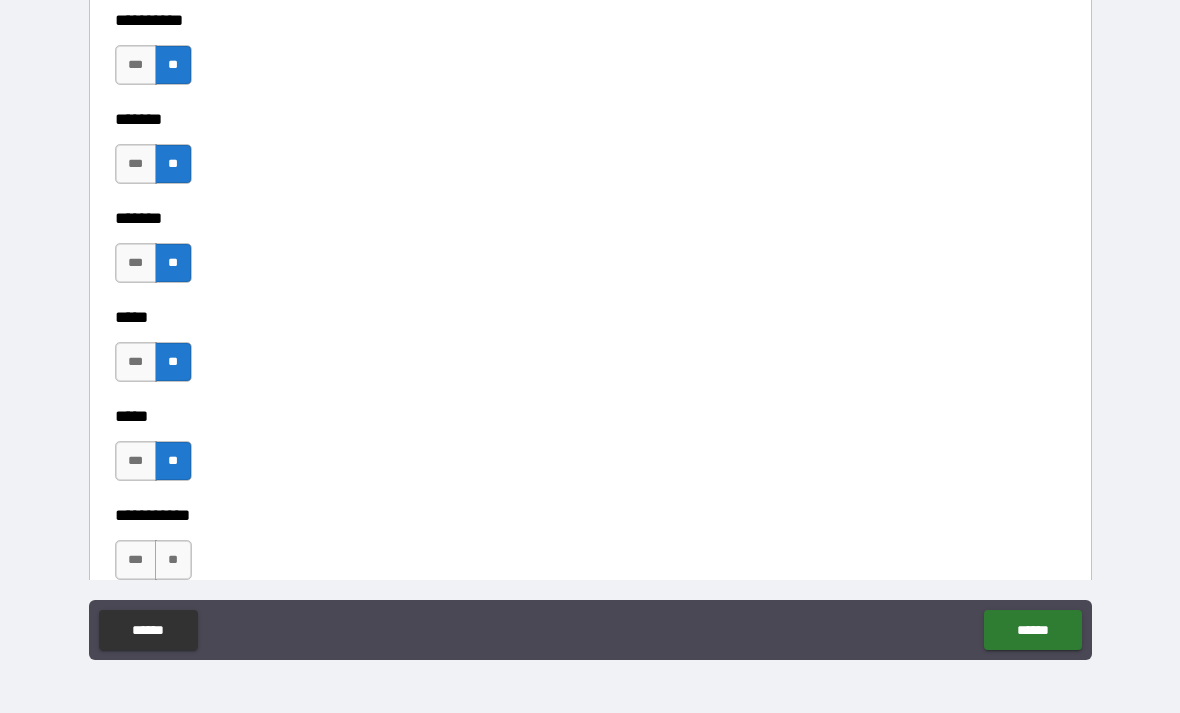 click on "**" at bounding box center [173, 560] 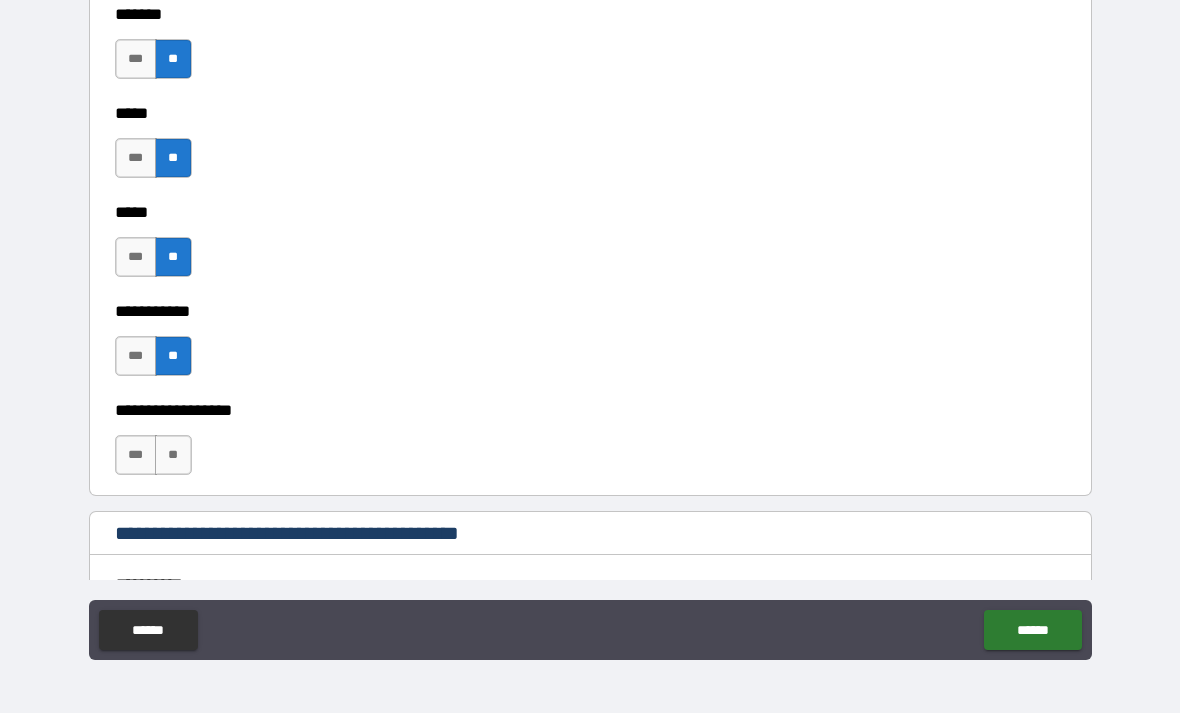 click on "**" at bounding box center [173, 455] 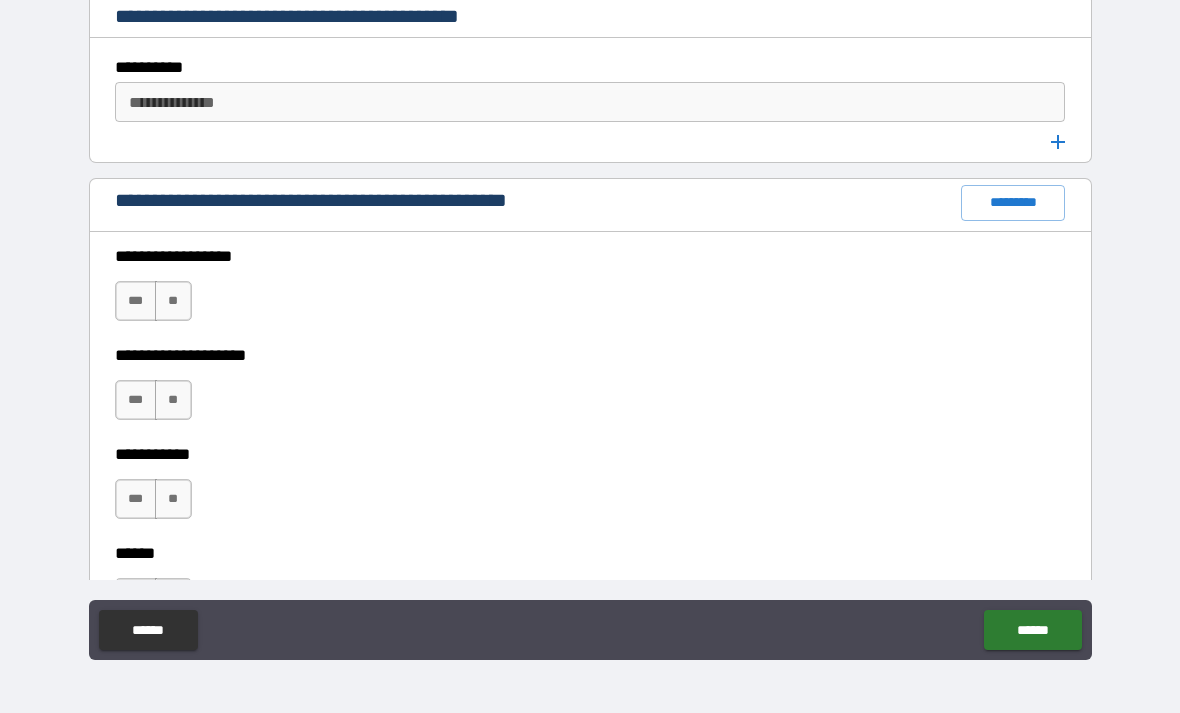 scroll, scrollTop: 2624, scrollLeft: 0, axis: vertical 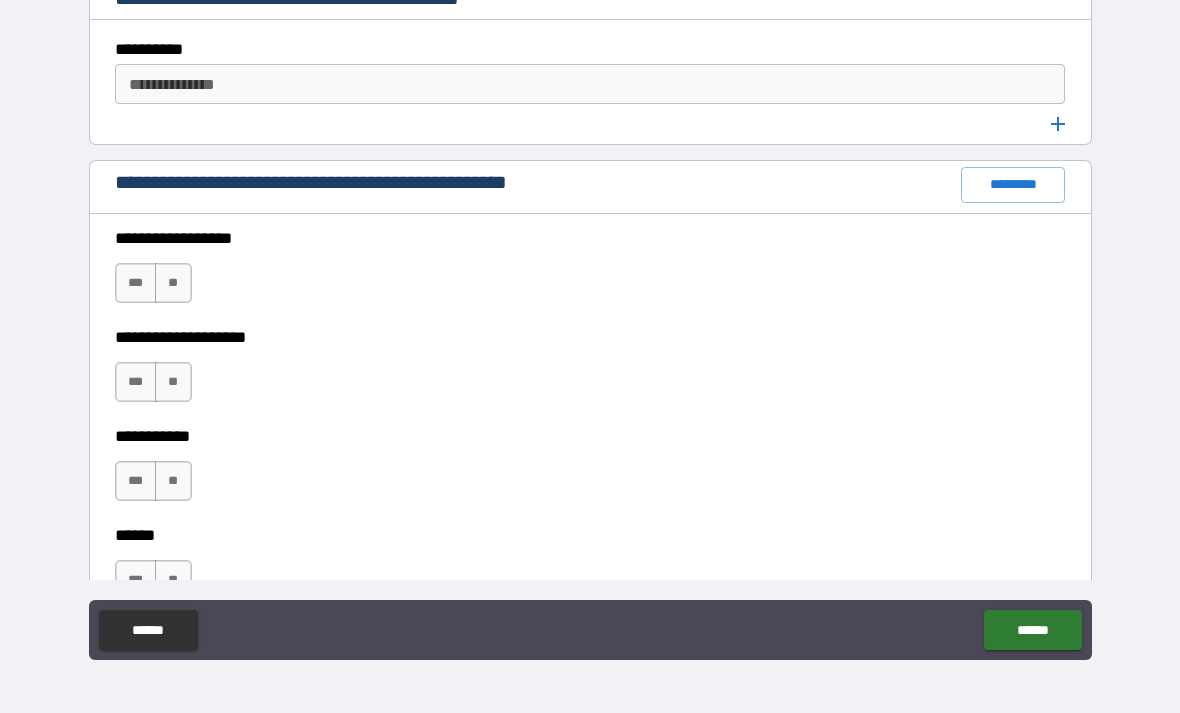 click on "**" at bounding box center (173, 283) 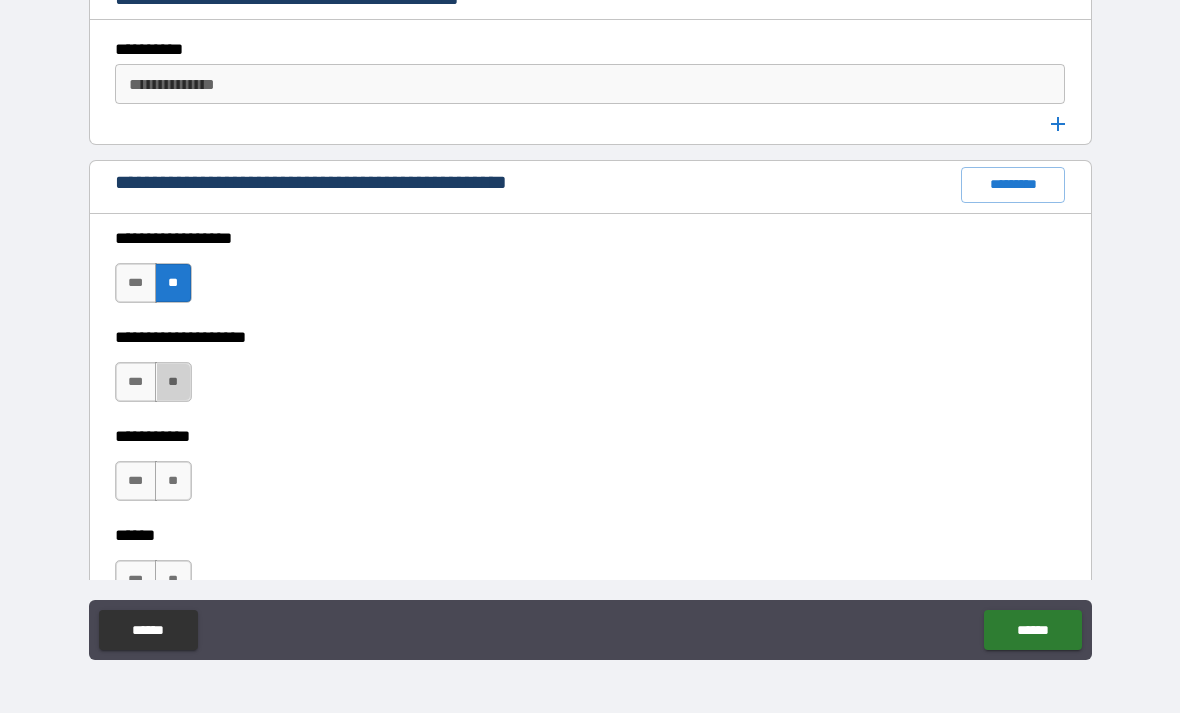 click on "**" at bounding box center (173, 382) 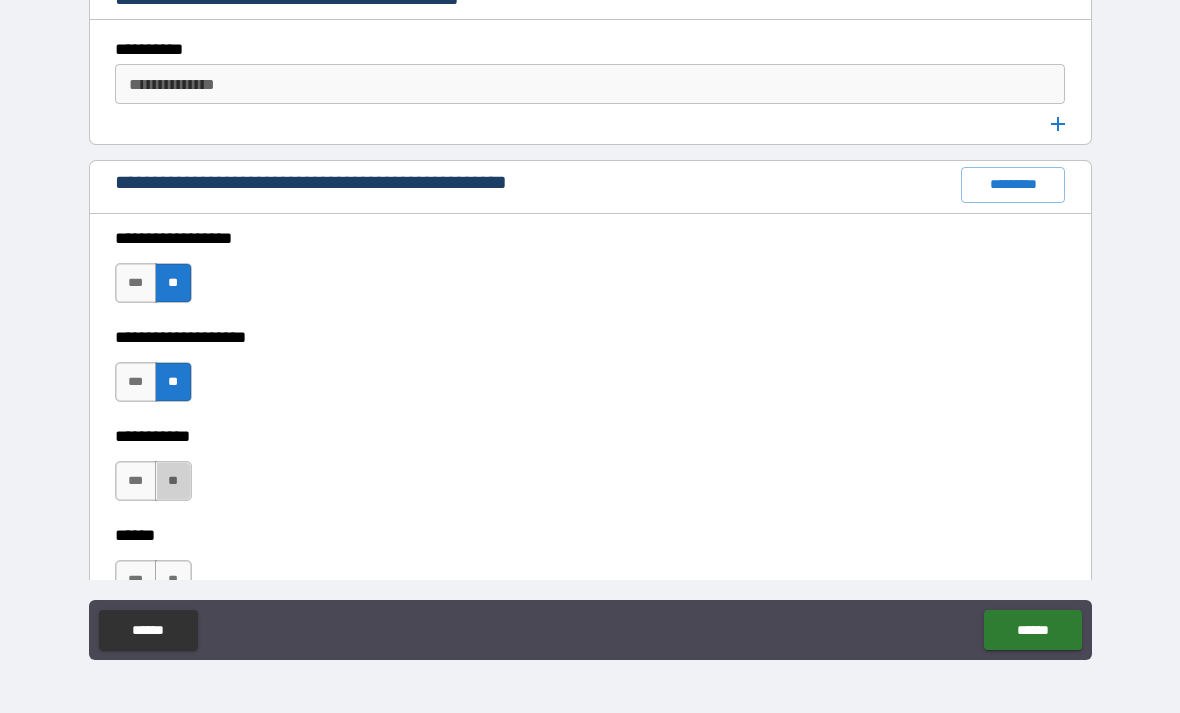 click on "**" at bounding box center (173, 481) 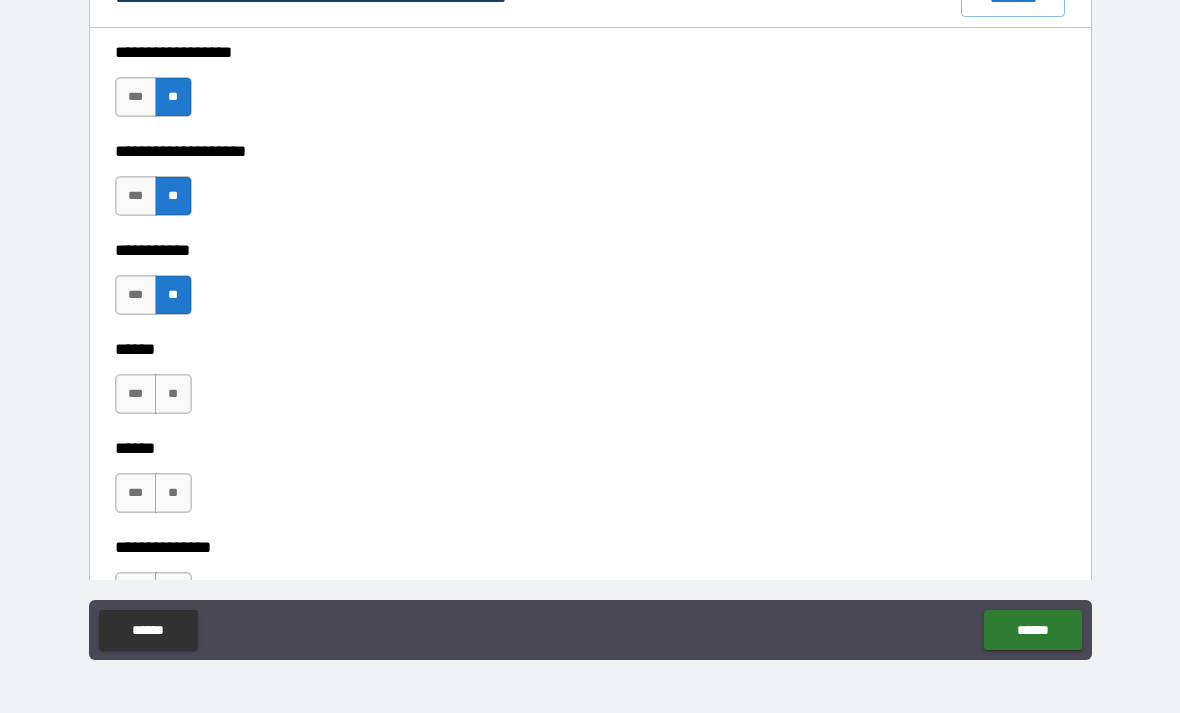 scroll, scrollTop: 2818, scrollLeft: 0, axis: vertical 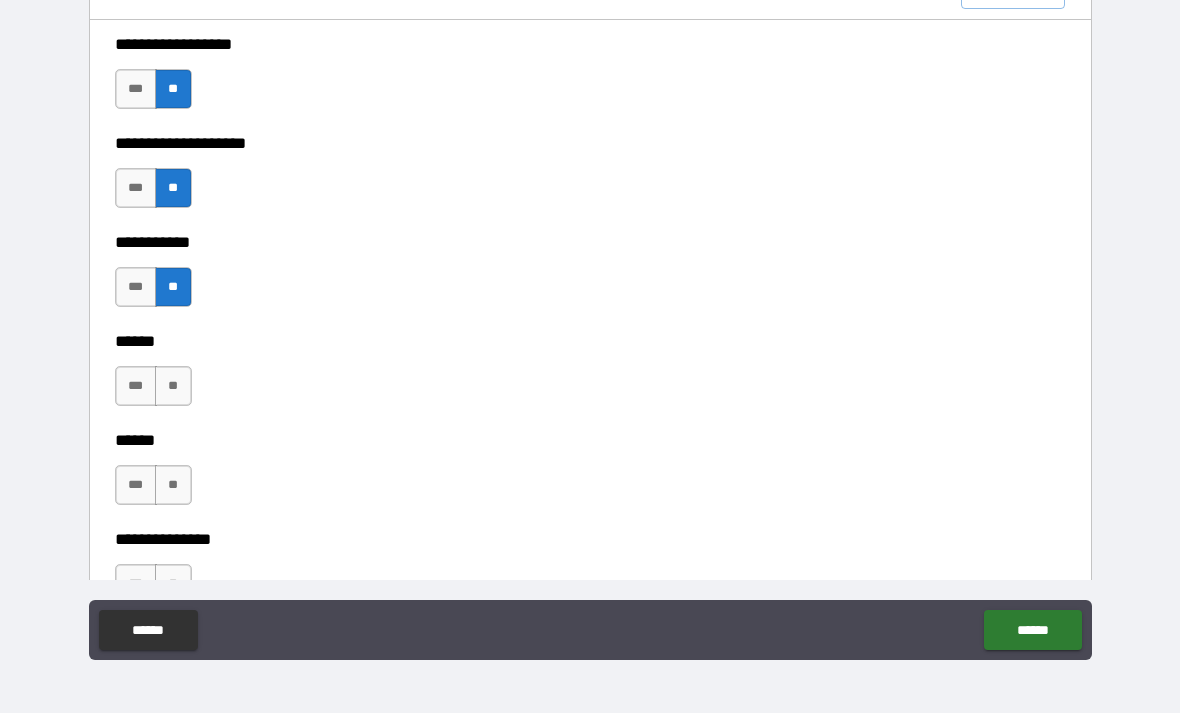 click on "**" at bounding box center (173, 386) 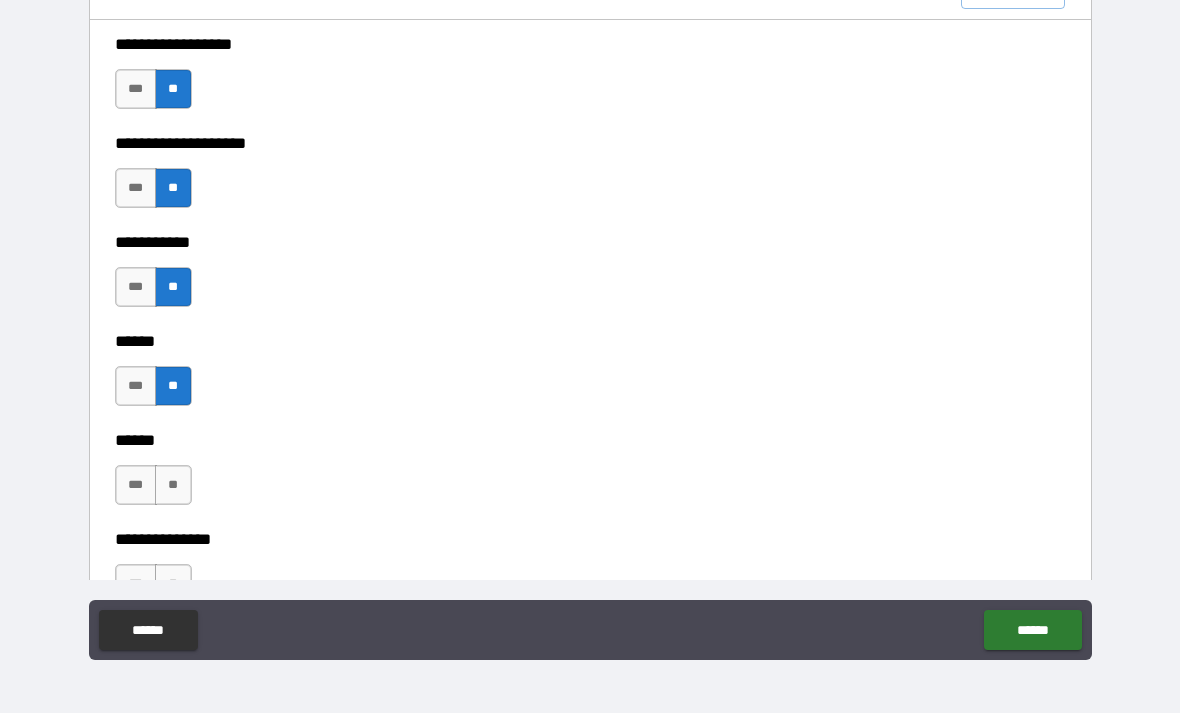 click on "**" at bounding box center [173, 485] 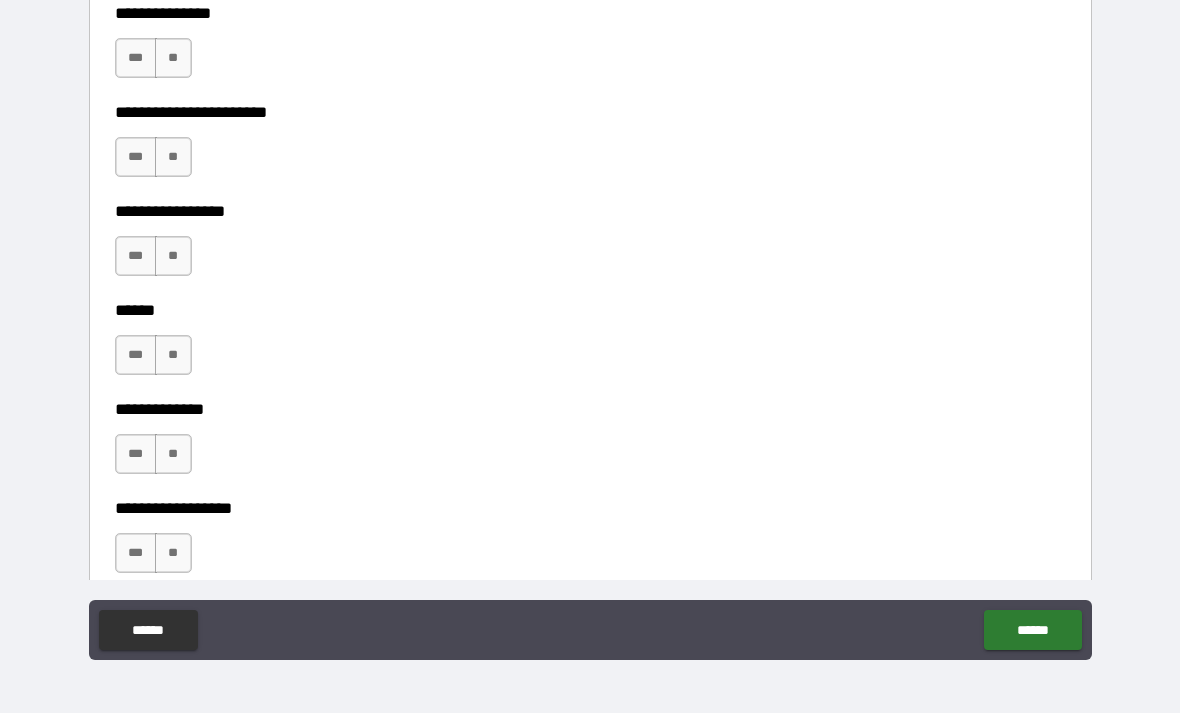 scroll, scrollTop: 3337, scrollLeft: 0, axis: vertical 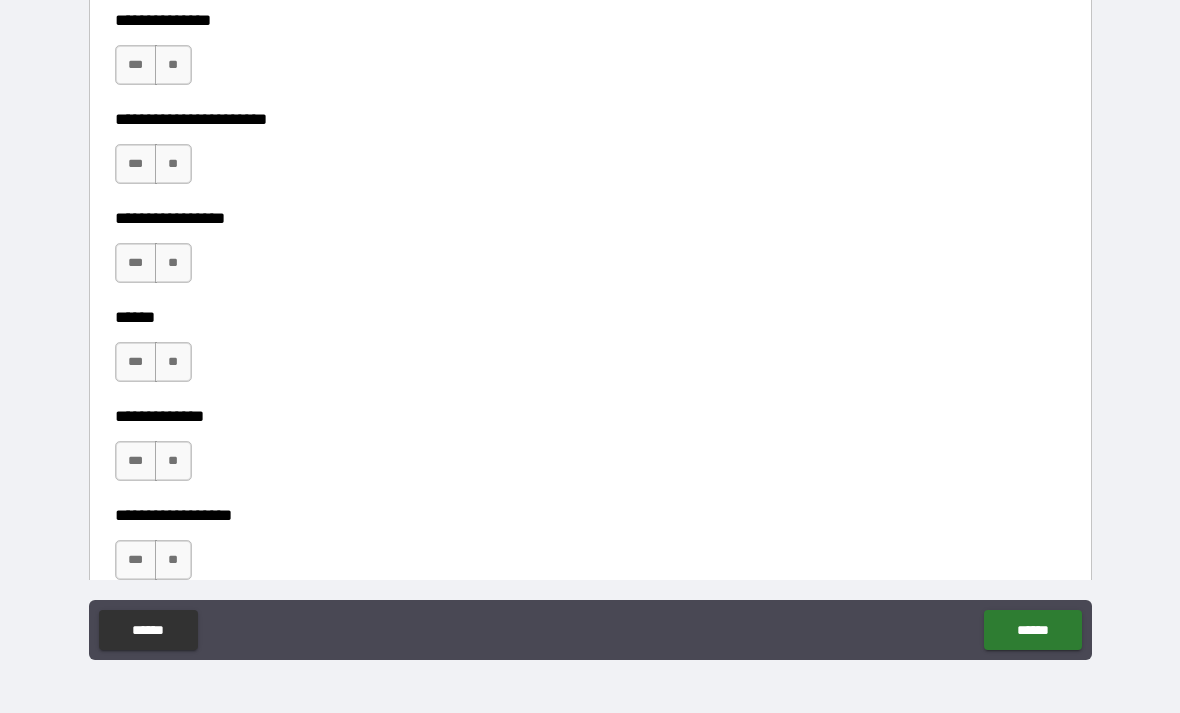 click on "**" at bounding box center (173, 65) 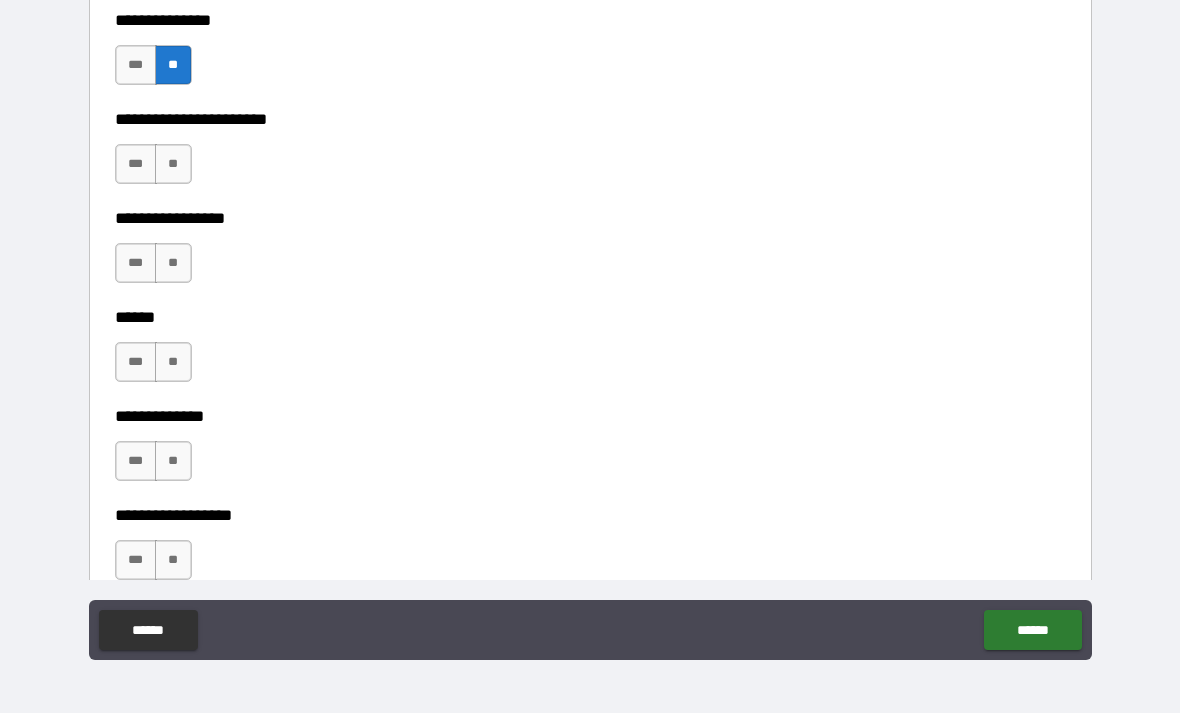 click on "**" at bounding box center (173, 164) 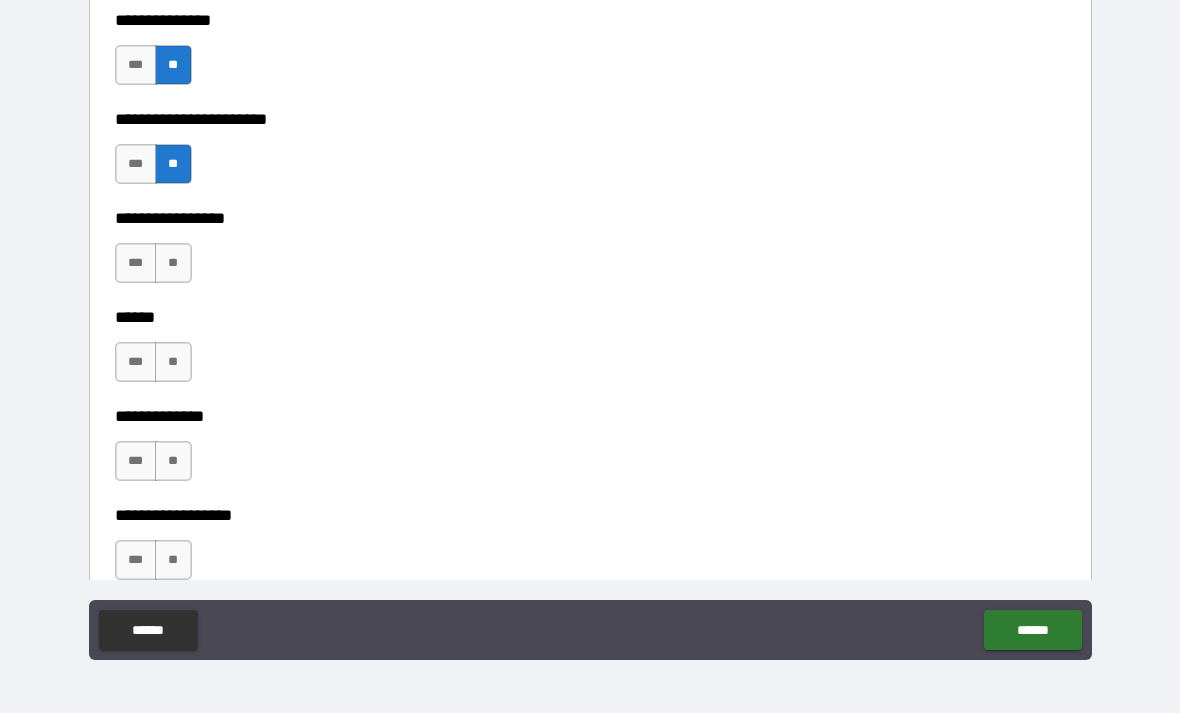click on "**" at bounding box center [173, 263] 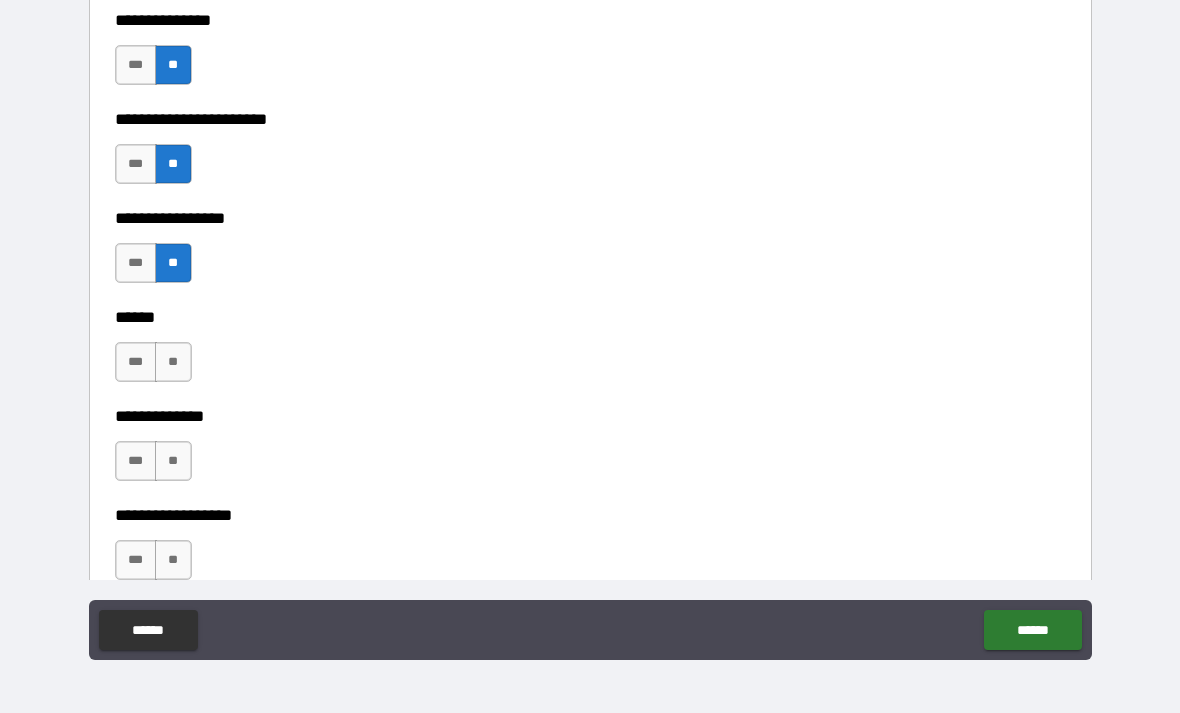 click on "**" at bounding box center (173, 362) 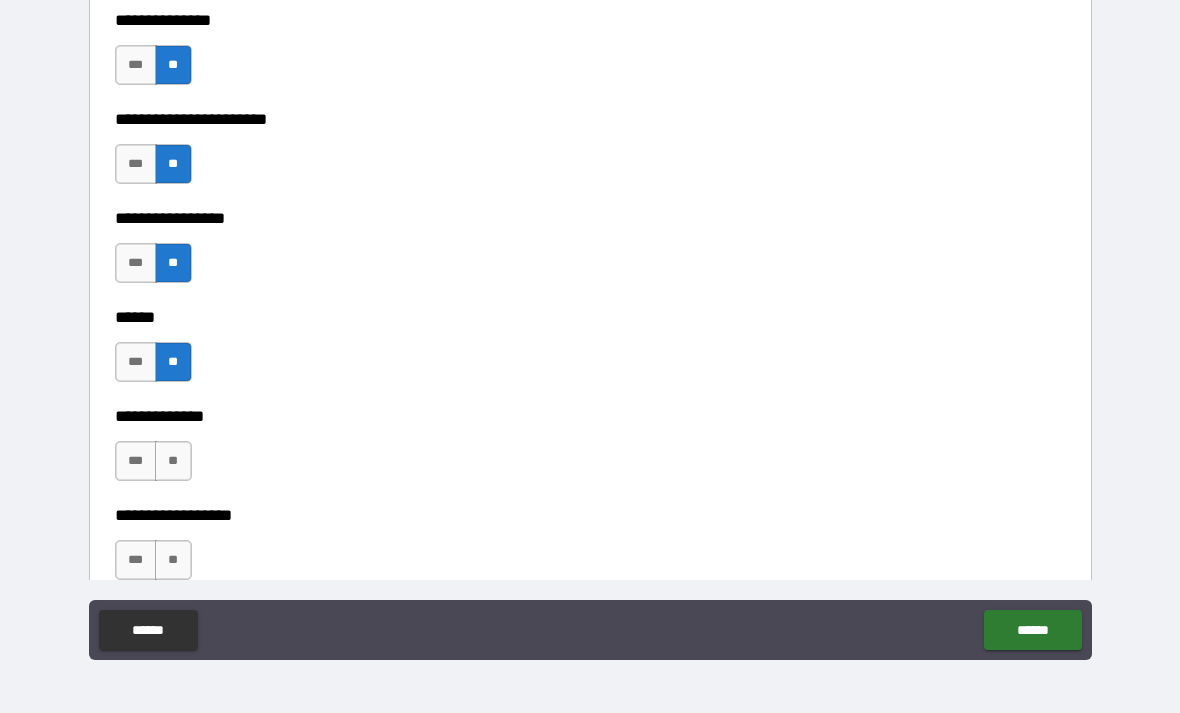 click on "**" at bounding box center (173, 461) 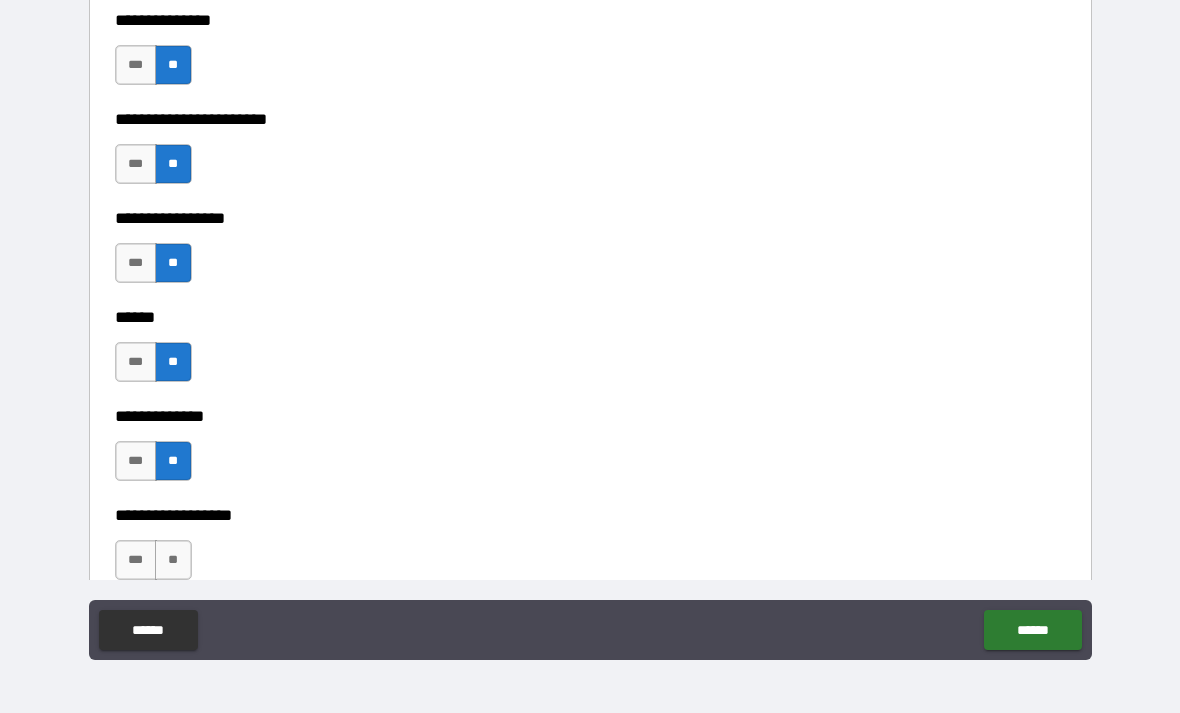 click on "**" at bounding box center (173, 560) 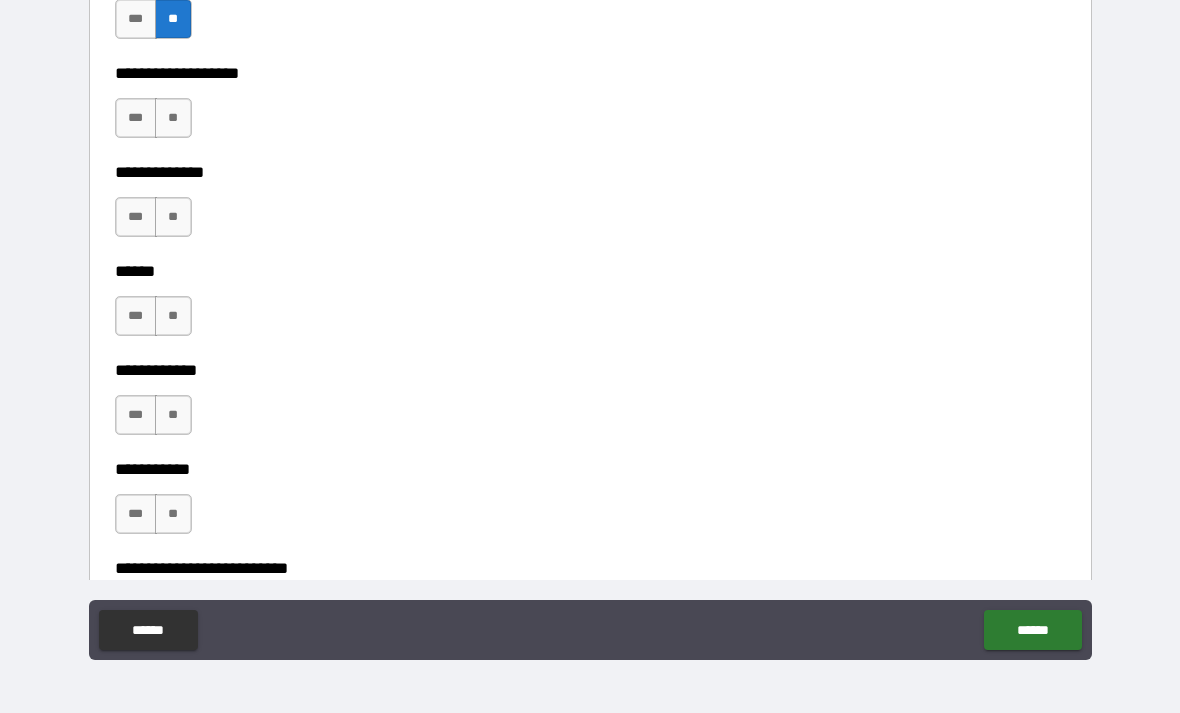 scroll, scrollTop: 3889, scrollLeft: 0, axis: vertical 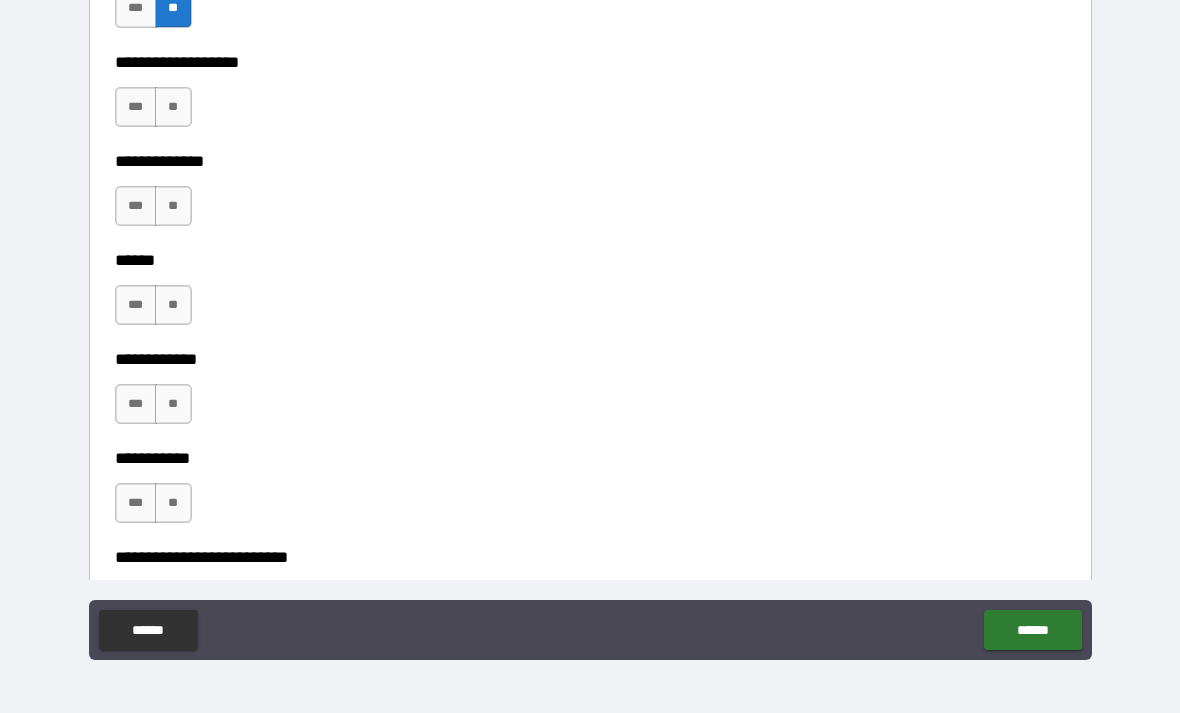 click on "**" at bounding box center [173, 107] 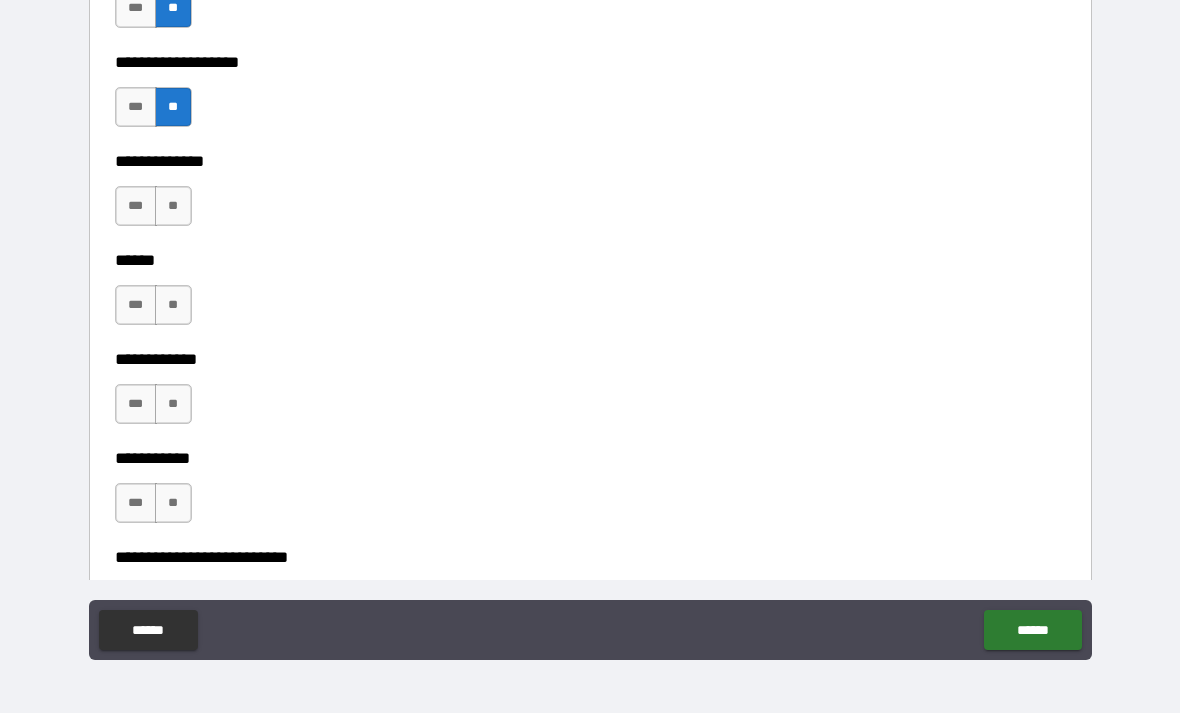 click on "**" at bounding box center (173, 206) 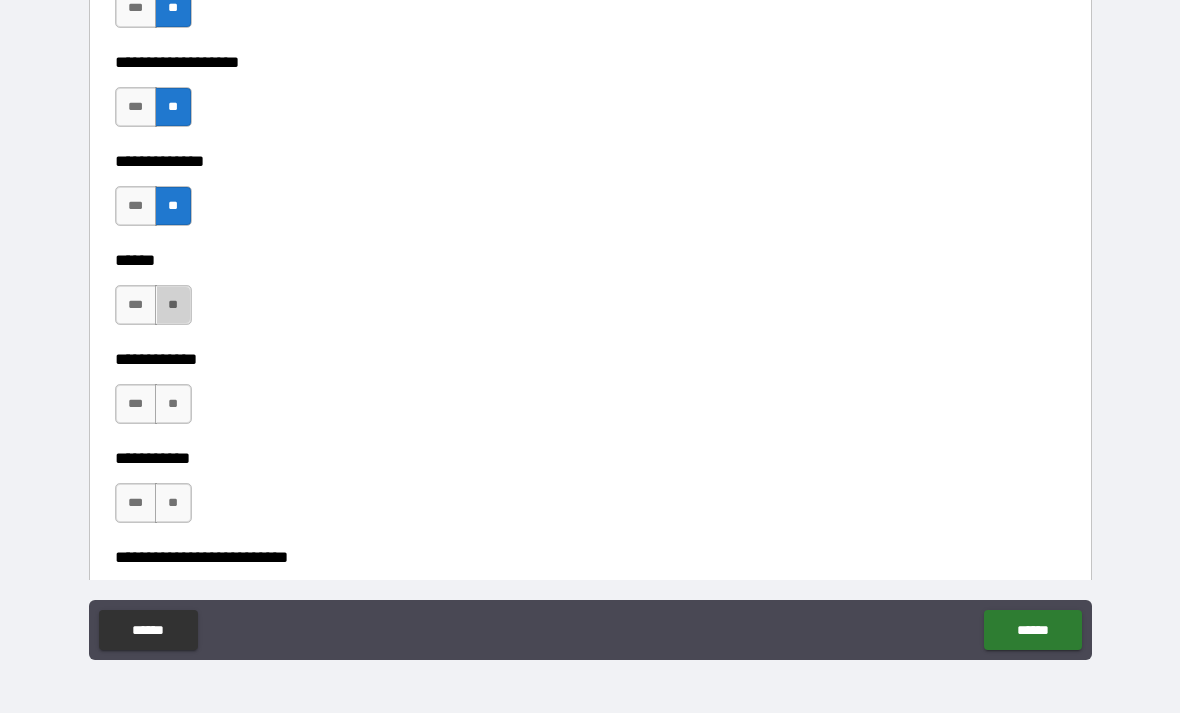 click on "**" at bounding box center [173, 305] 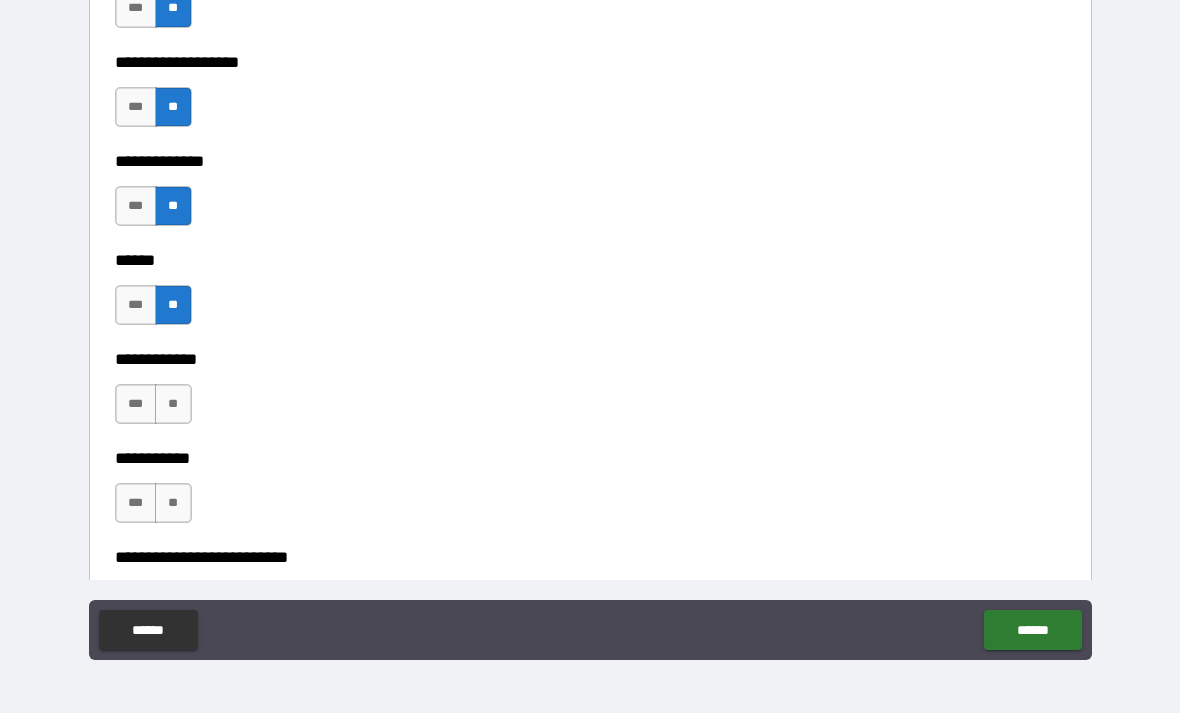 click on "**********" at bounding box center [590, 444] 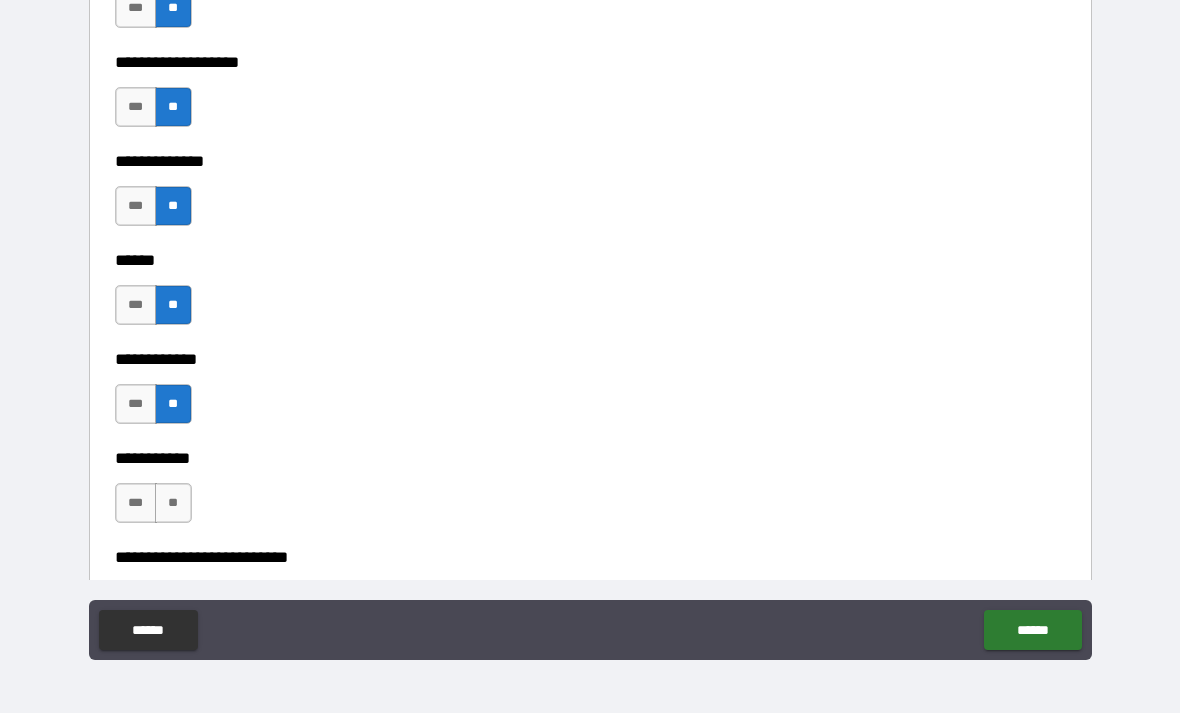 click on "**" at bounding box center (173, 503) 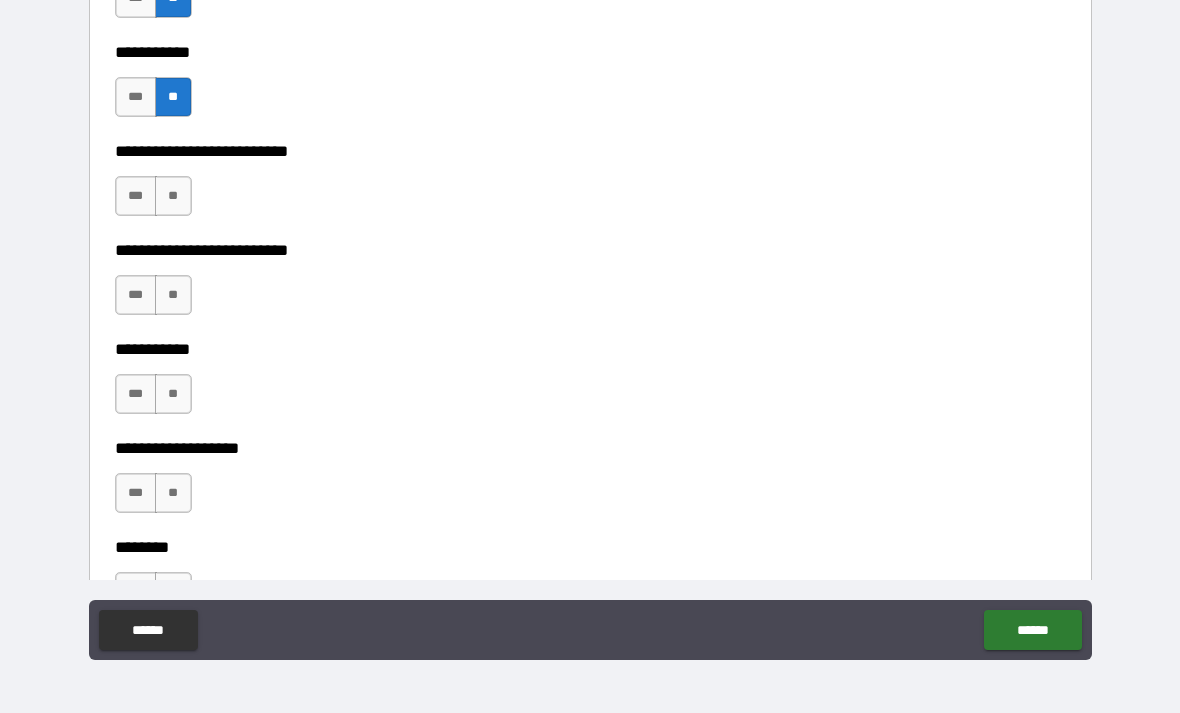 scroll, scrollTop: 4314, scrollLeft: 0, axis: vertical 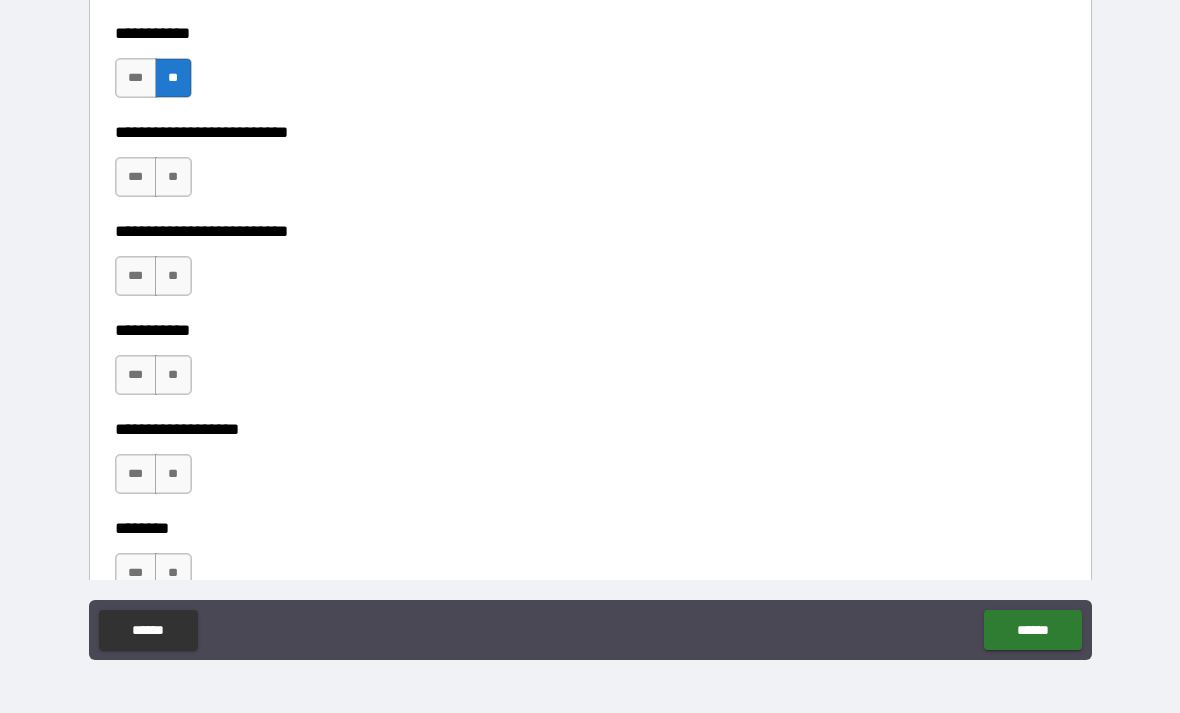 click on "**" at bounding box center (173, 177) 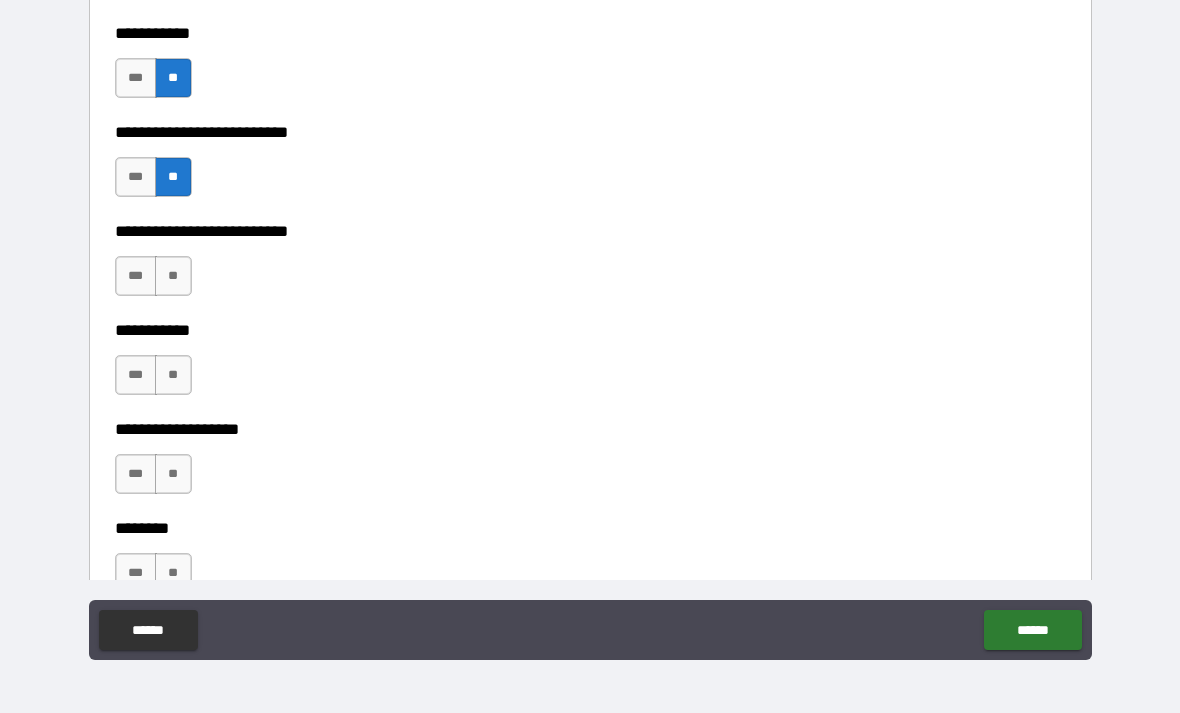 click on "**" at bounding box center (173, 276) 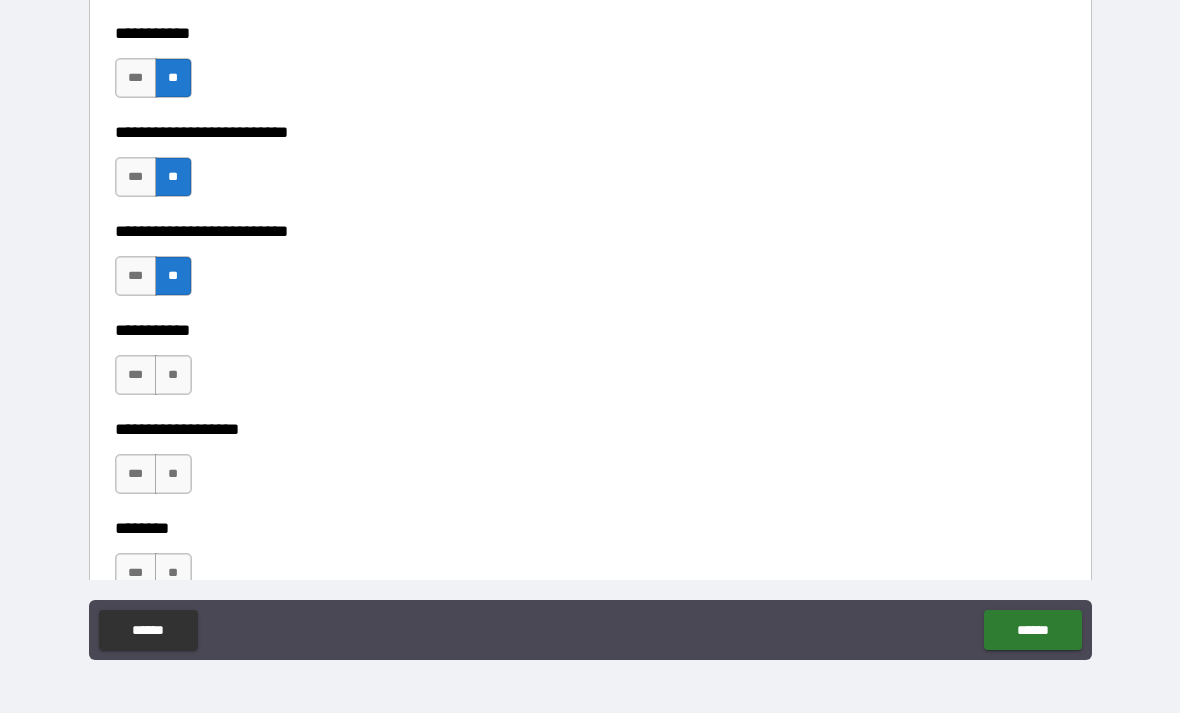 click on "**" at bounding box center [173, 375] 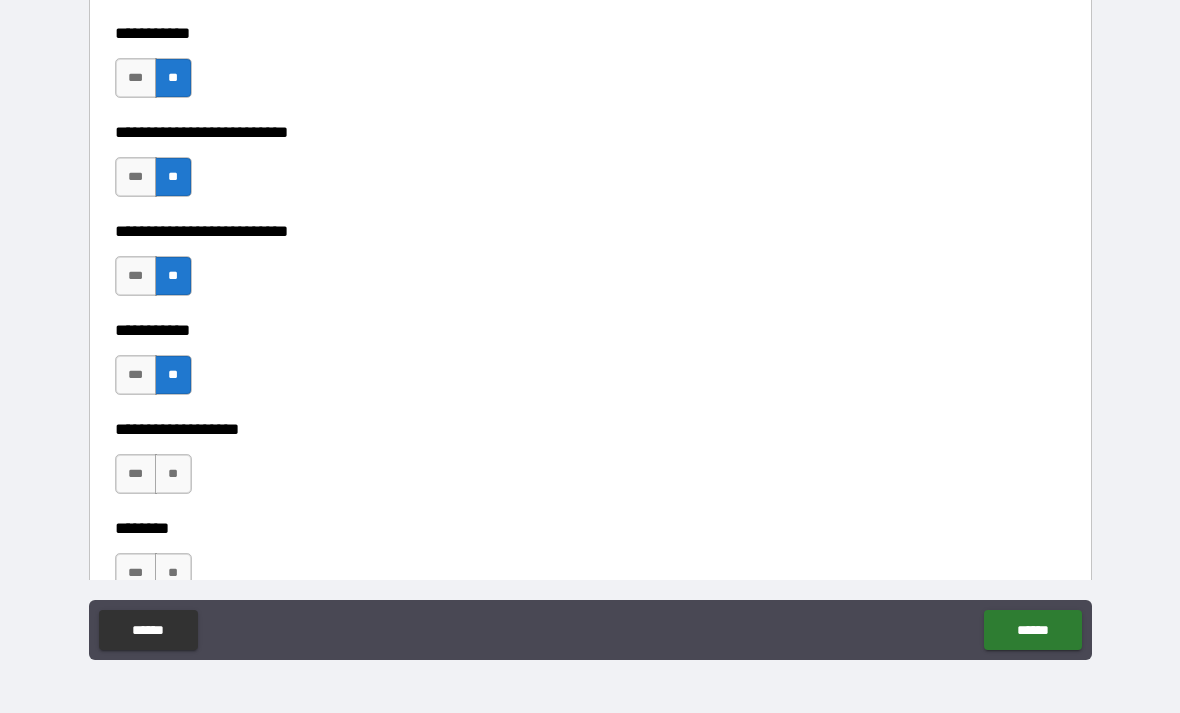 scroll, scrollTop: 4457, scrollLeft: 0, axis: vertical 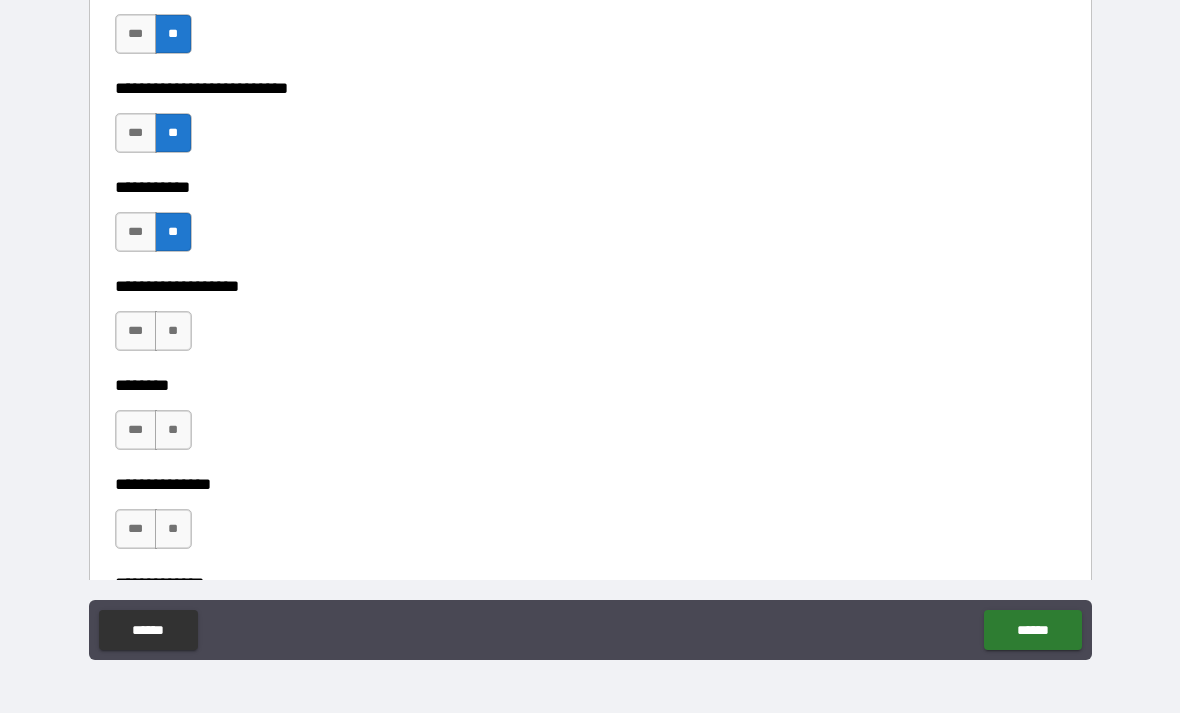 click on "**" at bounding box center (173, 331) 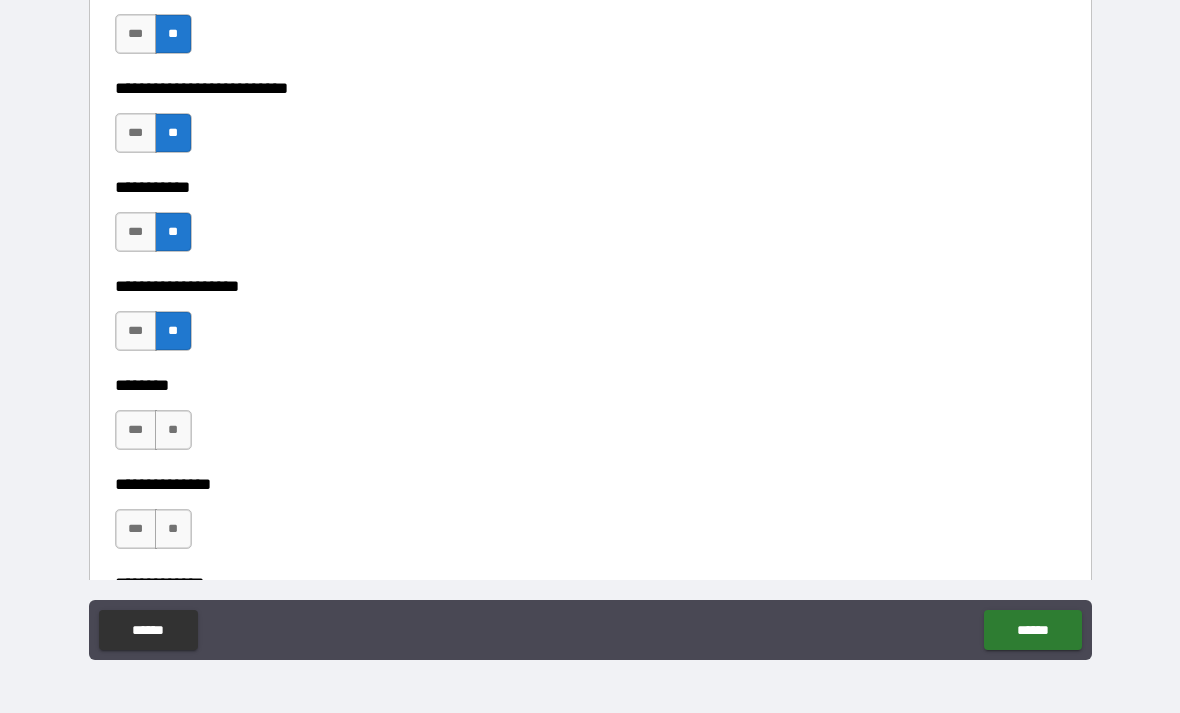 click on "**" at bounding box center [173, 430] 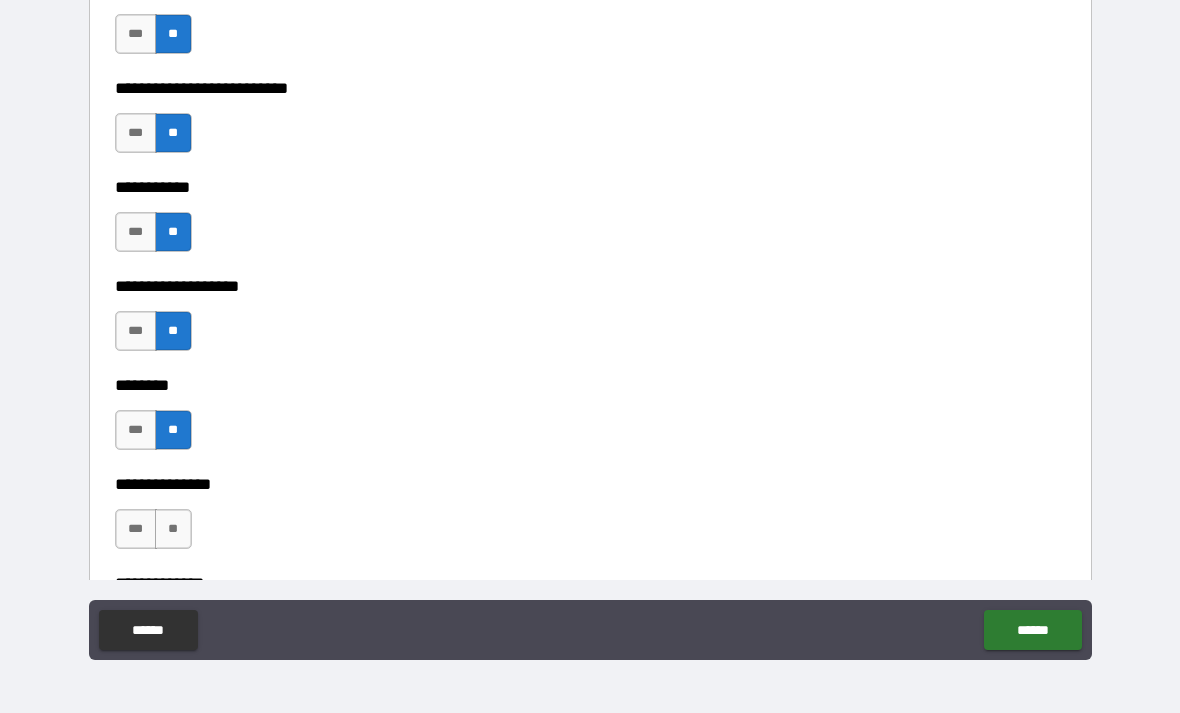 scroll, scrollTop: 4574, scrollLeft: 0, axis: vertical 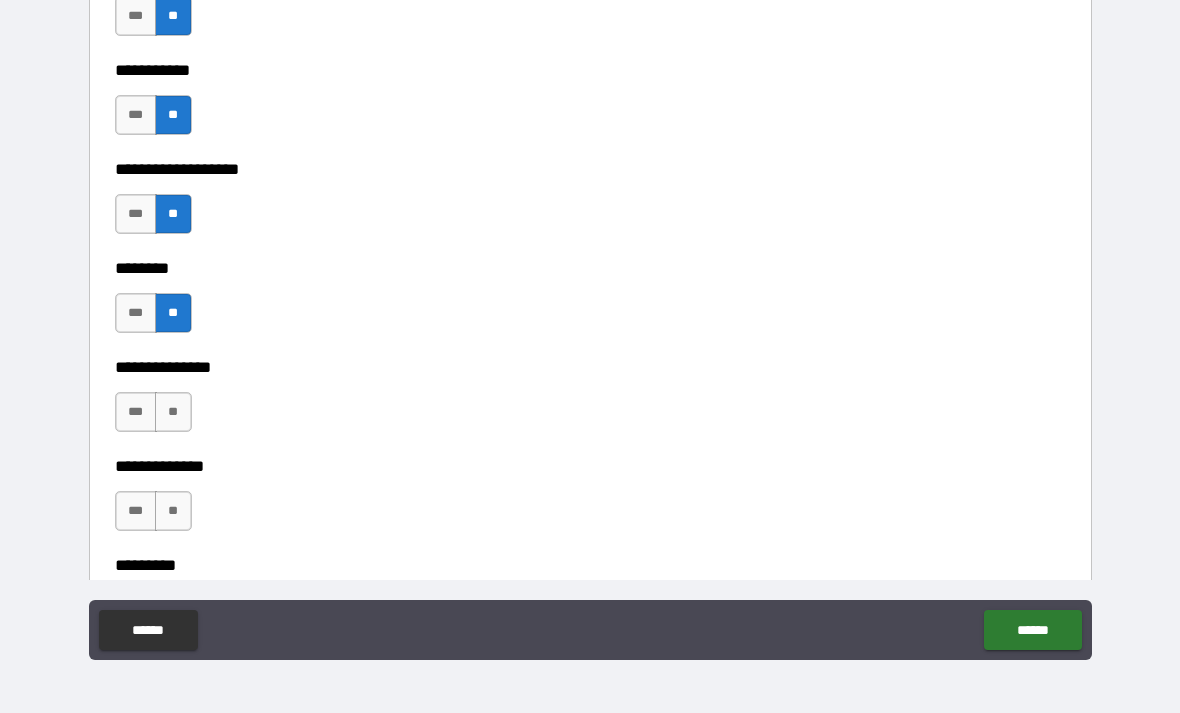 click on "**" at bounding box center (173, 412) 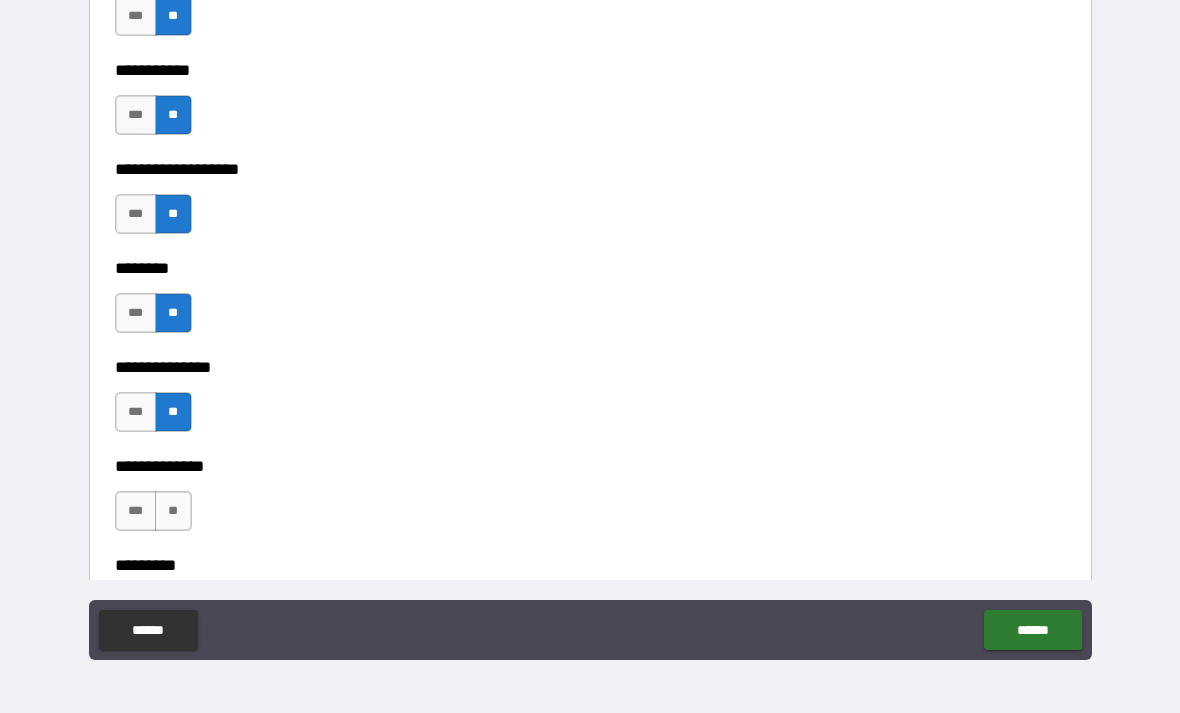 click on "**" at bounding box center (173, 511) 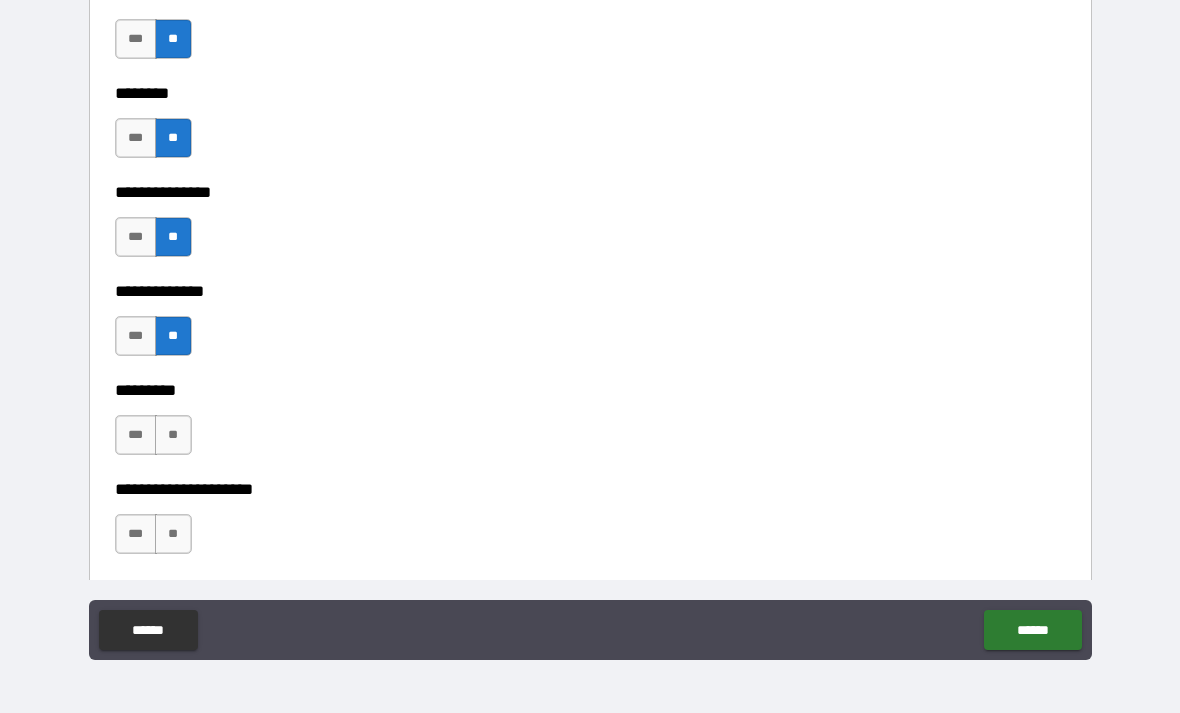 scroll, scrollTop: 4755, scrollLeft: 0, axis: vertical 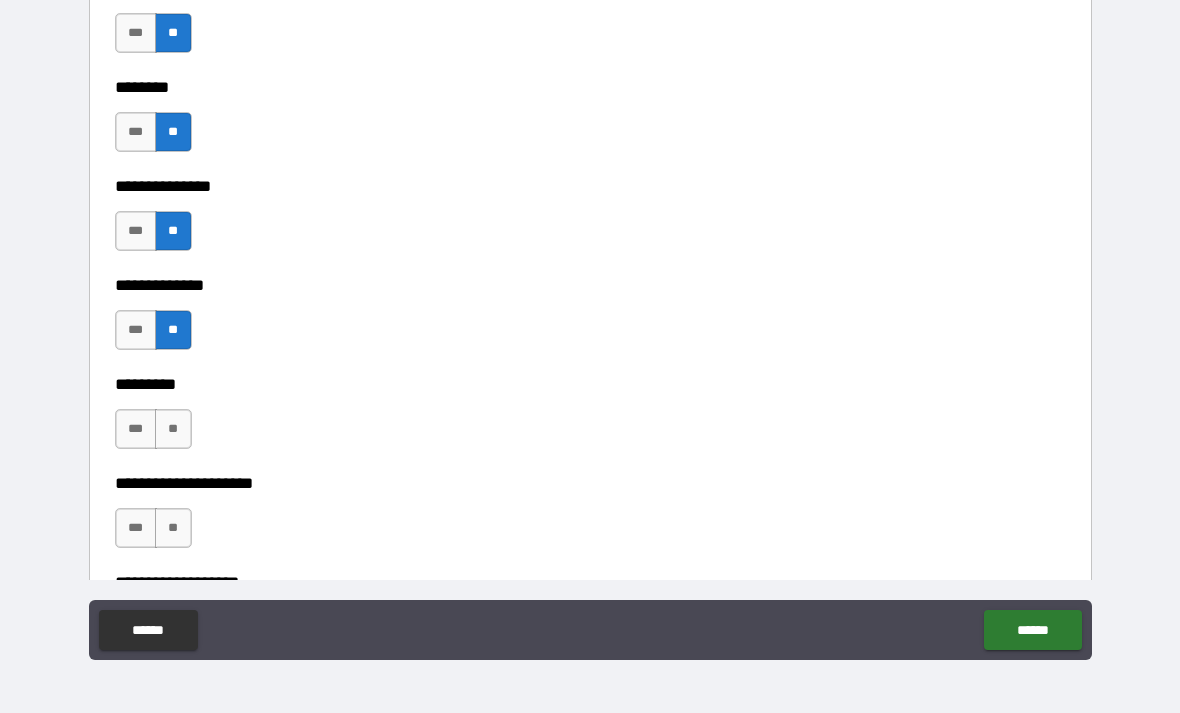 click on "**" at bounding box center [173, 429] 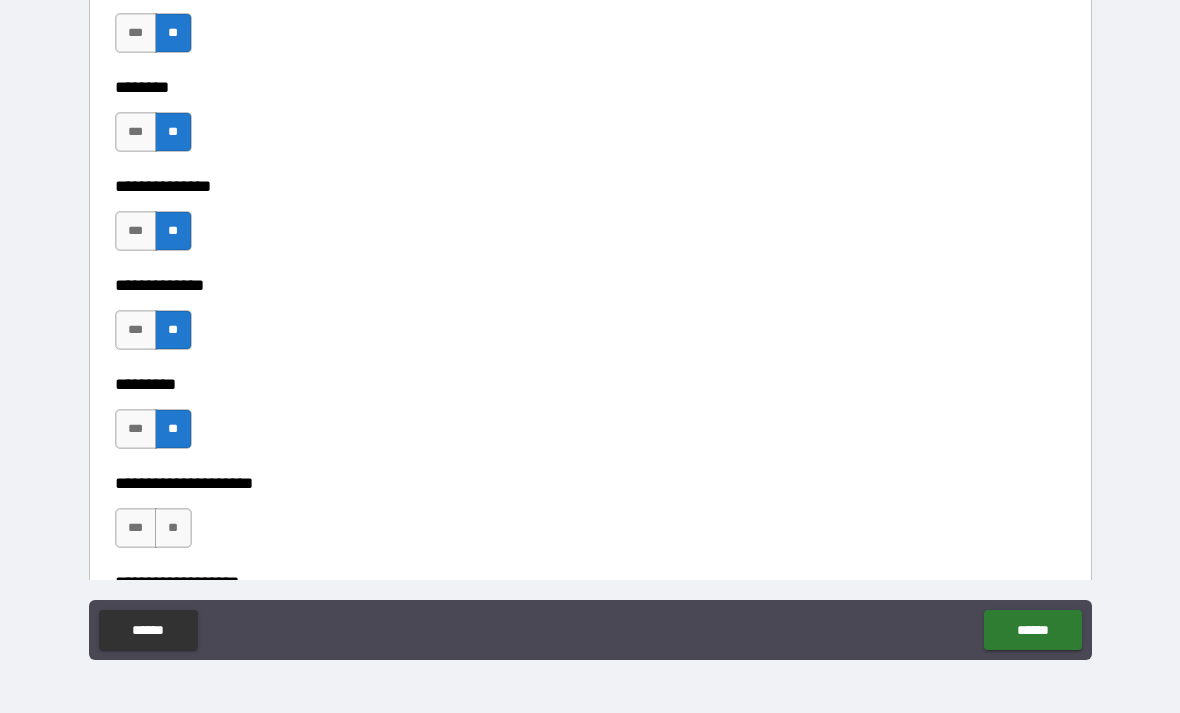 click on "**" at bounding box center (173, 528) 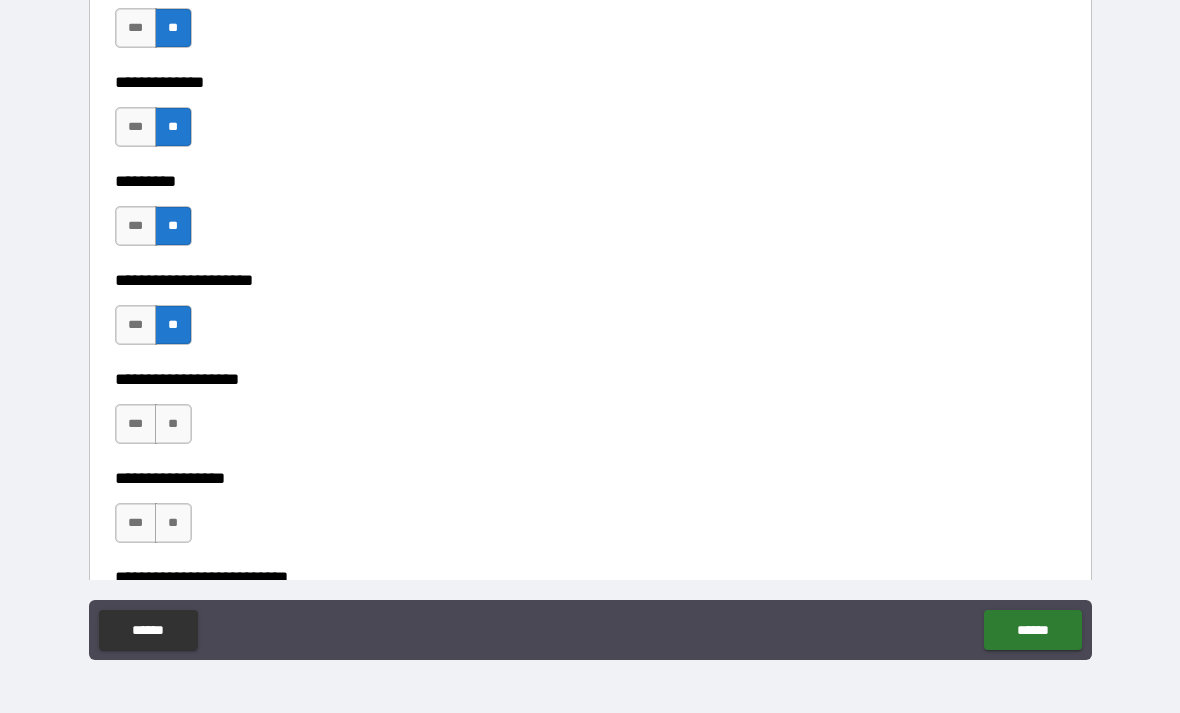 scroll, scrollTop: 4957, scrollLeft: 0, axis: vertical 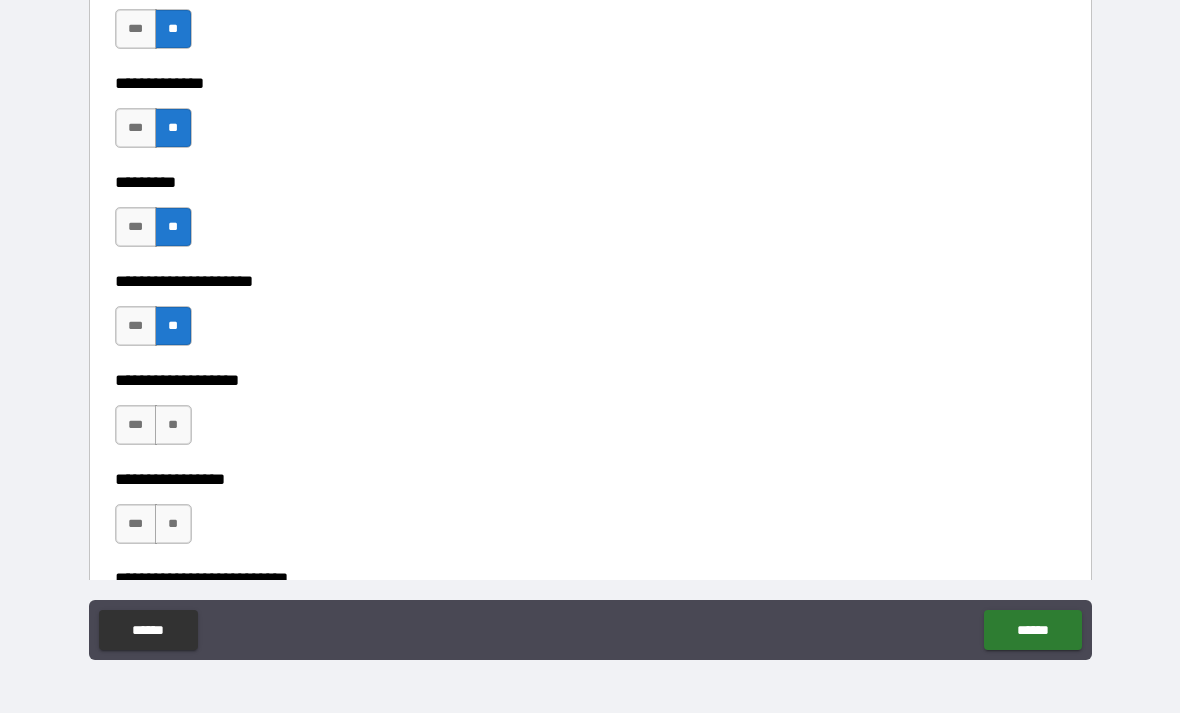 click on "**" at bounding box center (173, 425) 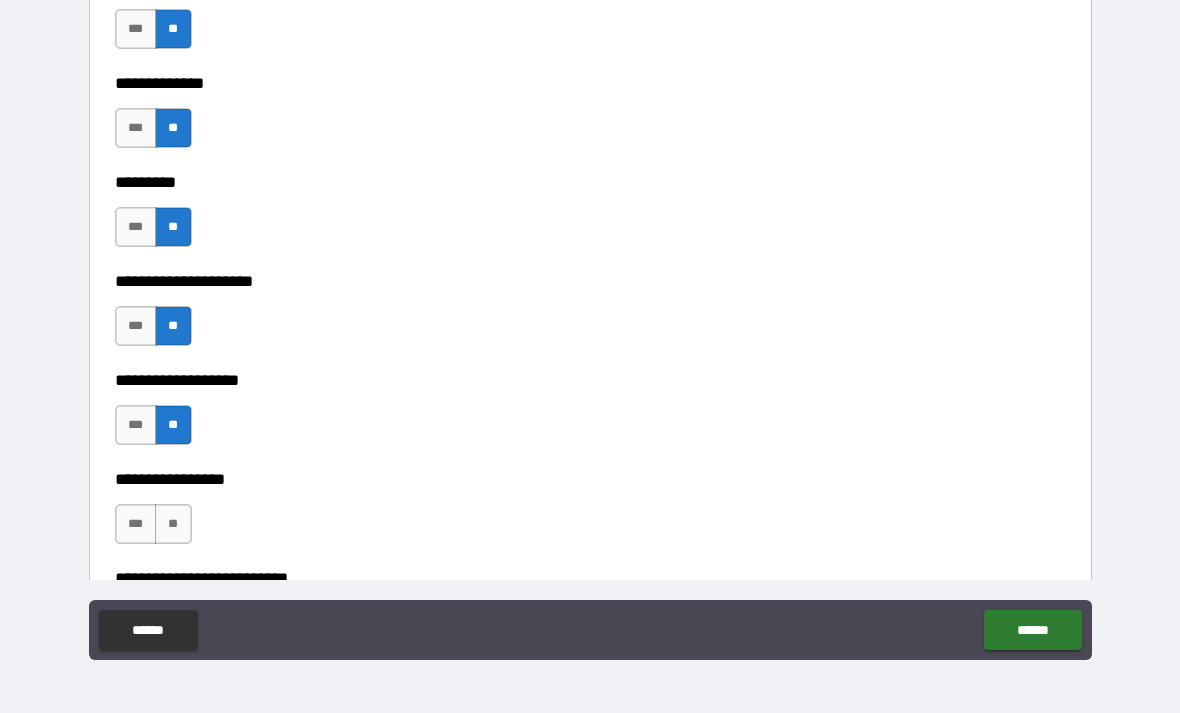 click on "**" at bounding box center (173, 524) 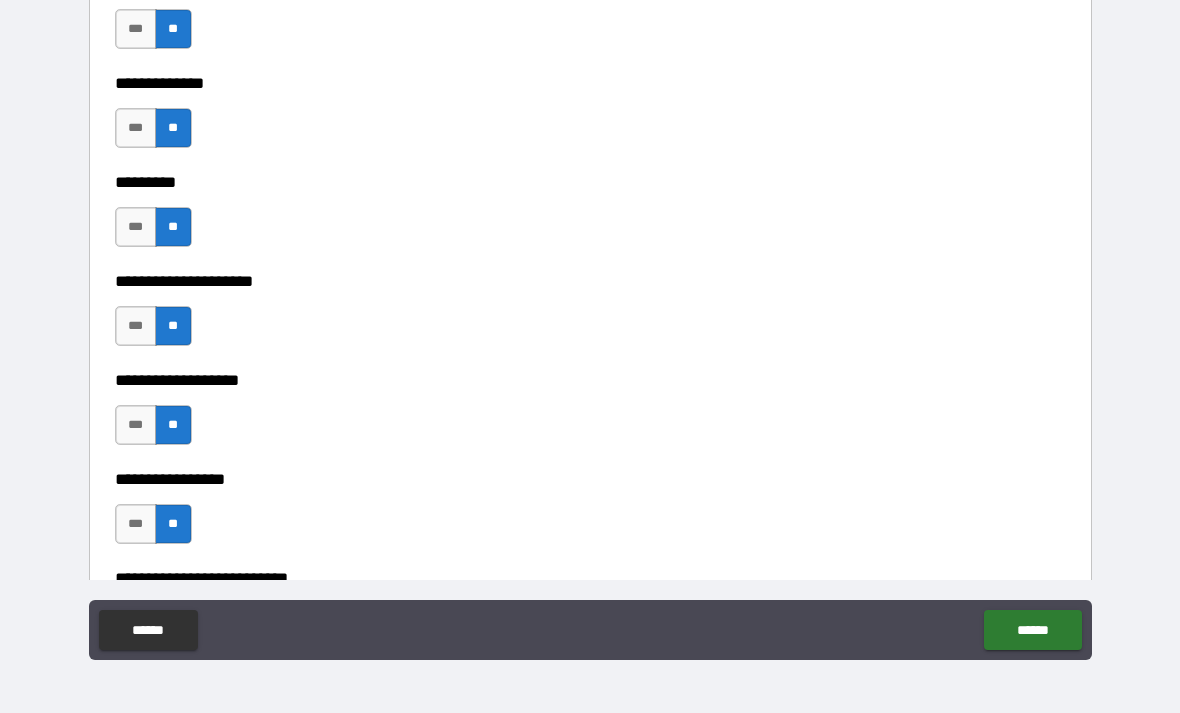 scroll, scrollTop: 5154, scrollLeft: 0, axis: vertical 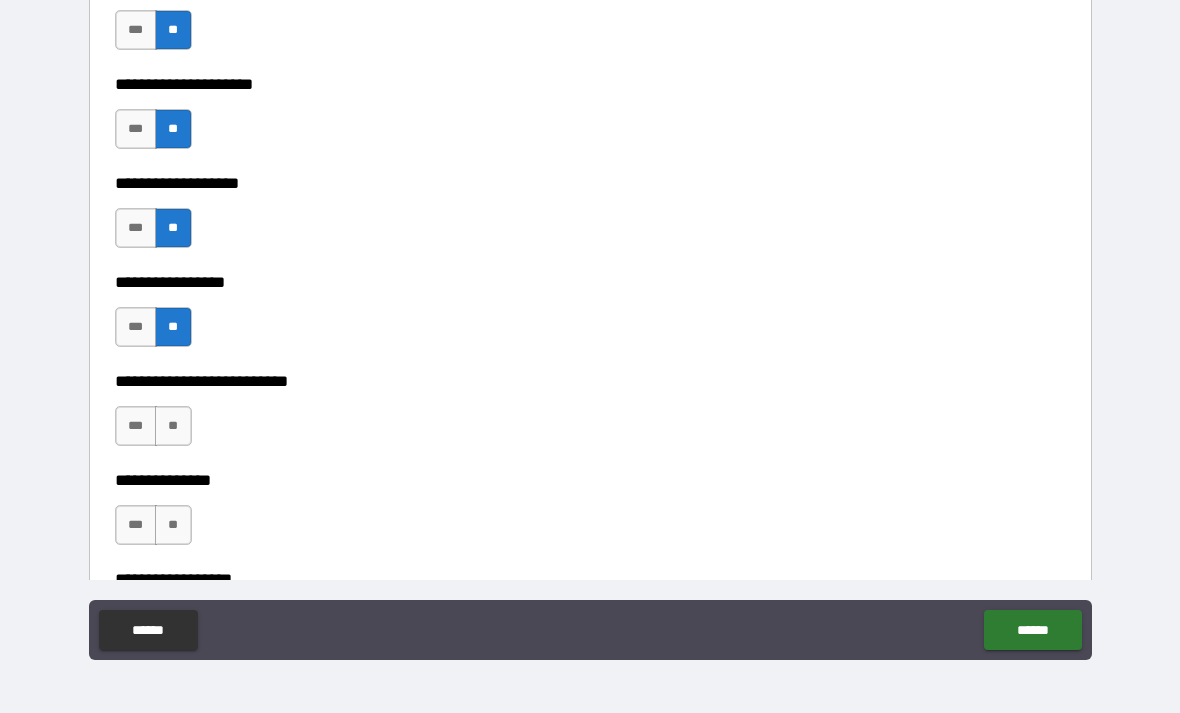 click on "**" at bounding box center (173, 426) 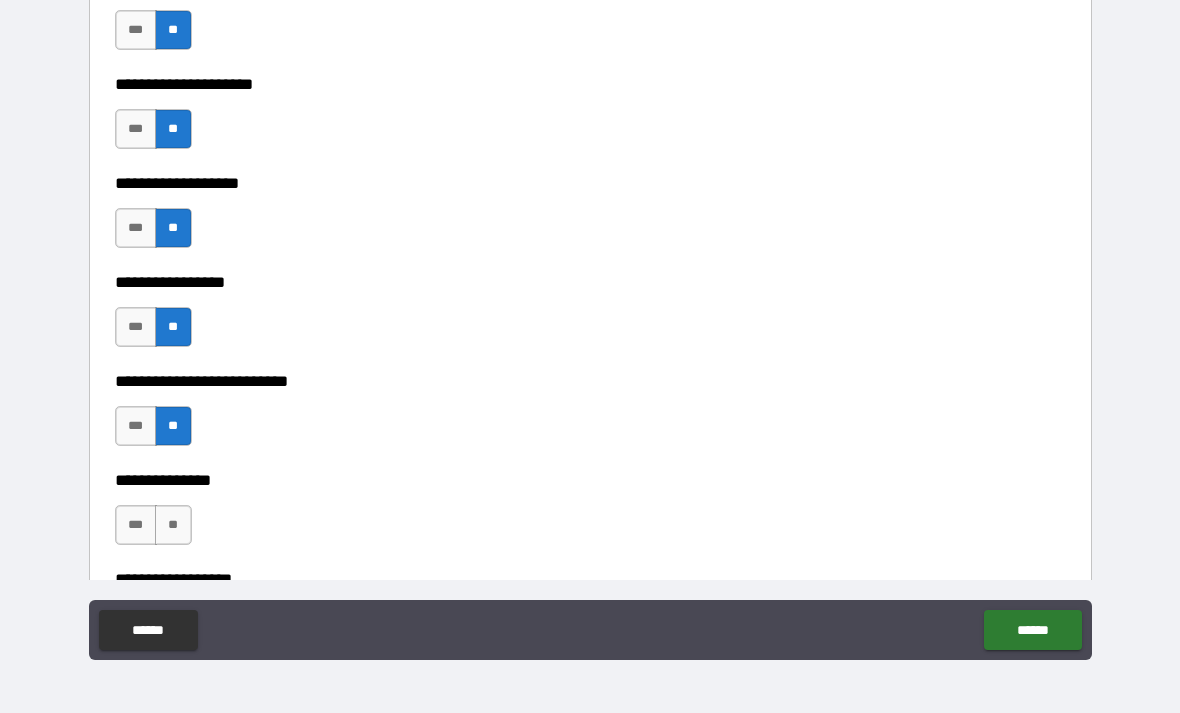 click on "**" at bounding box center [173, 525] 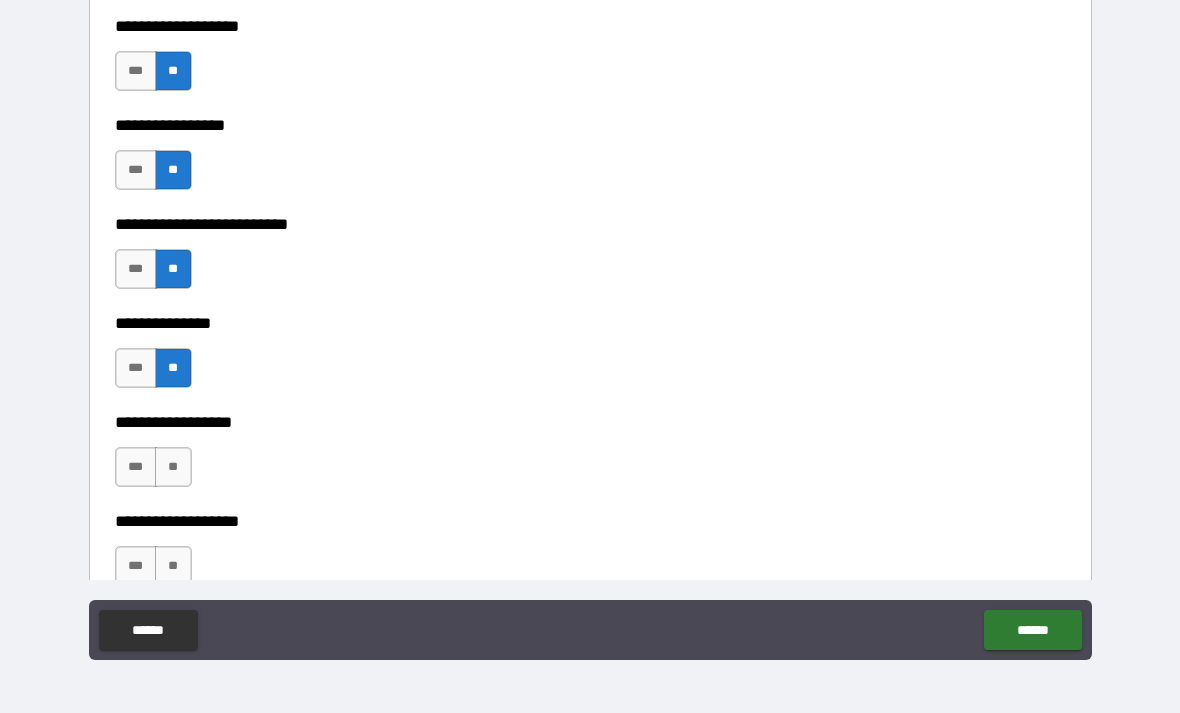 scroll, scrollTop: 5320, scrollLeft: 0, axis: vertical 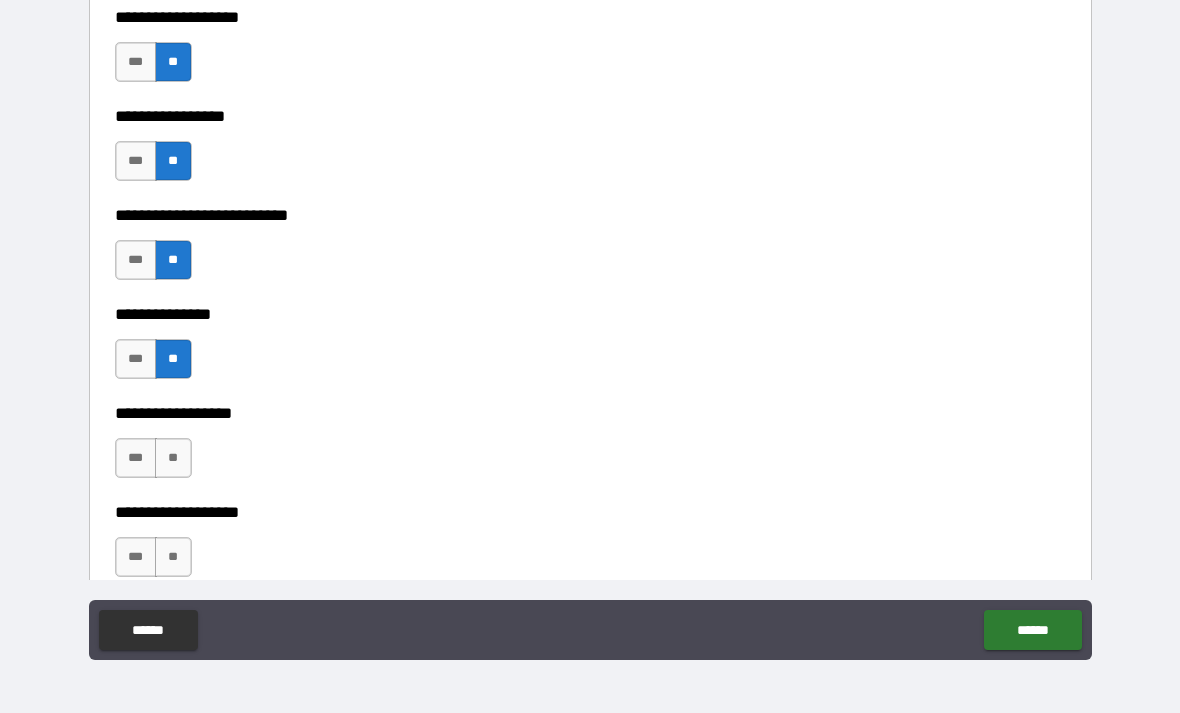 click on "**" at bounding box center (173, 458) 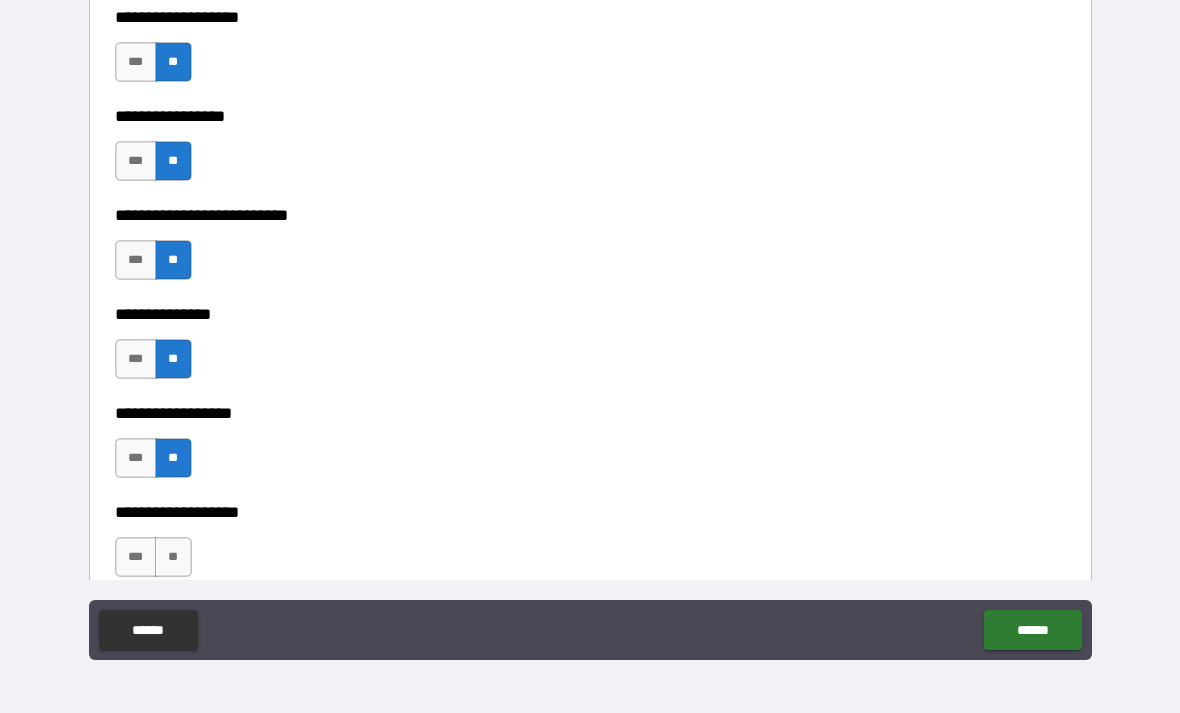 click on "**" at bounding box center [173, 557] 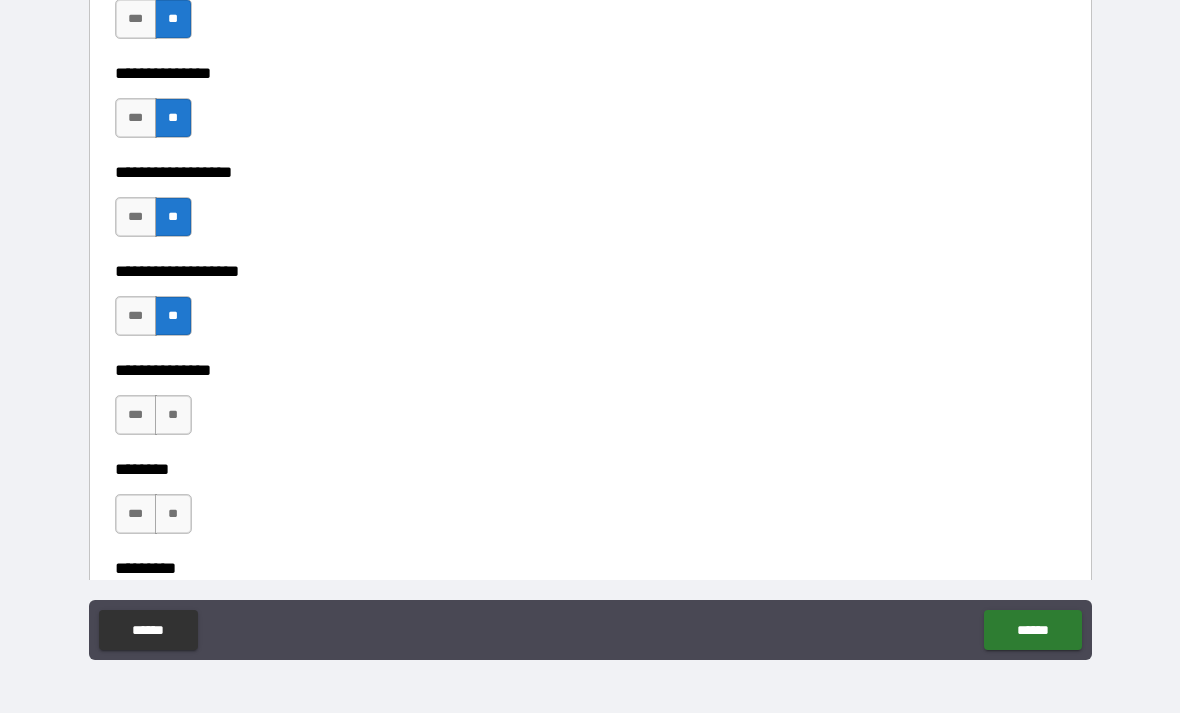 scroll, scrollTop: 5560, scrollLeft: 0, axis: vertical 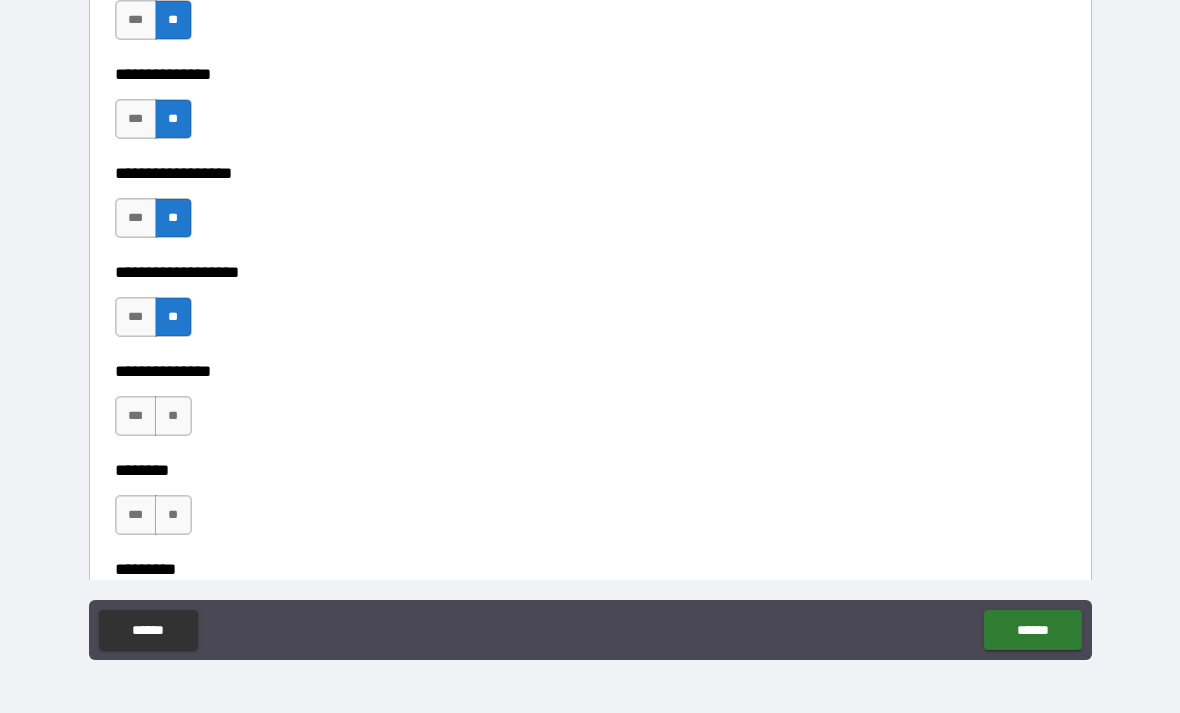 click on "**" at bounding box center (173, 416) 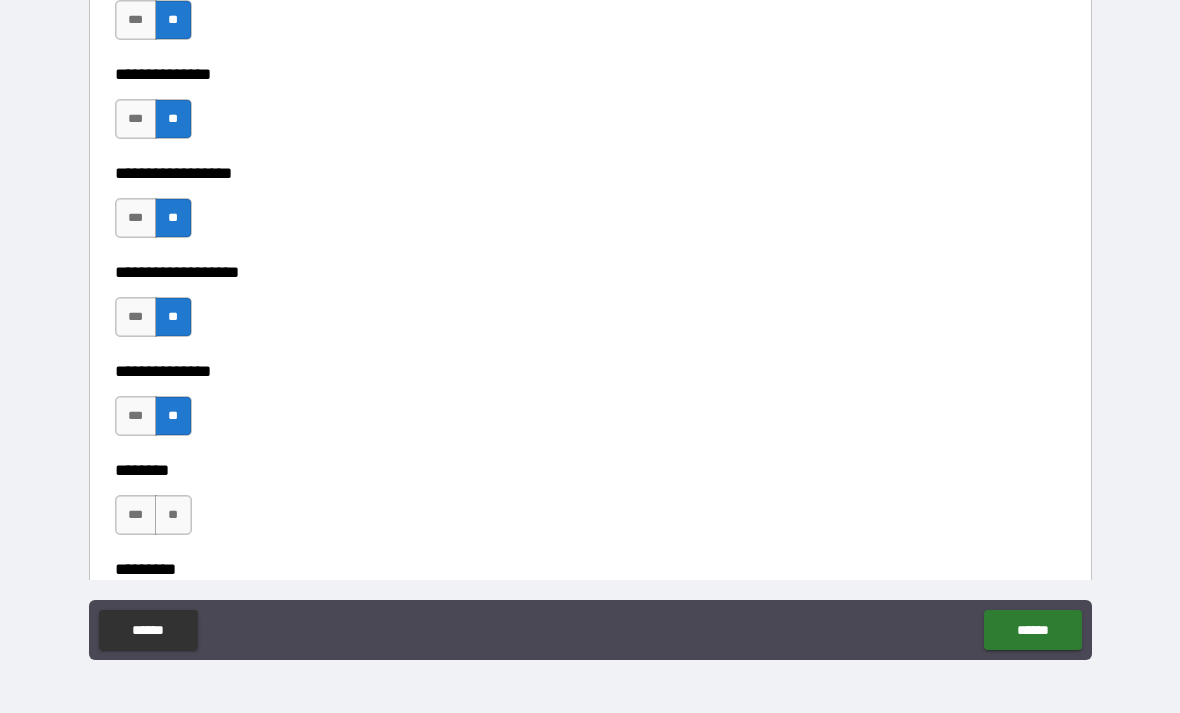 click on "**" at bounding box center [173, 515] 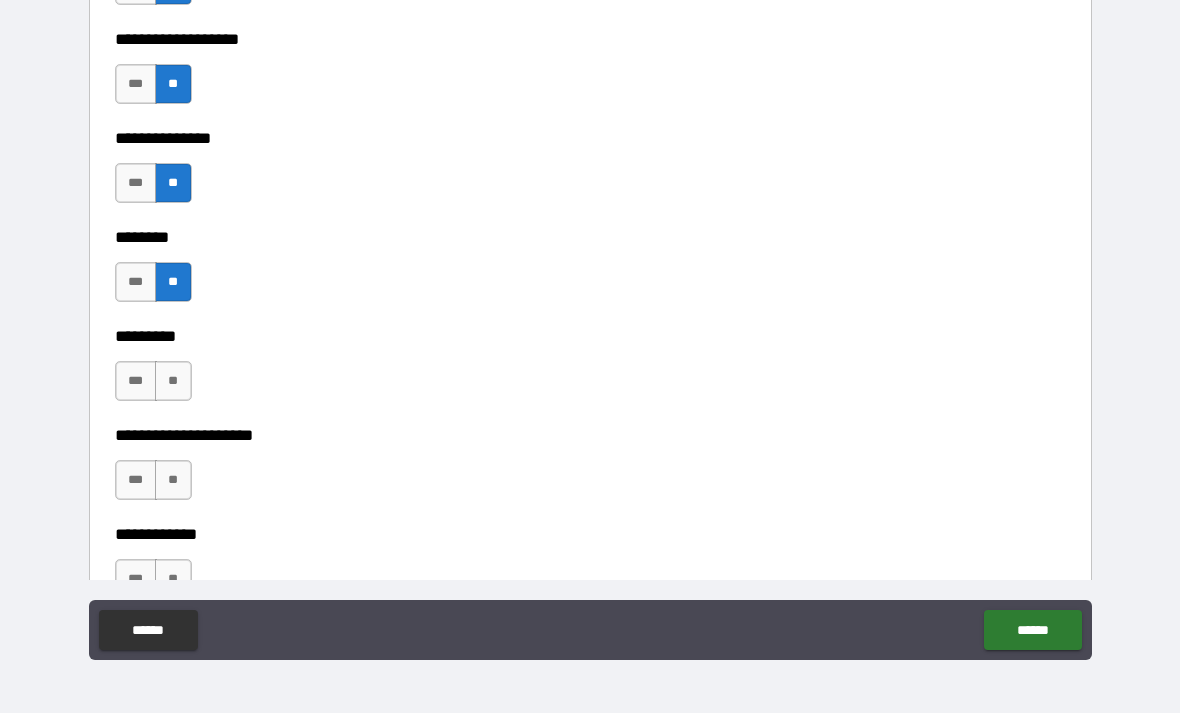 scroll, scrollTop: 5798, scrollLeft: 0, axis: vertical 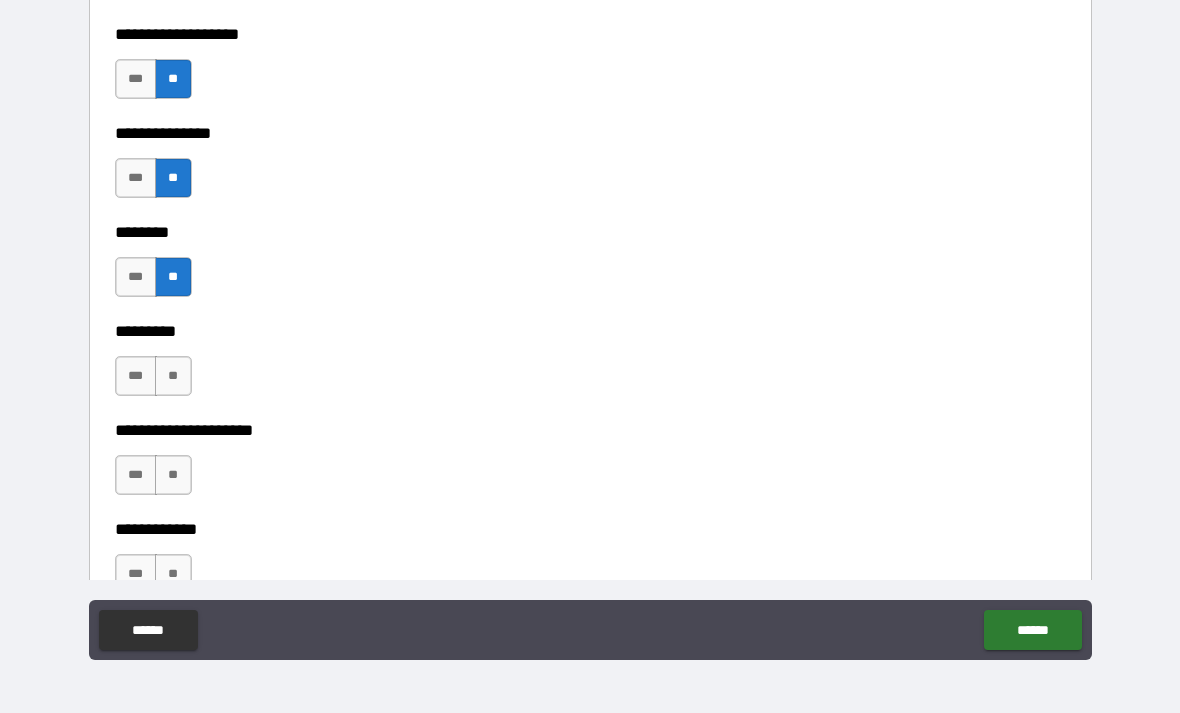 click on "**" at bounding box center (173, 376) 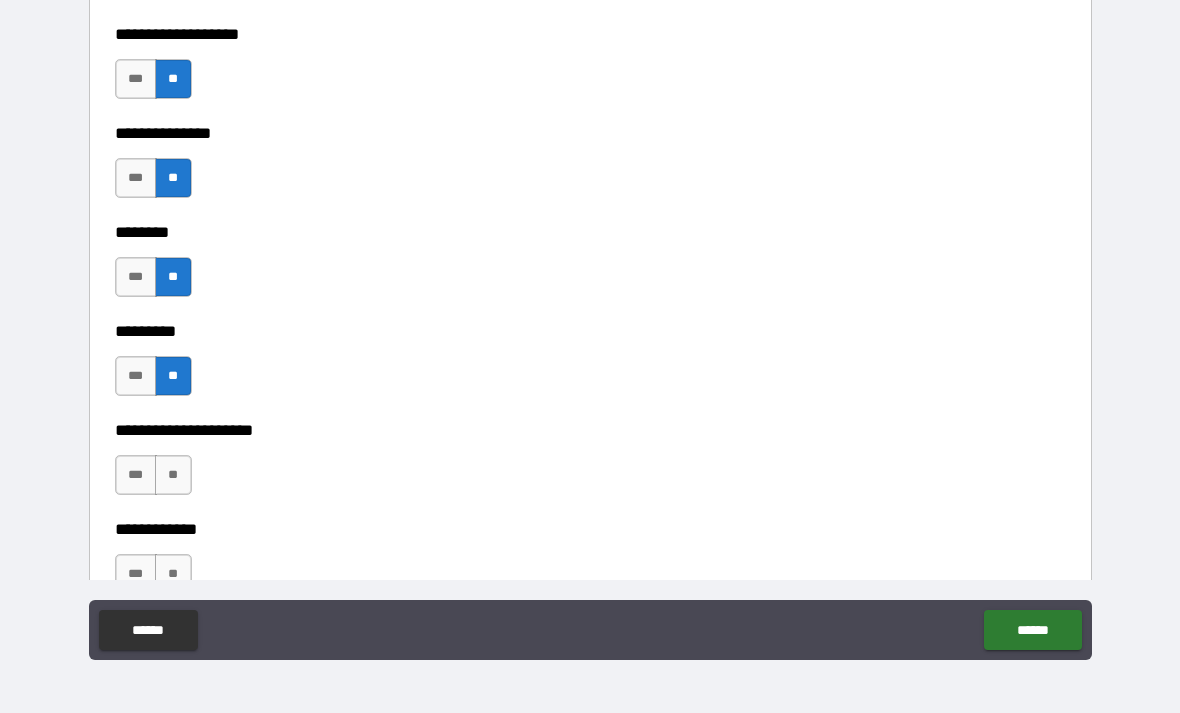 click on "**" at bounding box center [173, 475] 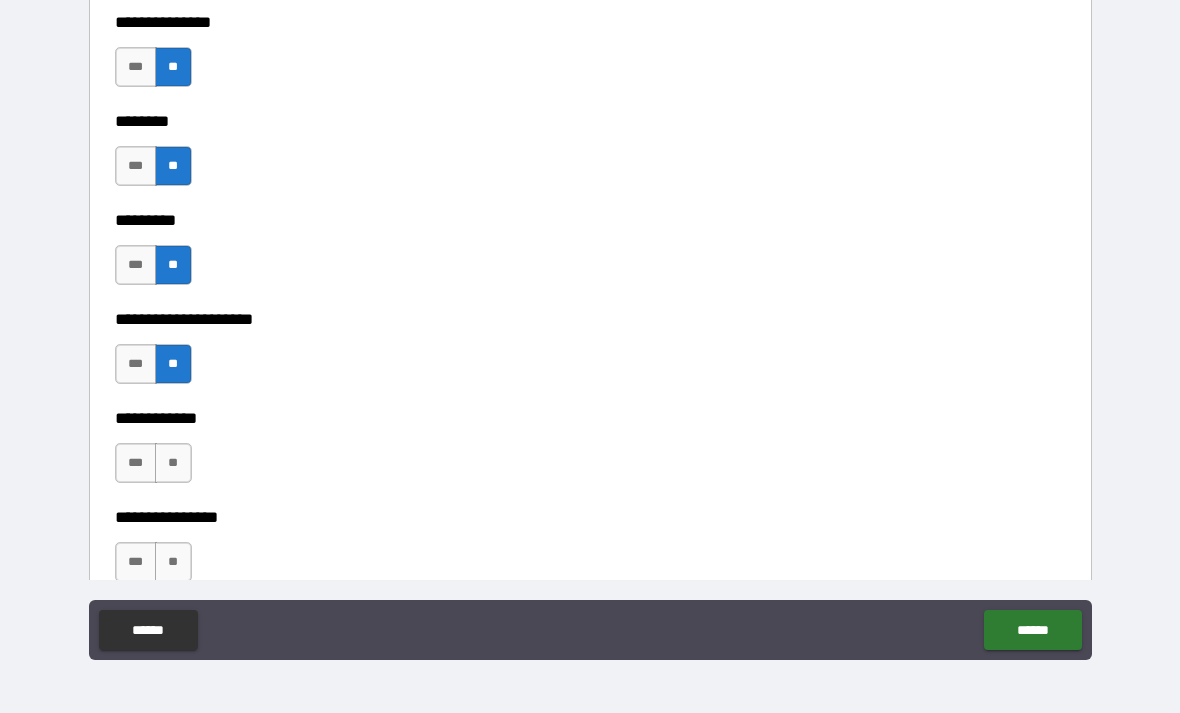 click on "**" at bounding box center [173, 463] 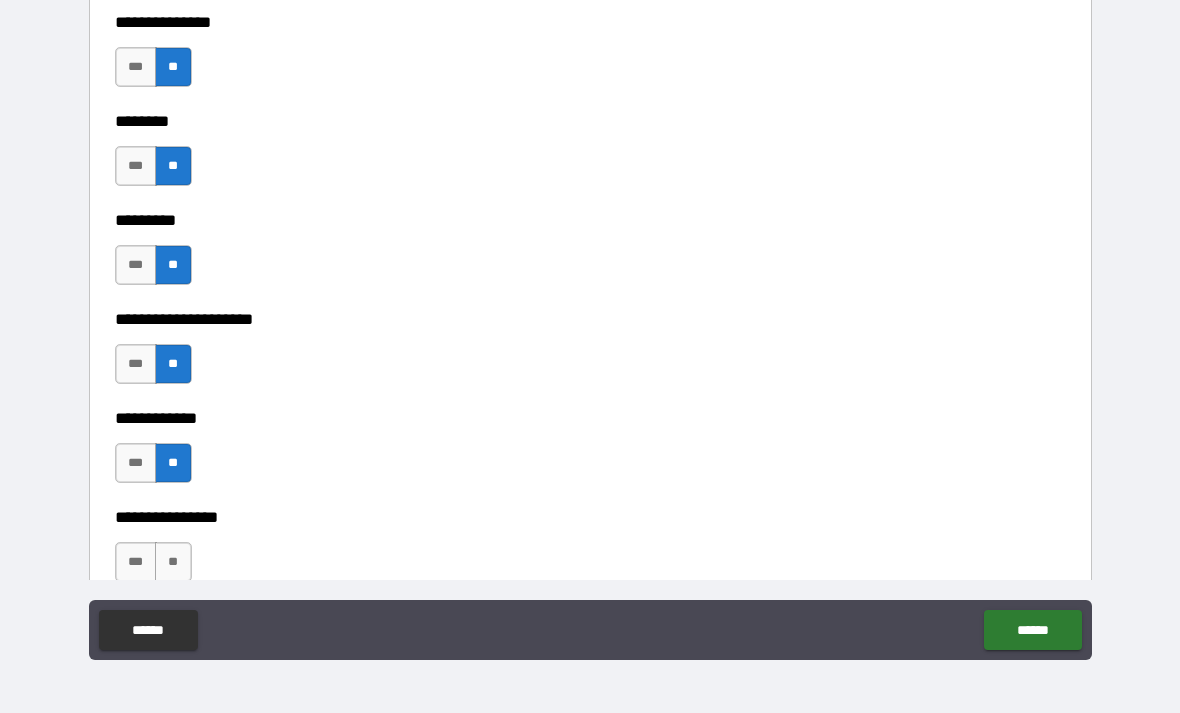 click on "**" at bounding box center (173, 562) 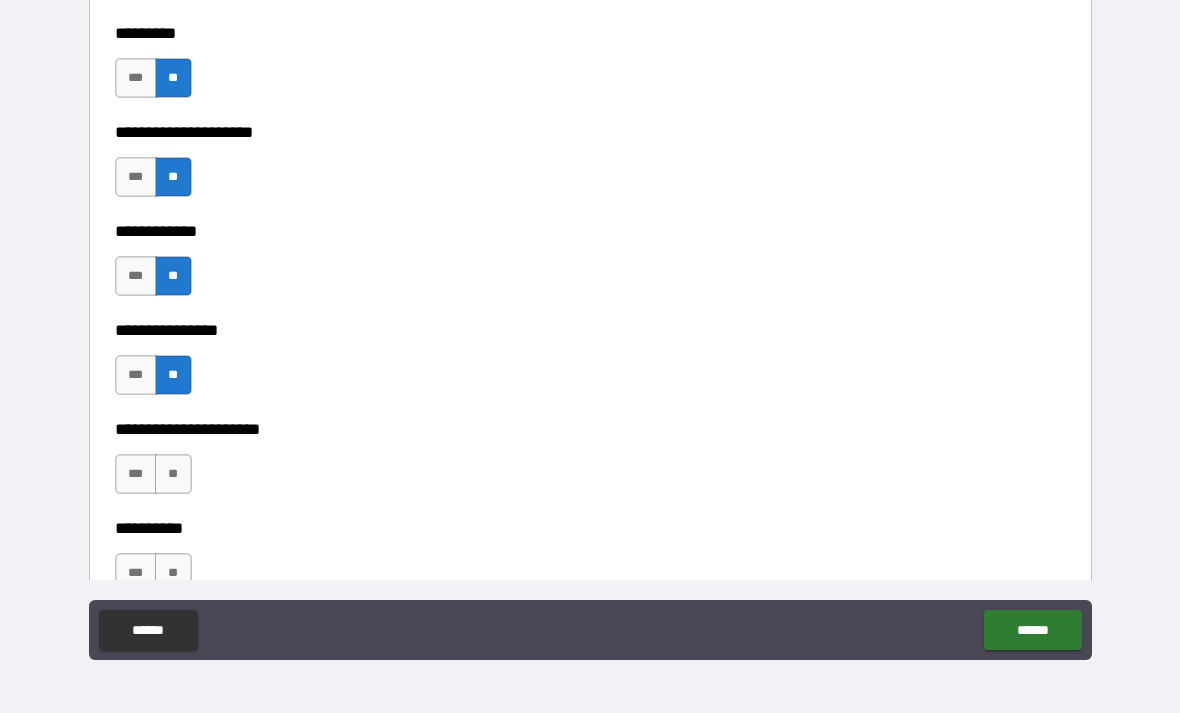 click on "**" at bounding box center [173, 474] 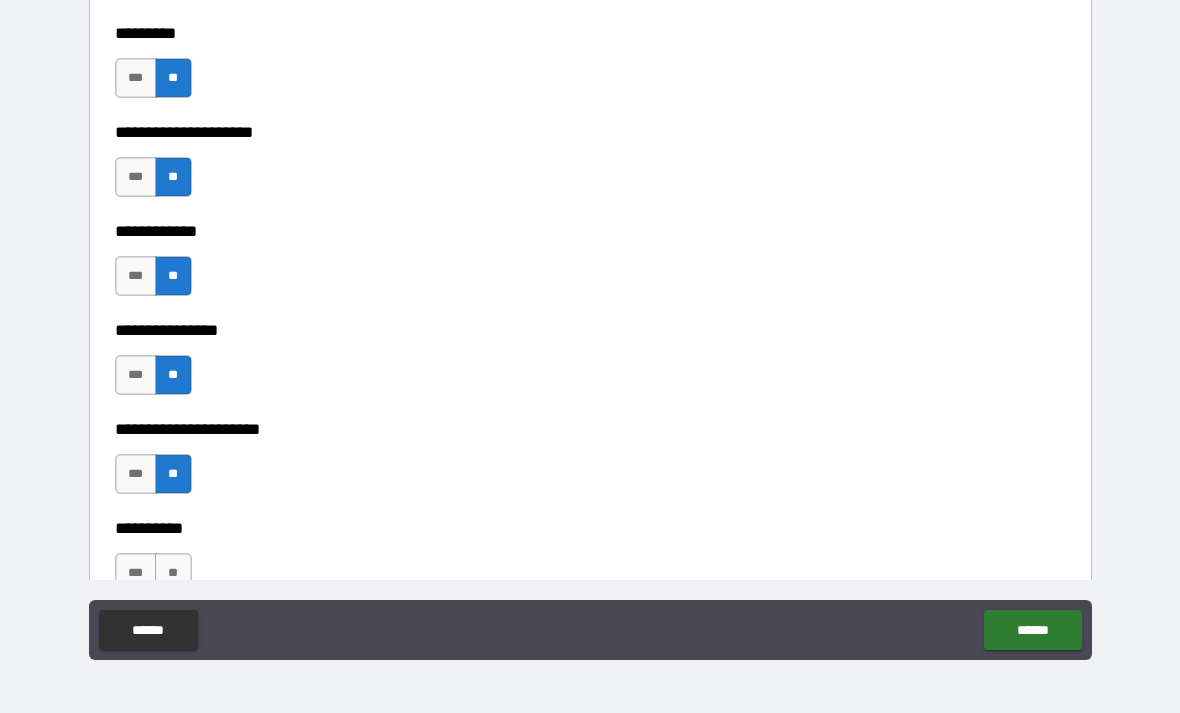 scroll, scrollTop: 6217, scrollLeft: 0, axis: vertical 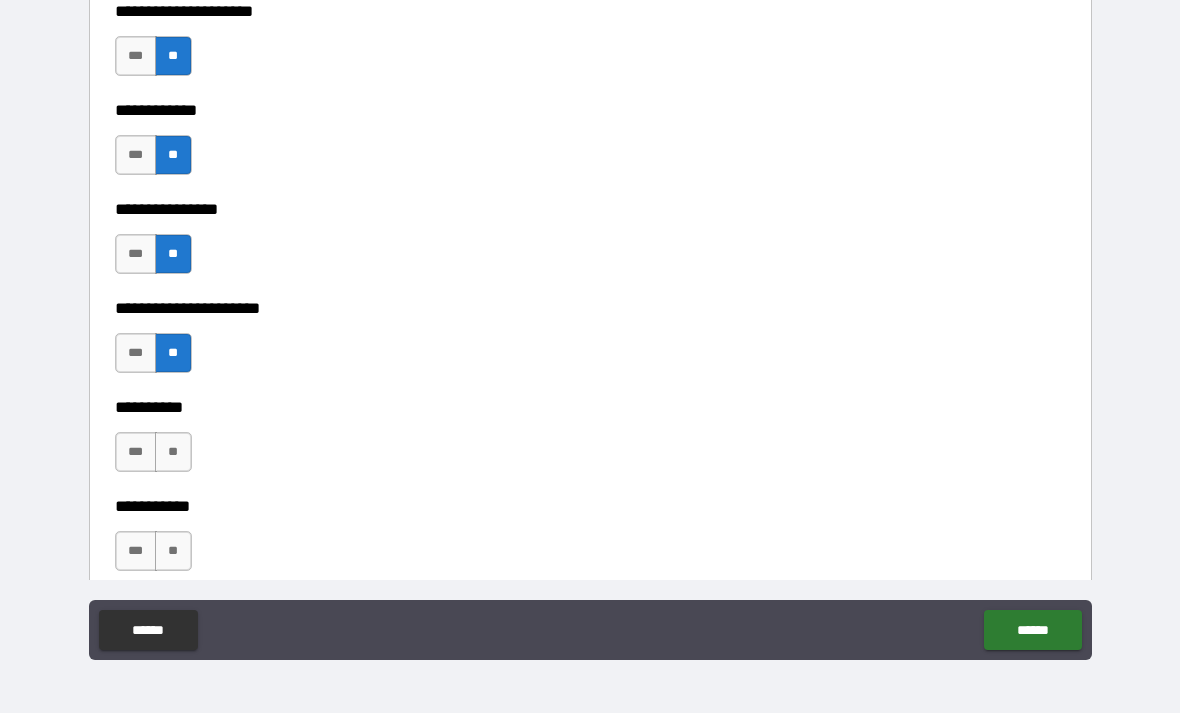 click on "**" at bounding box center [173, 452] 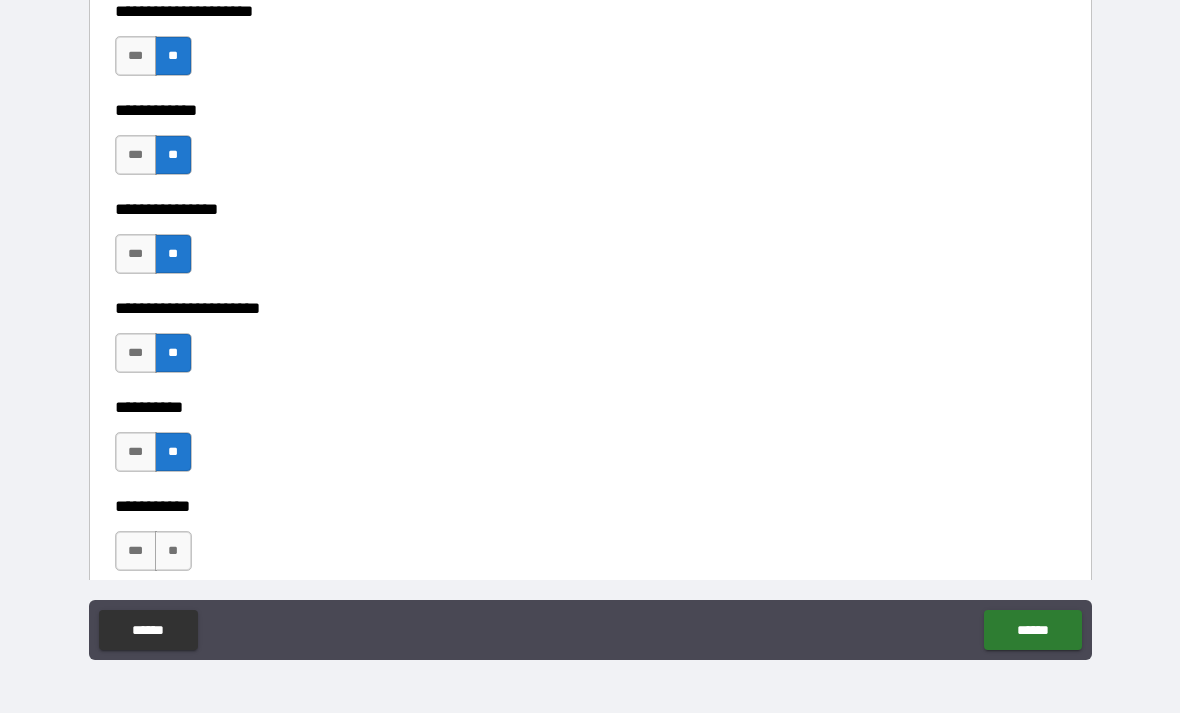 click on "**" at bounding box center (173, 551) 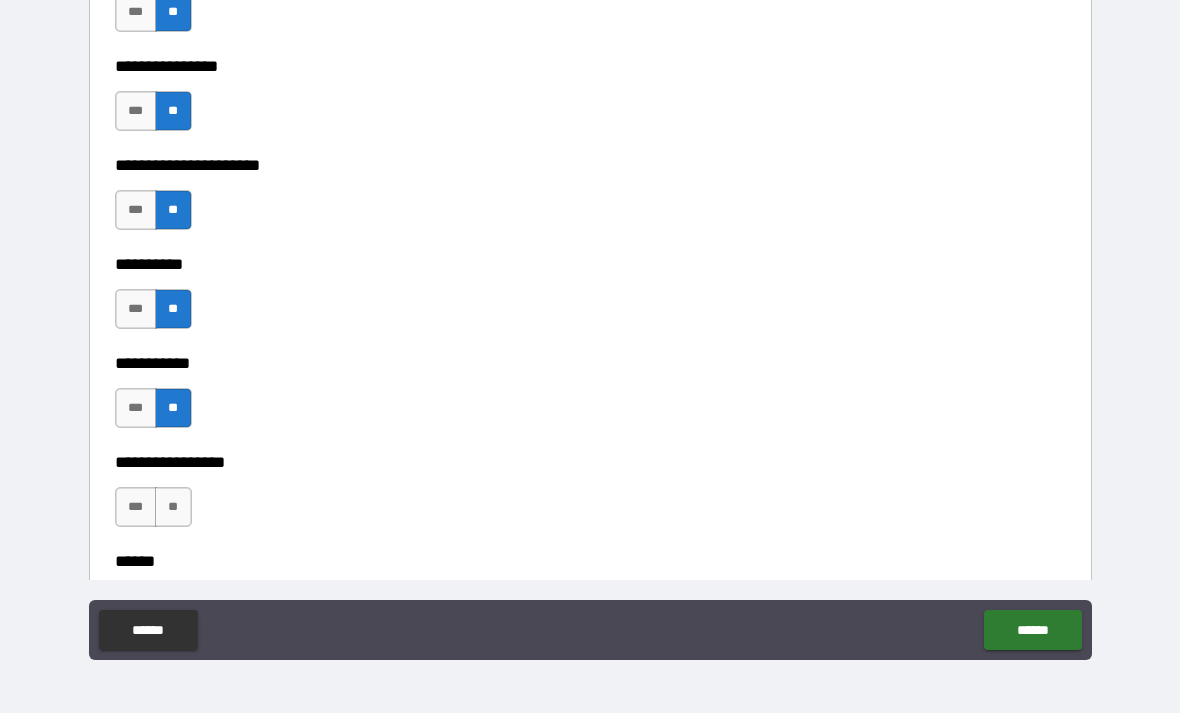 click on "**" at bounding box center (173, 507) 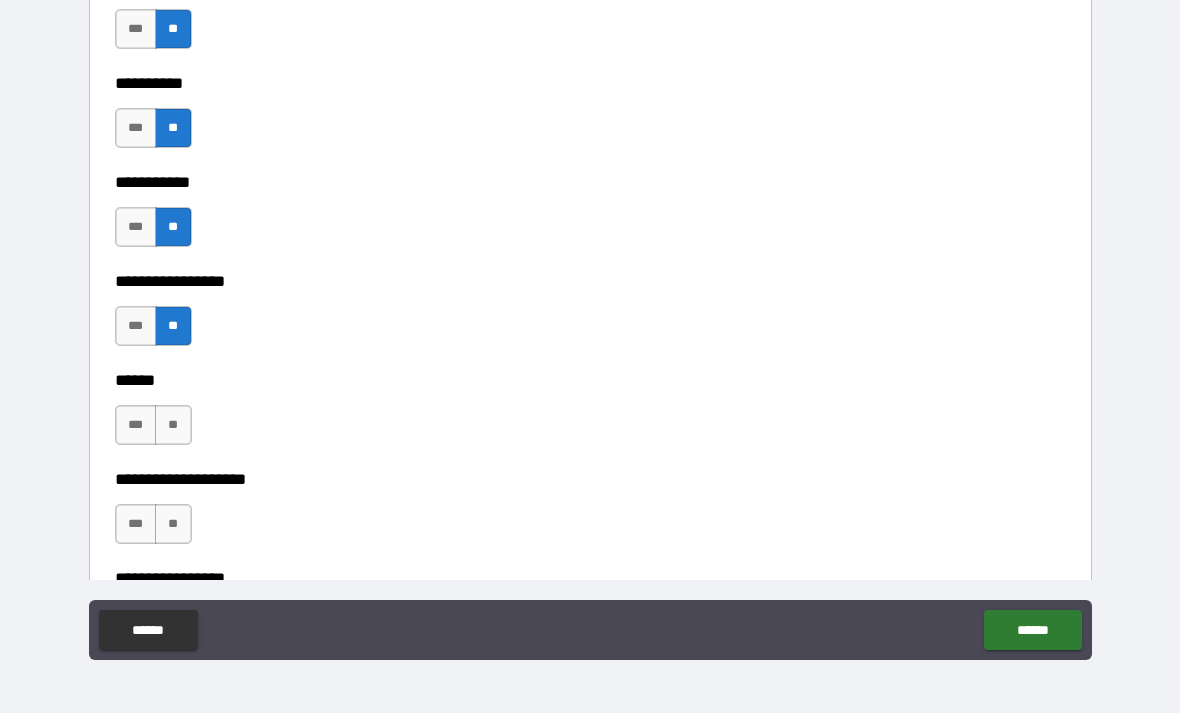 scroll, scrollTop: 6540, scrollLeft: 0, axis: vertical 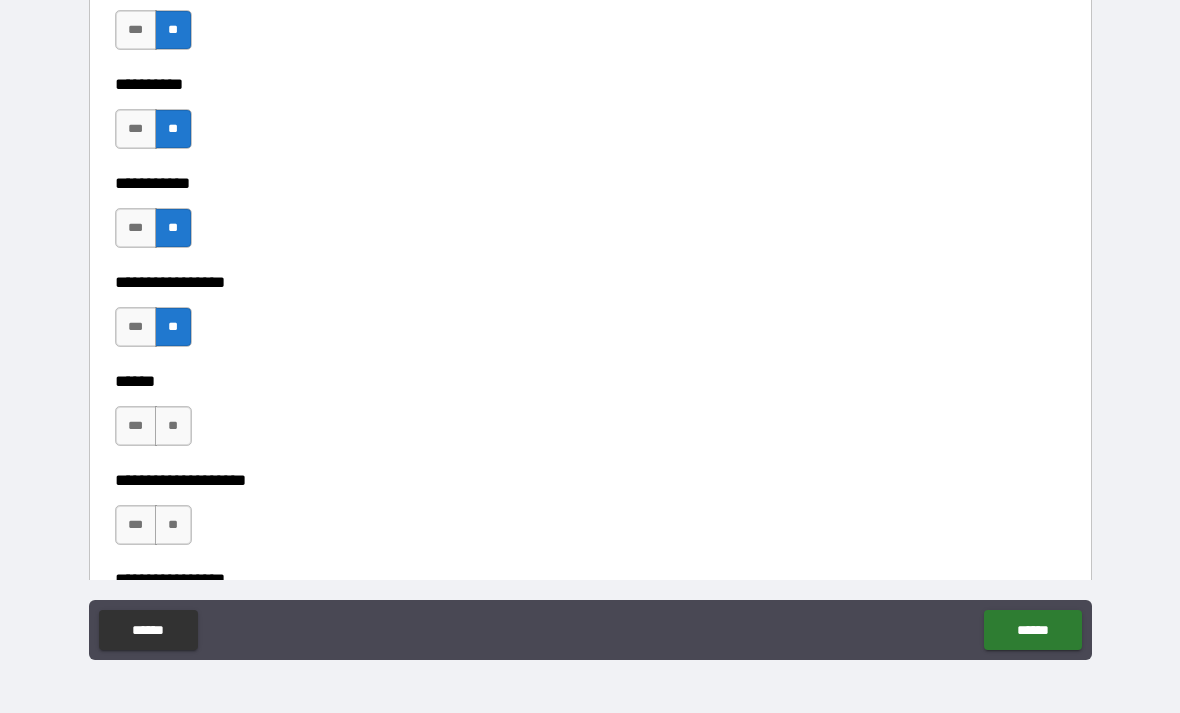 click on "**" at bounding box center [173, 426] 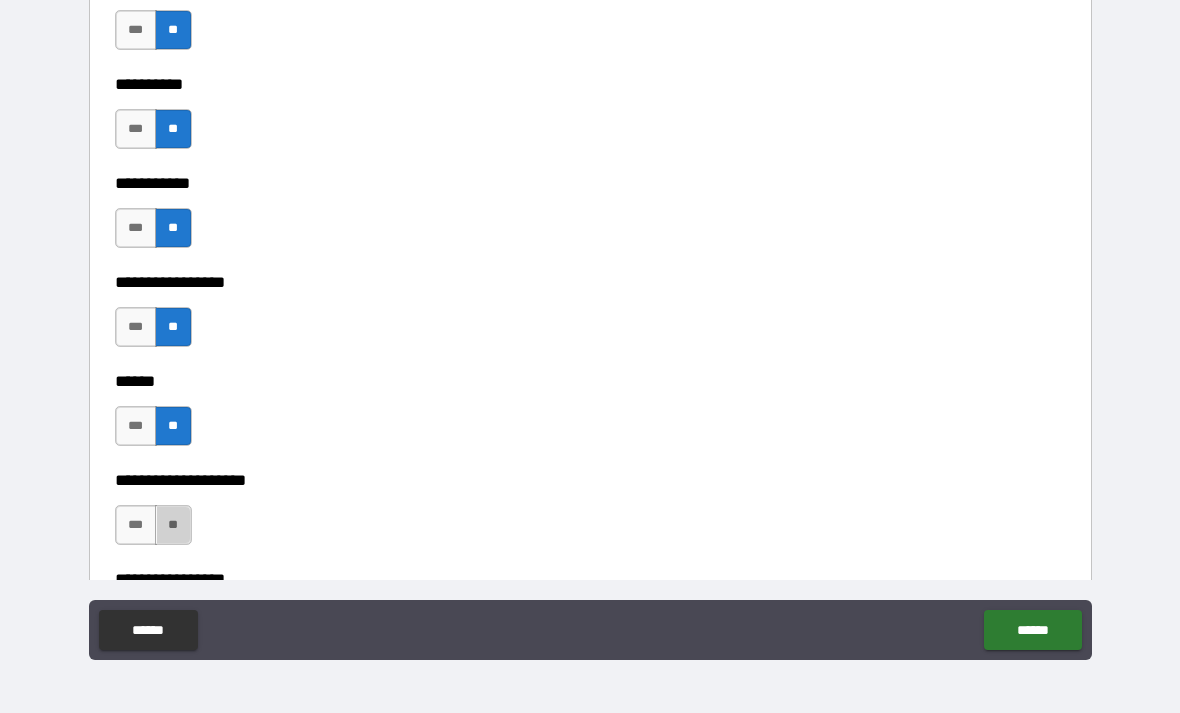 click on "**" at bounding box center [173, 525] 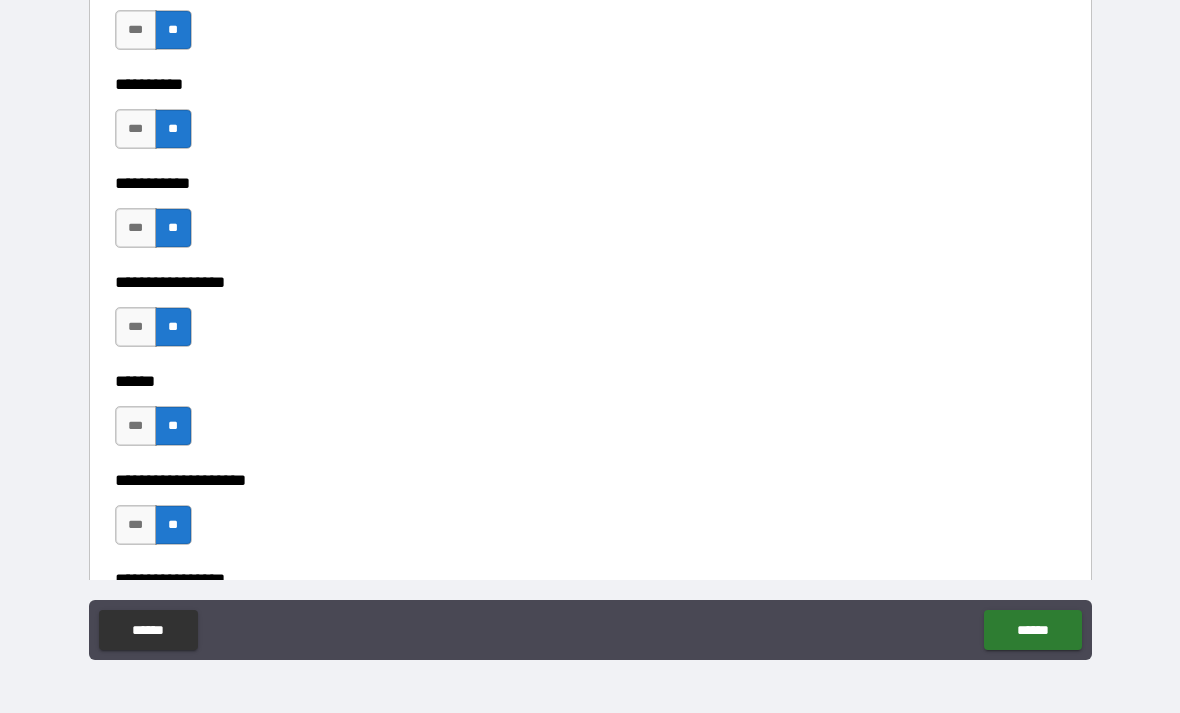 click on "**********" at bounding box center (590, 367) 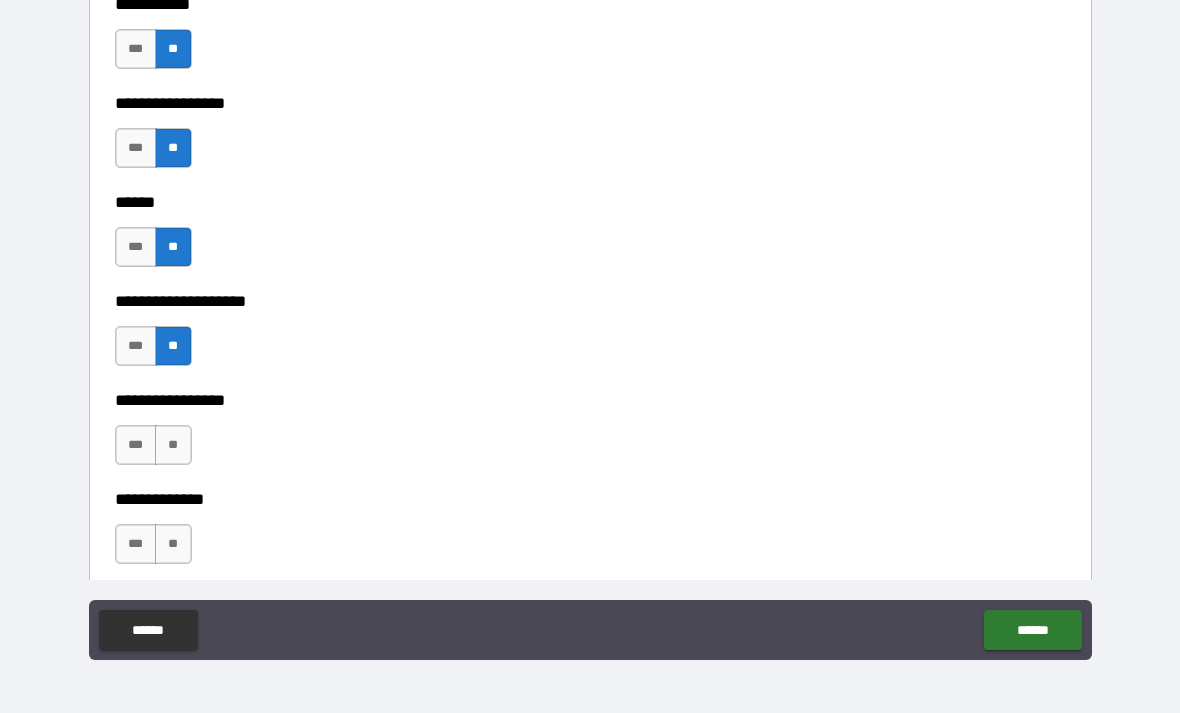 scroll, scrollTop: 6750, scrollLeft: 0, axis: vertical 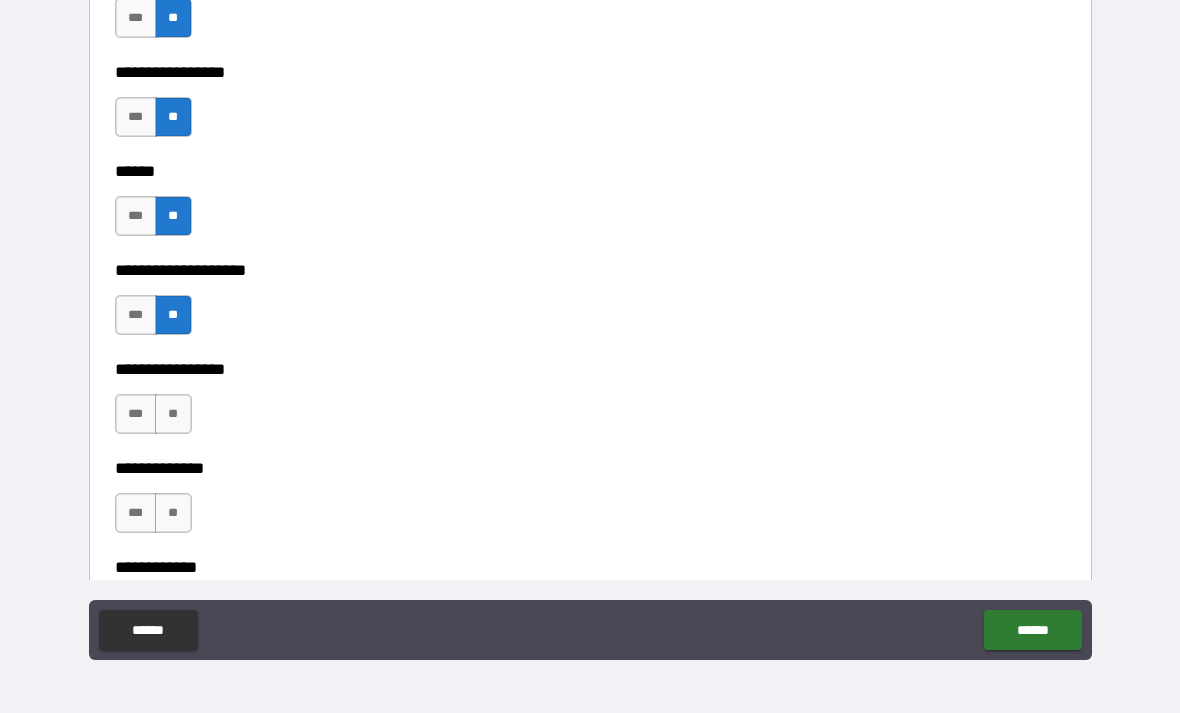 click on "**" at bounding box center [173, 414] 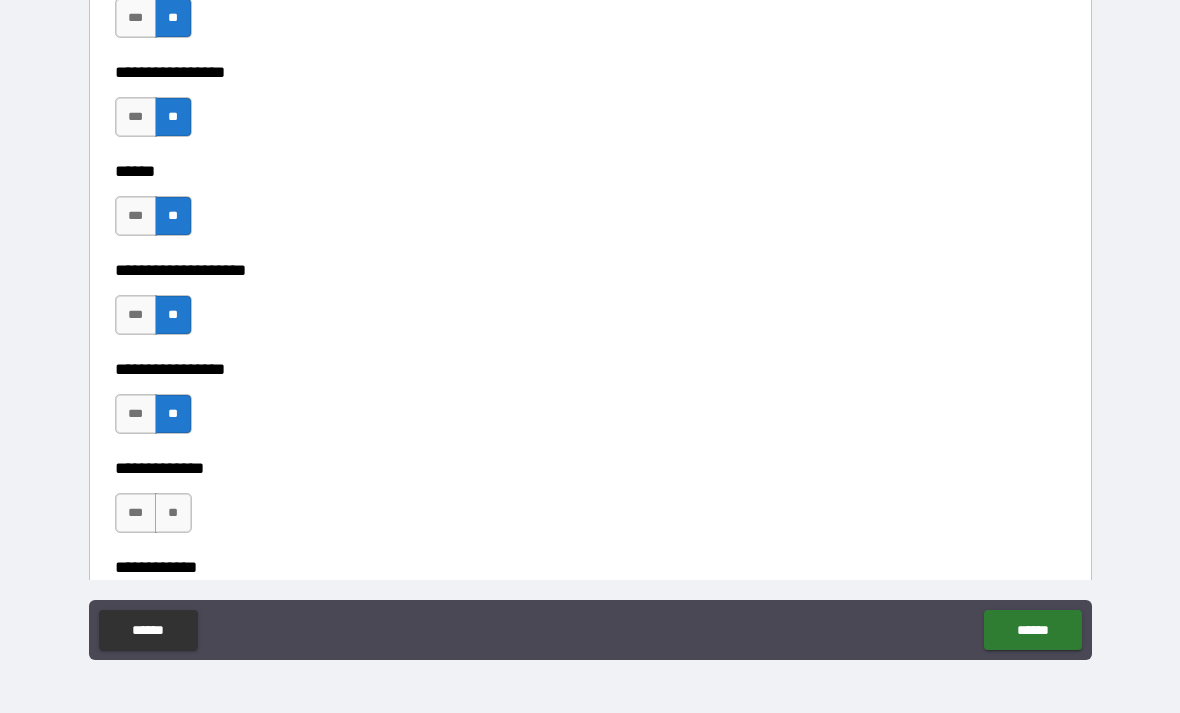 click on "**" at bounding box center (173, 513) 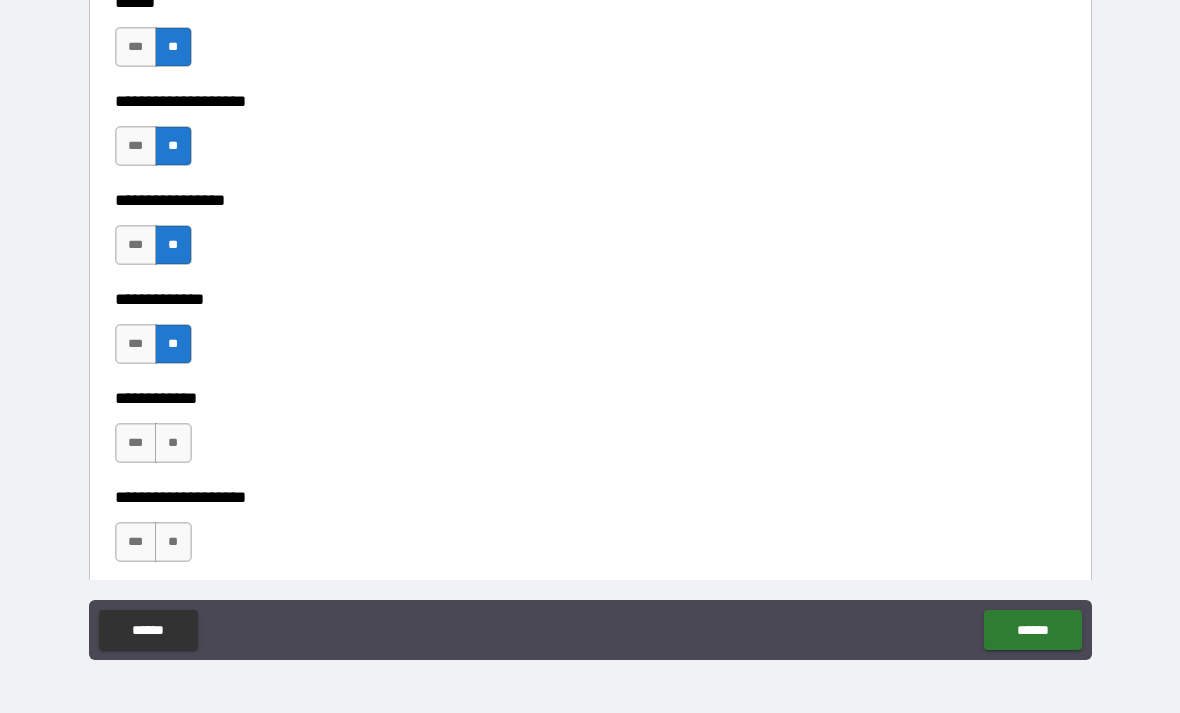 scroll, scrollTop: 6920, scrollLeft: 0, axis: vertical 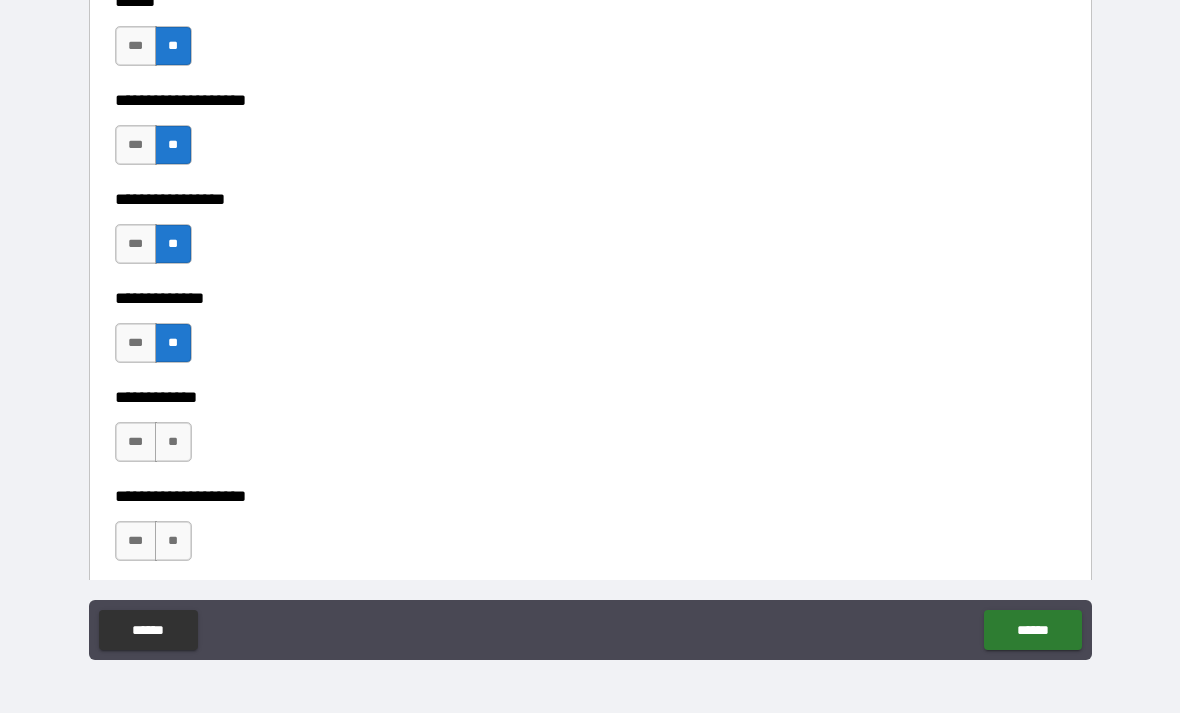 click on "**" at bounding box center (173, 442) 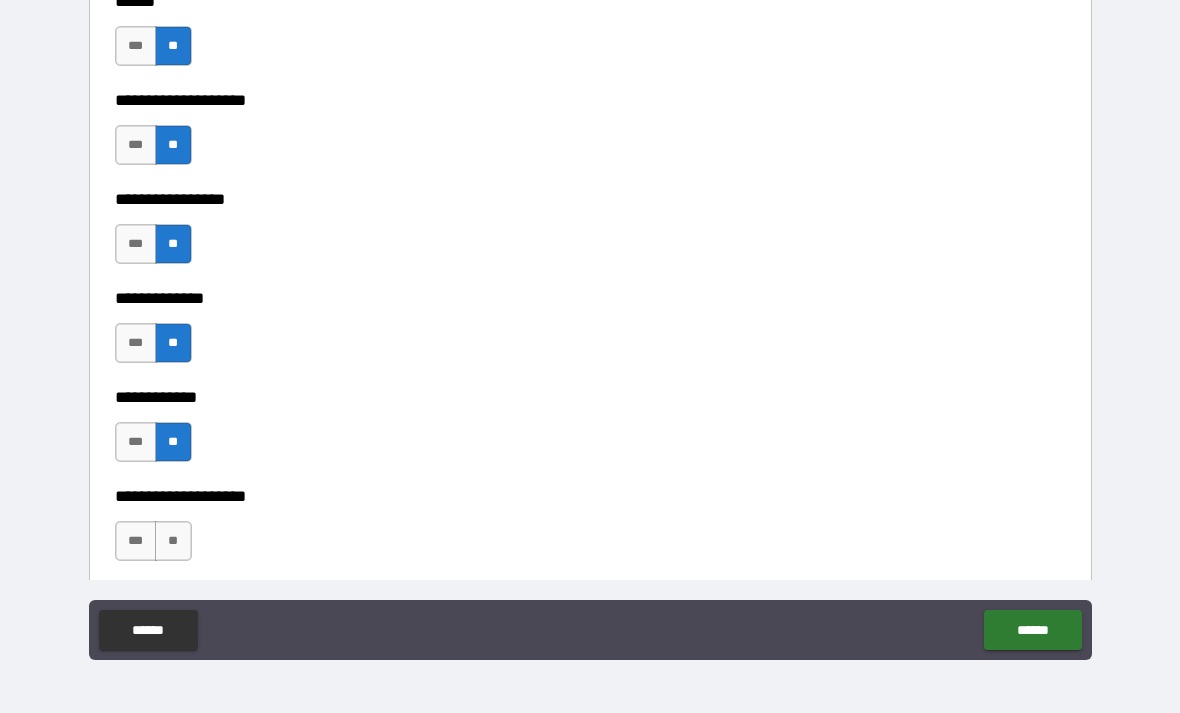 click on "**" at bounding box center (173, 541) 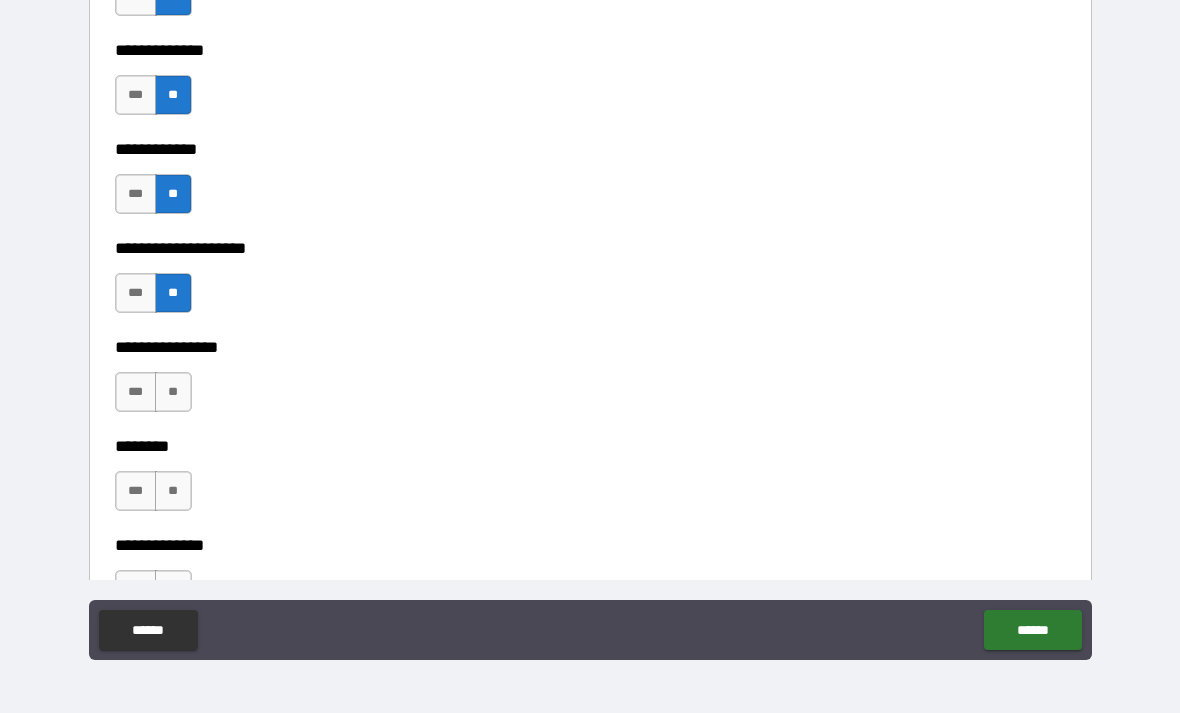 scroll, scrollTop: 7195, scrollLeft: 0, axis: vertical 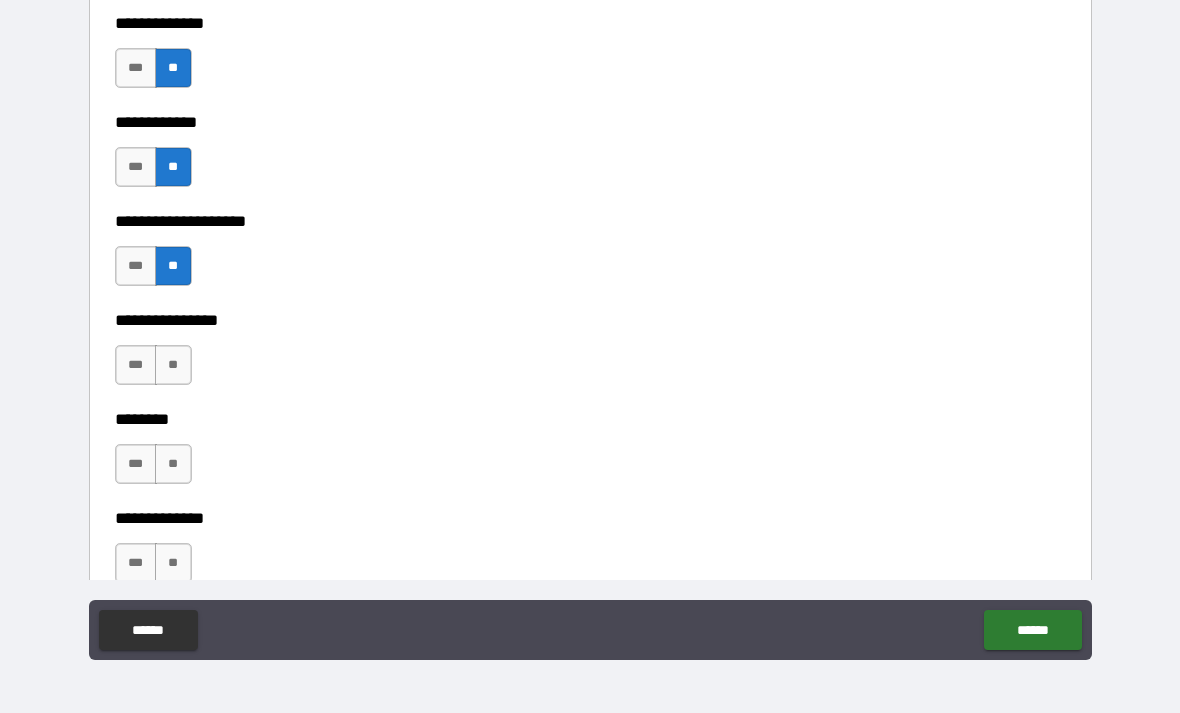click on "**" at bounding box center [173, 365] 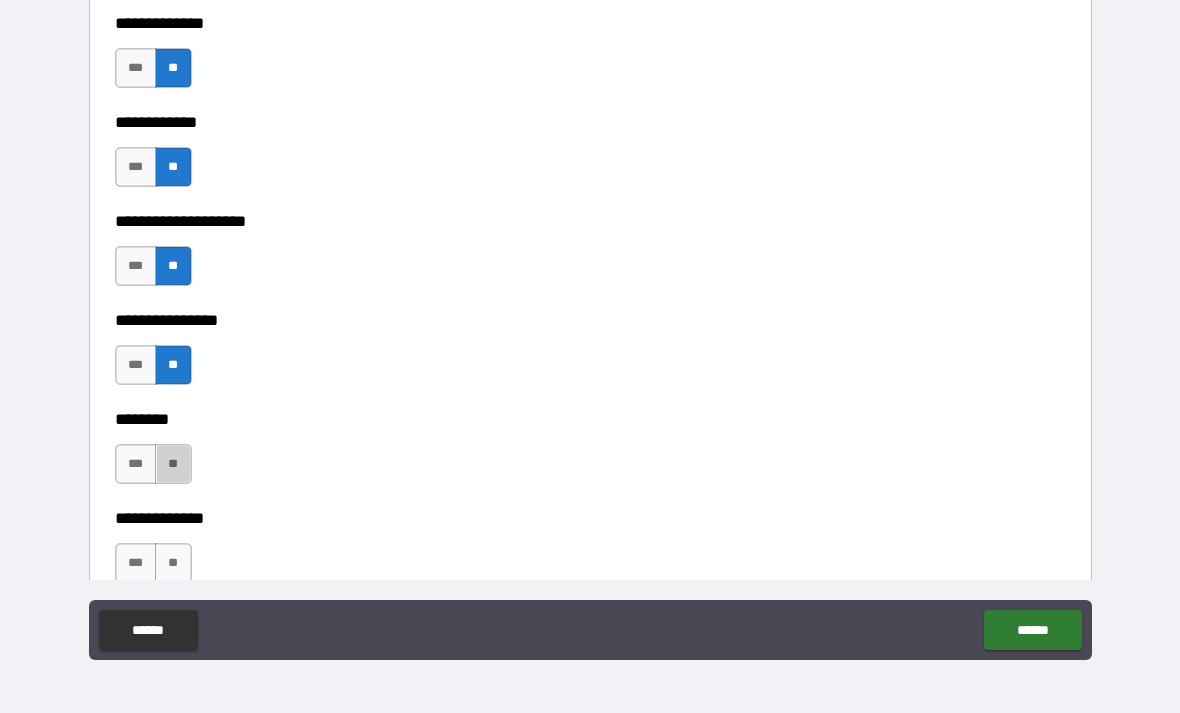 click on "**" at bounding box center [173, 464] 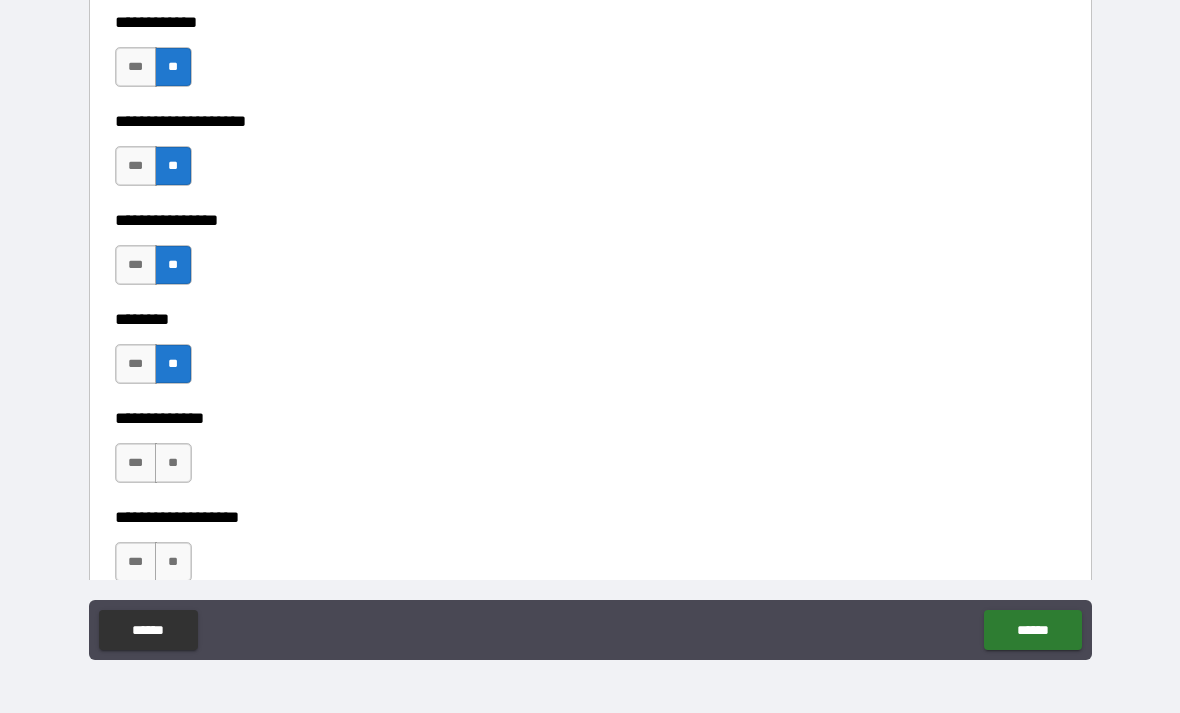 scroll, scrollTop: 7325, scrollLeft: 0, axis: vertical 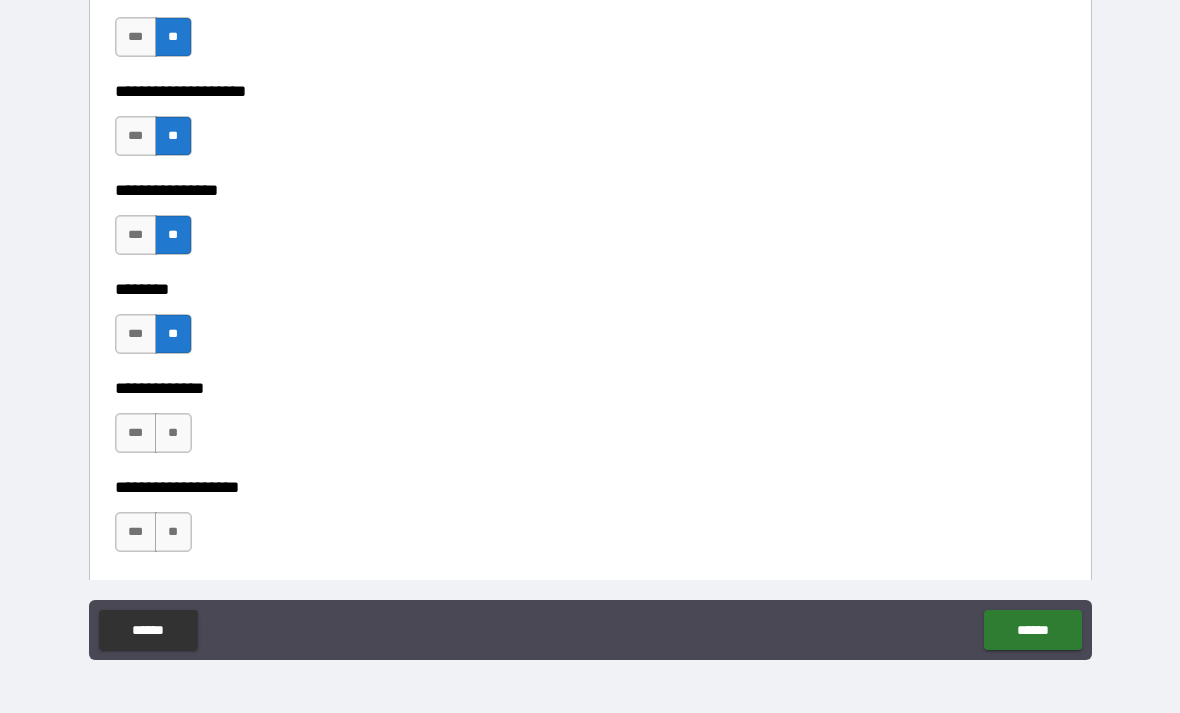 click on "**" at bounding box center [173, 433] 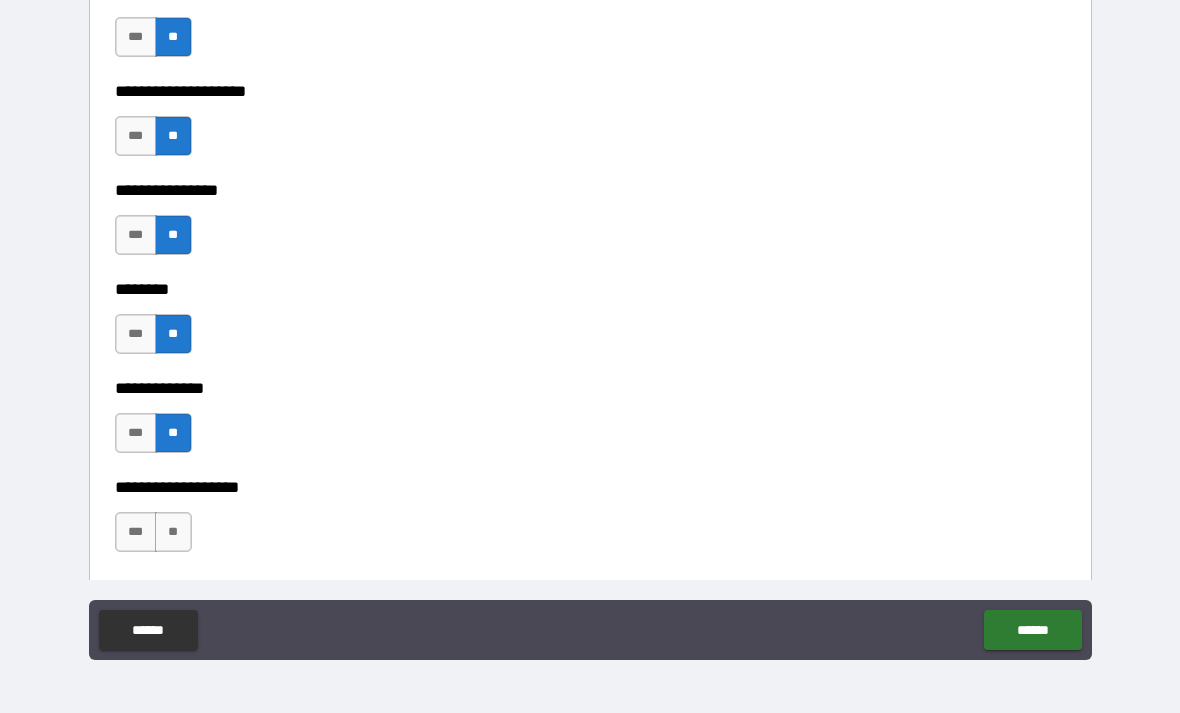 click on "**" at bounding box center [173, 532] 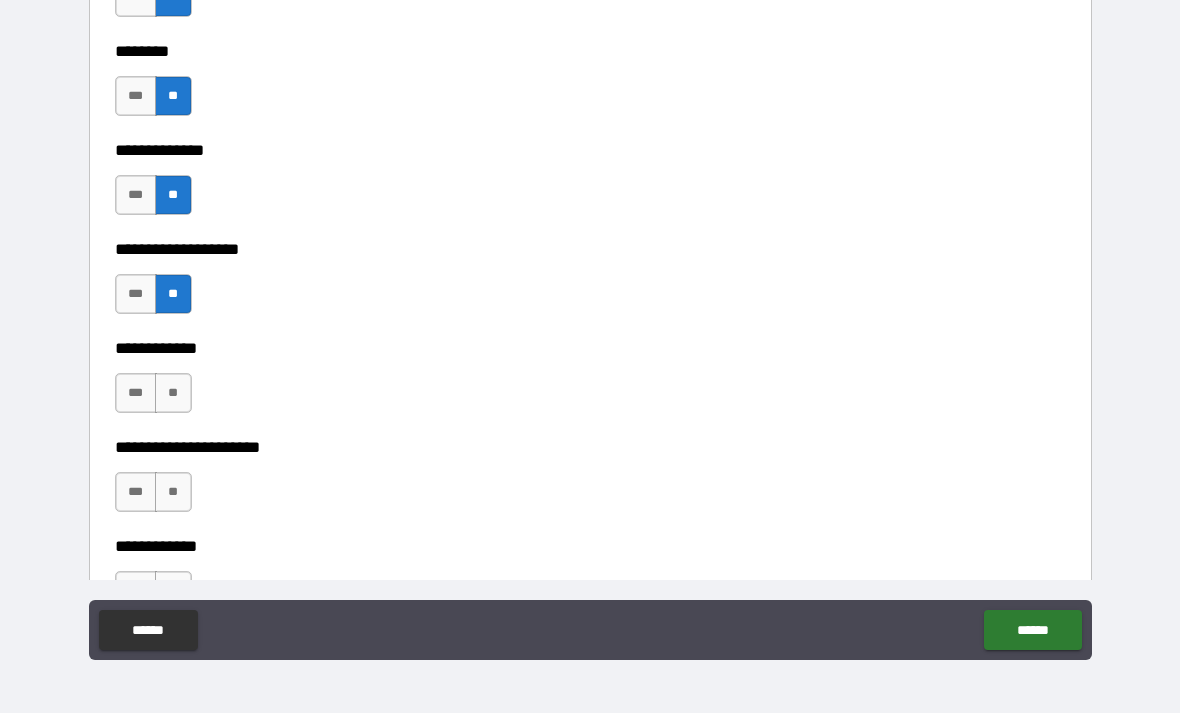 scroll, scrollTop: 7563, scrollLeft: 0, axis: vertical 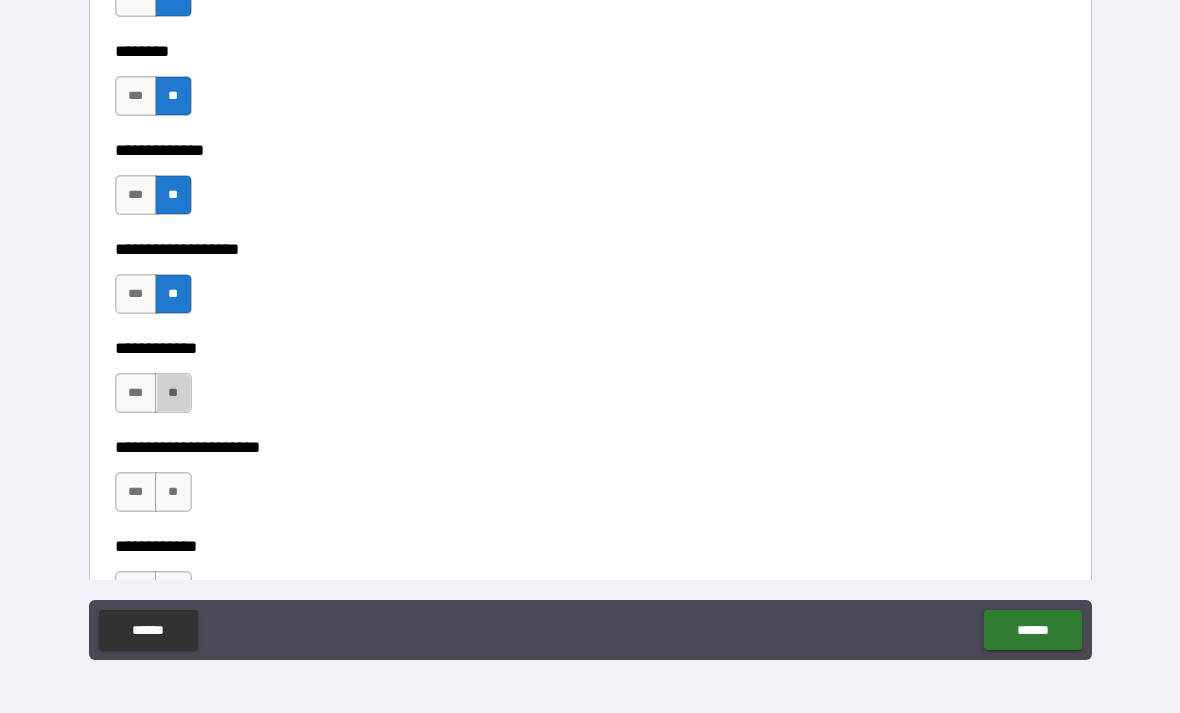 click on "**" at bounding box center (173, 393) 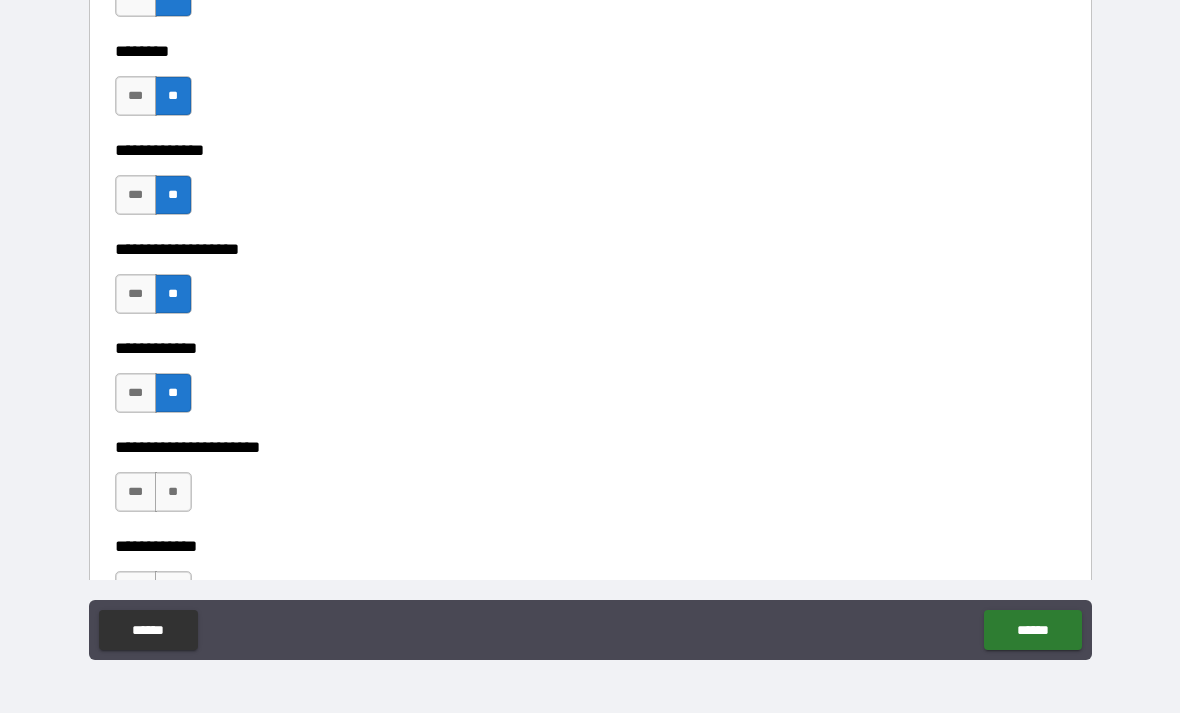 click on "**********" at bounding box center [590, 532] 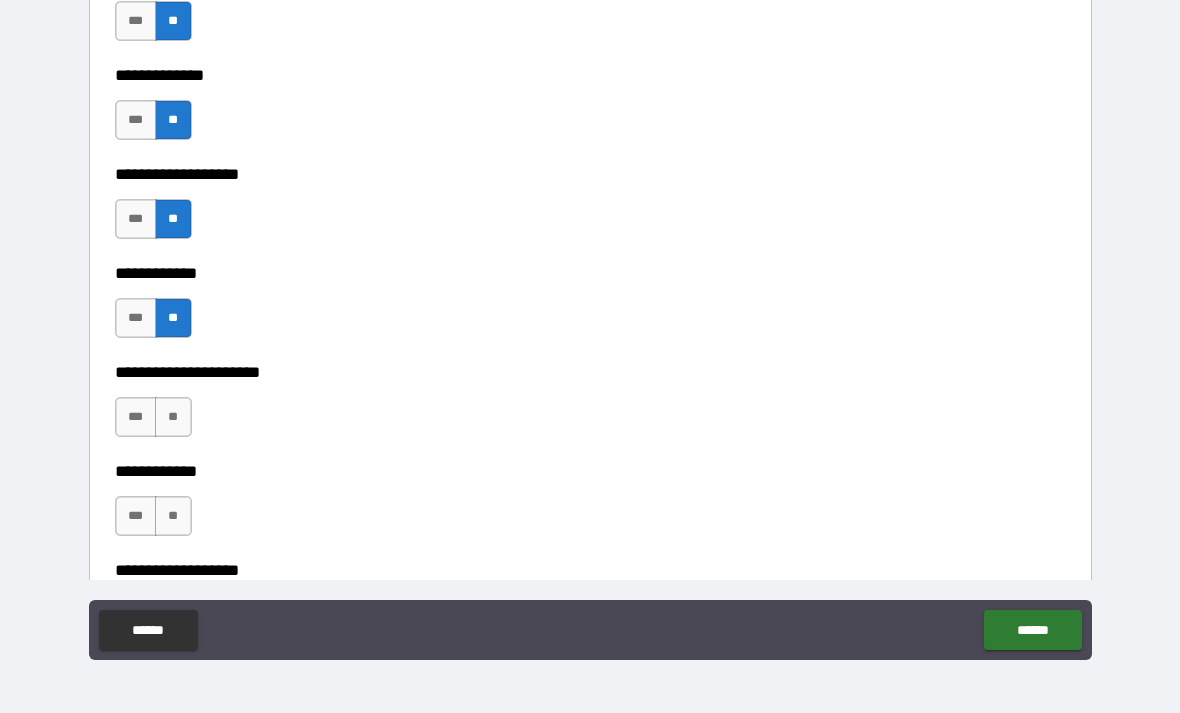 scroll, scrollTop: 7641, scrollLeft: 0, axis: vertical 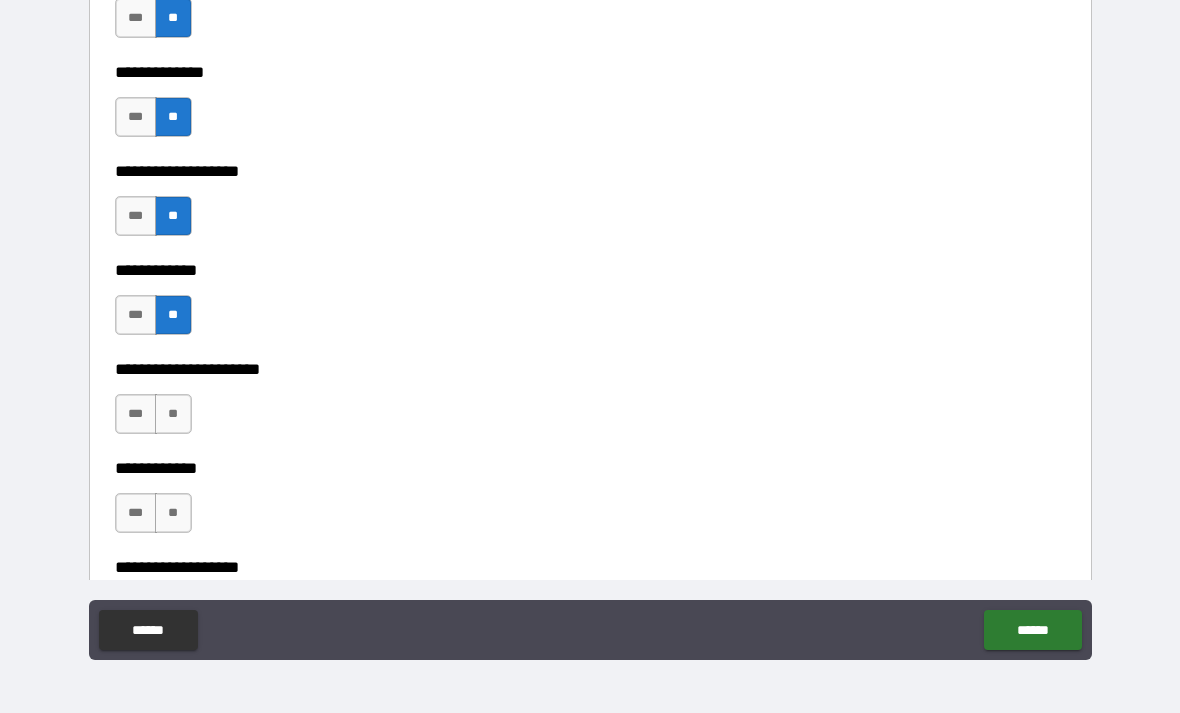 click on "**" at bounding box center (173, 414) 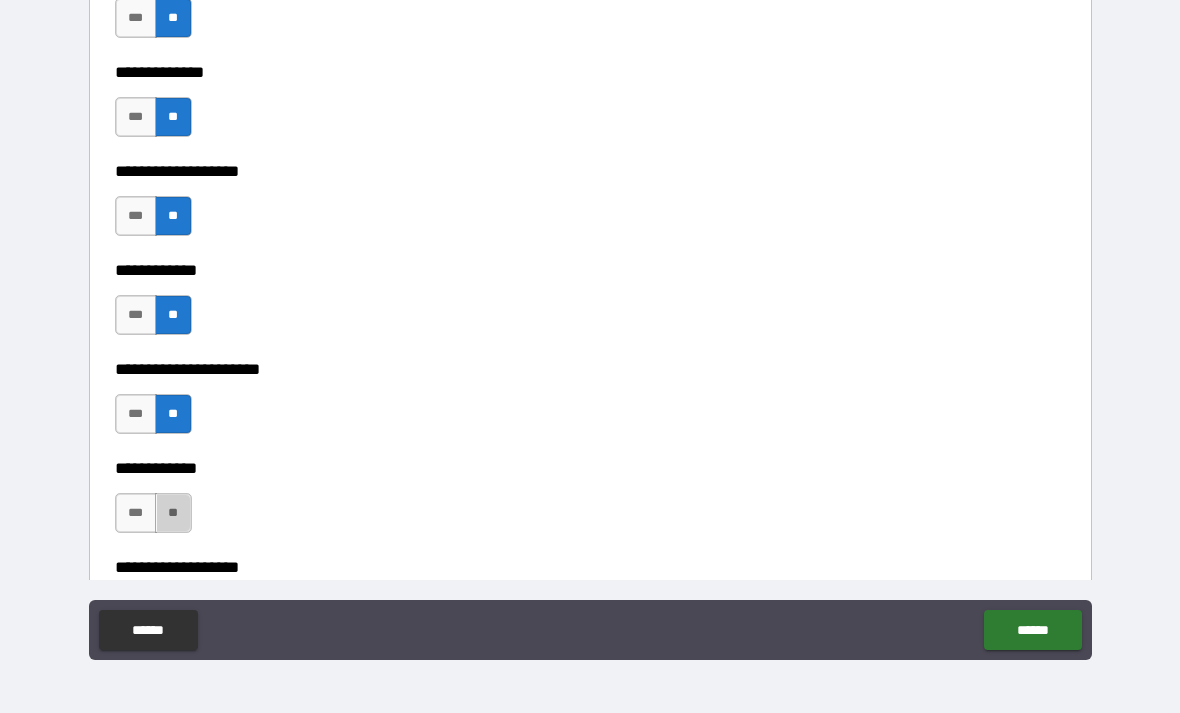 click on "**" at bounding box center [173, 513] 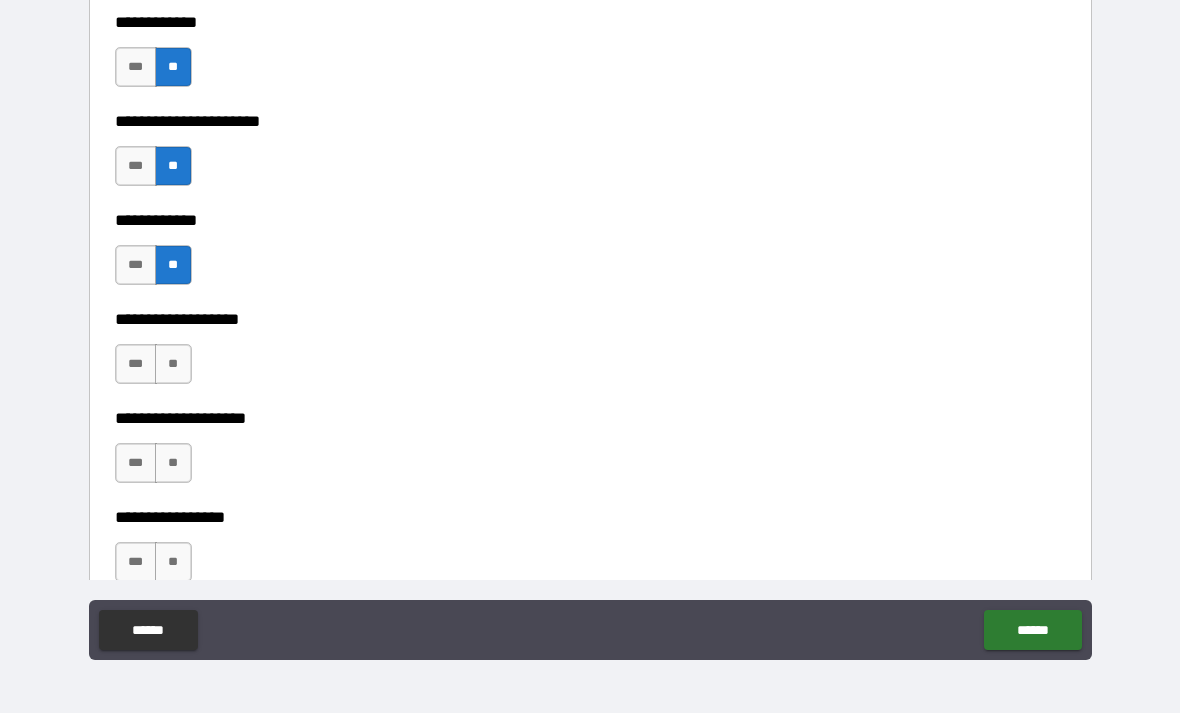 scroll, scrollTop: 7888, scrollLeft: 0, axis: vertical 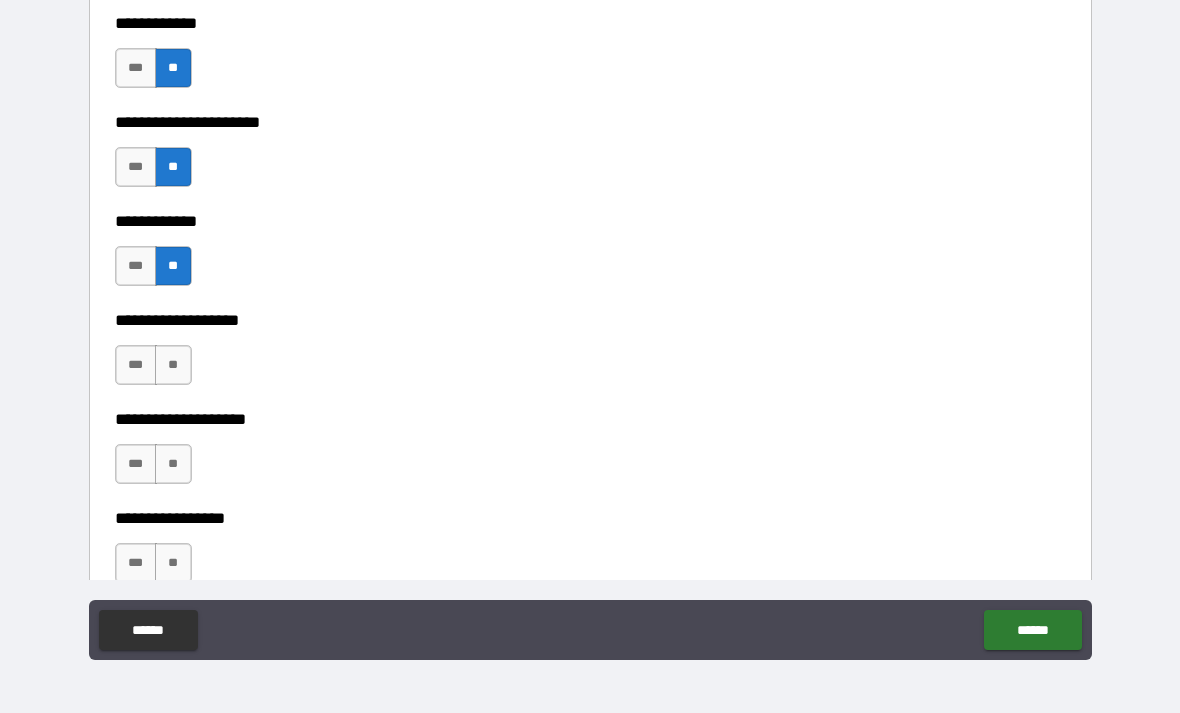 click on "**" at bounding box center [173, 365] 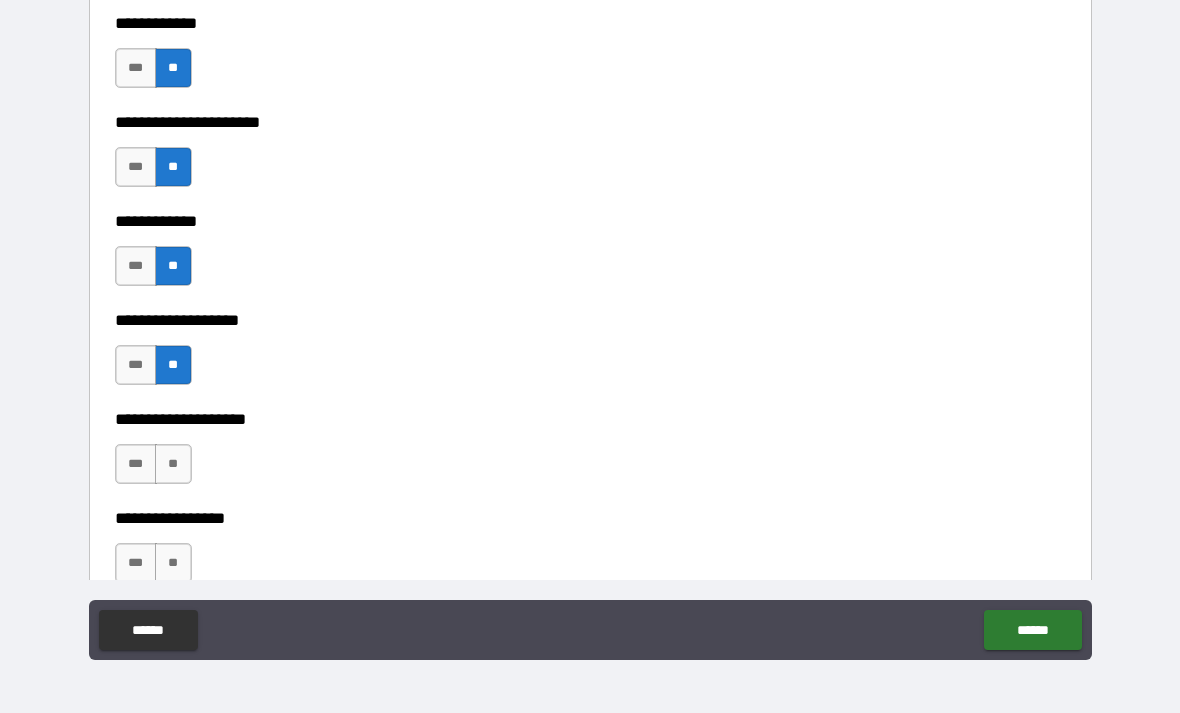 click on "**" at bounding box center [173, 464] 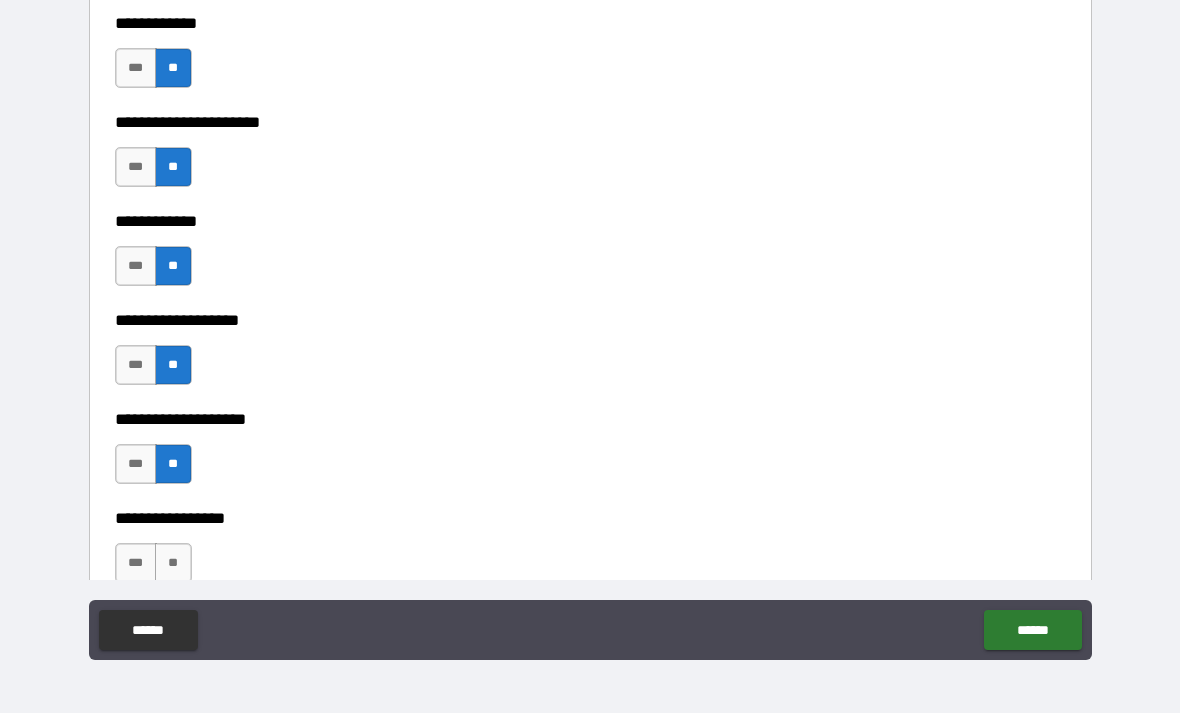 scroll, scrollTop: 7994, scrollLeft: 0, axis: vertical 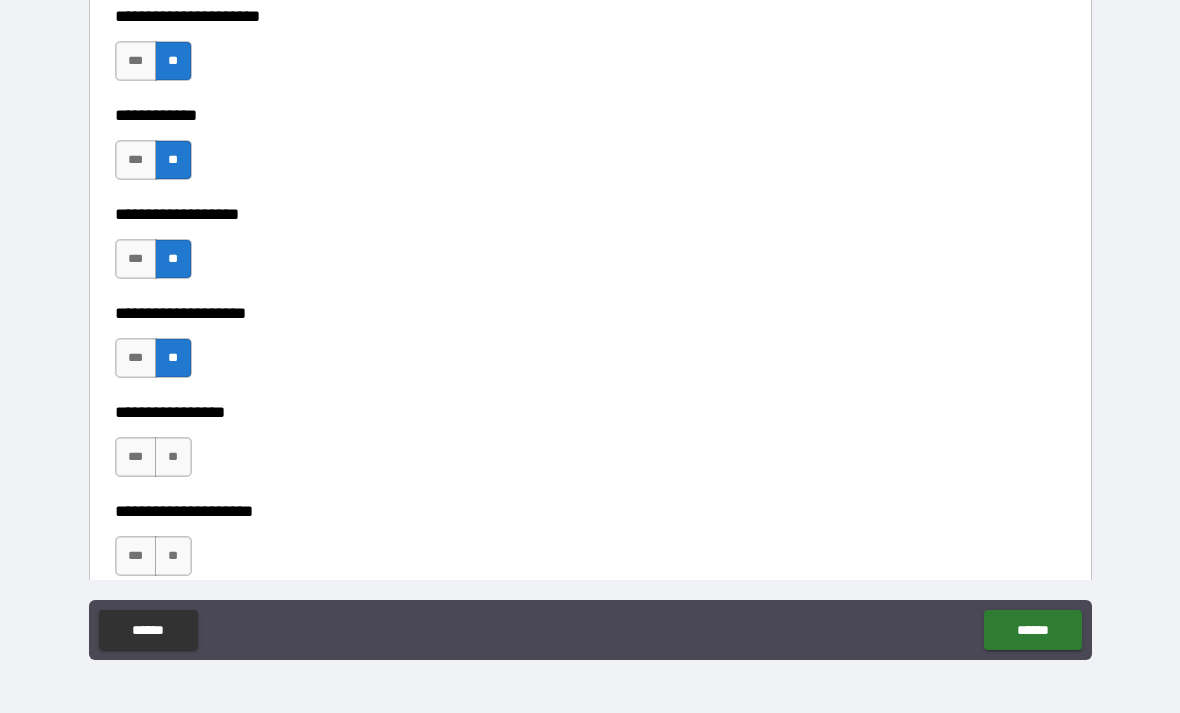 click on "**" at bounding box center (173, 457) 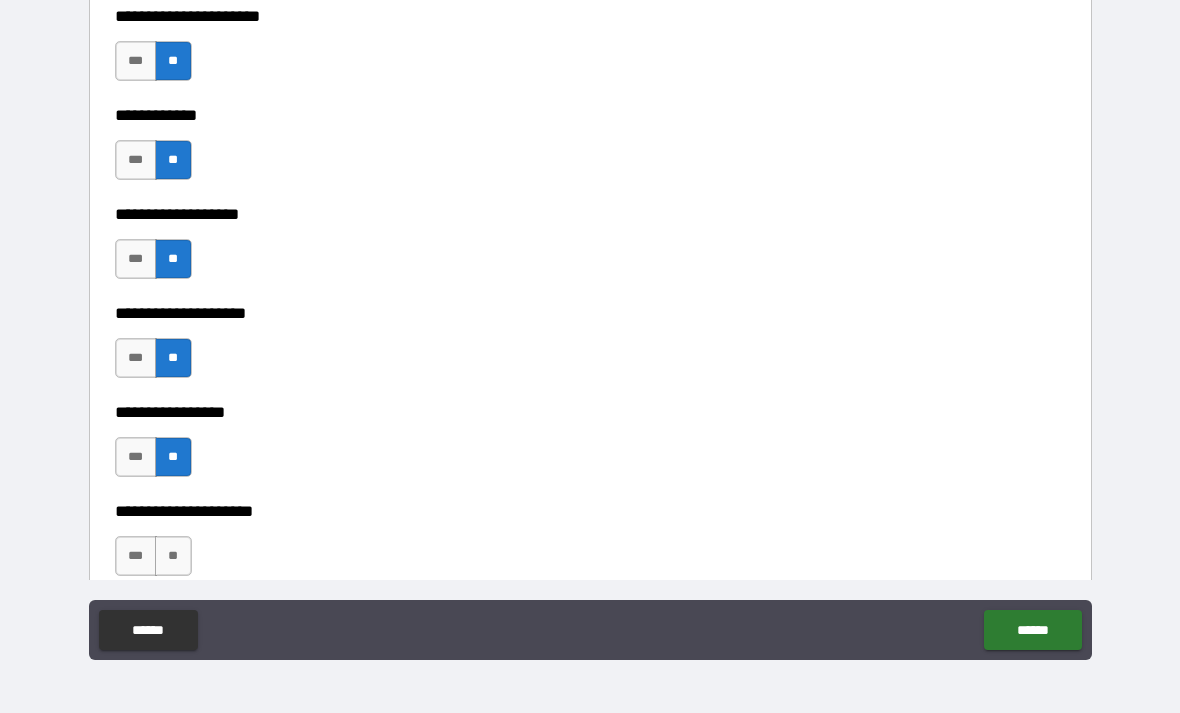 click on "**" at bounding box center [173, 556] 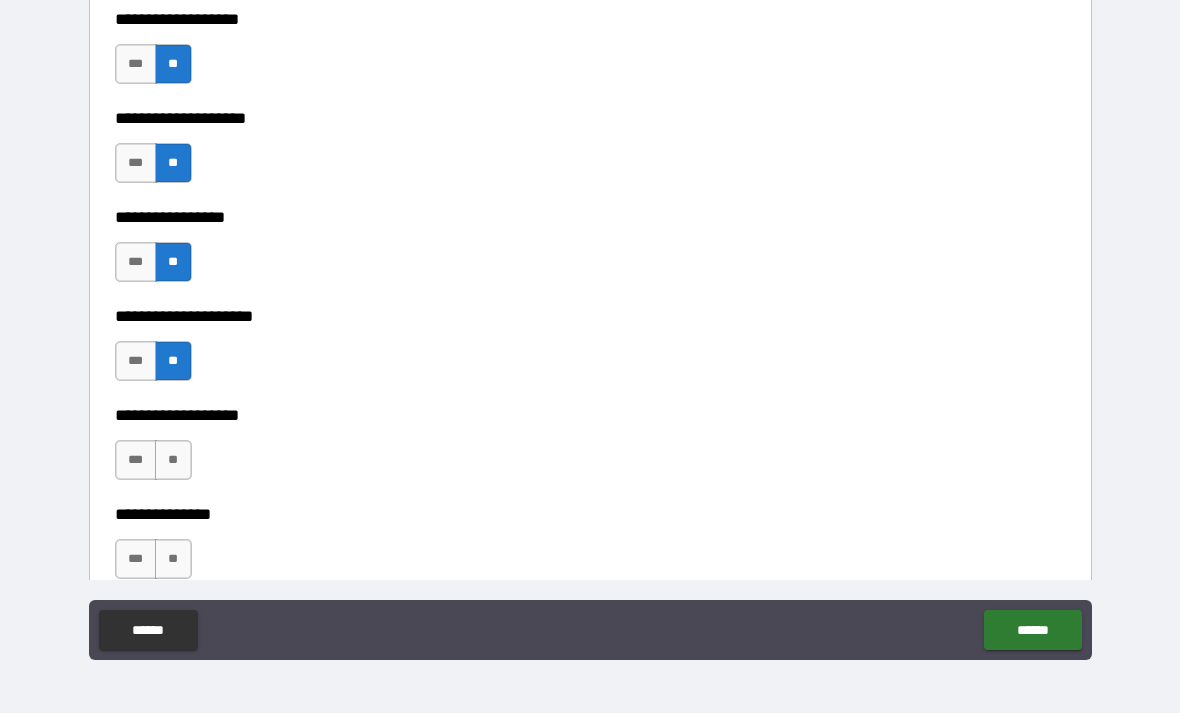 scroll, scrollTop: 8256, scrollLeft: 0, axis: vertical 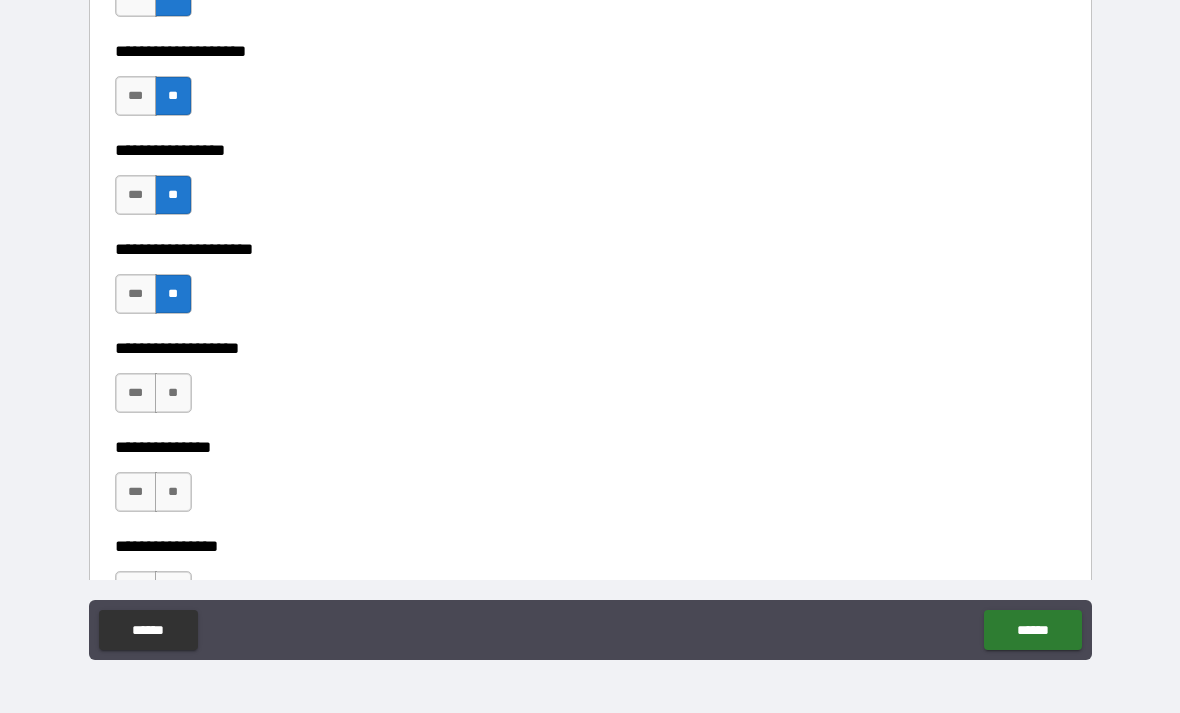 click on "**" at bounding box center (173, 492) 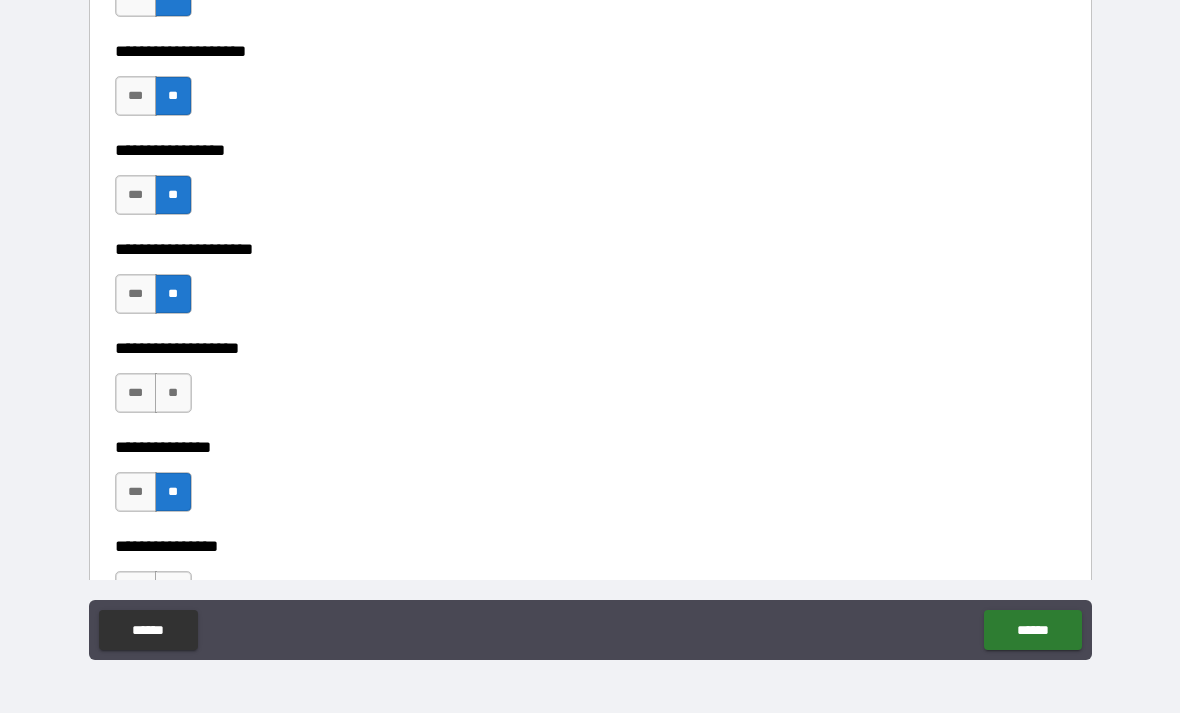 click on "**" at bounding box center (173, 393) 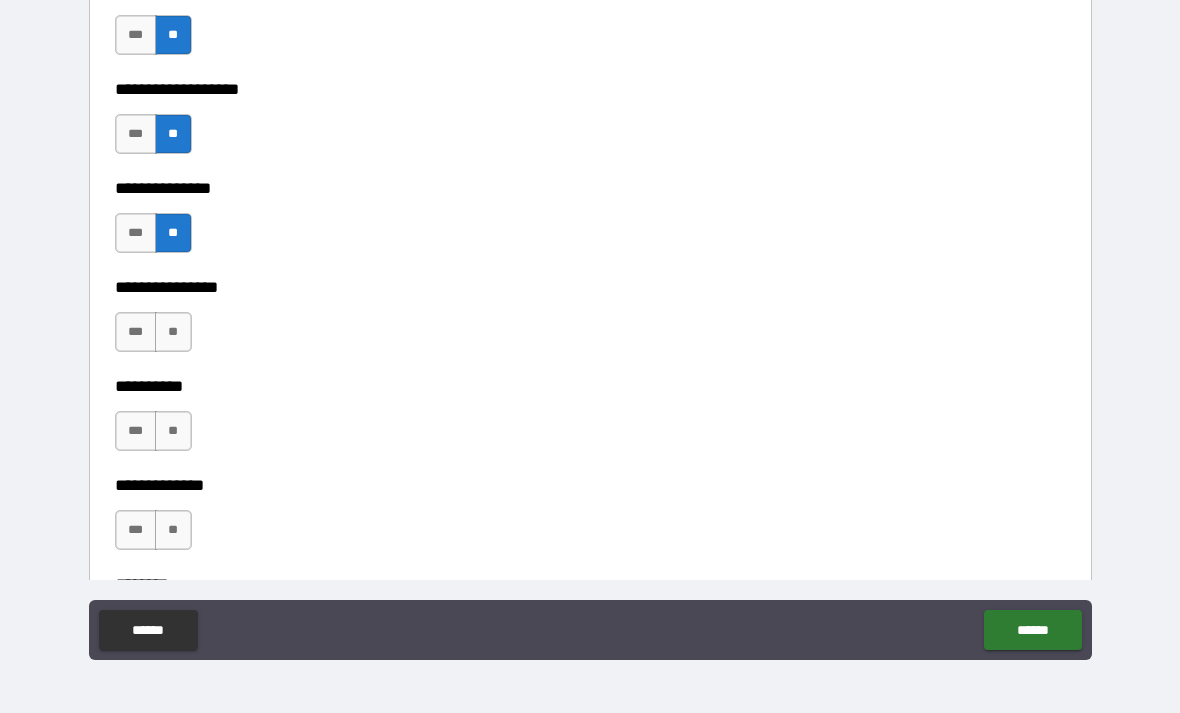 scroll, scrollTop: 8514, scrollLeft: 0, axis: vertical 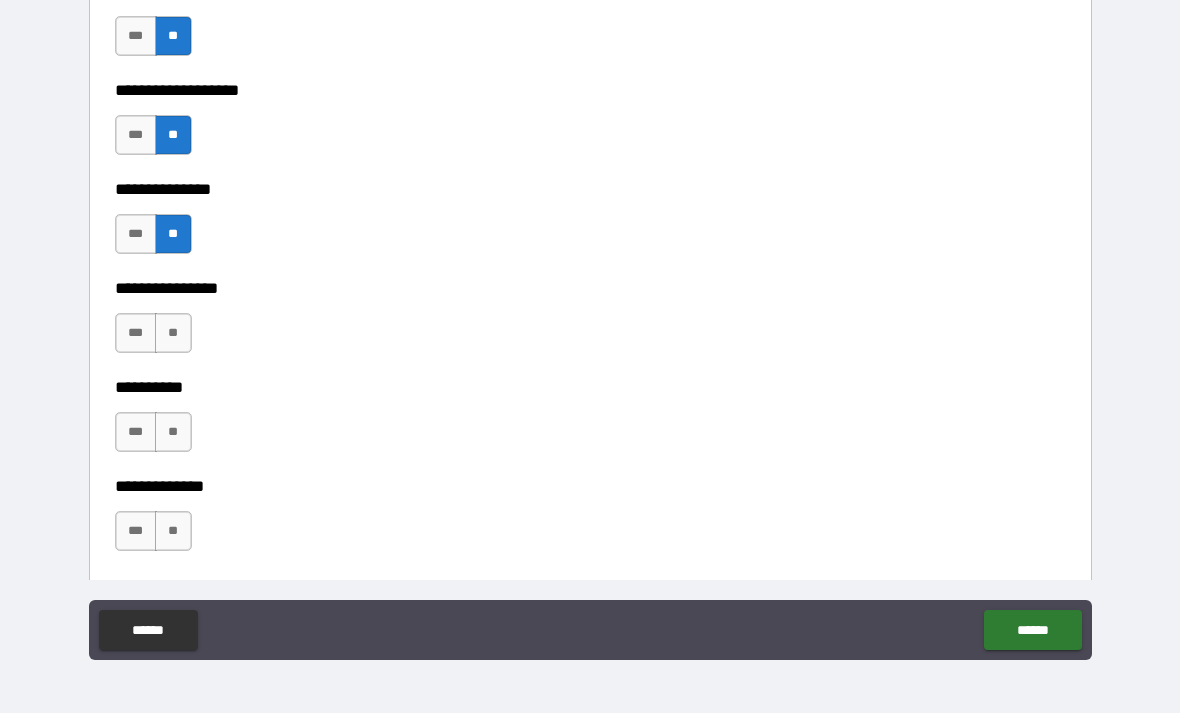 click on "**" at bounding box center [173, 333] 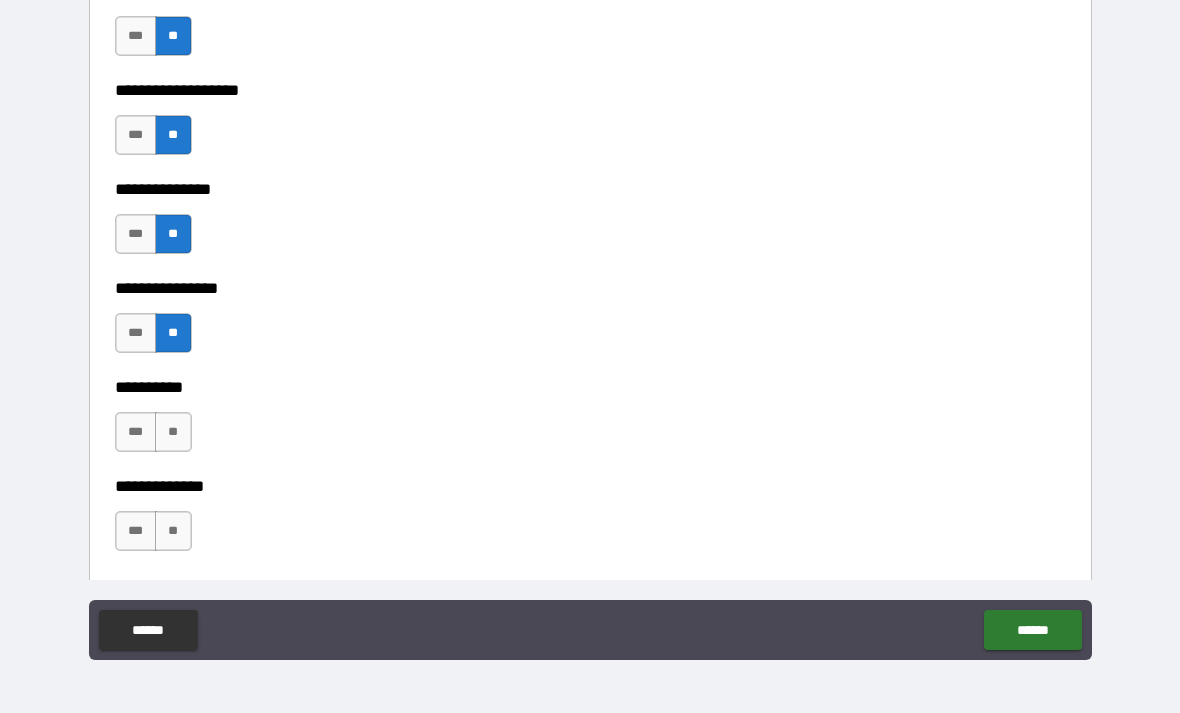 click on "**" at bounding box center (173, 432) 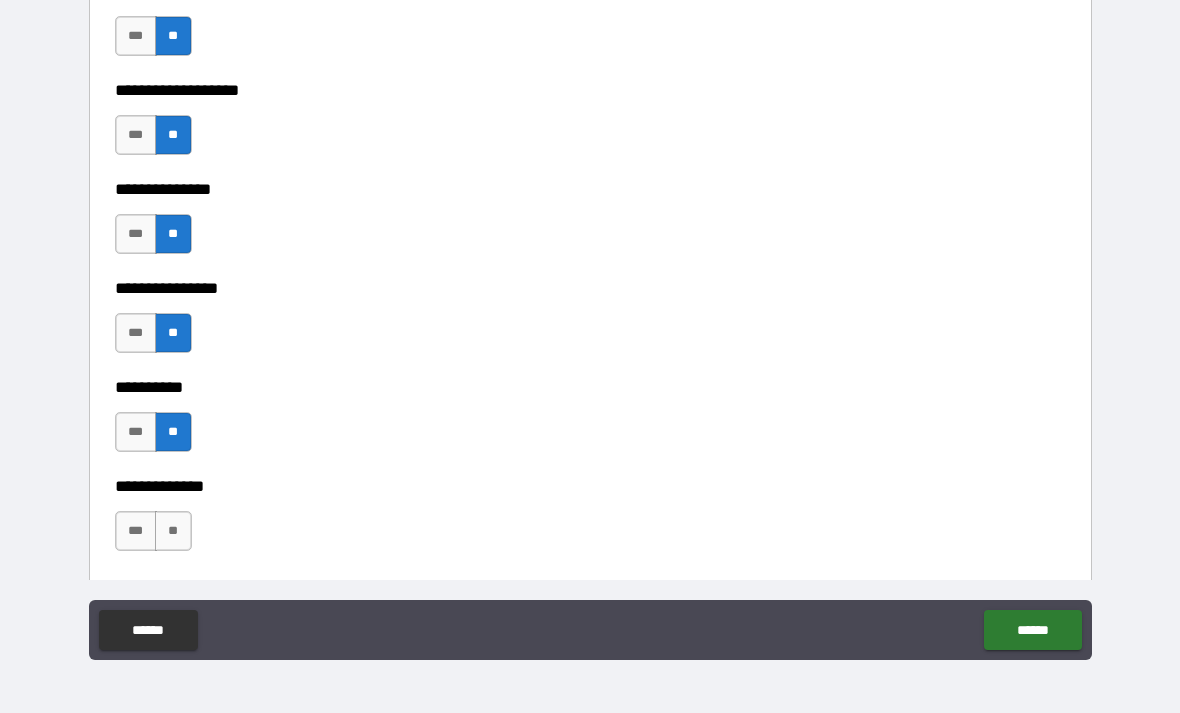 click on "**" at bounding box center (173, 531) 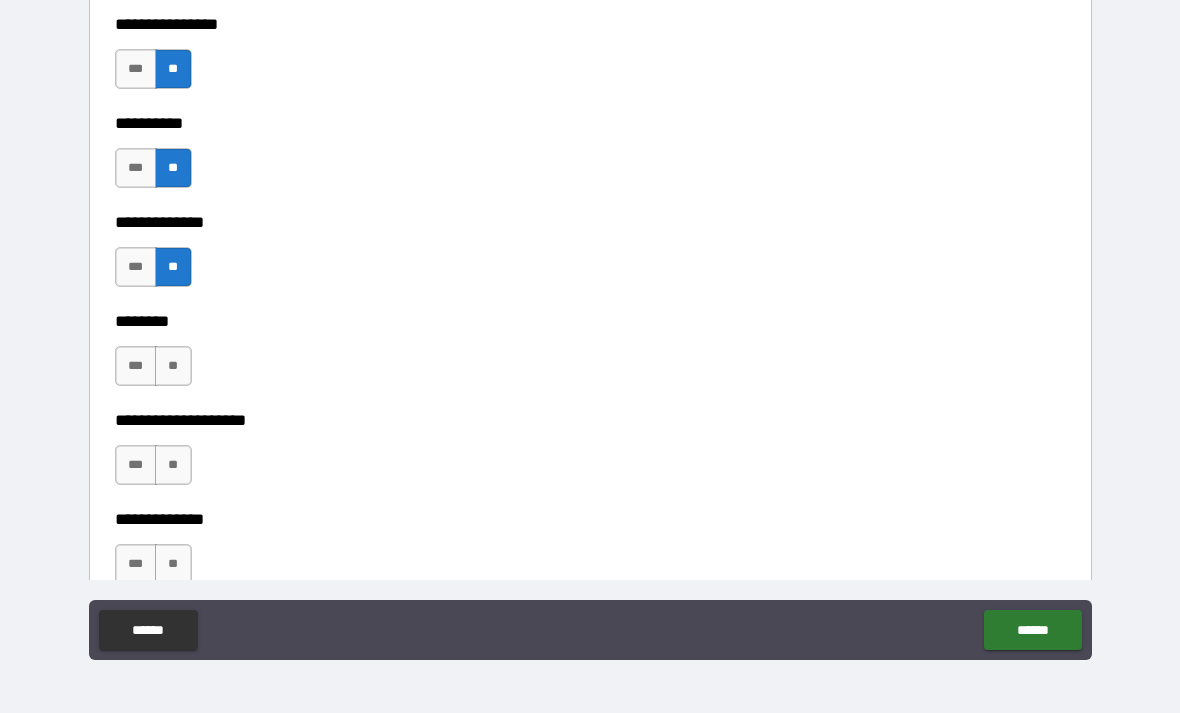 scroll, scrollTop: 8783, scrollLeft: 0, axis: vertical 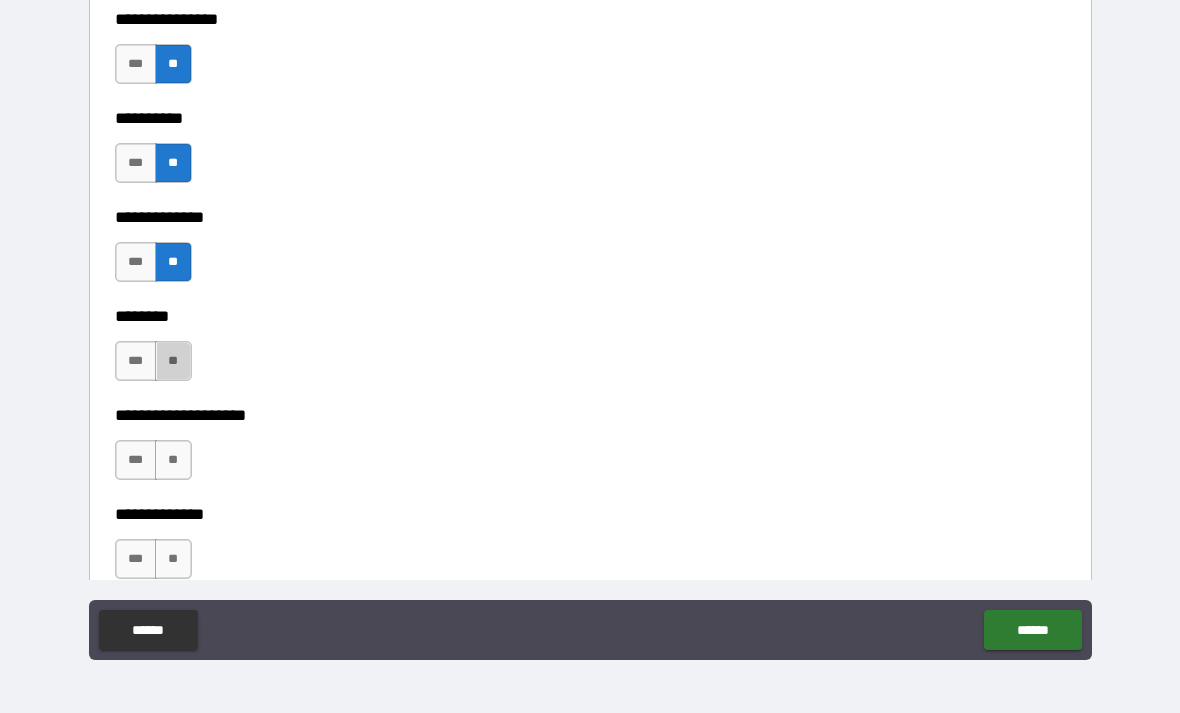 click on "**" at bounding box center (173, 361) 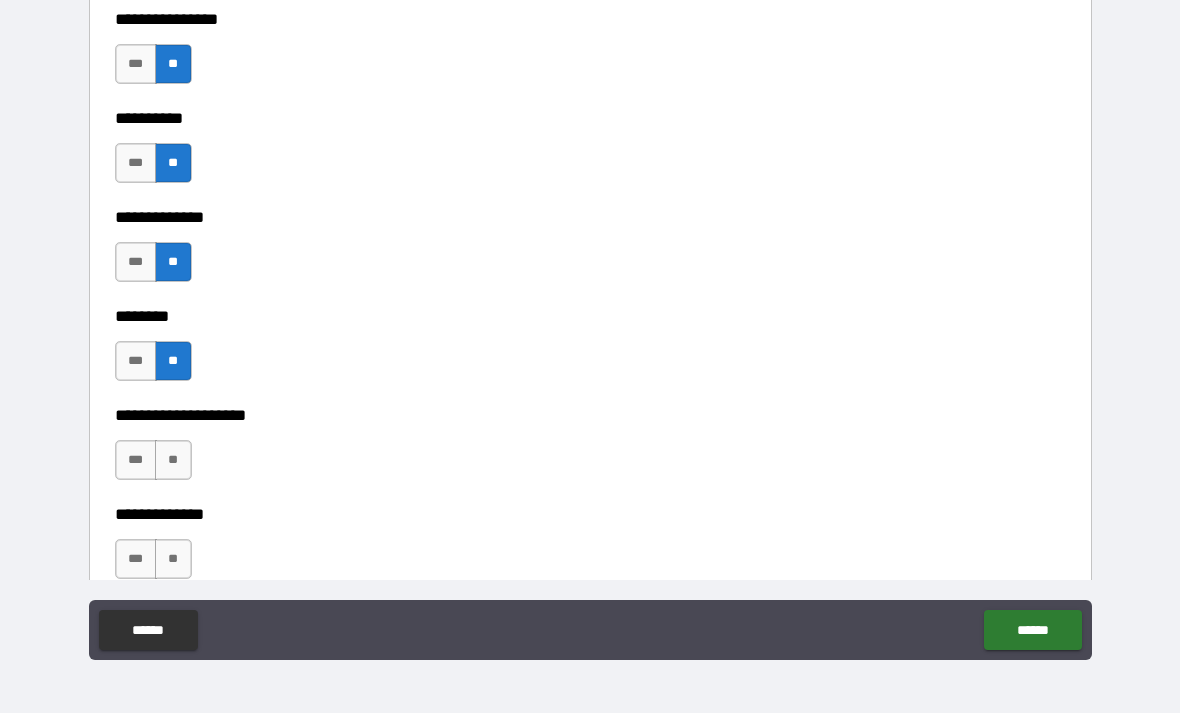 click on "**" at bounding box center (173, 460) 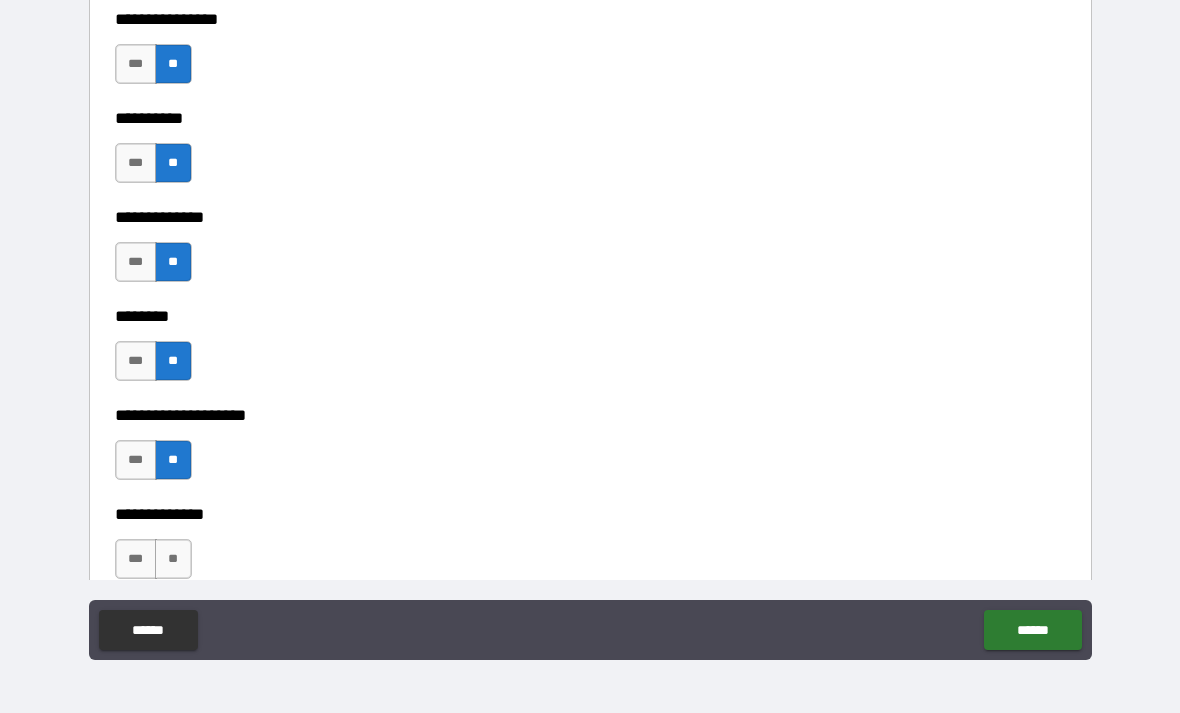 click on "**********" at bounding box center (590, 500) 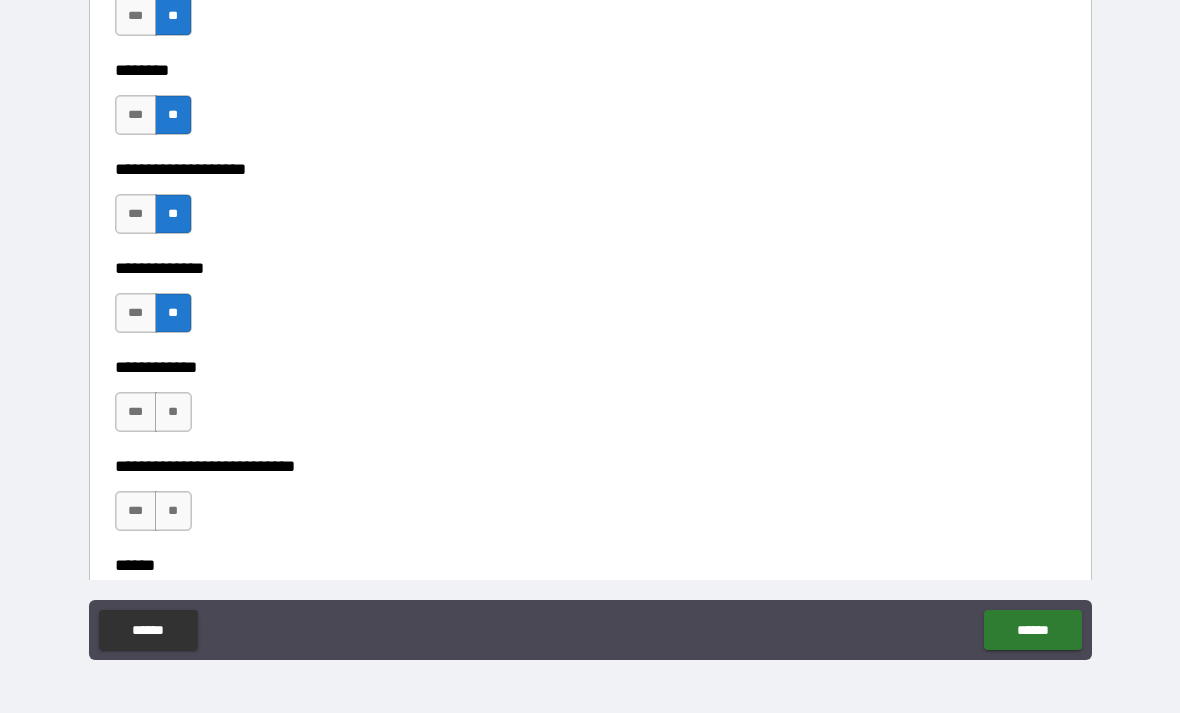 scroll, scrollTop: 9055, scrollLeft: 0, axis: vertical 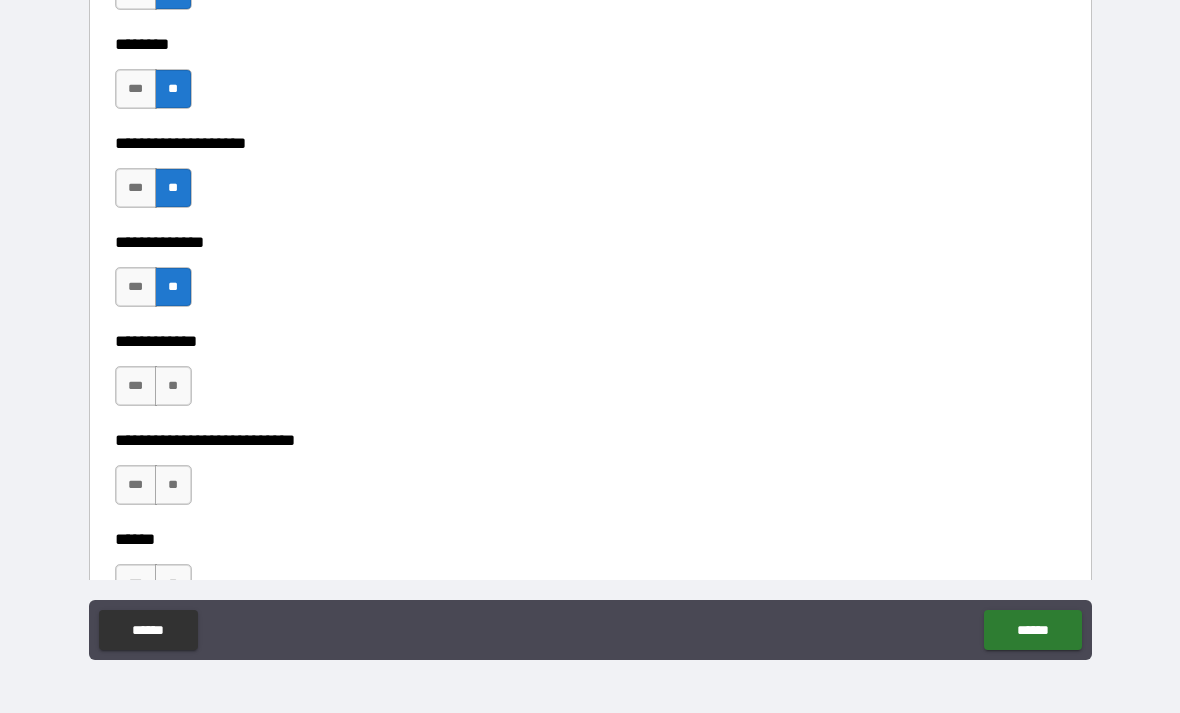 click on "**" at bounding box center (173, 386) 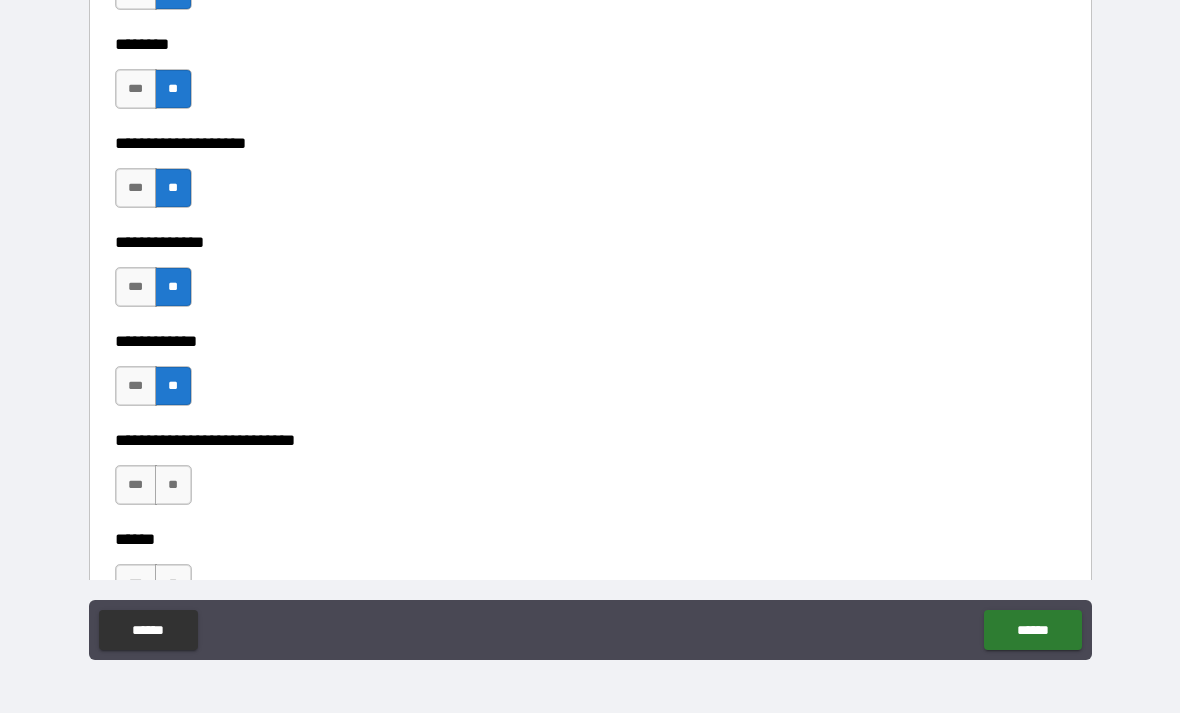 click on "**" at bounding box center [173, 485] 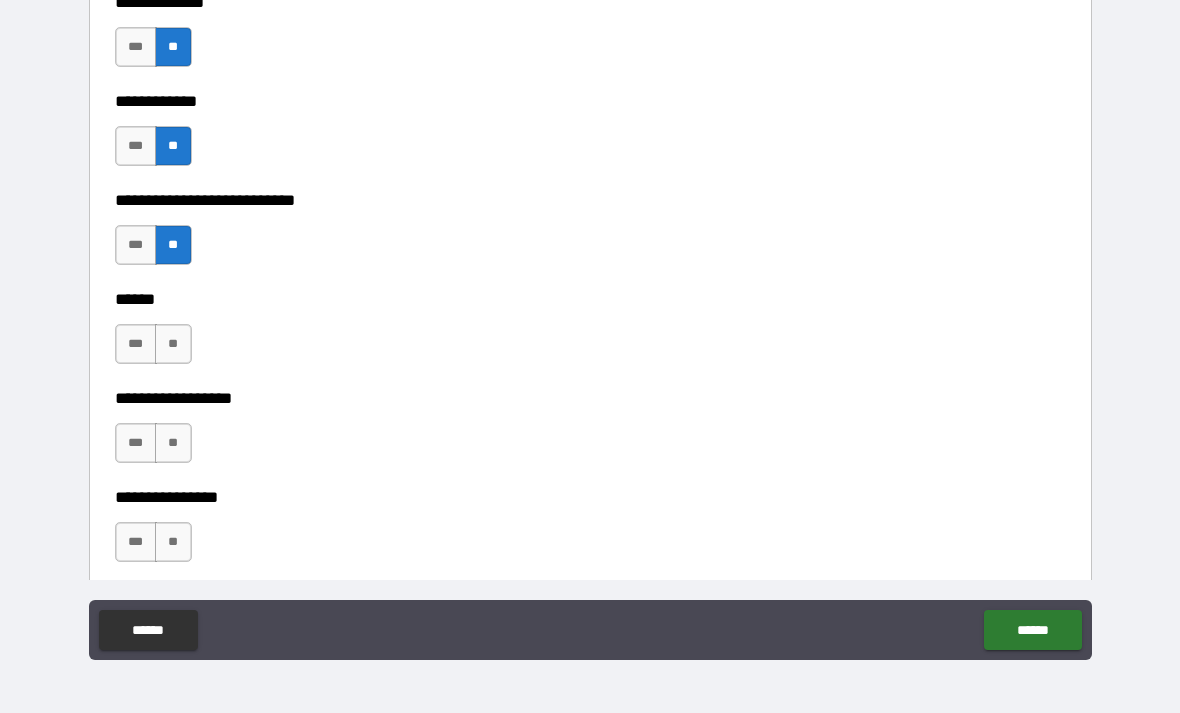 scroll, scrollTop: 9309, scrollLeft: 0, axis: vertical 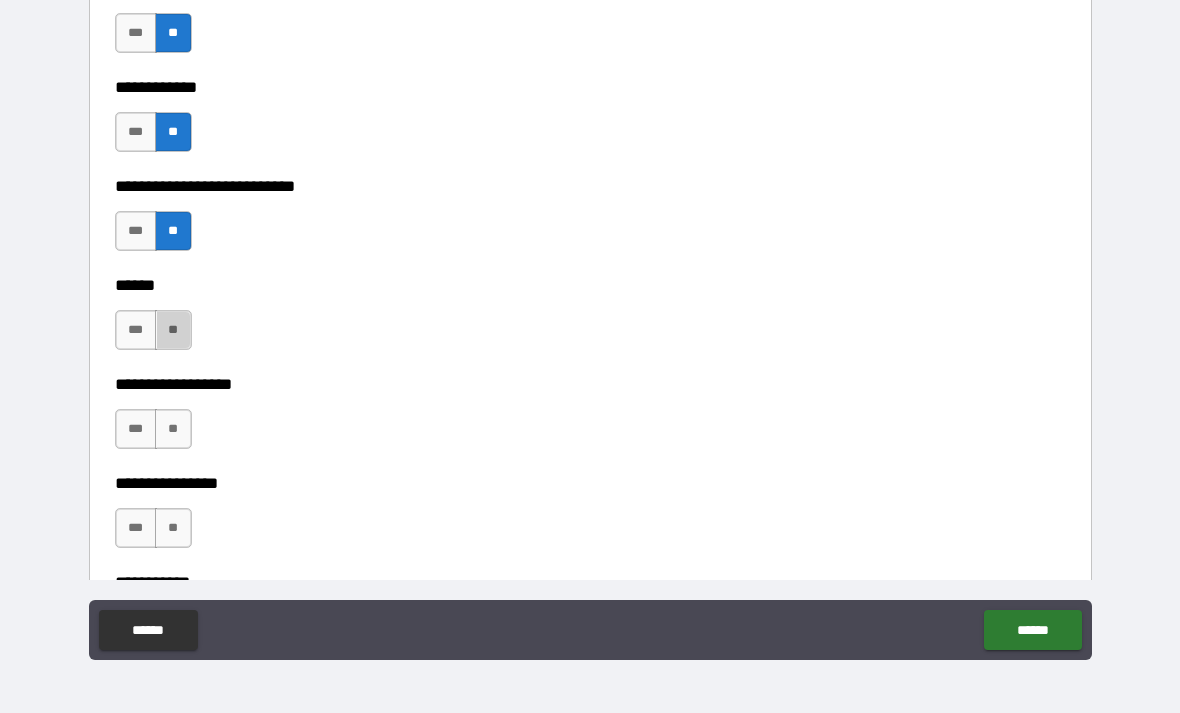 click on "**" at bounding box center (173, 330) 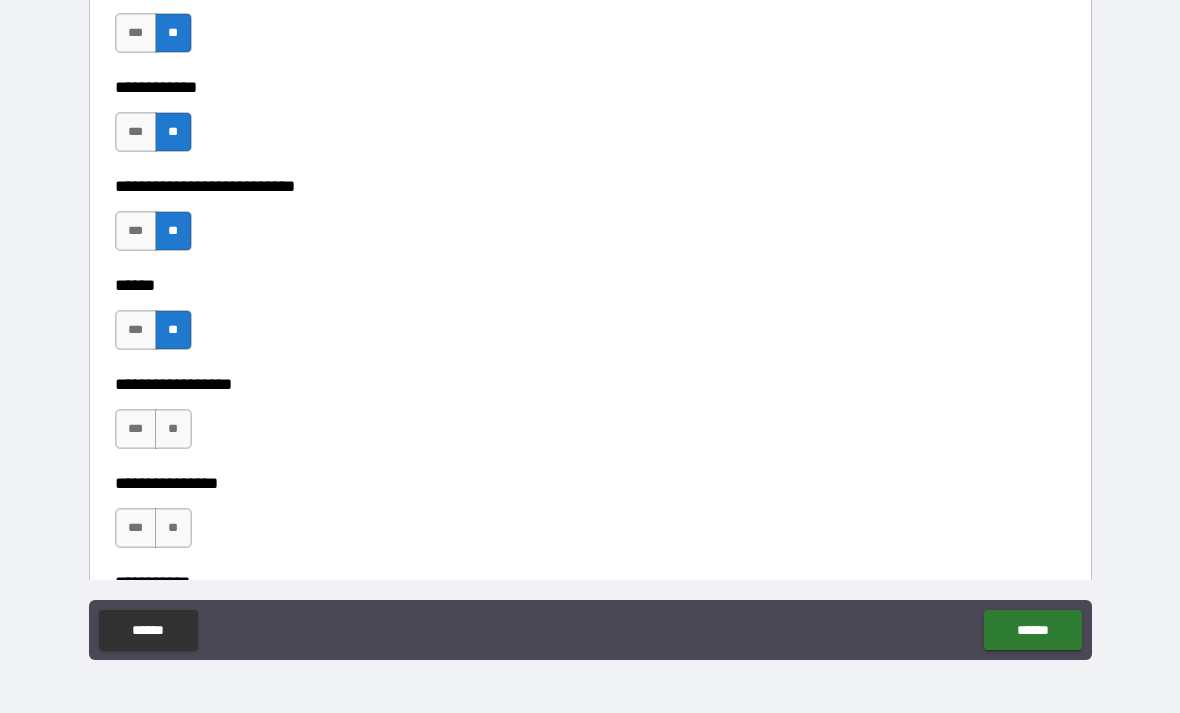 click on "**" at bounding box center [173, 429] 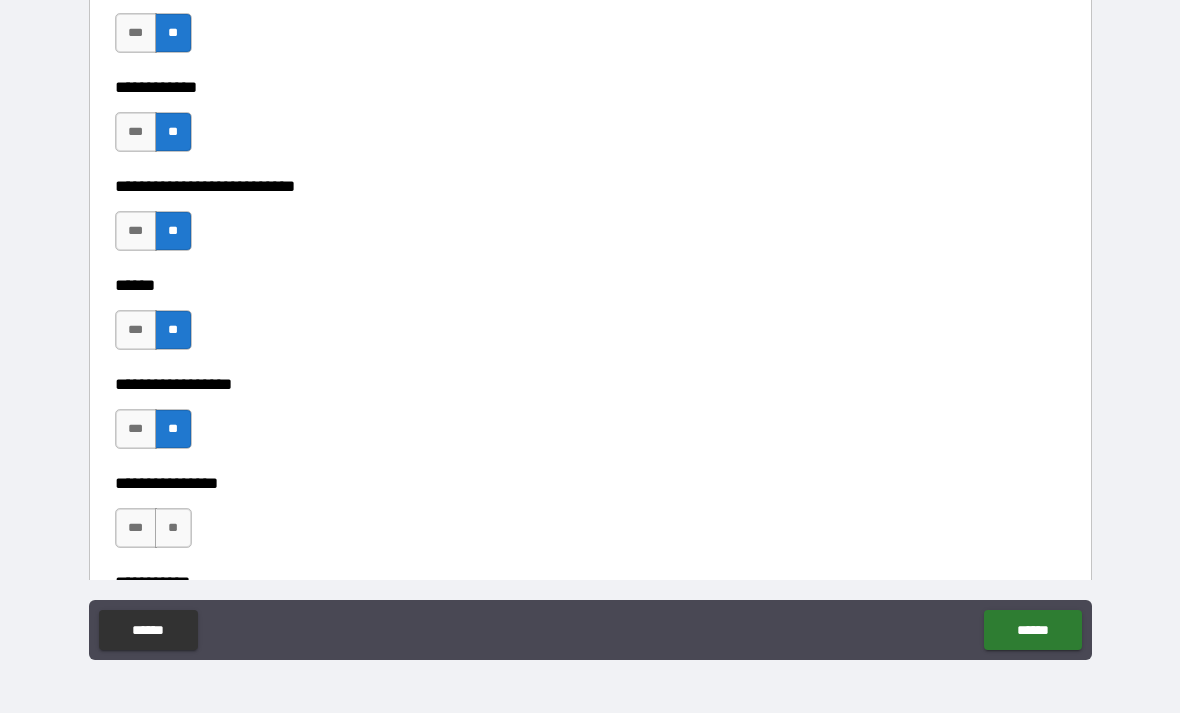 scroll, scrollTop: 9406, scrollLeft: 0, axis: vertical 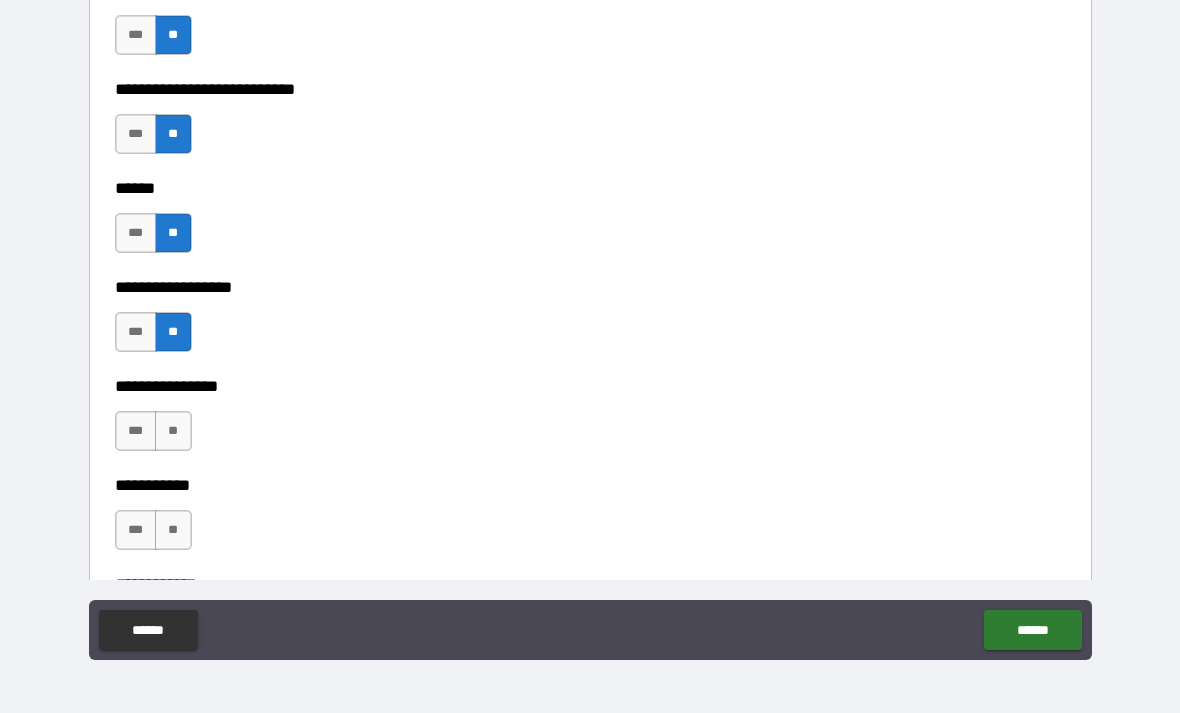 click on "**" at bounding box center [173, 431] 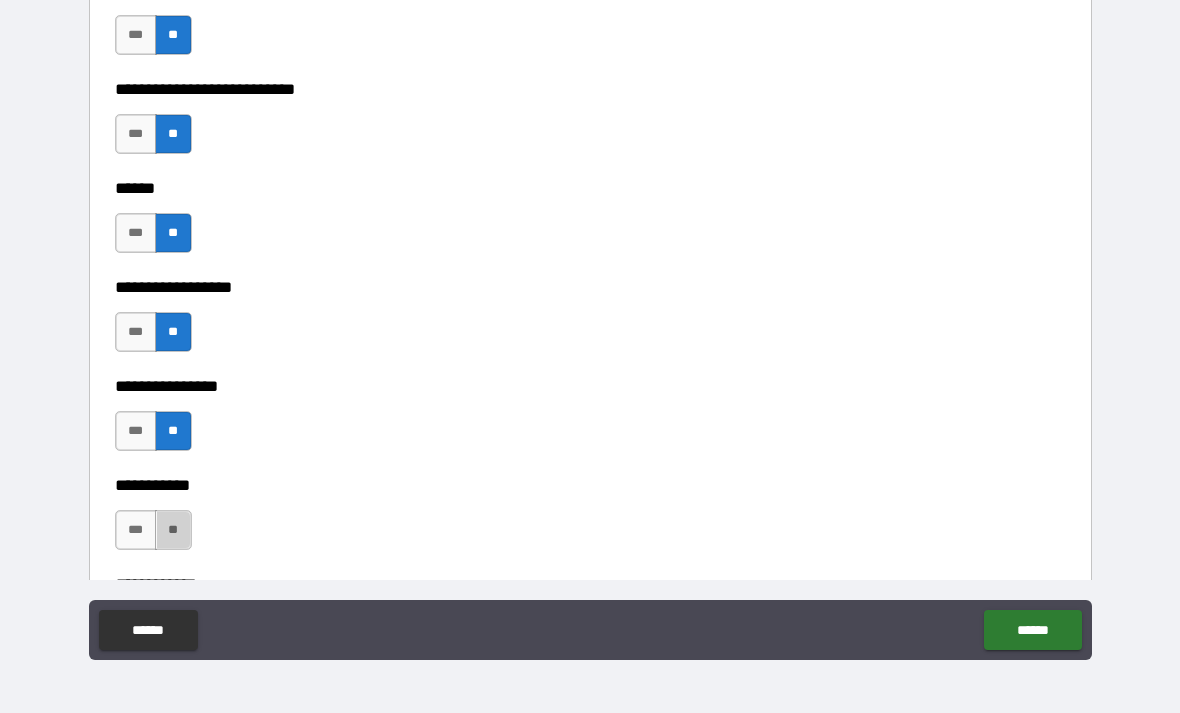 click on "**" at bounding box center (173, 530) 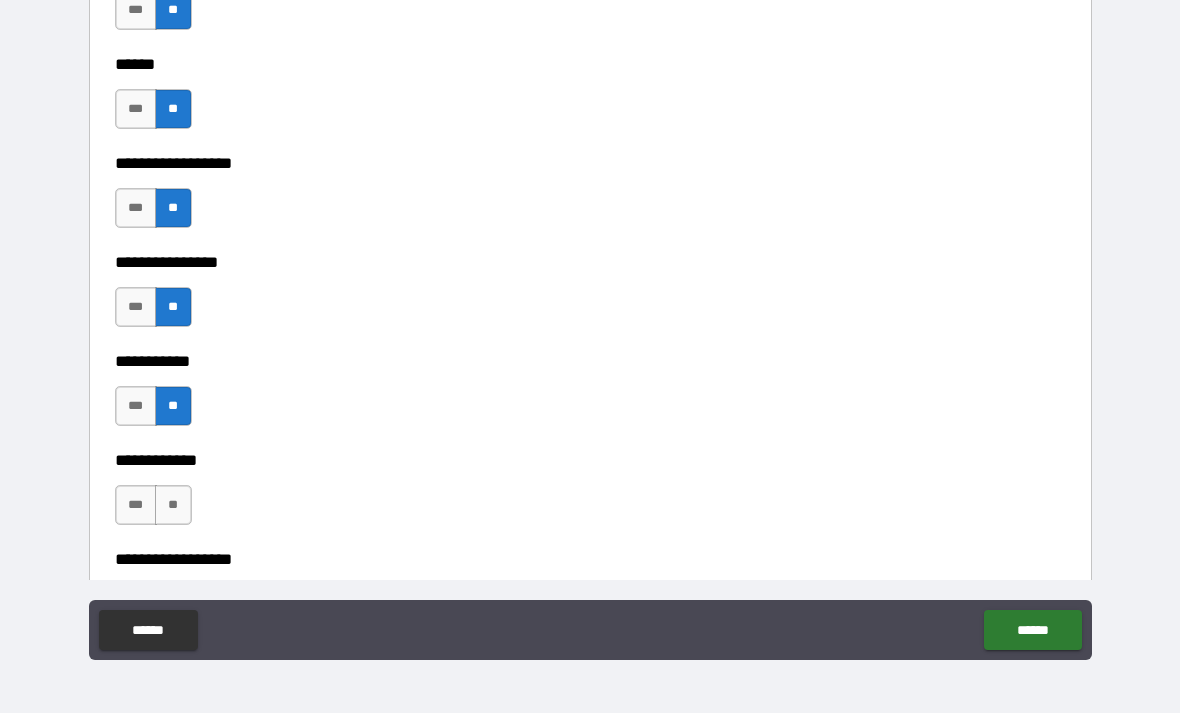 click on "**" at bounding box center (173, 505) 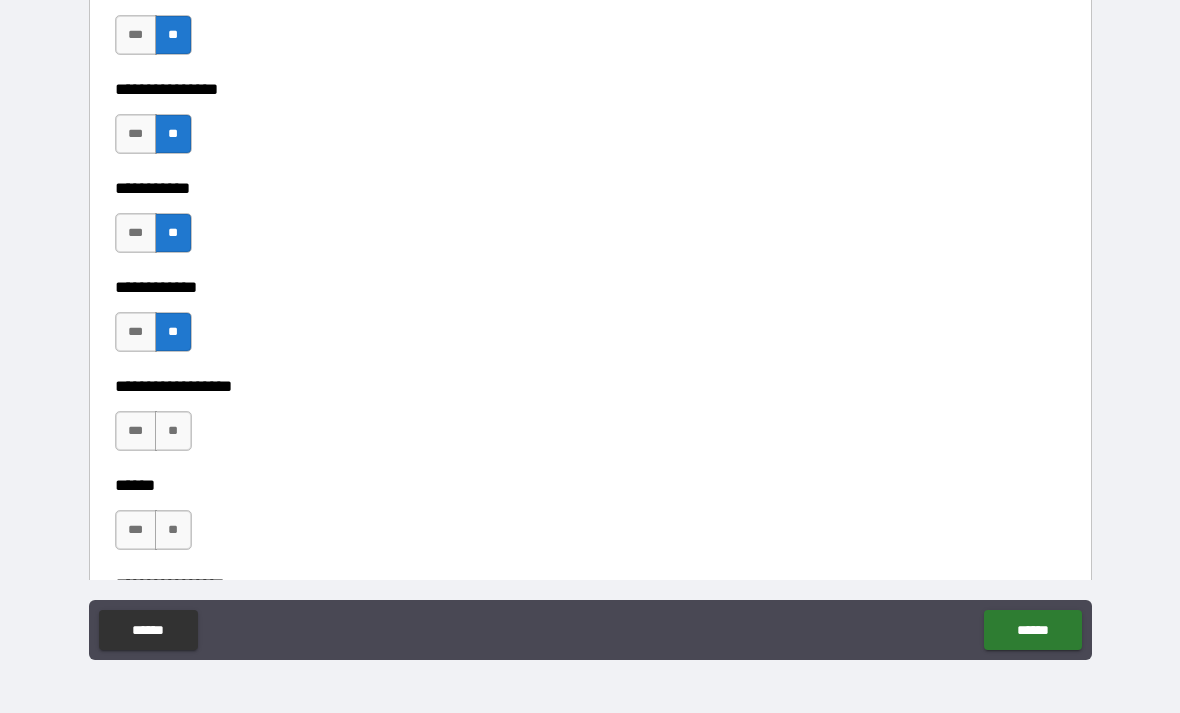 scroll, scrollTop: 9735, scrollLeft: 0, axis: vertical 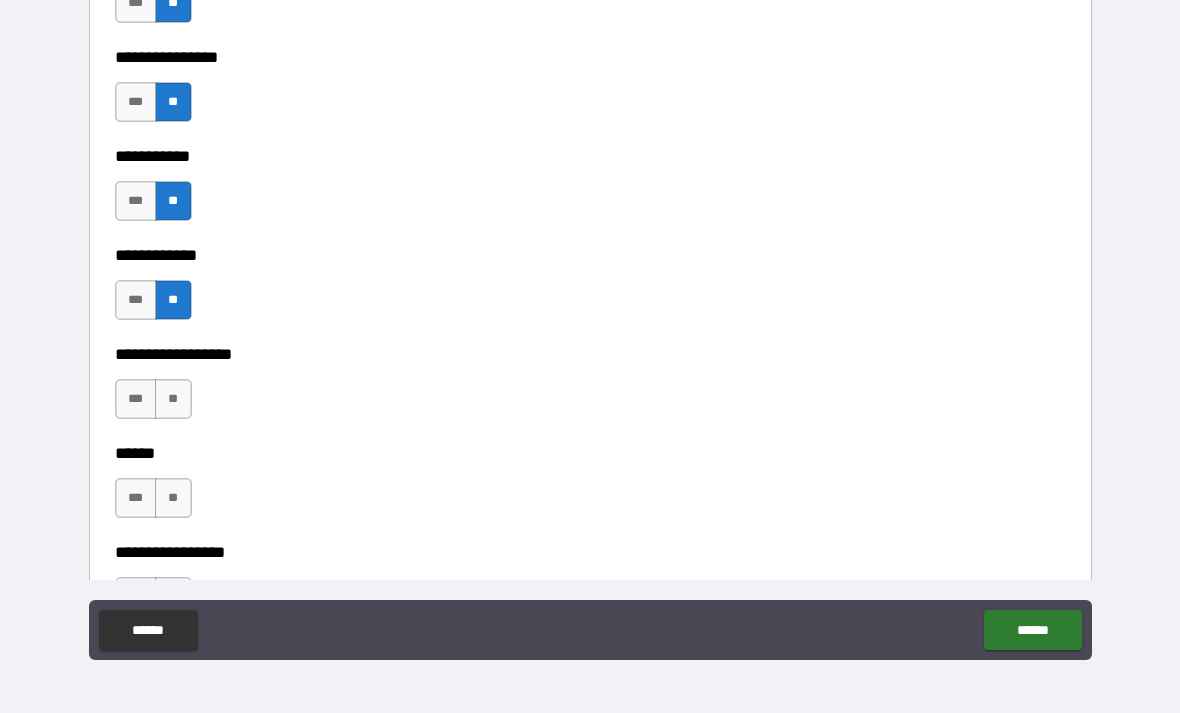 click on "**" at bounding box center (173, 399) 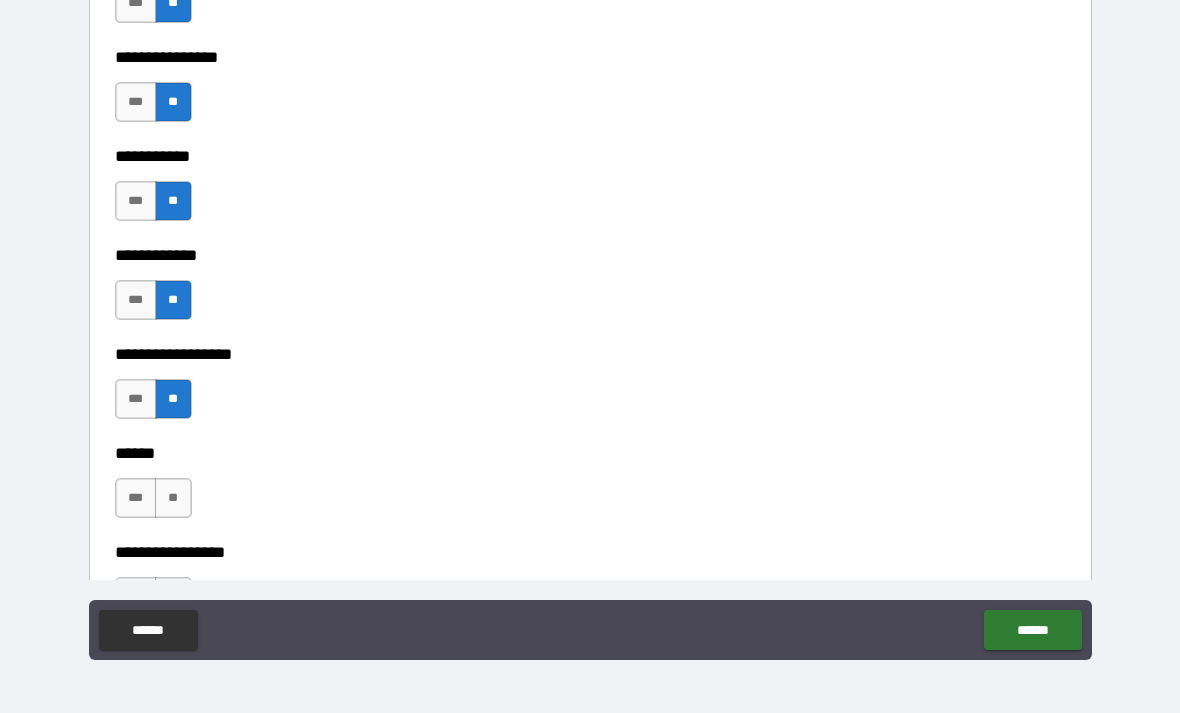 click on "**" at bounding box center [173, 498] 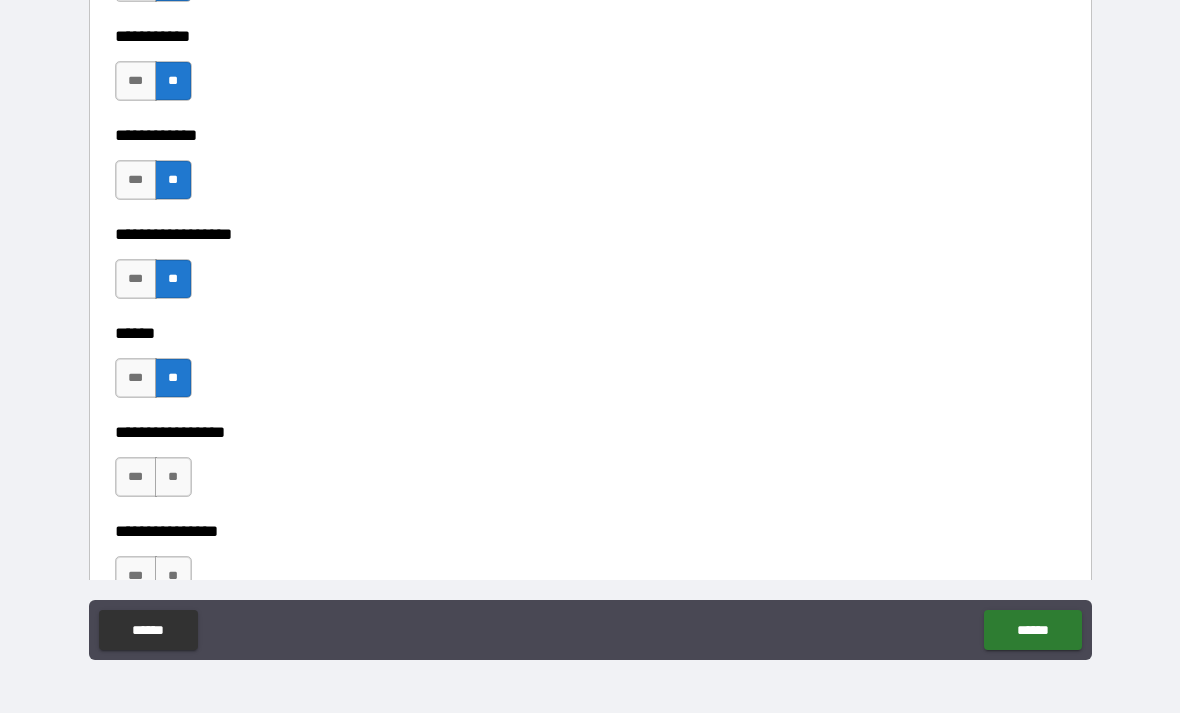 scroll, scrollTop: 9856, scrollLeft: 0, axis: vertical 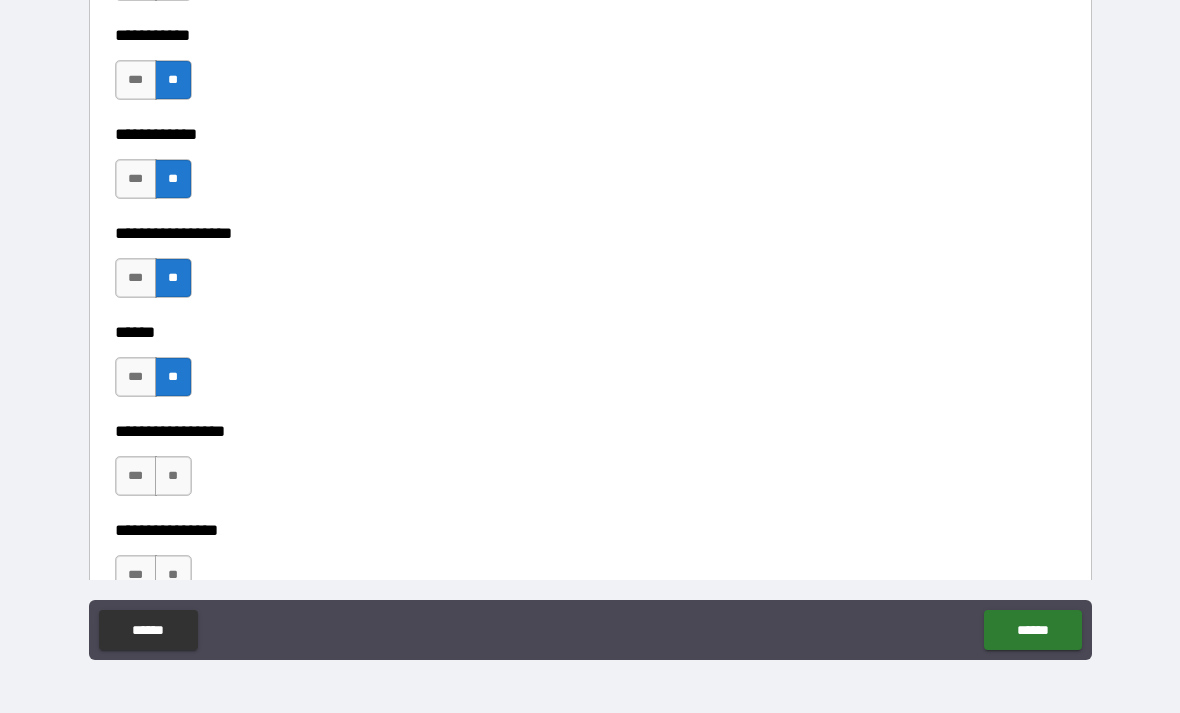 click on "**" at bounding box center [173, 476] 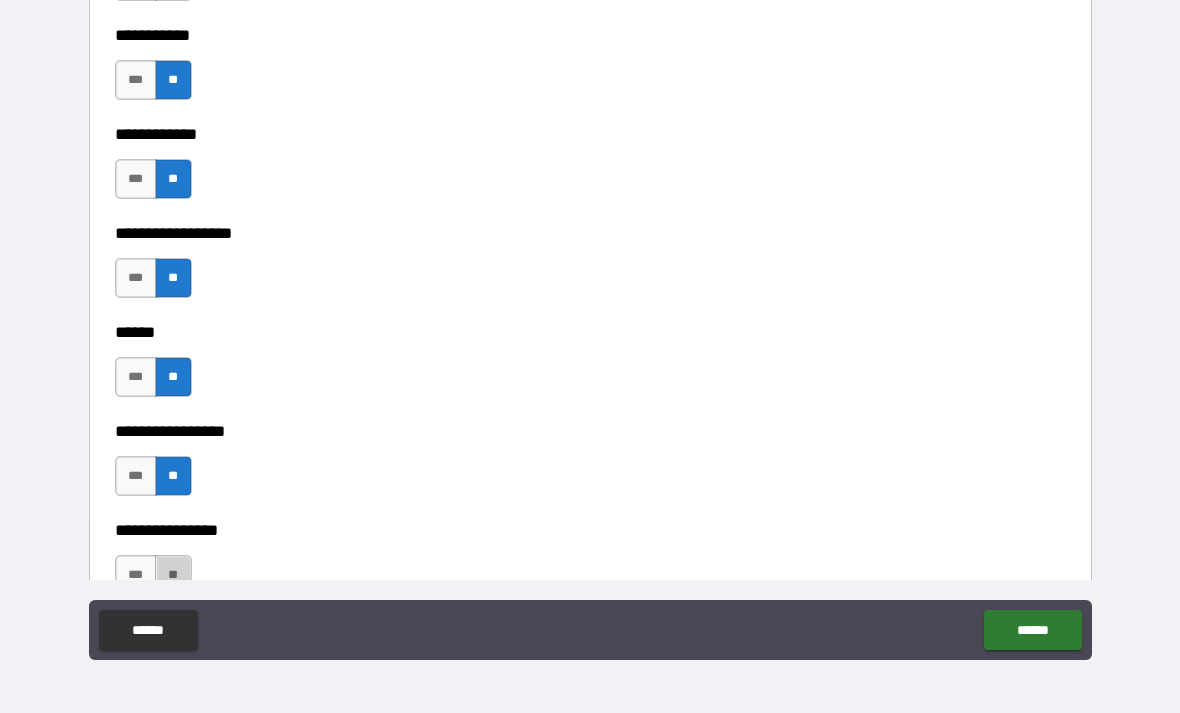 click on "**" at bounding box center [173, 575] 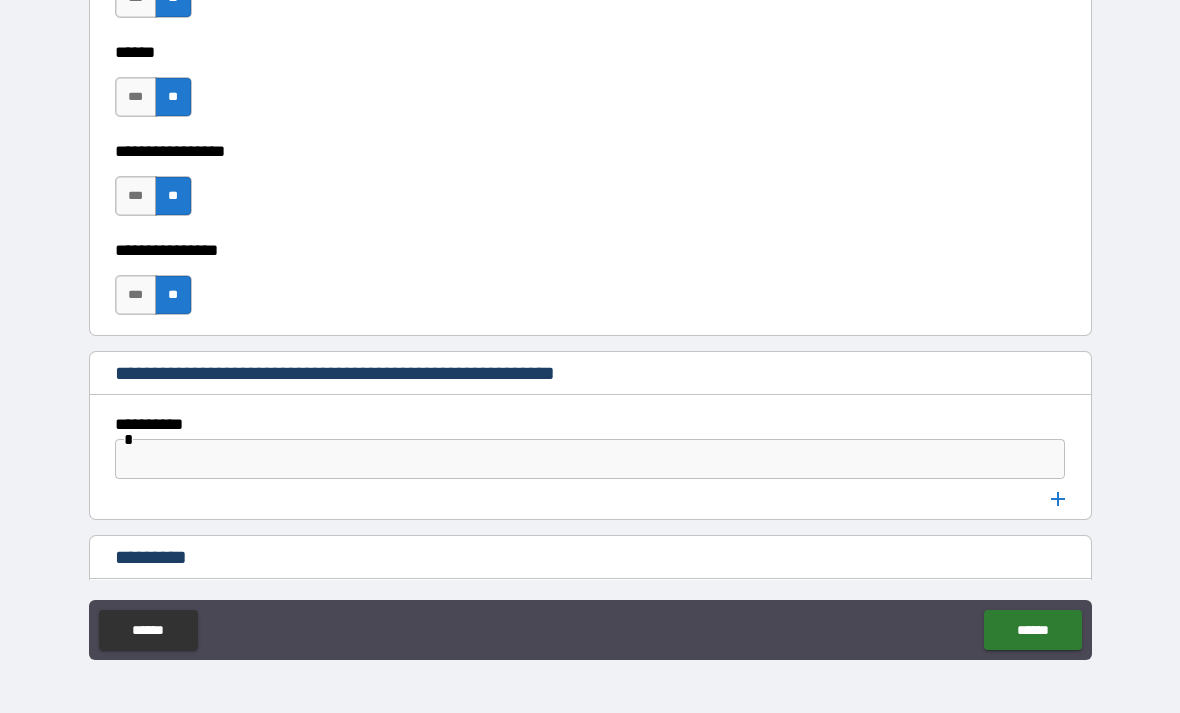 scroll, scrollTop: 10182, scrollLeft: 0, axis: vertical 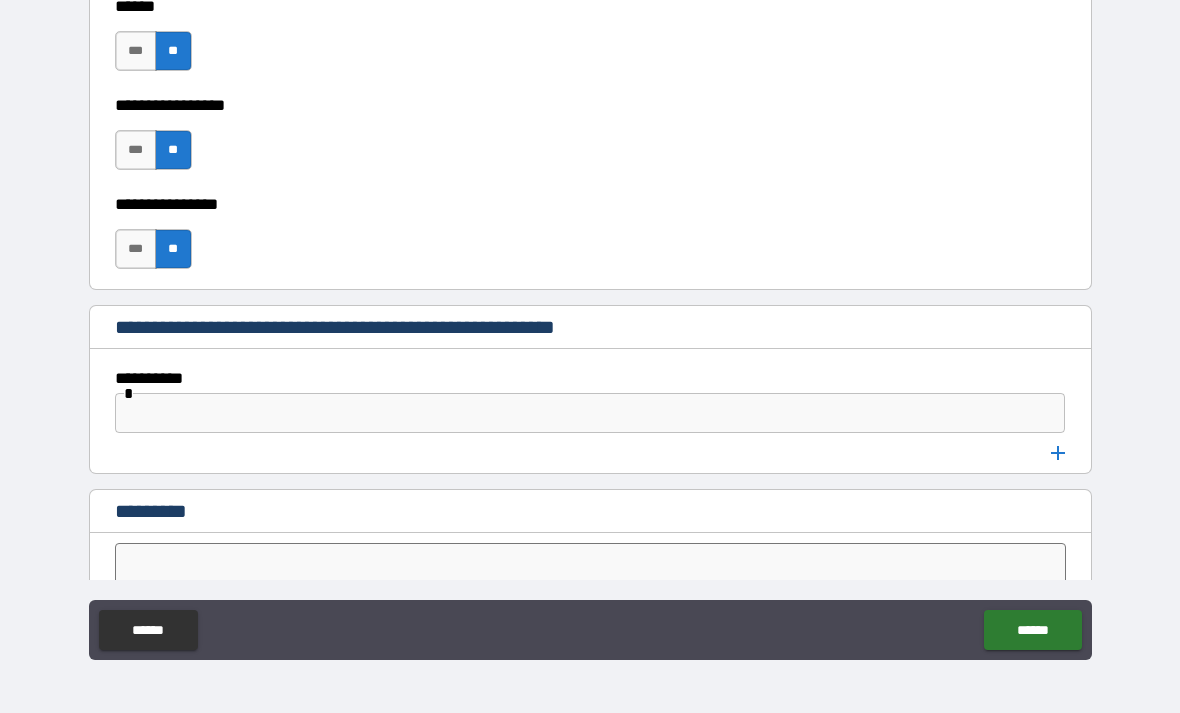 click at bounding box center (590, 413) 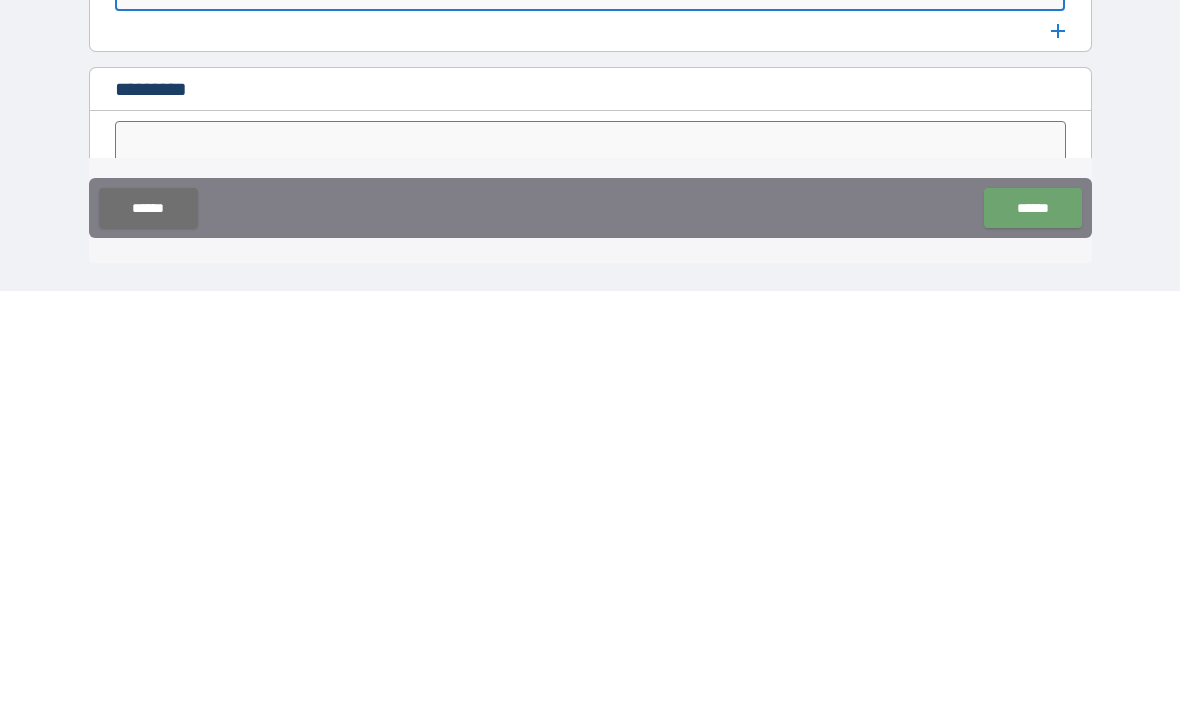 type on "**" 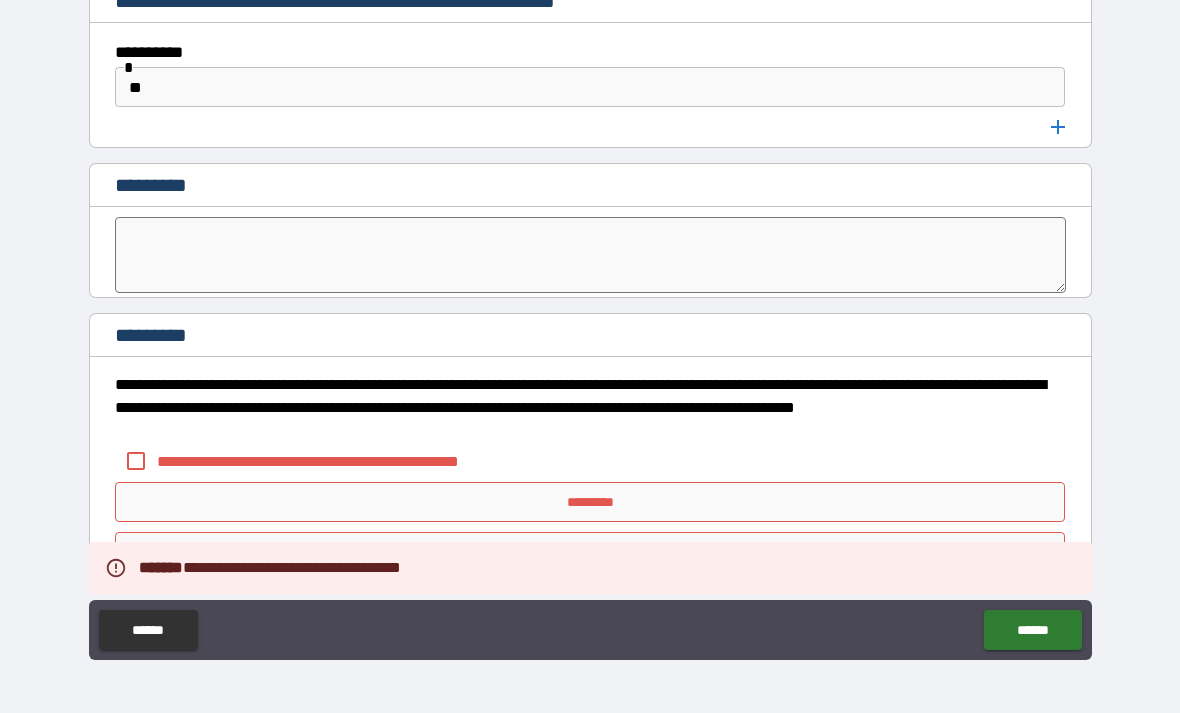 scroll, scrollTop: 10525, scrollLeft: 0, axis: vertical 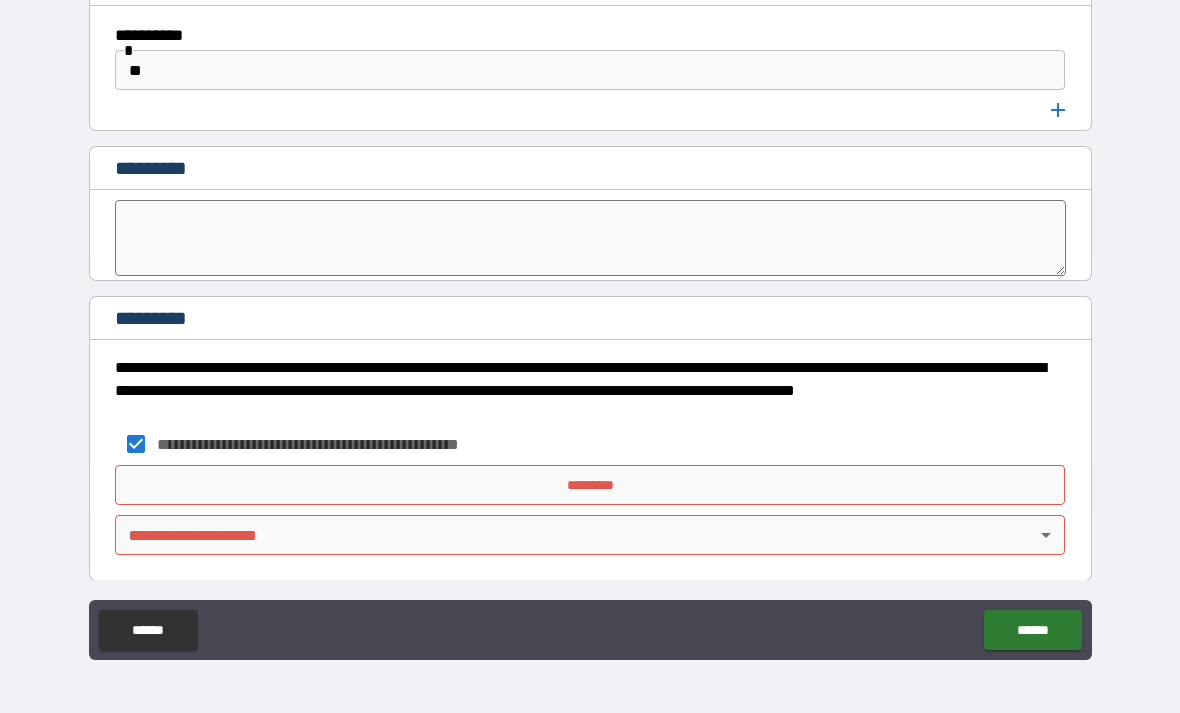 click on "*********" at bounding box center [590, 485] 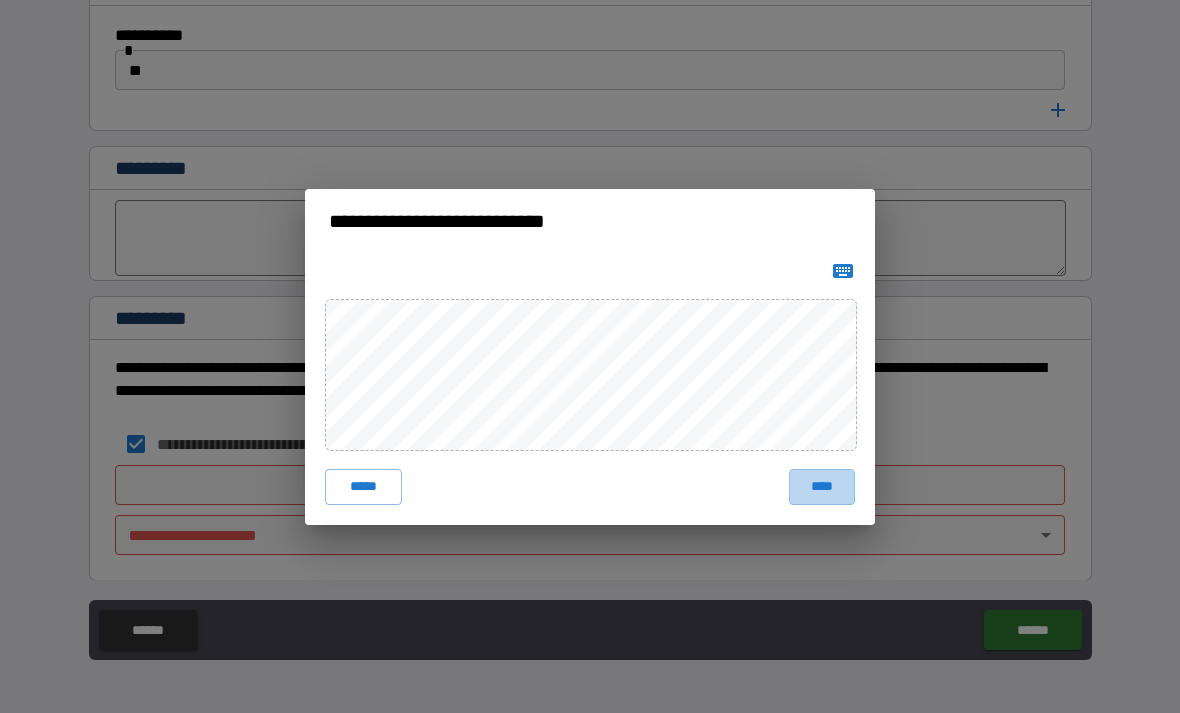 click on "****" at bounding box center (822, 487) 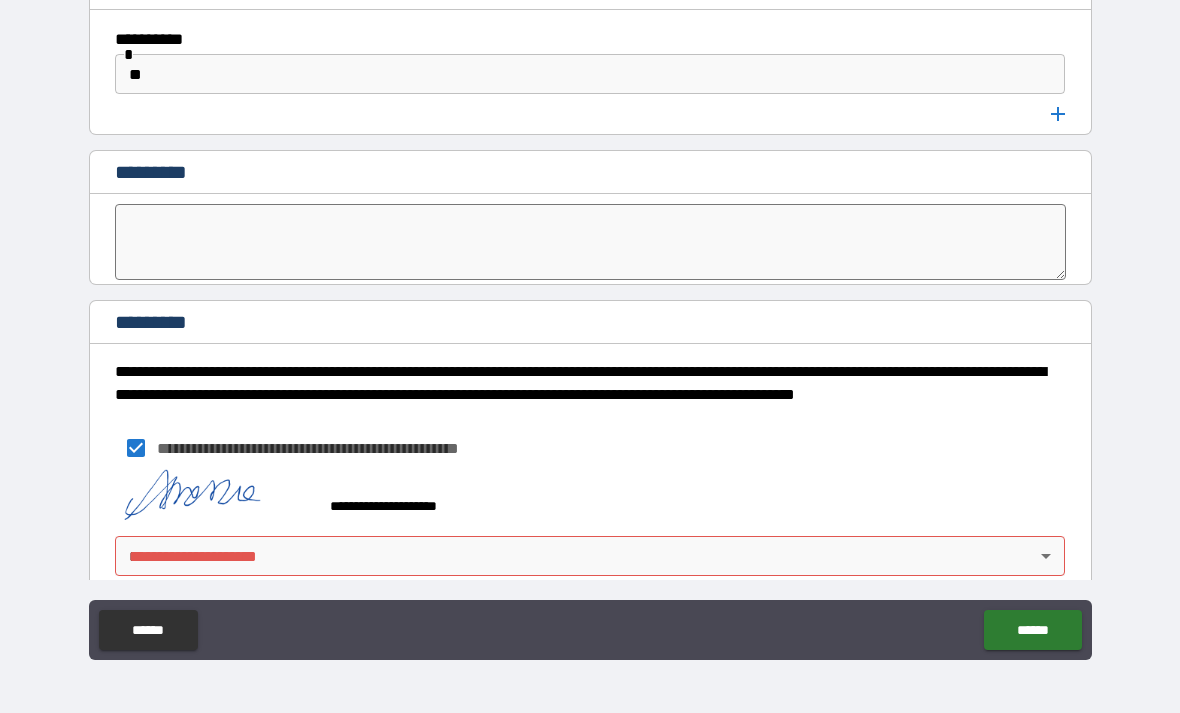 click on "**********" at bounding box center (590, 324) 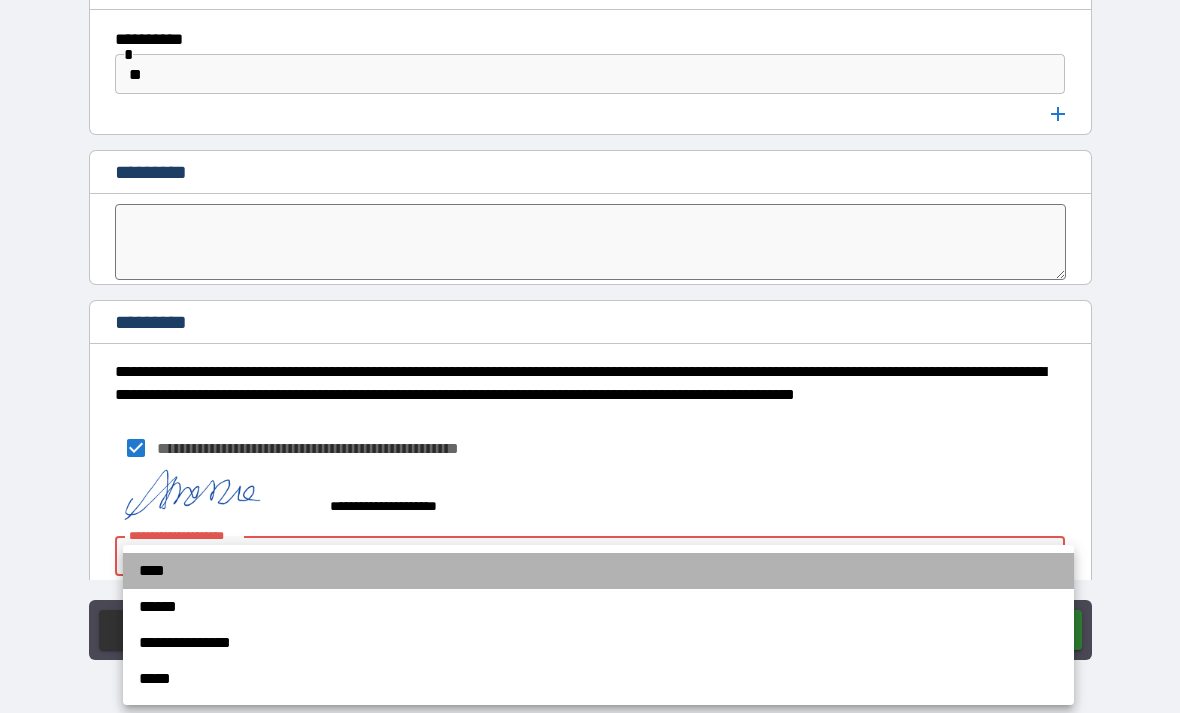 click on "****" at bounding box center (598, 571) 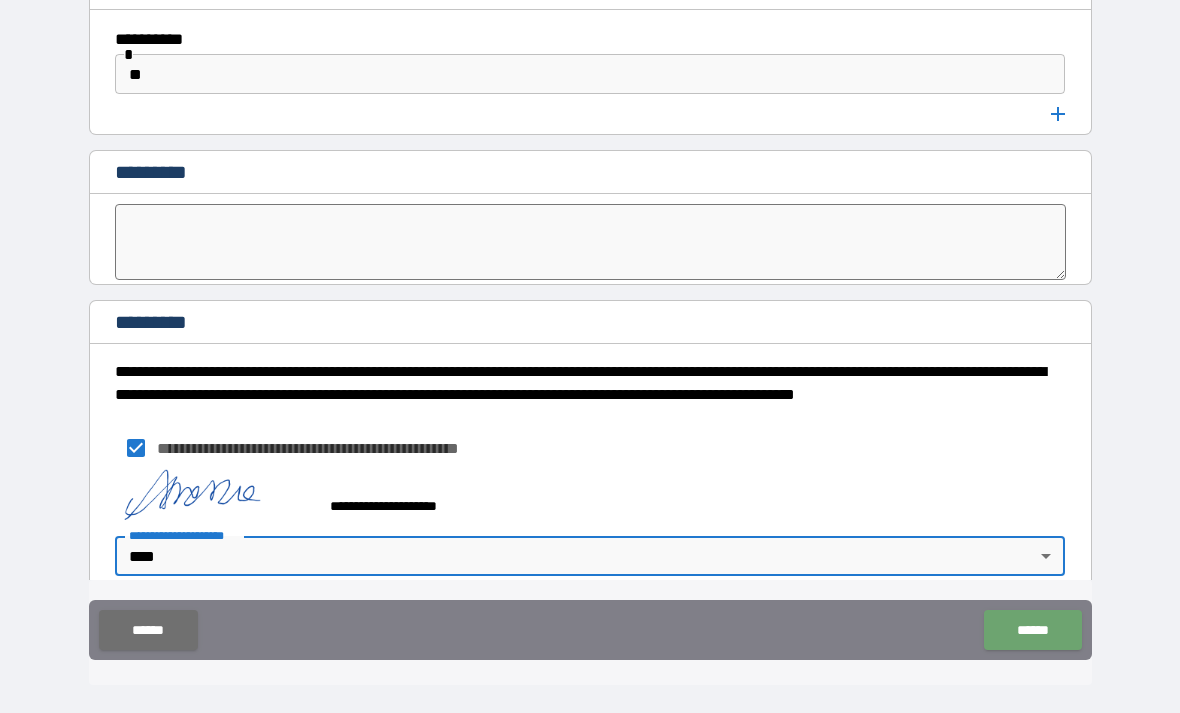click on "******" at bounding box center [1032, 630] 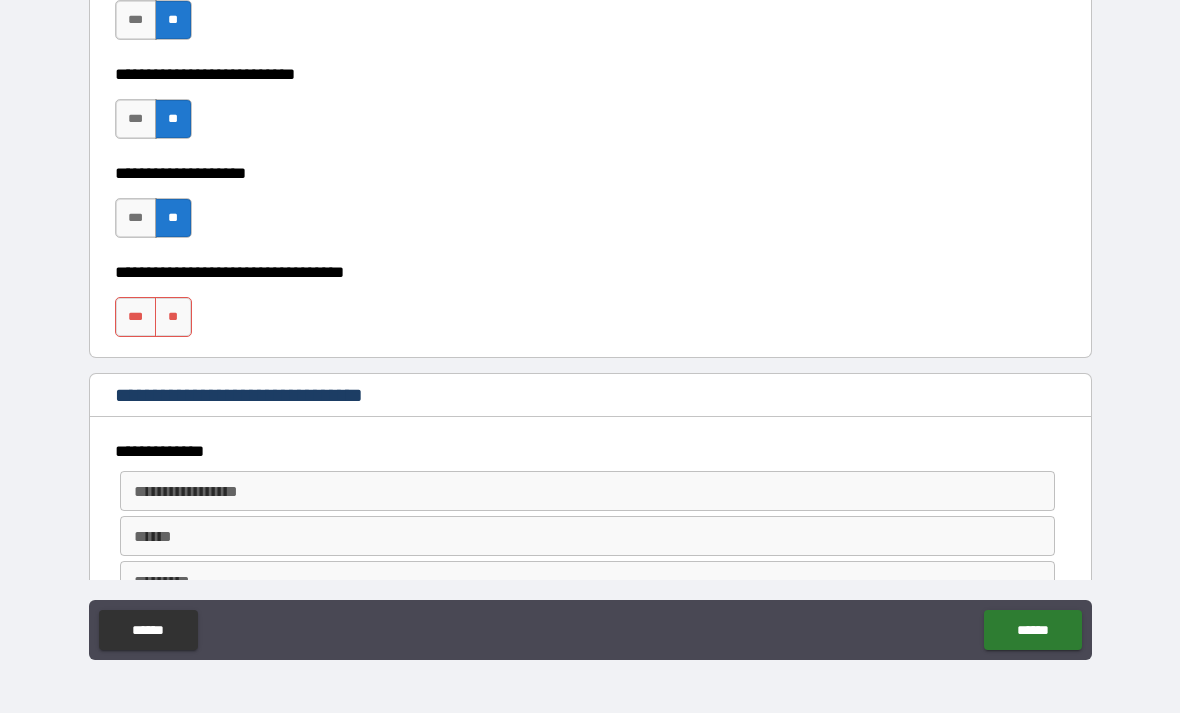 scroll, scrollTop: 706, scrollLeft: 0, axis: vertical 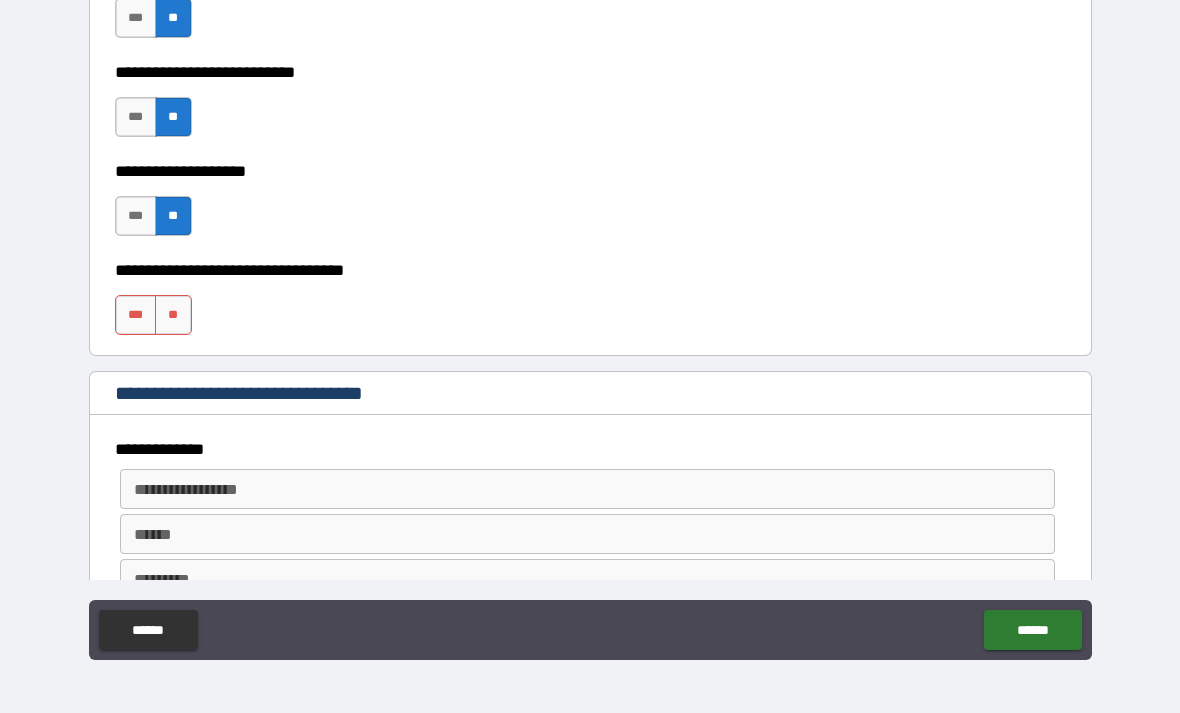 click on "**" at bounding box center [173, 315] 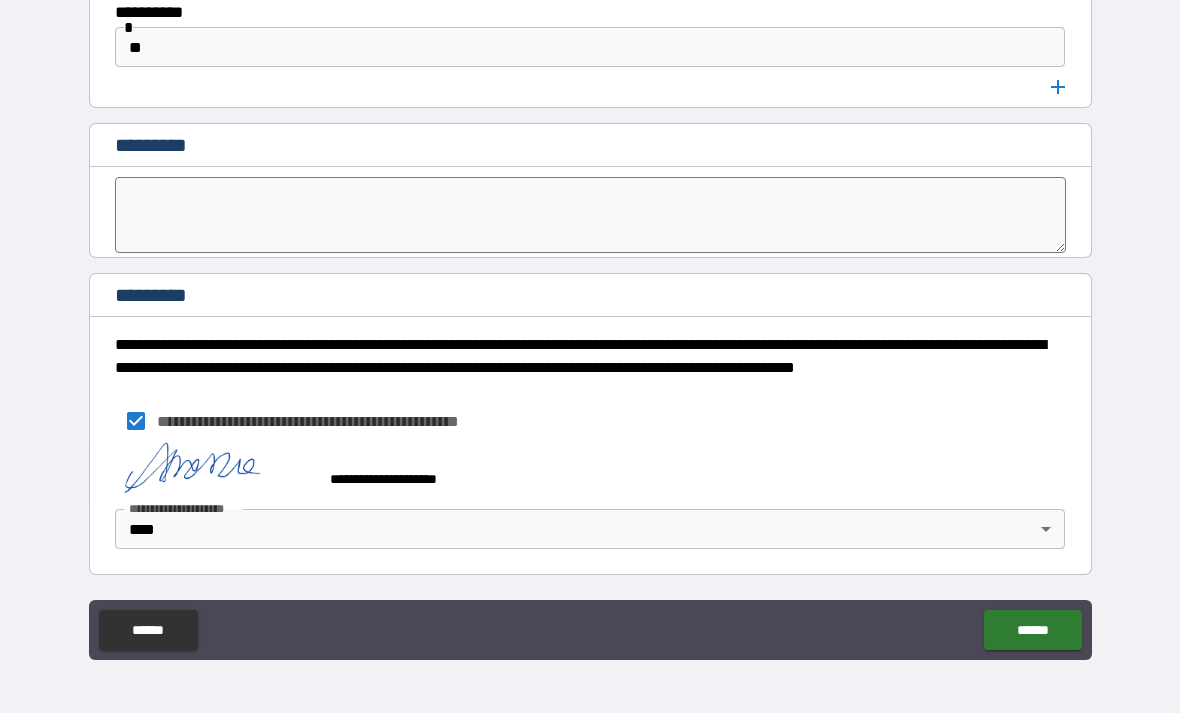 scroll, scrollTop: 10548, scrollLeft: 0, axis: vertical 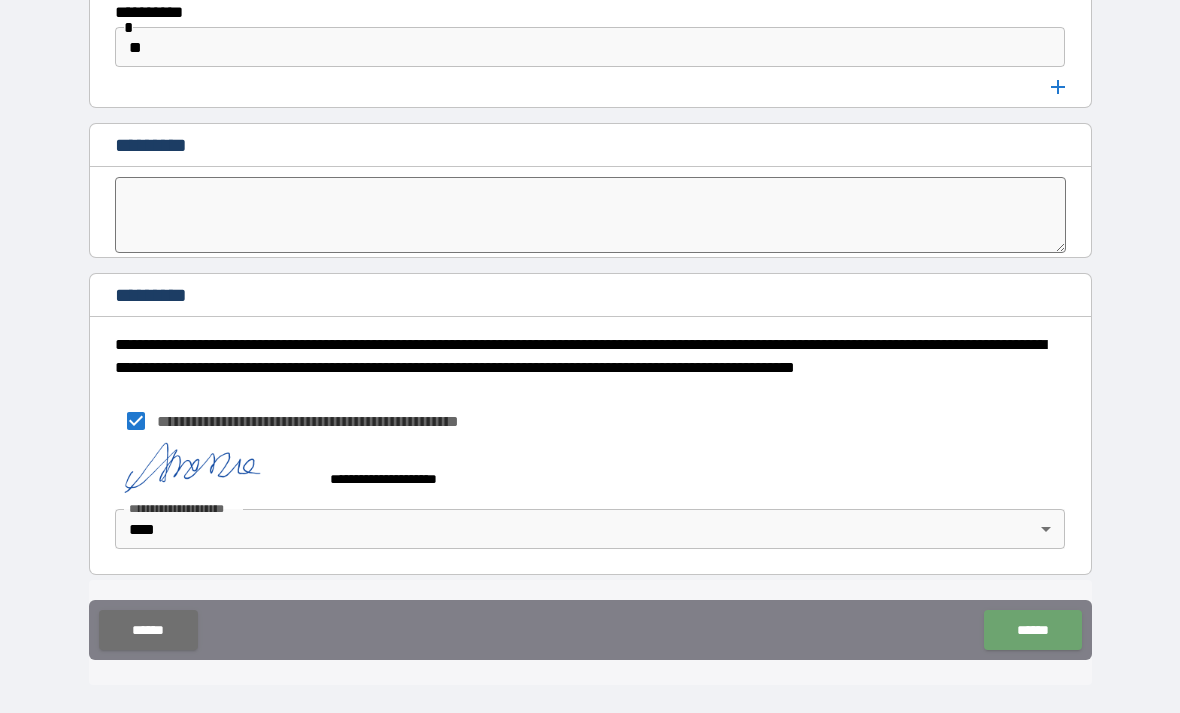 click on "******" at bounding box center (1032, 630) 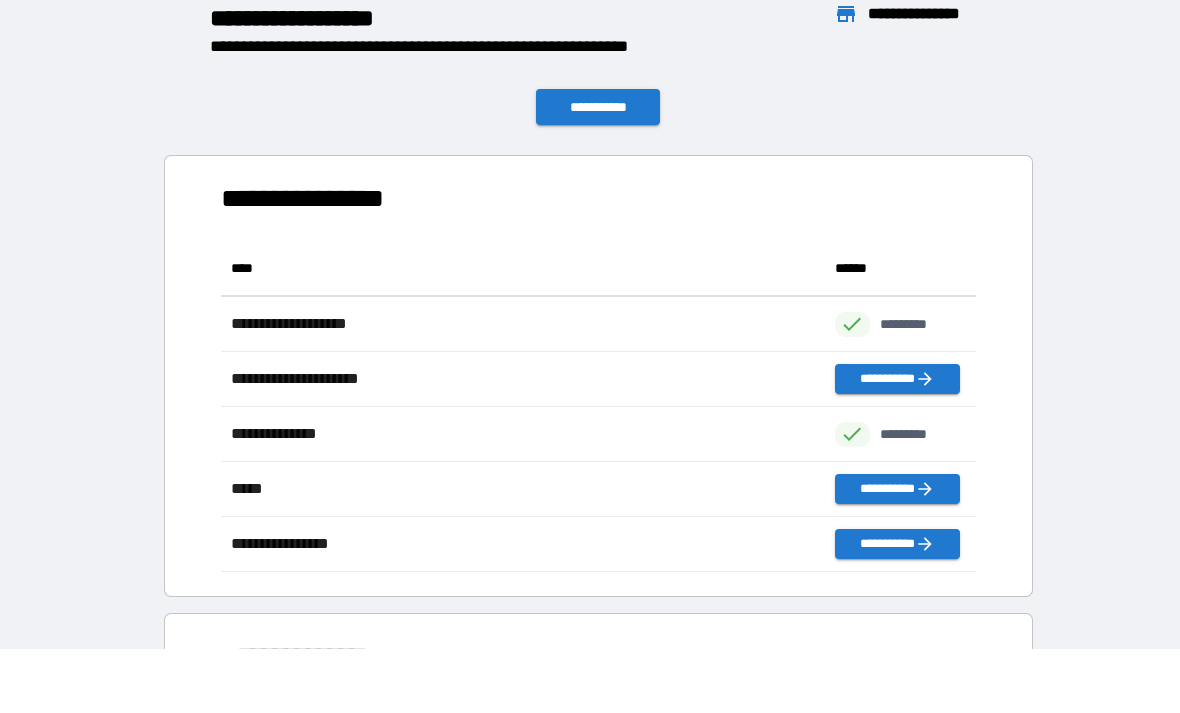 scroll, scrollTop: 331, scrollLeft: 755, axis: both 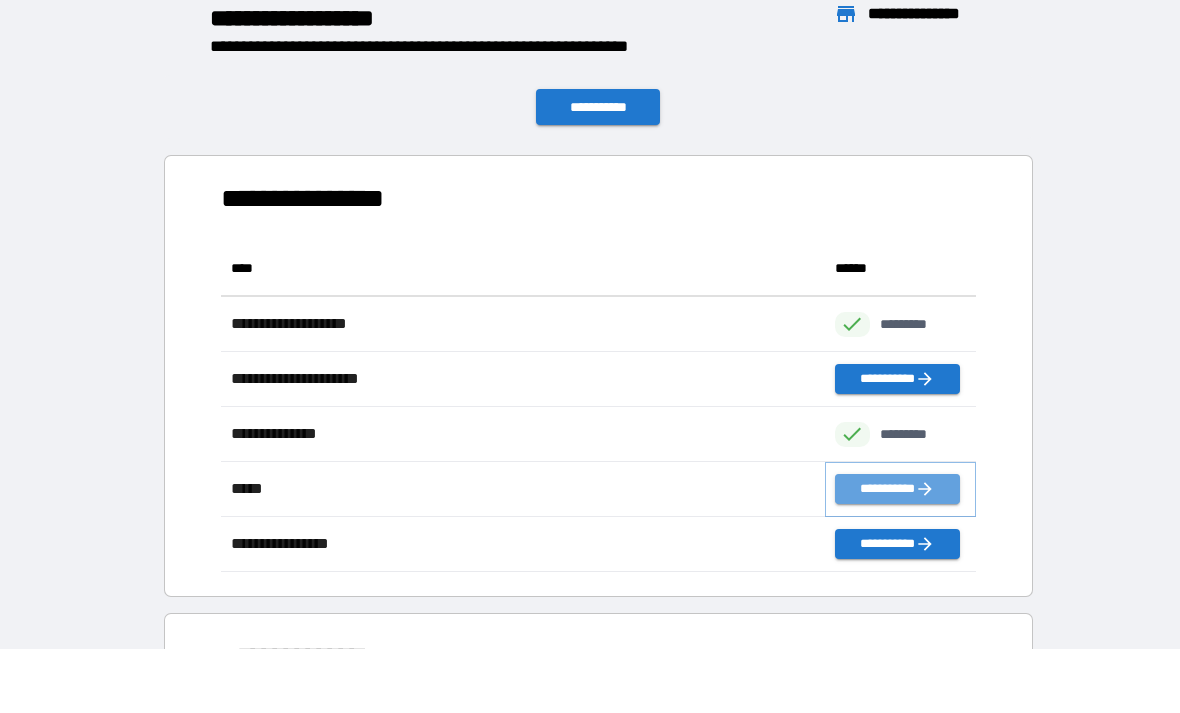 click 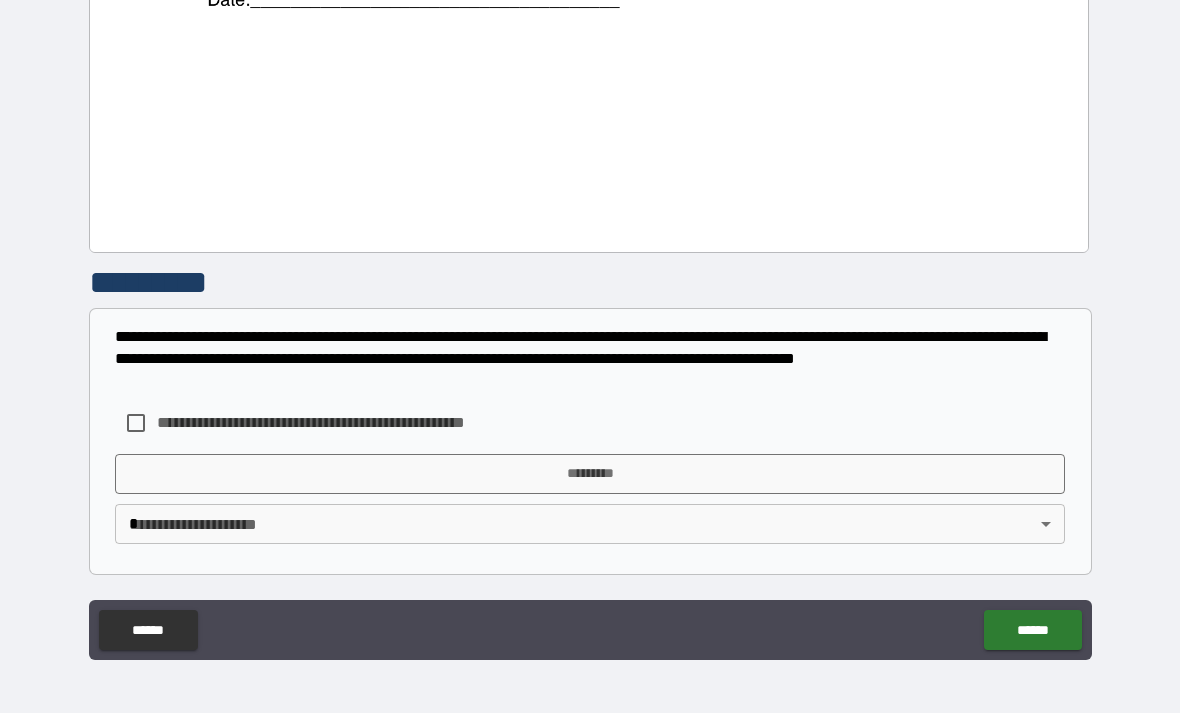 scroll, scrollTop: 1059, scrollLeft: 0, axis: vertical 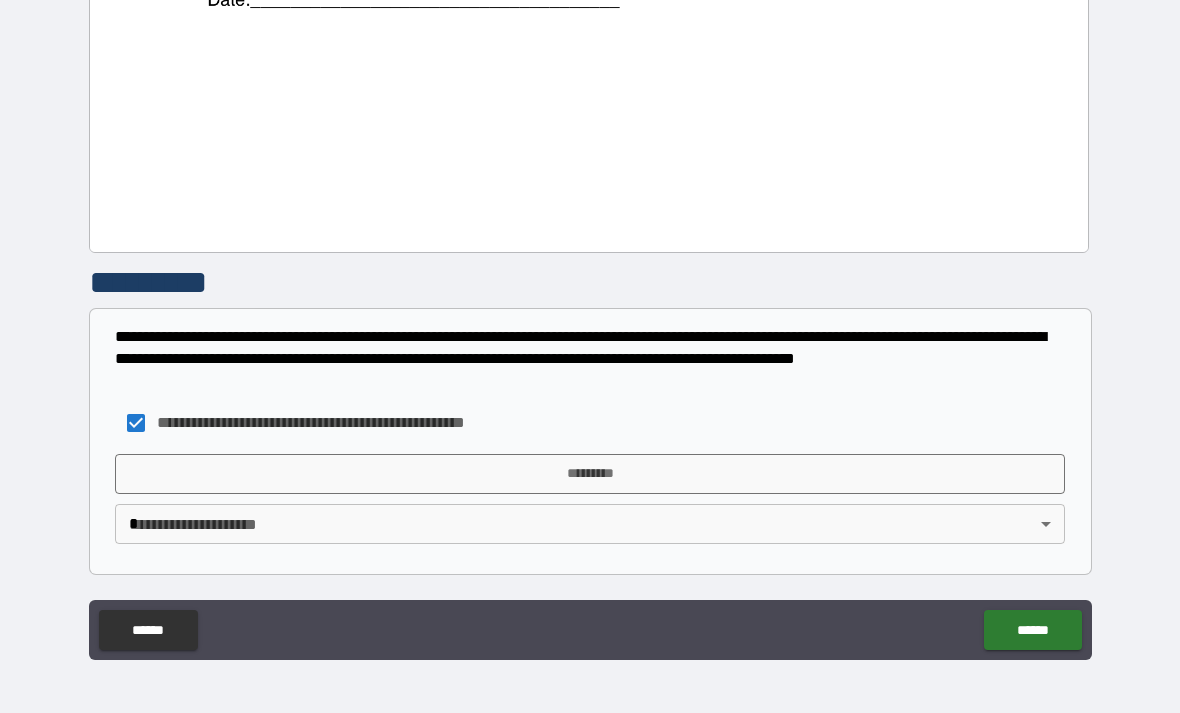 click on "*********" at bounding box center (590, 474) 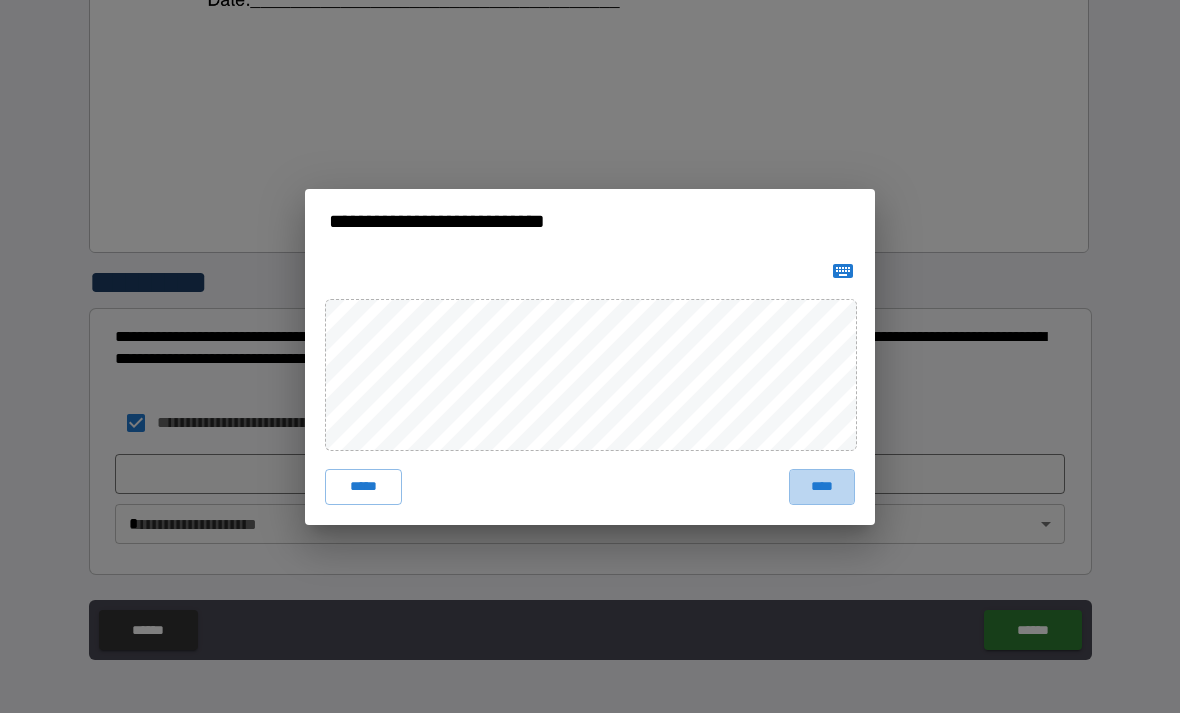 click on "****" at bounding box center (822, 487) 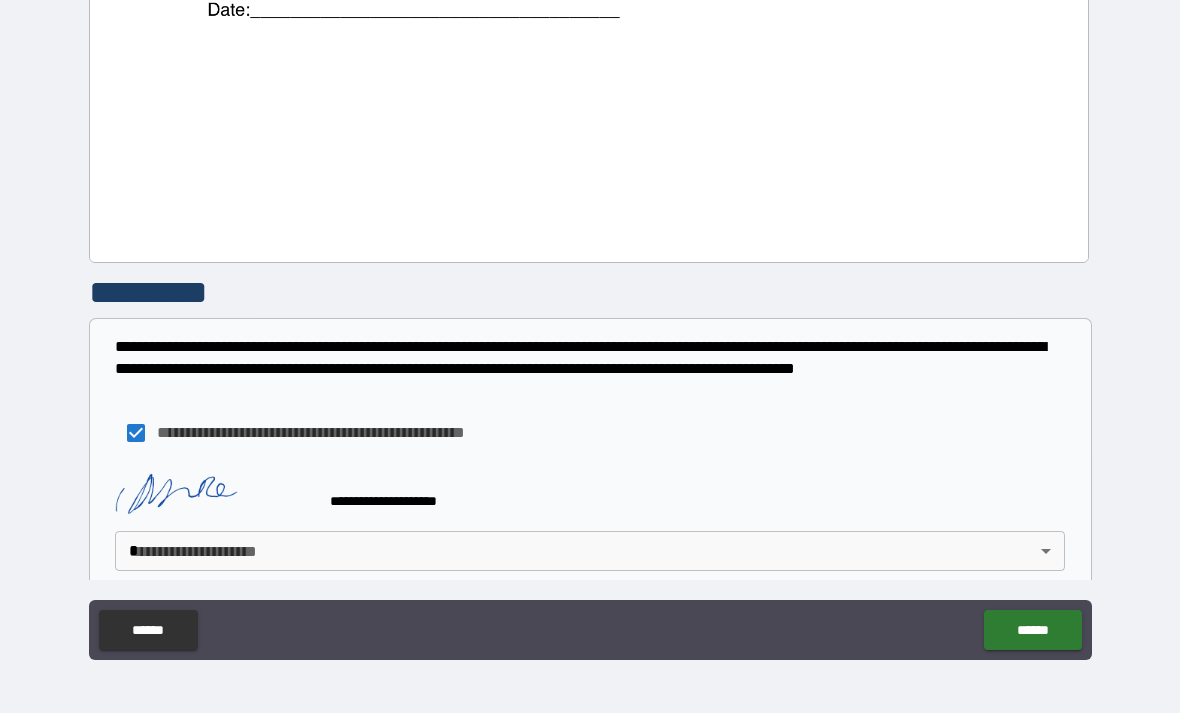 click on "**********" at bounding box center (590, 324) 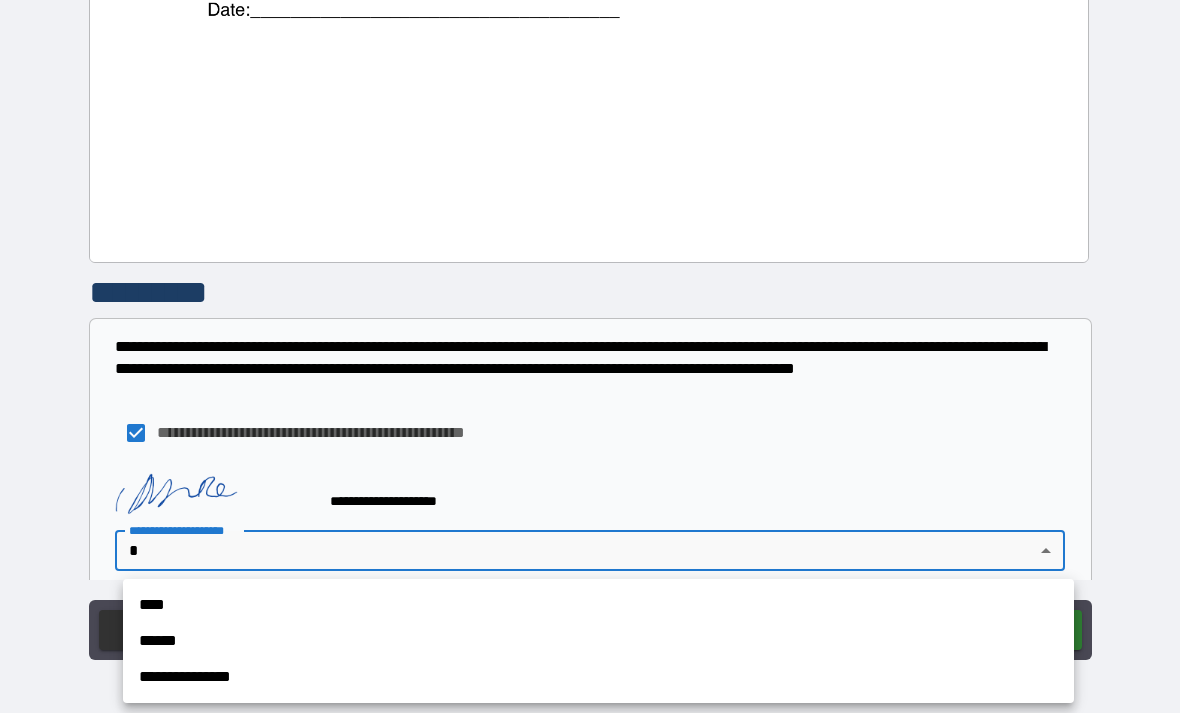 click on "****" at bounding box center [598, 605] 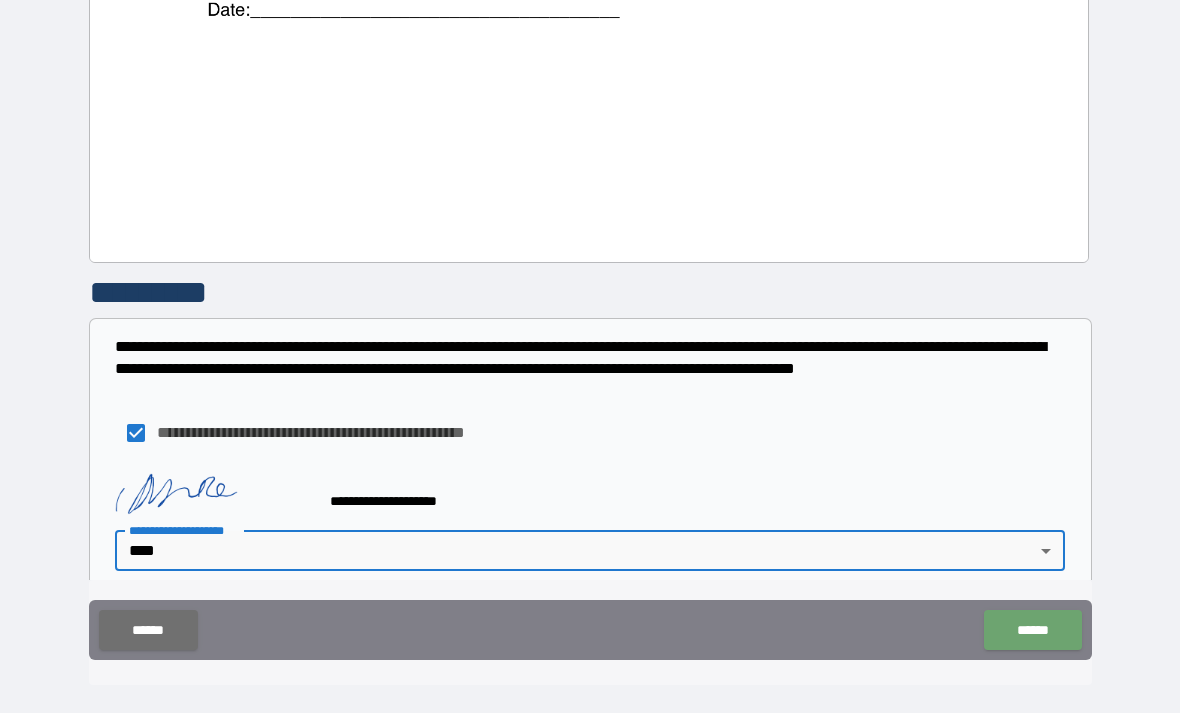 click on "******" at bounding box center (1032, 630) 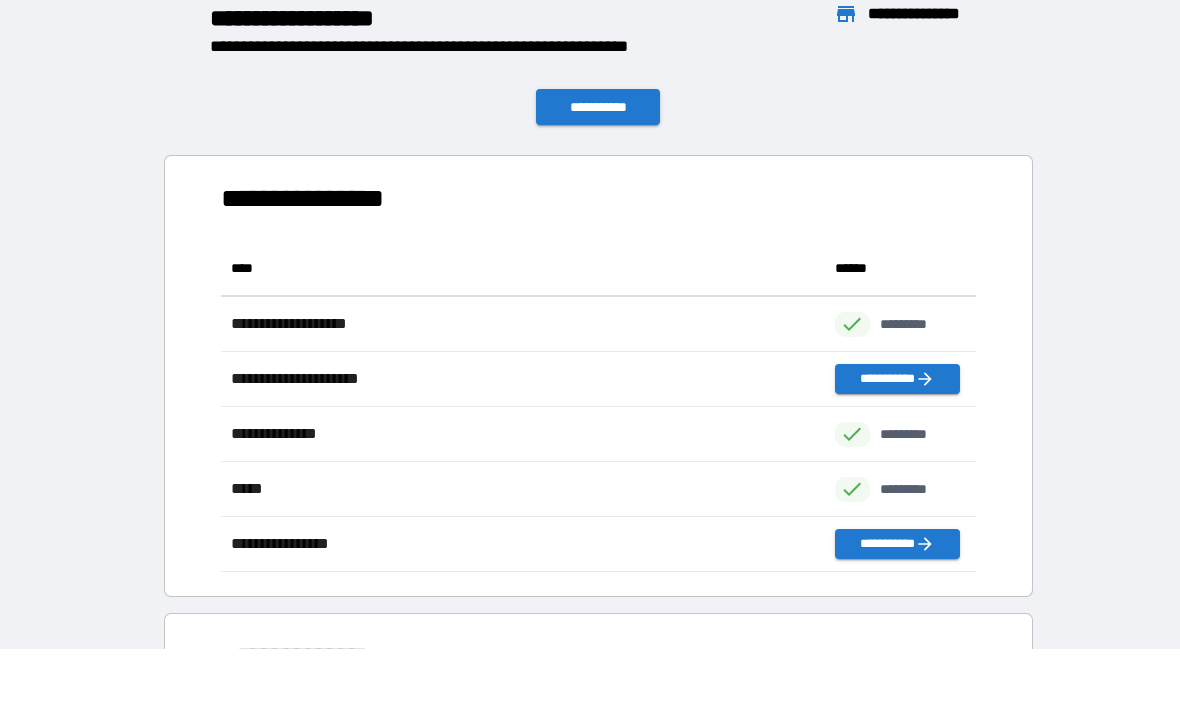 scroll, scrollTop: 1, scrollLeft: 1, axis: both 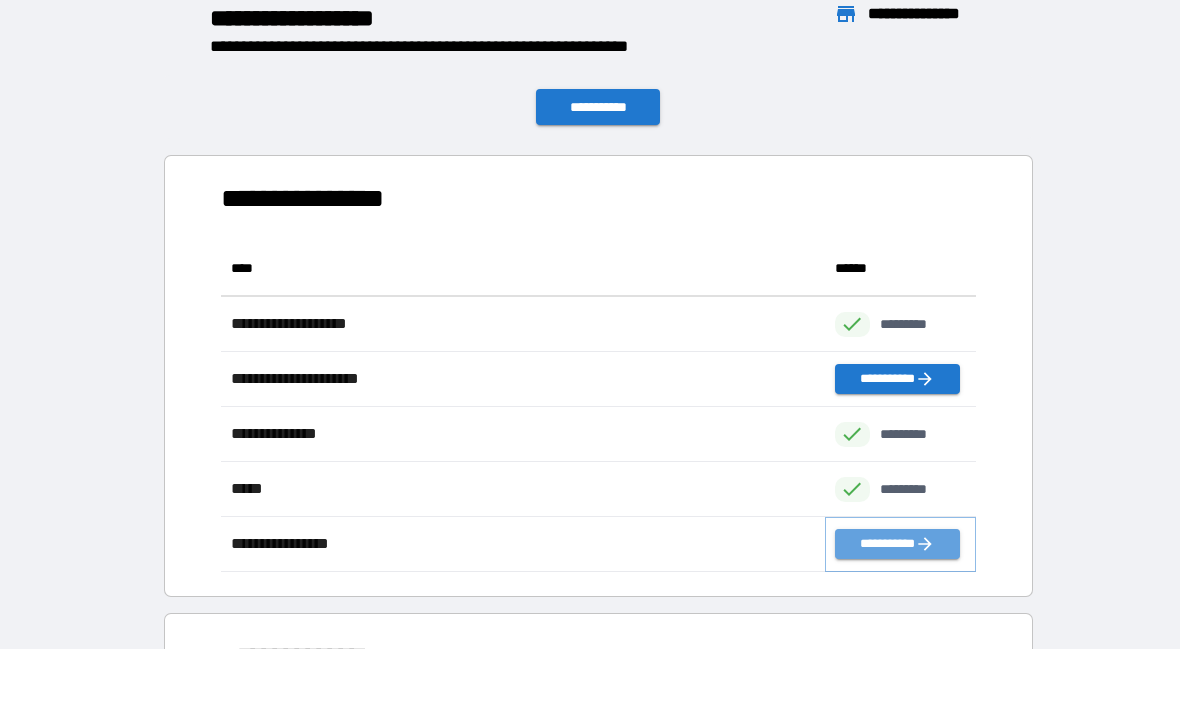 click on "**********" at bounding box center [897, 544] 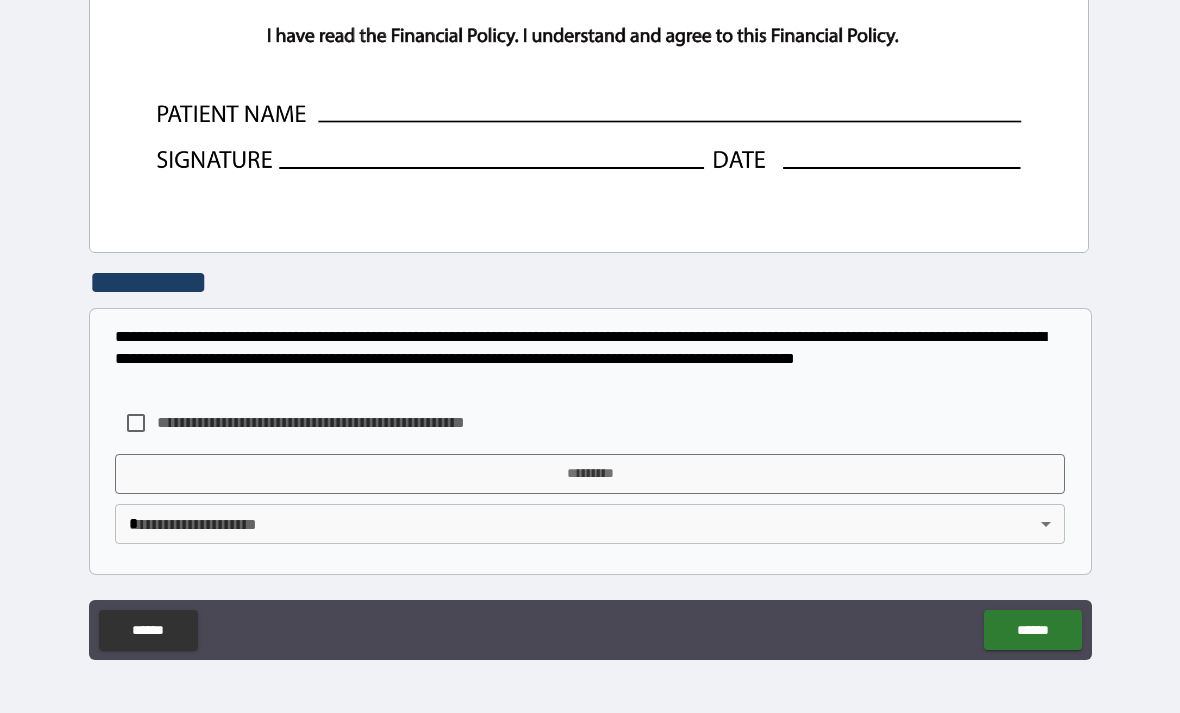 scroll, scrollTop: 1059, scrollLeft: 0, axis: vertical 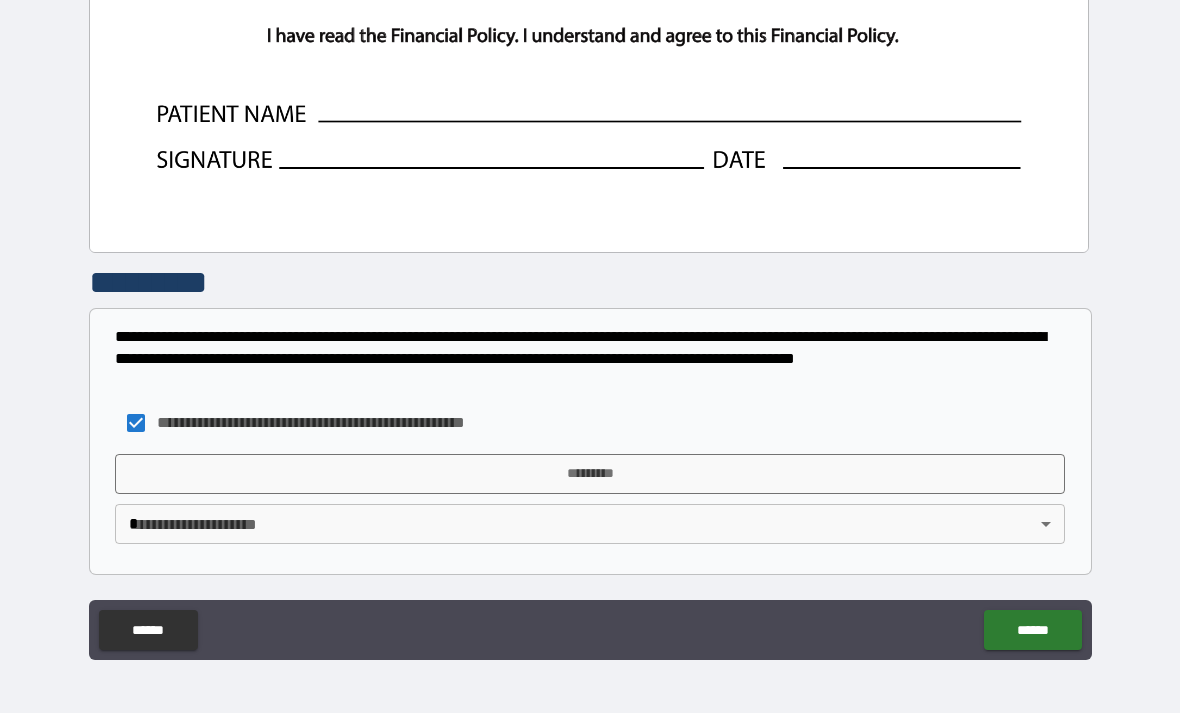 click on "*********" at bounding box center (590, 474) 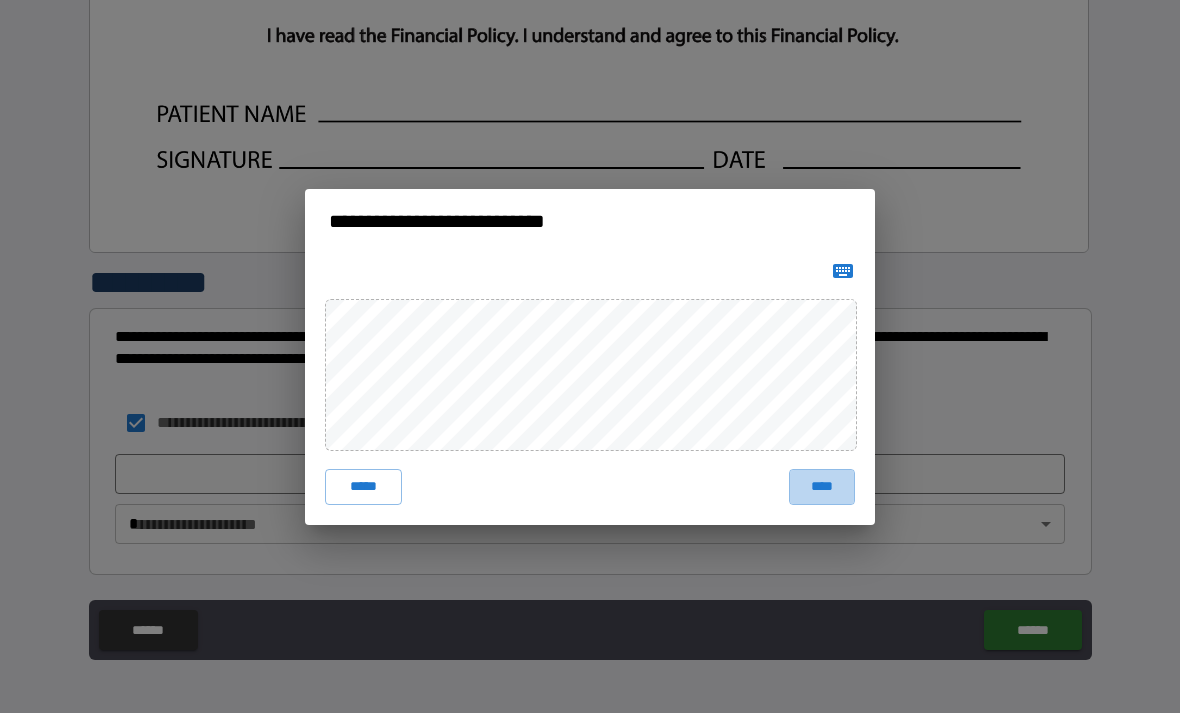 click on "****" at bounding box center [822, 487] 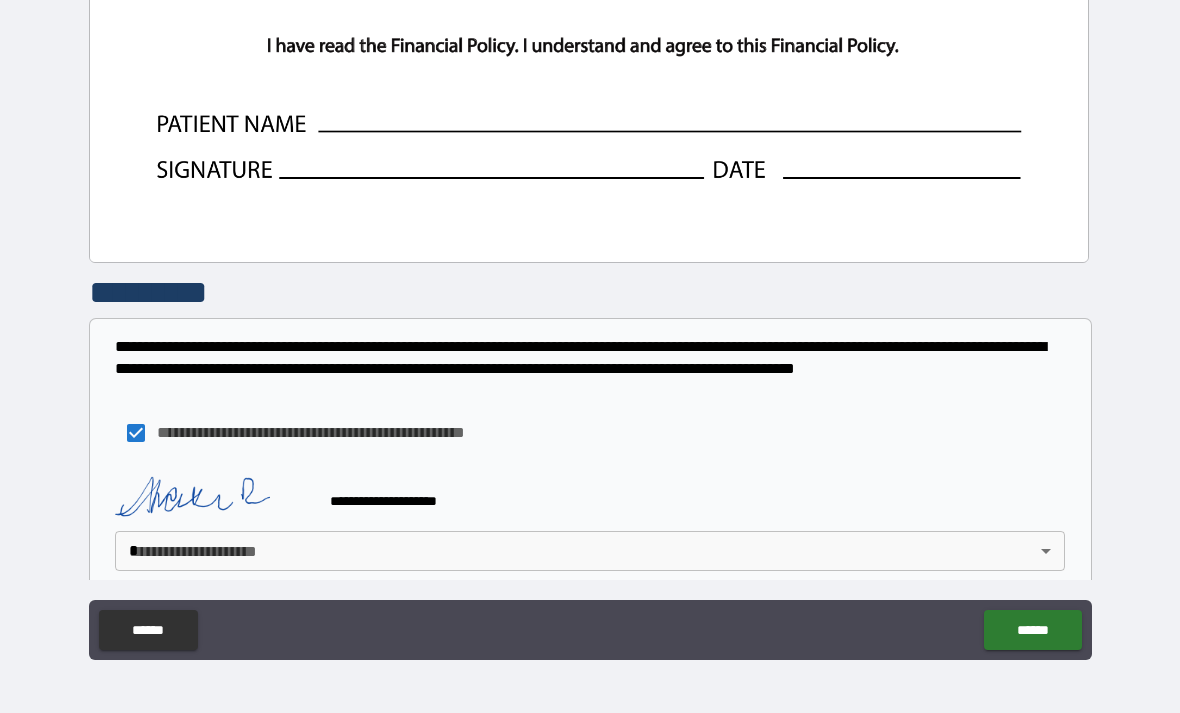 click on "**********" at bounding box center (590, 324) 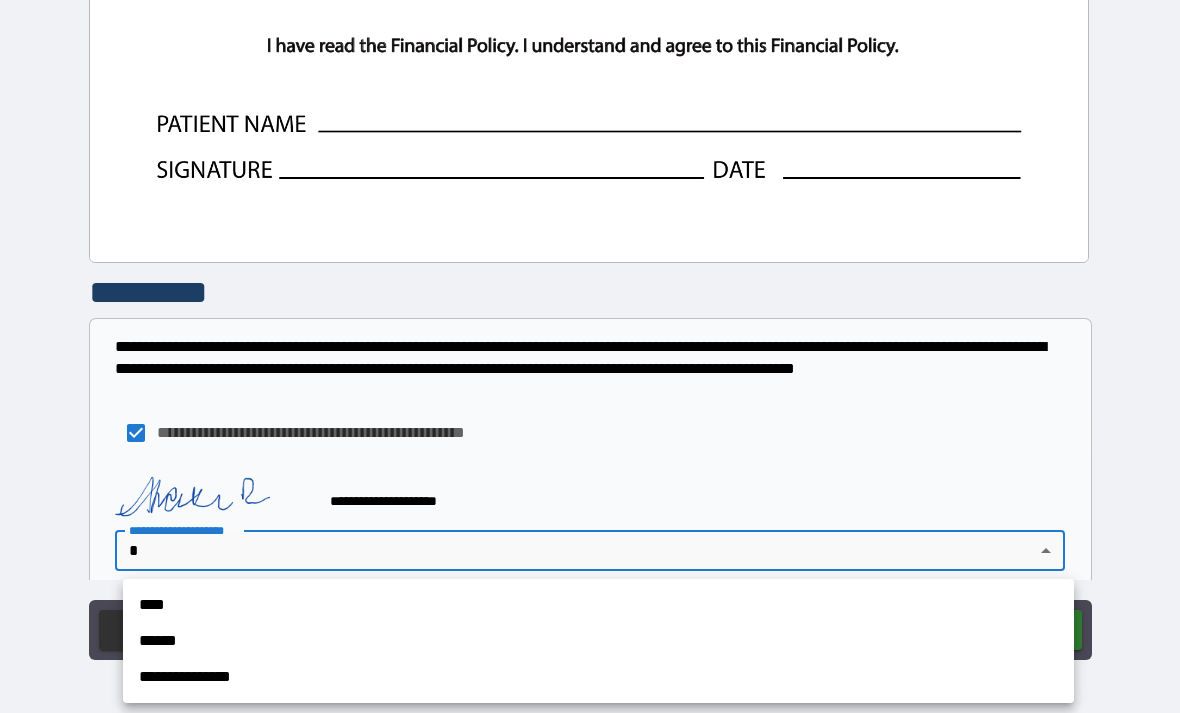 click on "****" at bounding box center [598, 605] 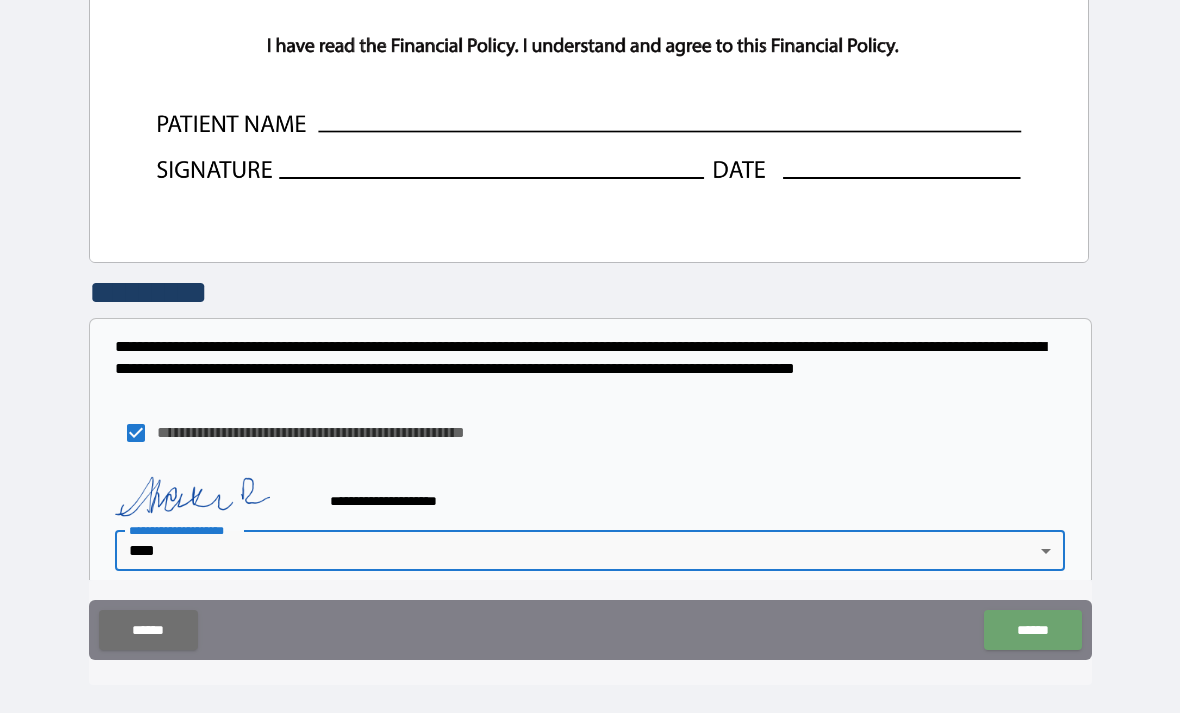 click on "******" at bounding box center (1032, 630) 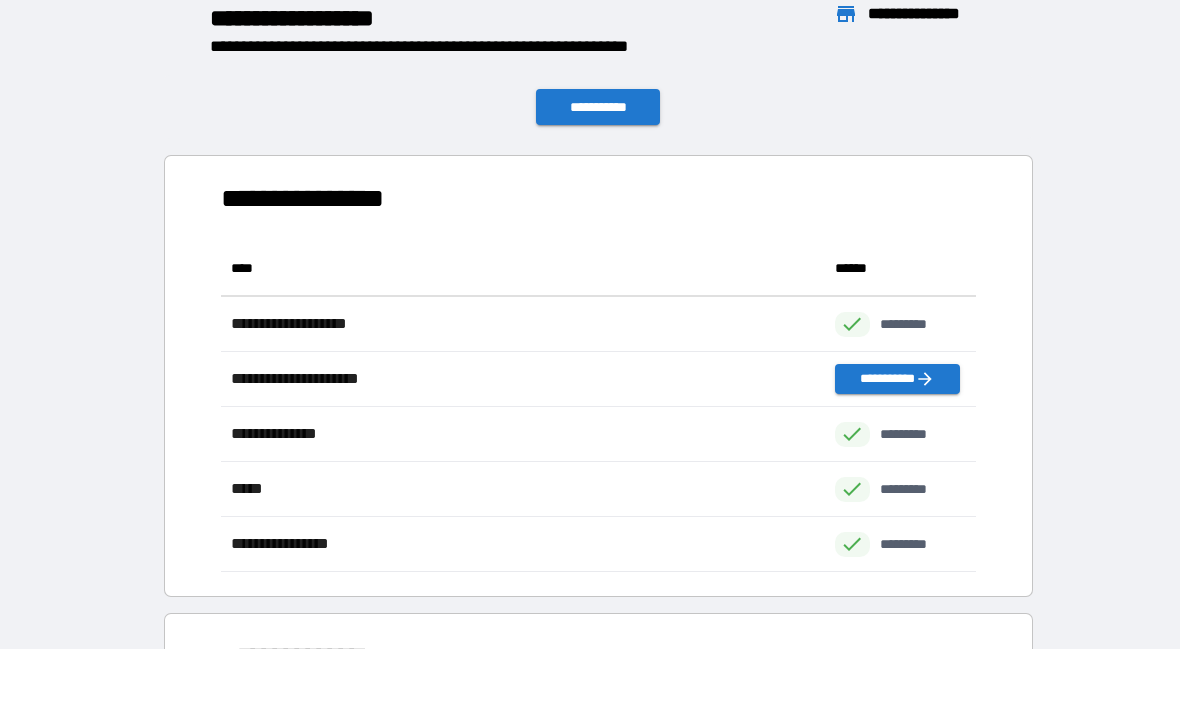 scroll, scrollTop: 1, scrollLeft: 1, axis: both 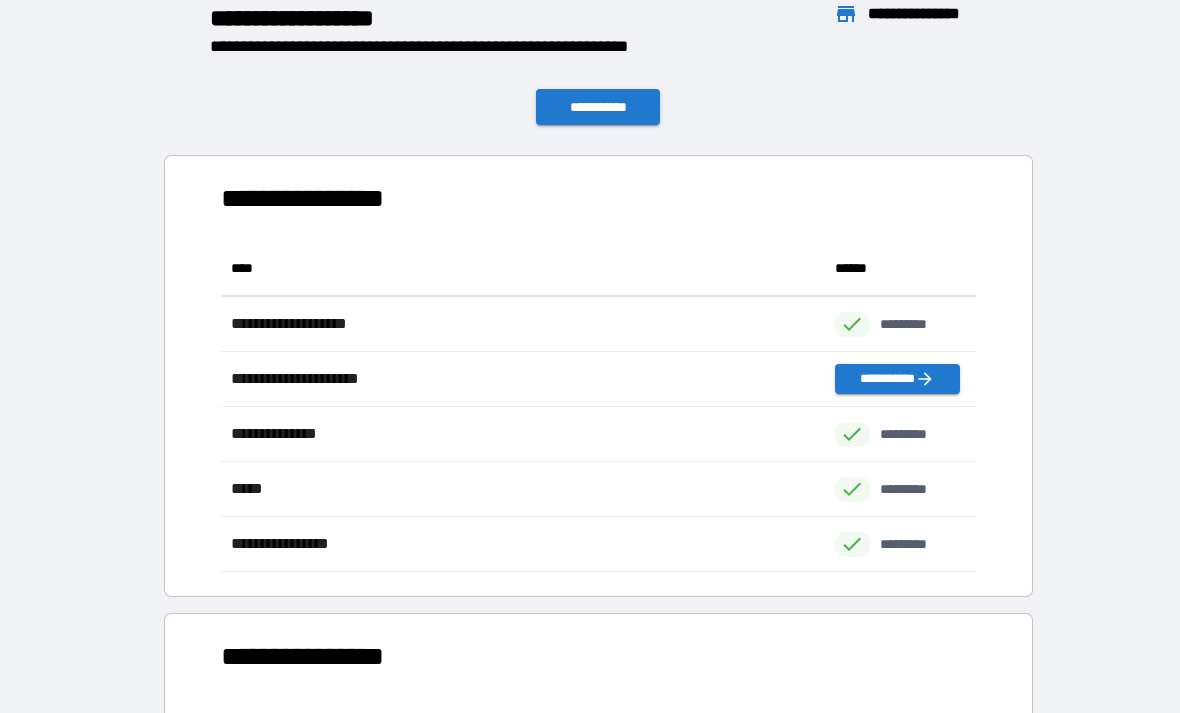 click on "**********" at bounding box center [598, 107] 